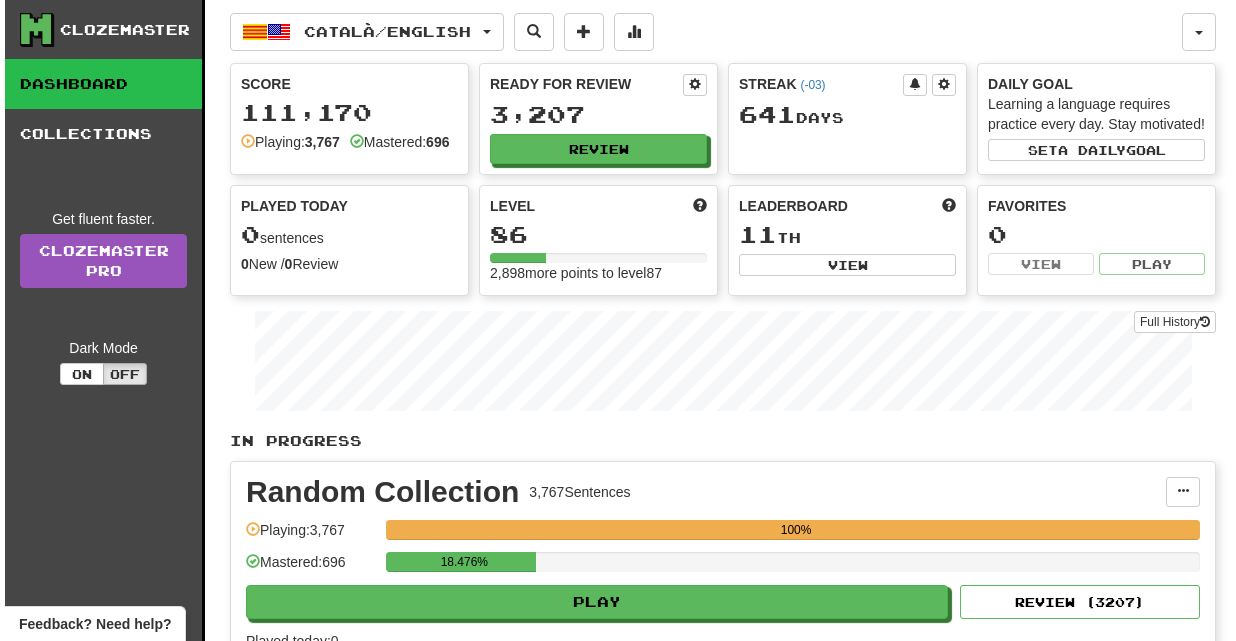 scroll, scrollTop: 0, scrollLeft: 0, axis: both 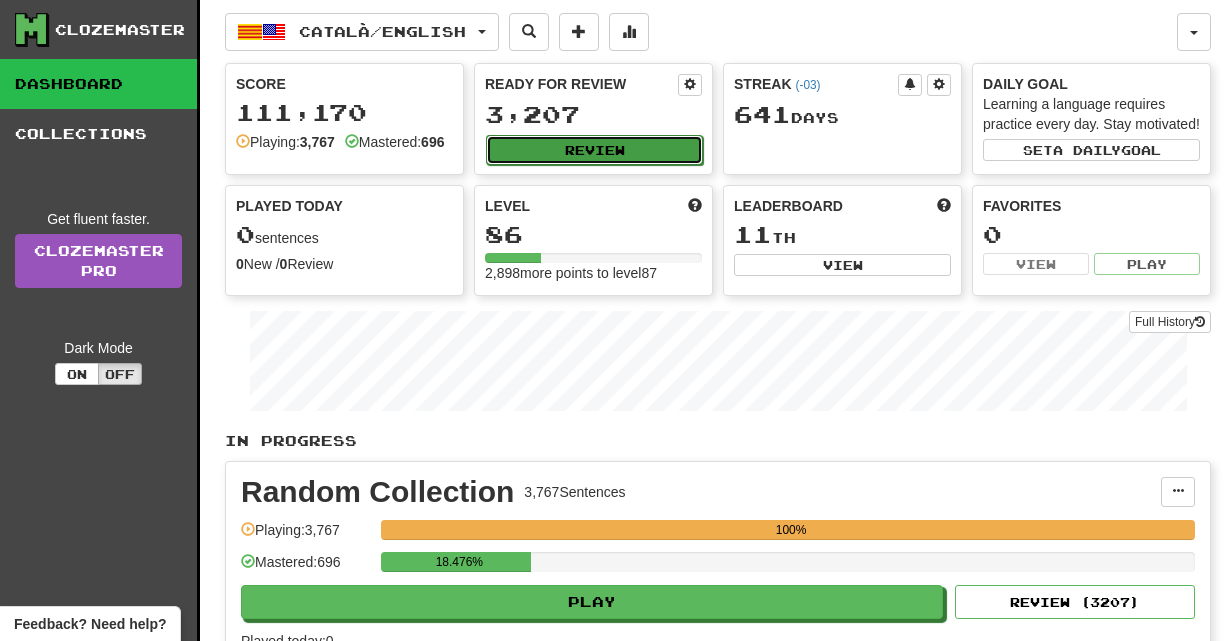 click on "Review" at bounding box center (594, 150) 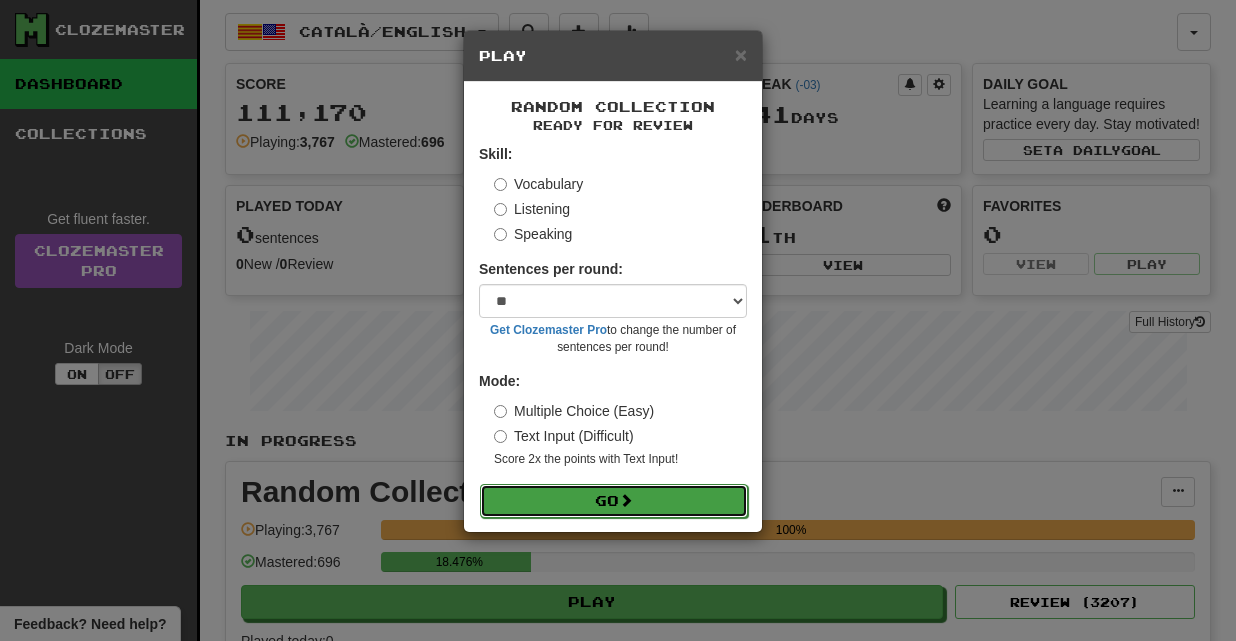 click on "Go" at bounding box center (614, 501) 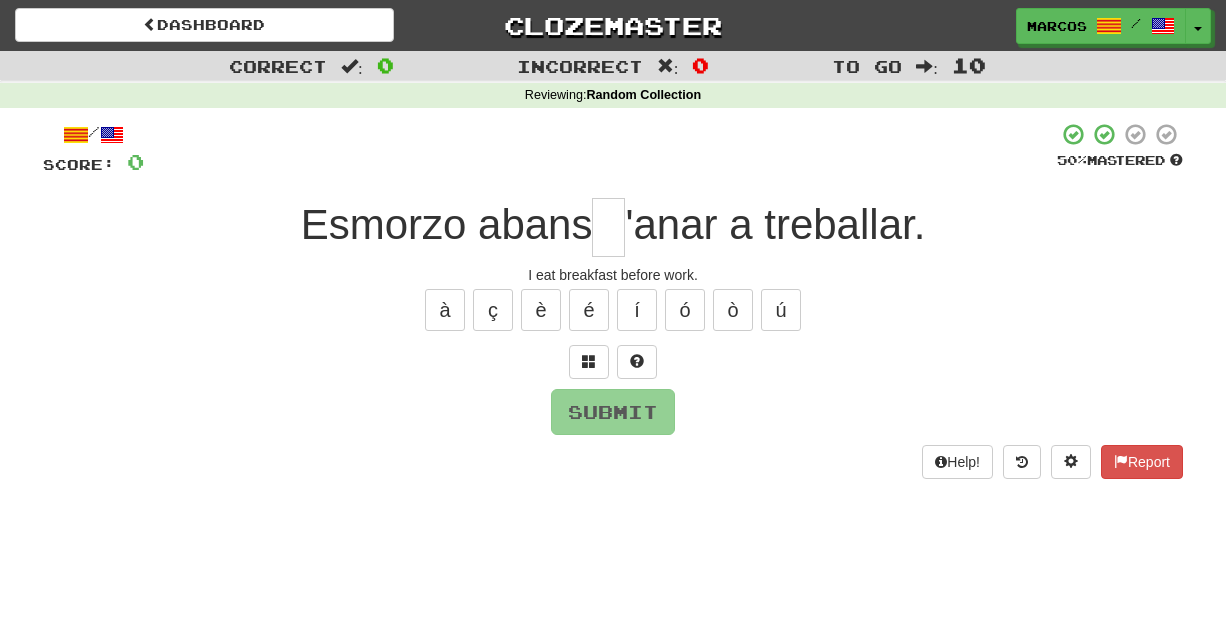scroll, scrollTop: 0, scrollLeft: 0, axis: both 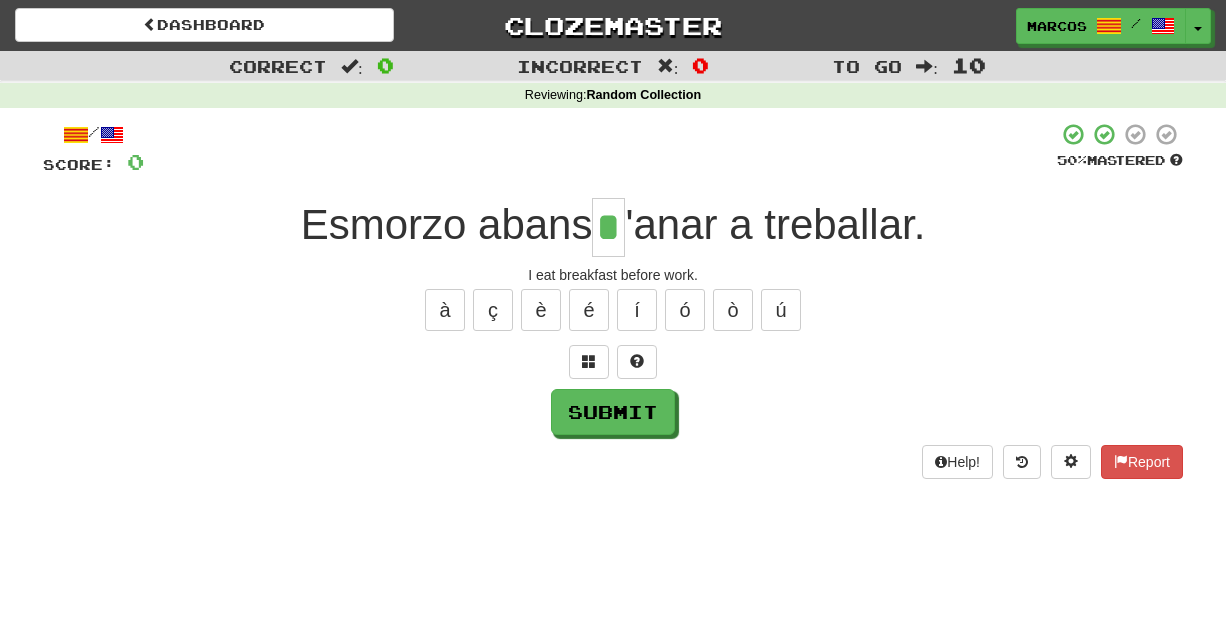 type on "*" 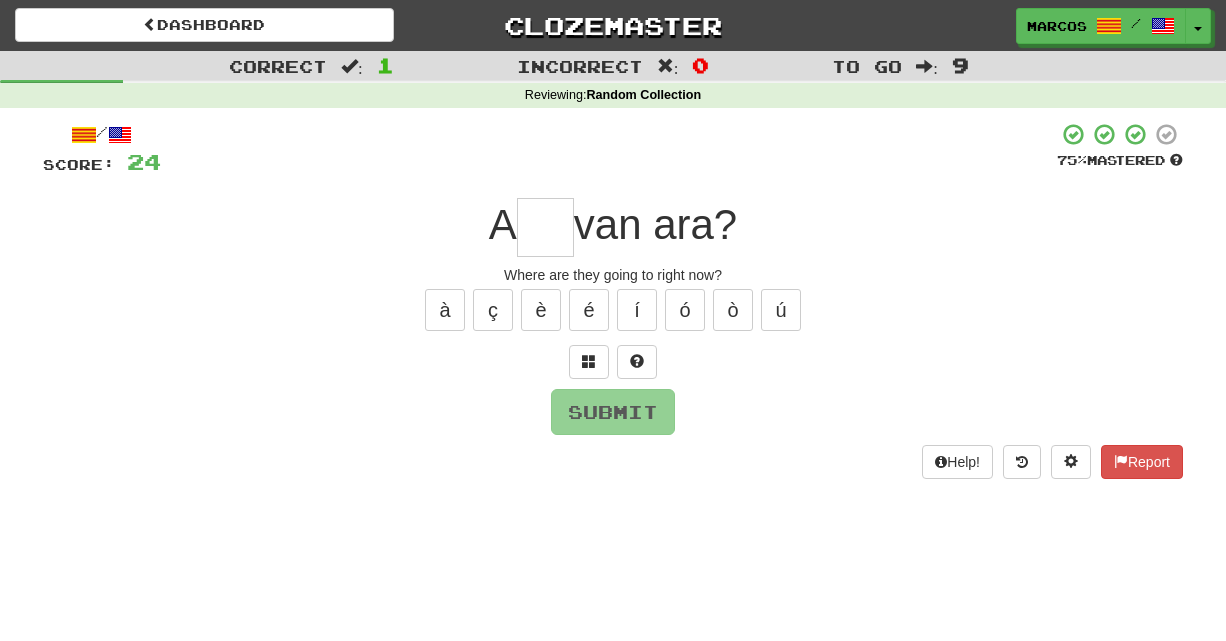 type on "*" 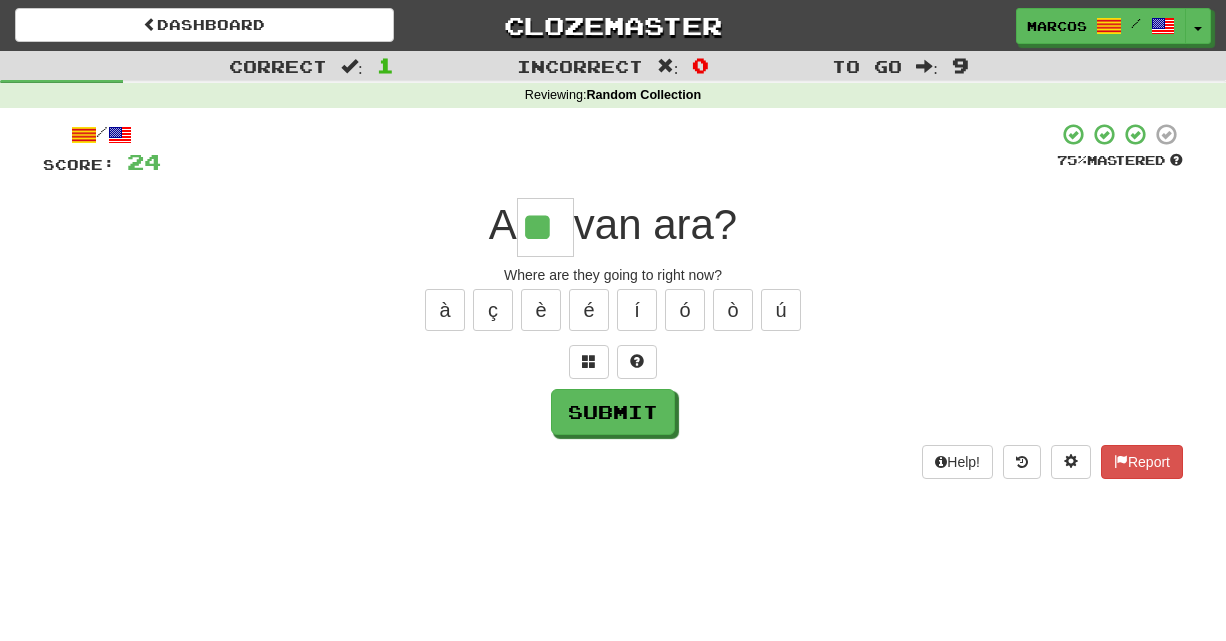 type on "**" 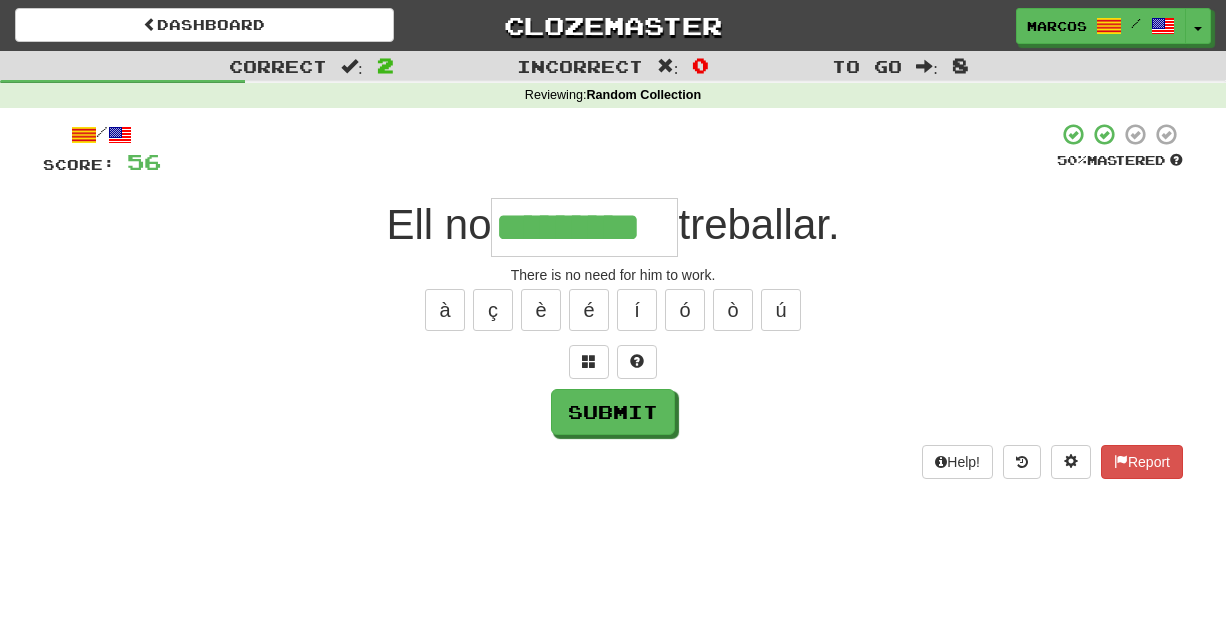 type on "*********" 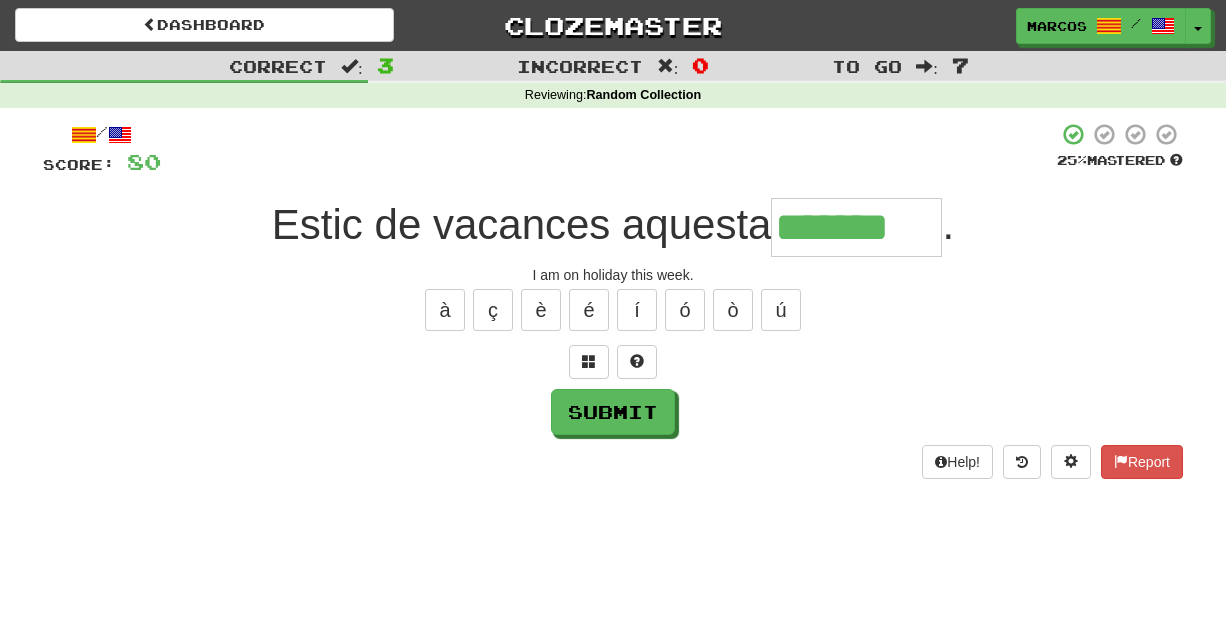 type on "*******" 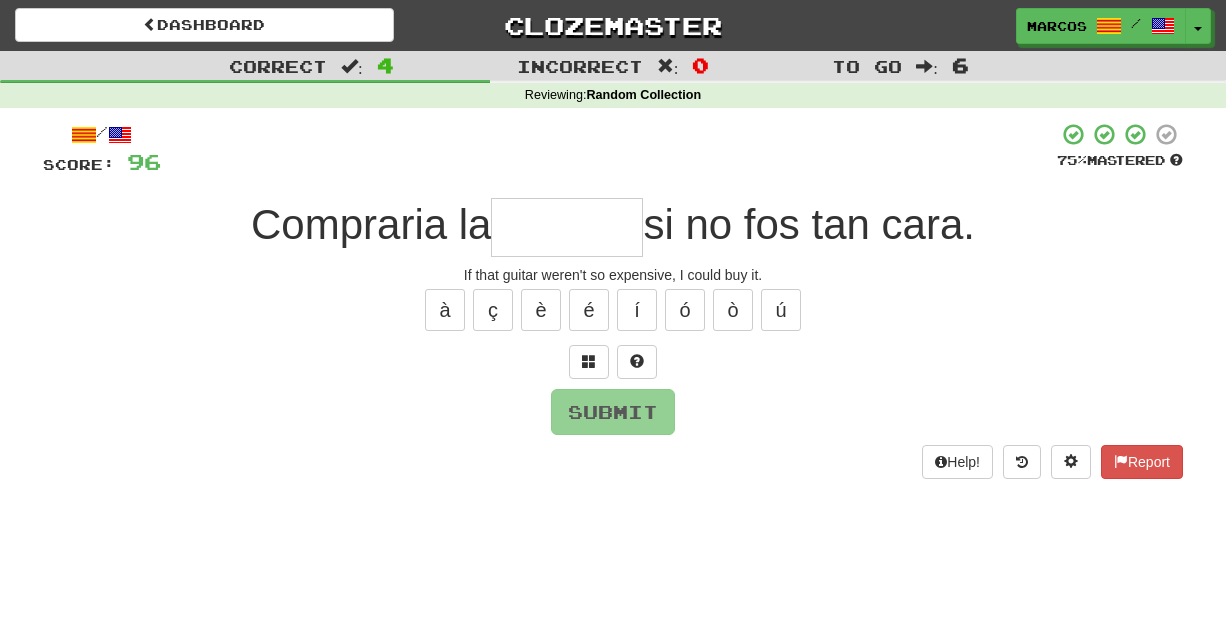 type on "*" 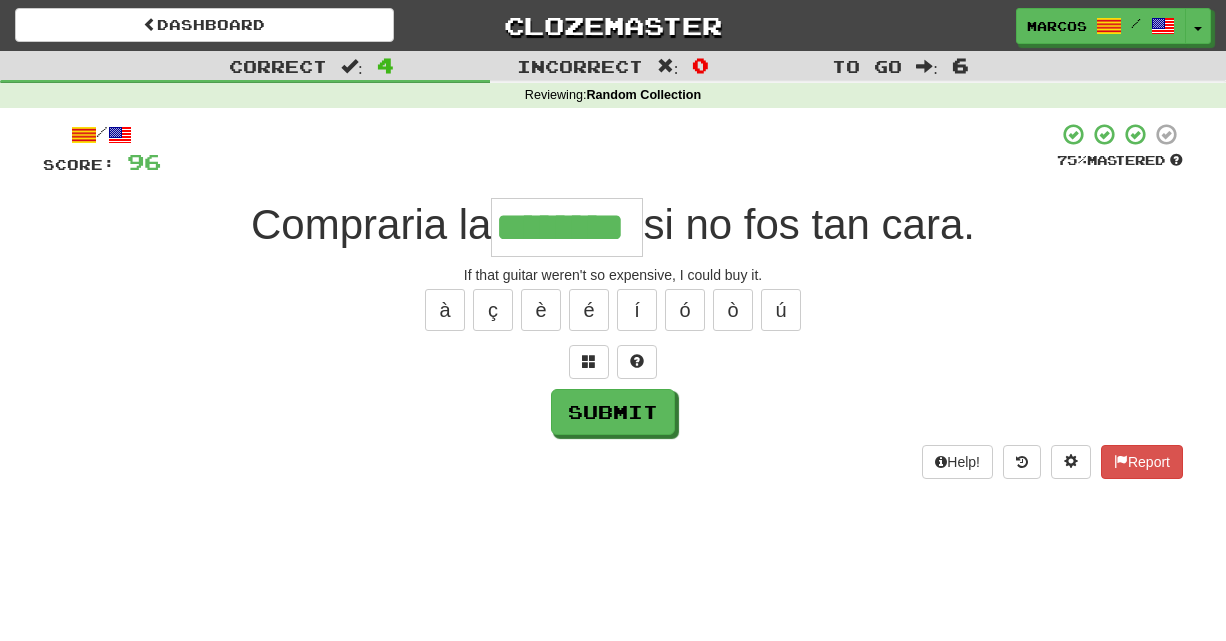 type on "********" 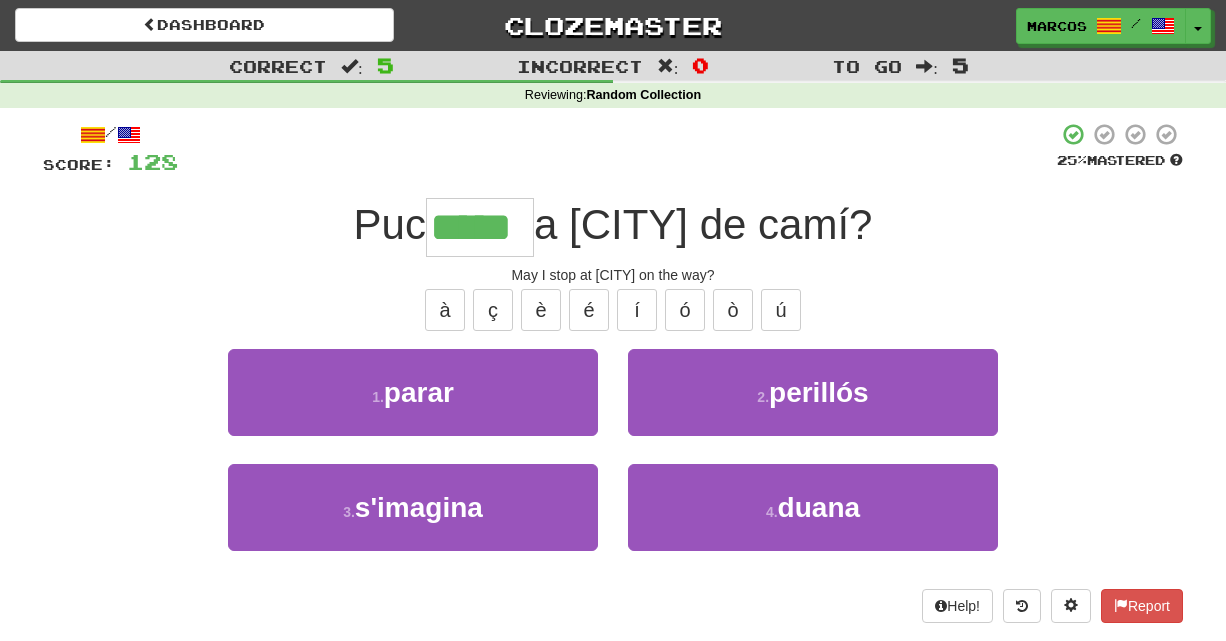 type on "*****" 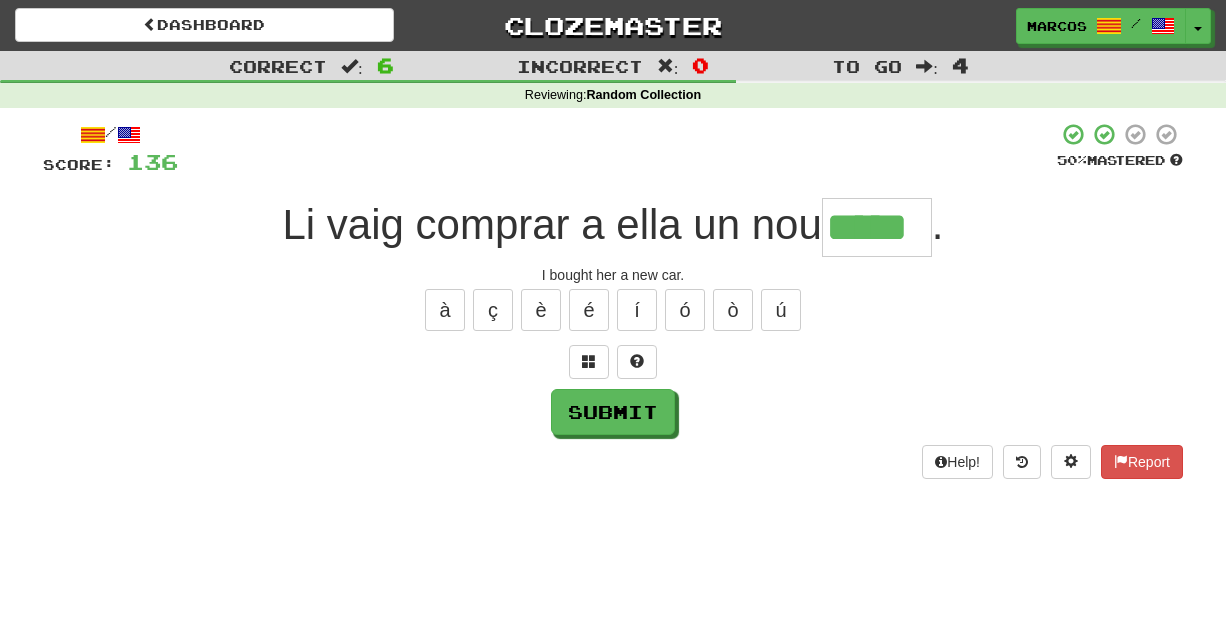 type on "*****" 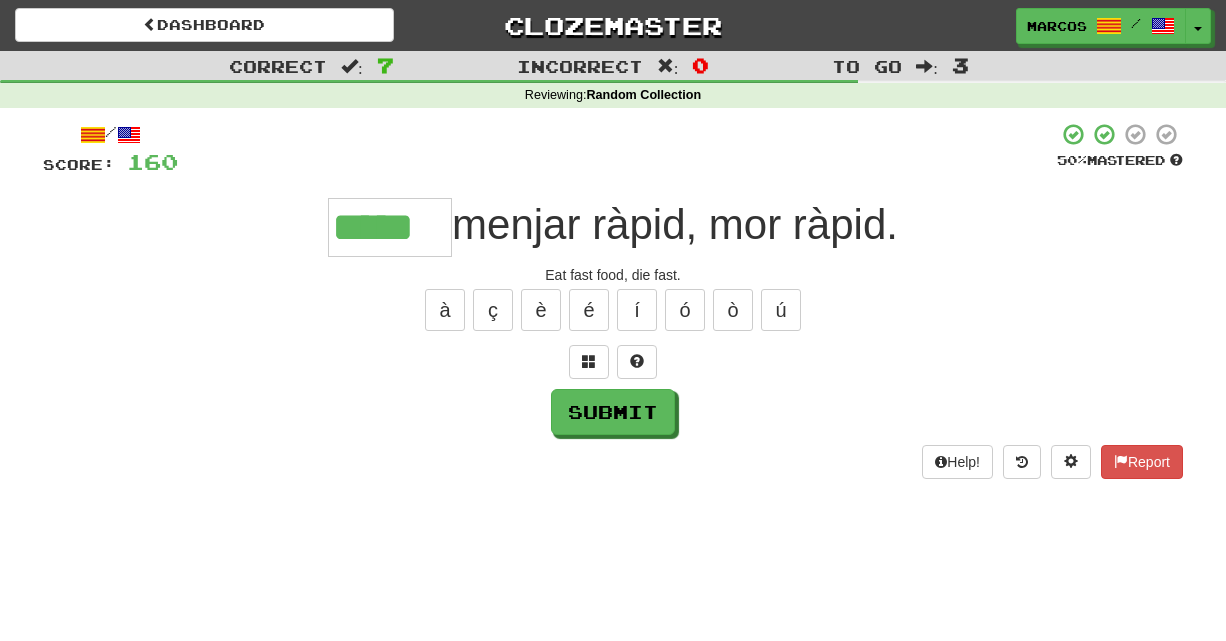type on "*****" 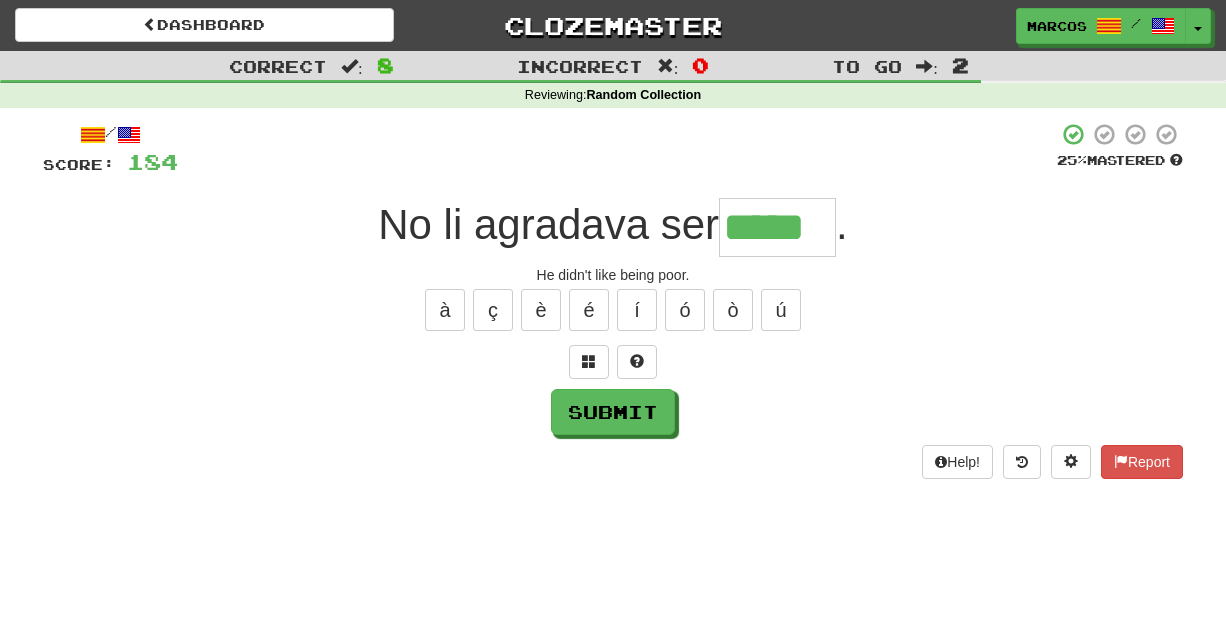 type on "*****" 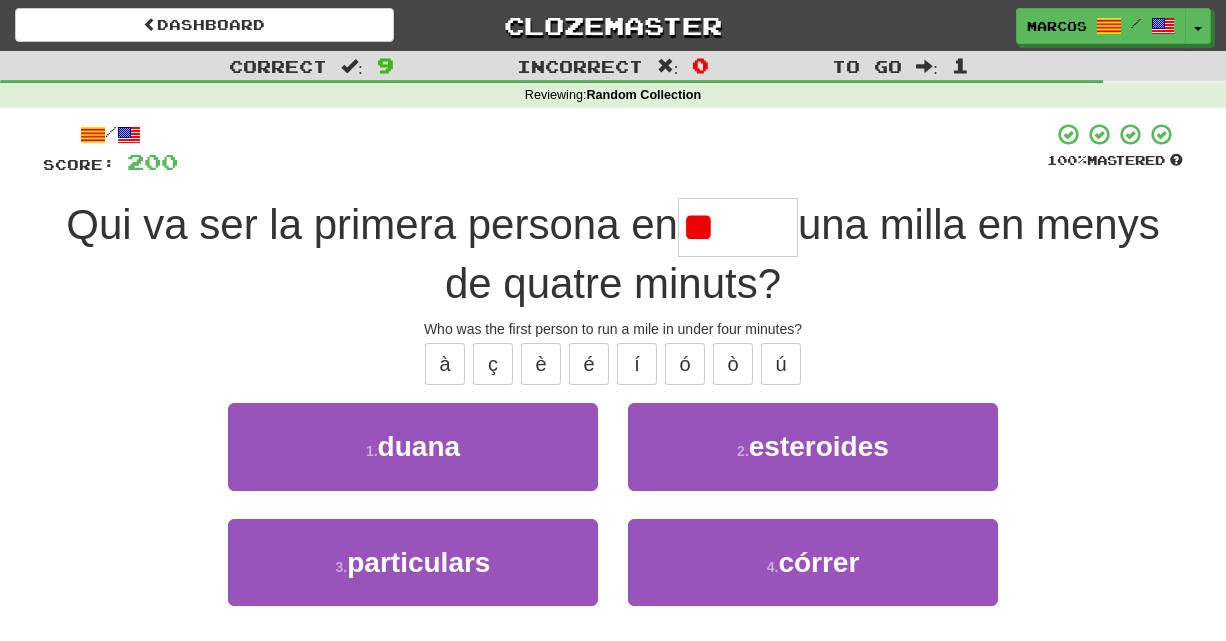 type on "*" 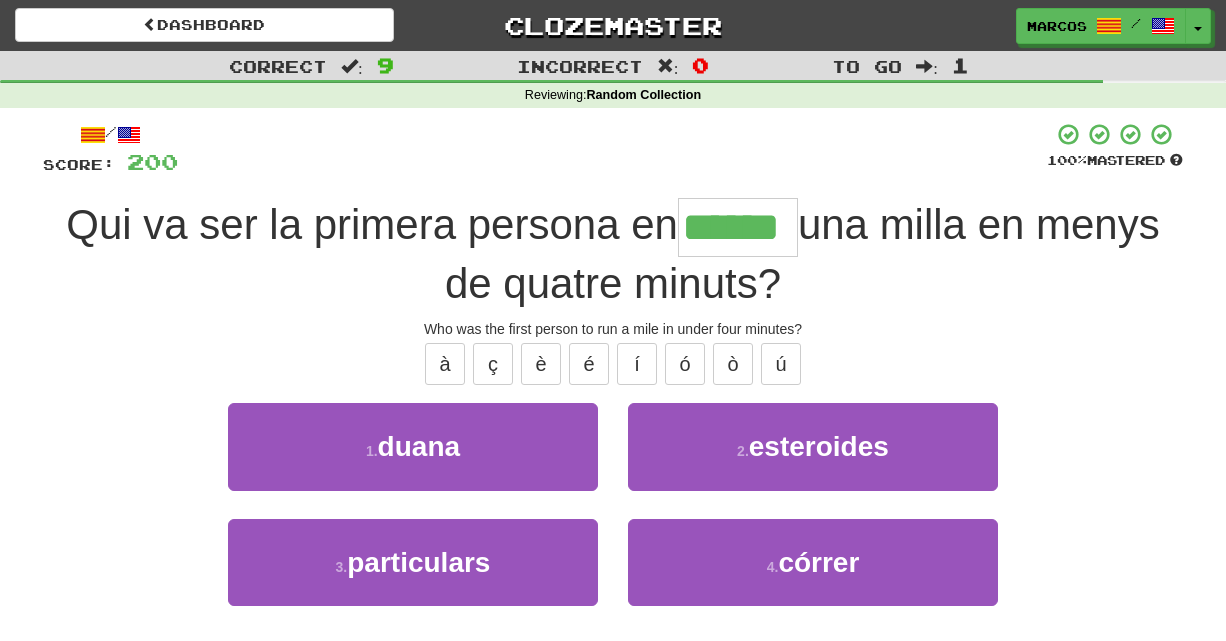 type on "******" 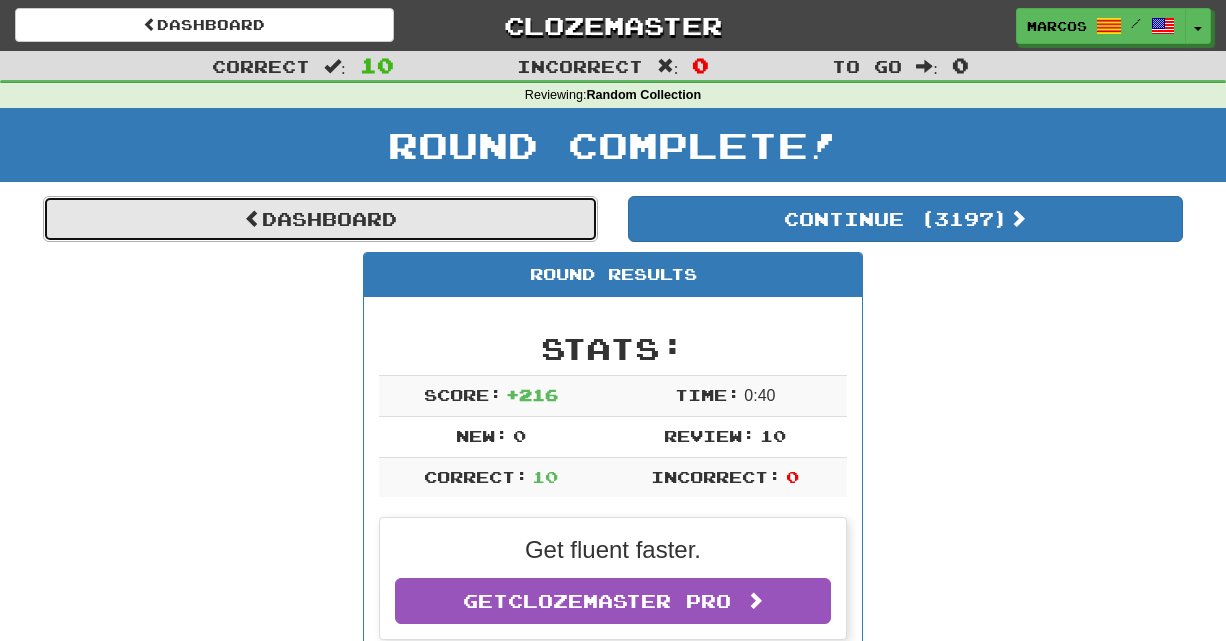 click on "Dashboard" at bounding box center (320, 219) 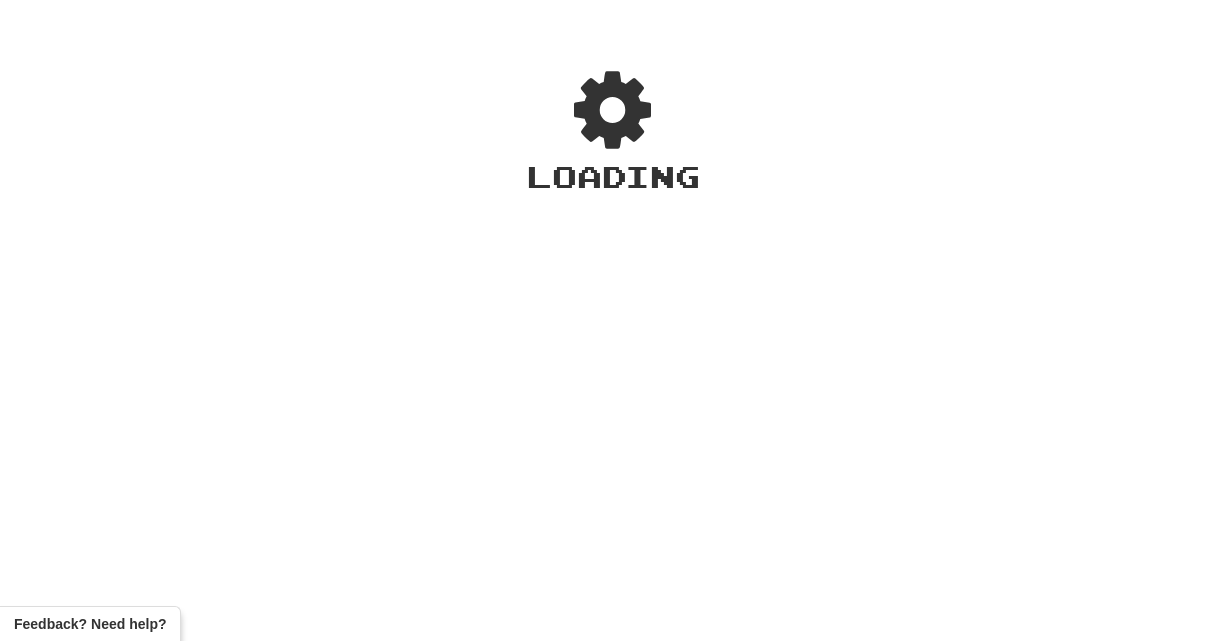 scroll, scrollTop: 0, scrollLeft: 0, axis: both 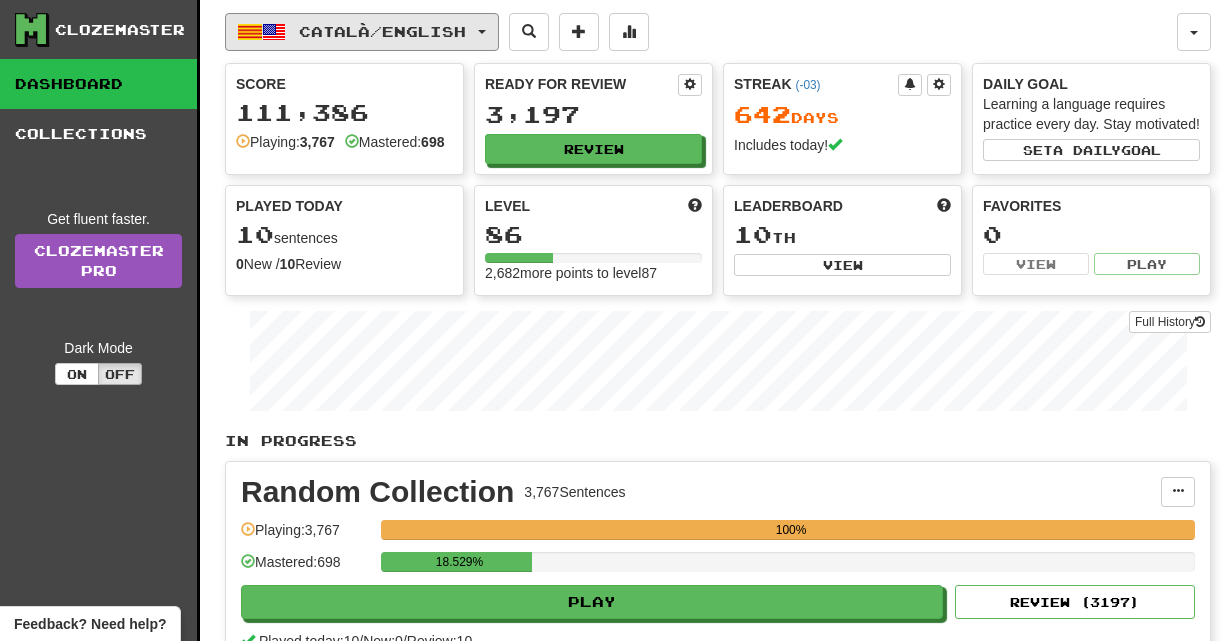 click on "Català  /  English" at bounding box center (362, 32) 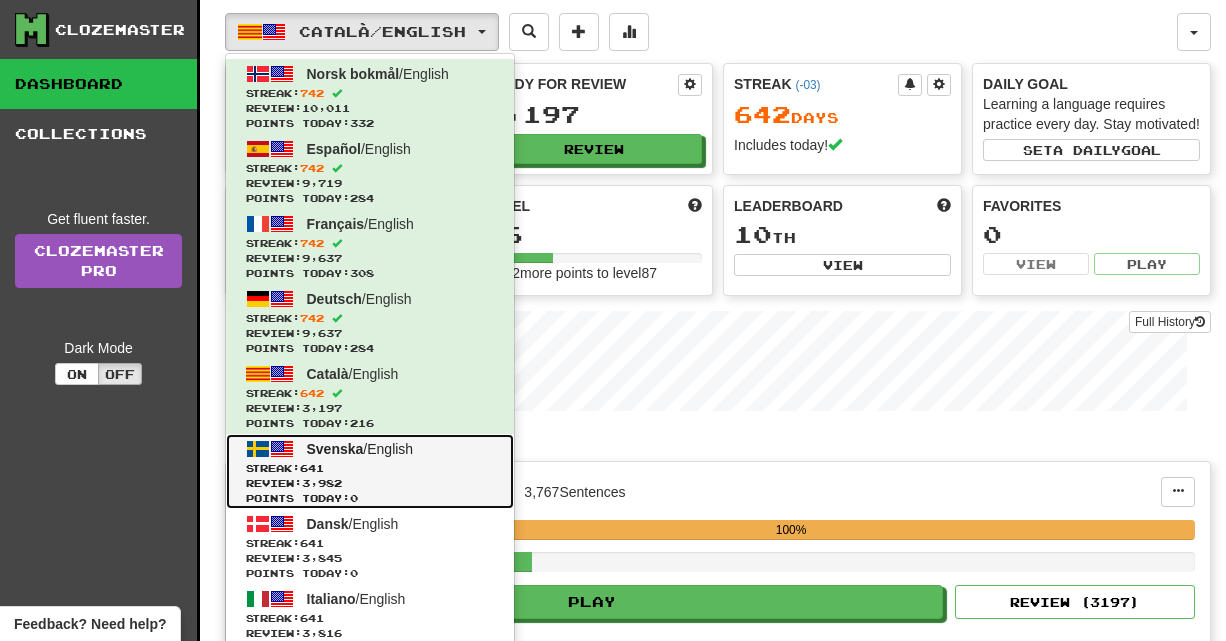 click on "Streak:  641" at bounding box center [370, 468] 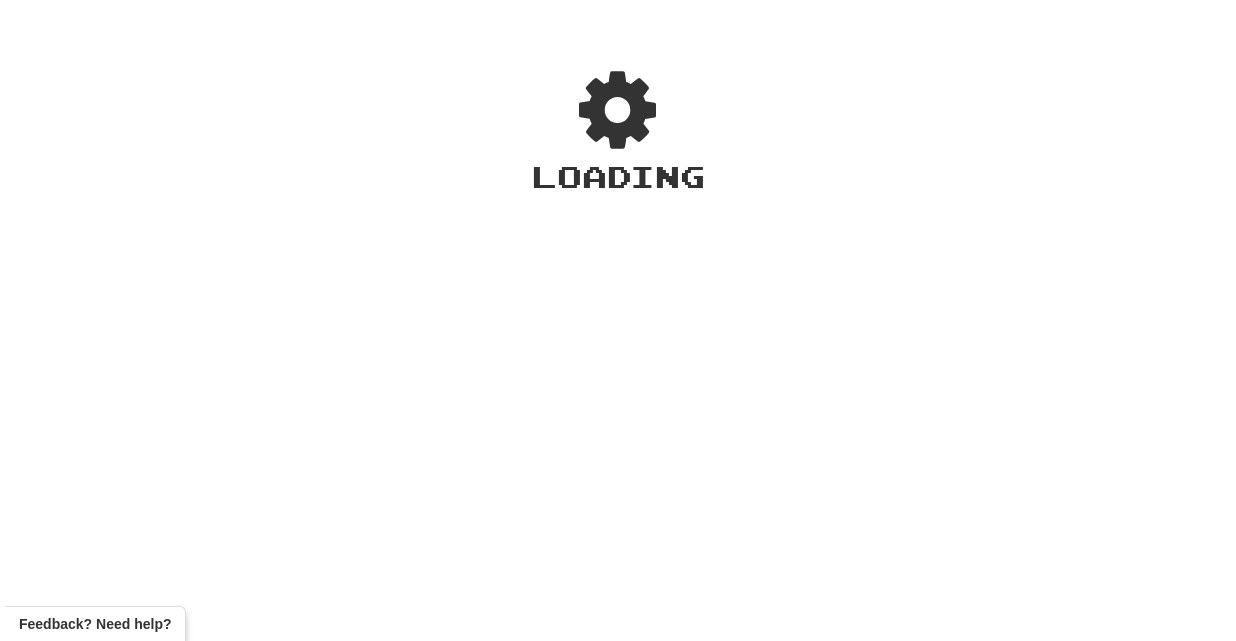 scroll, scrollTop: 0, scrollLeft: 0, axis: both 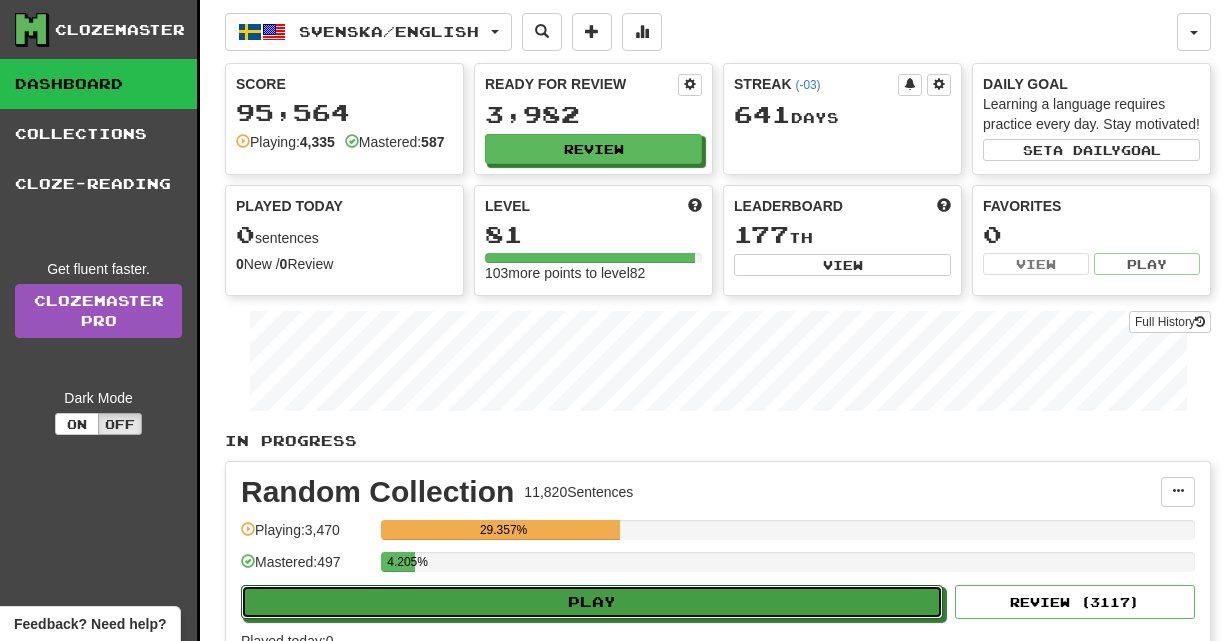 click on "Play" 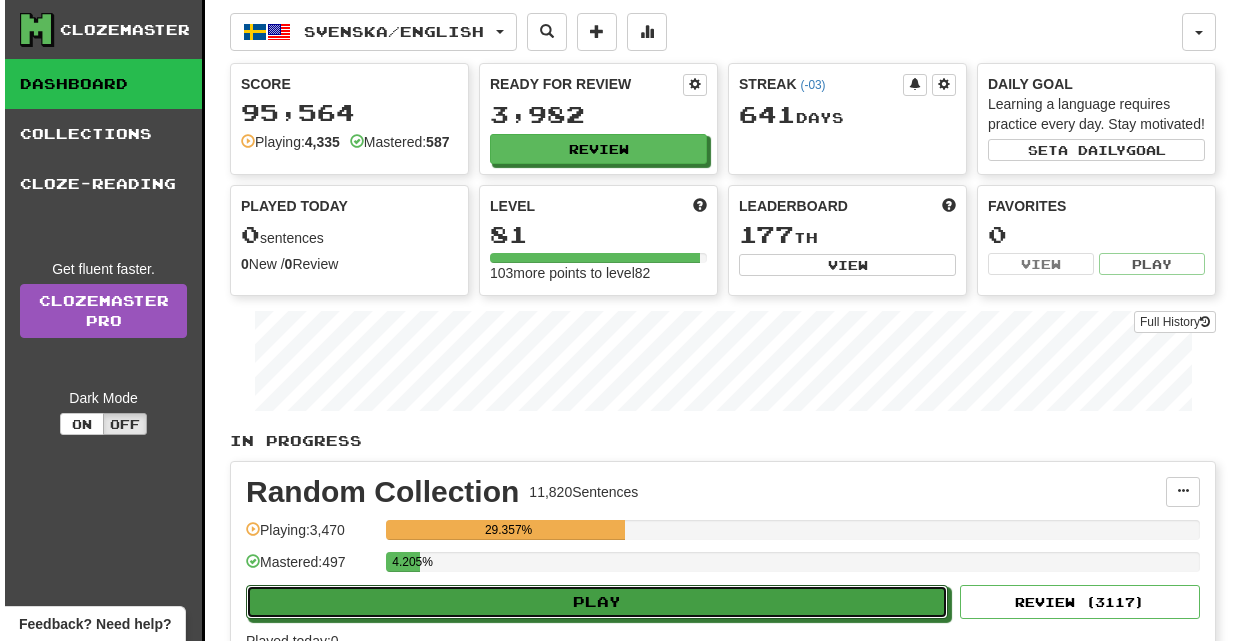 select on "**" 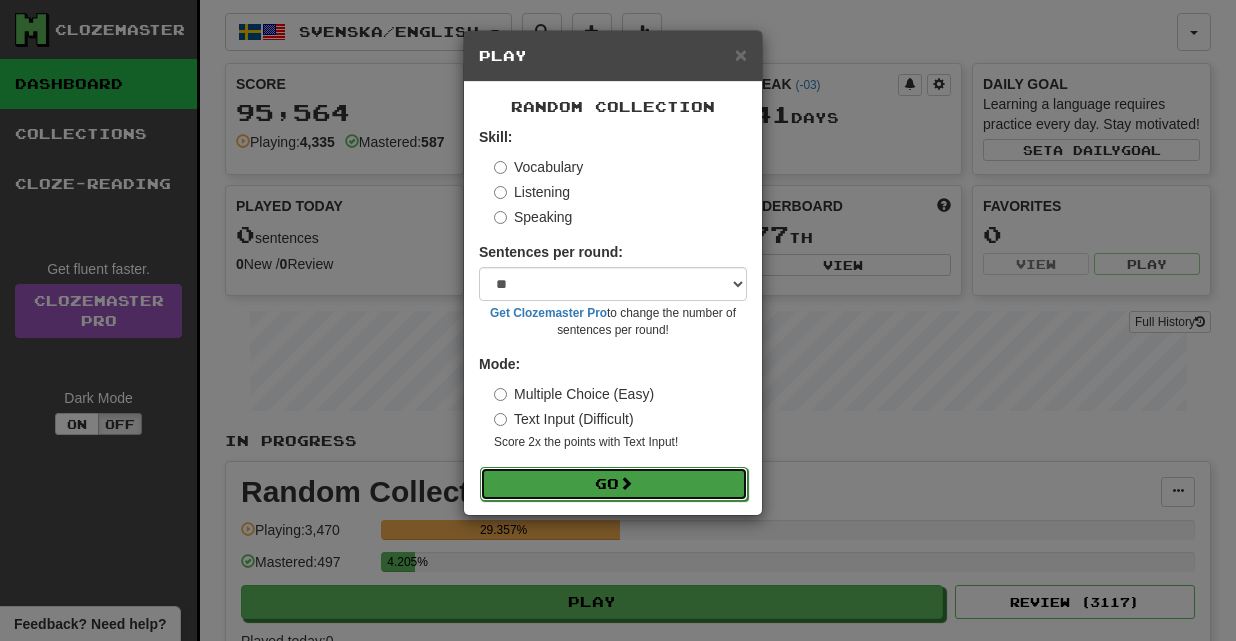 click on "Go" at bounding box center [614, 484] 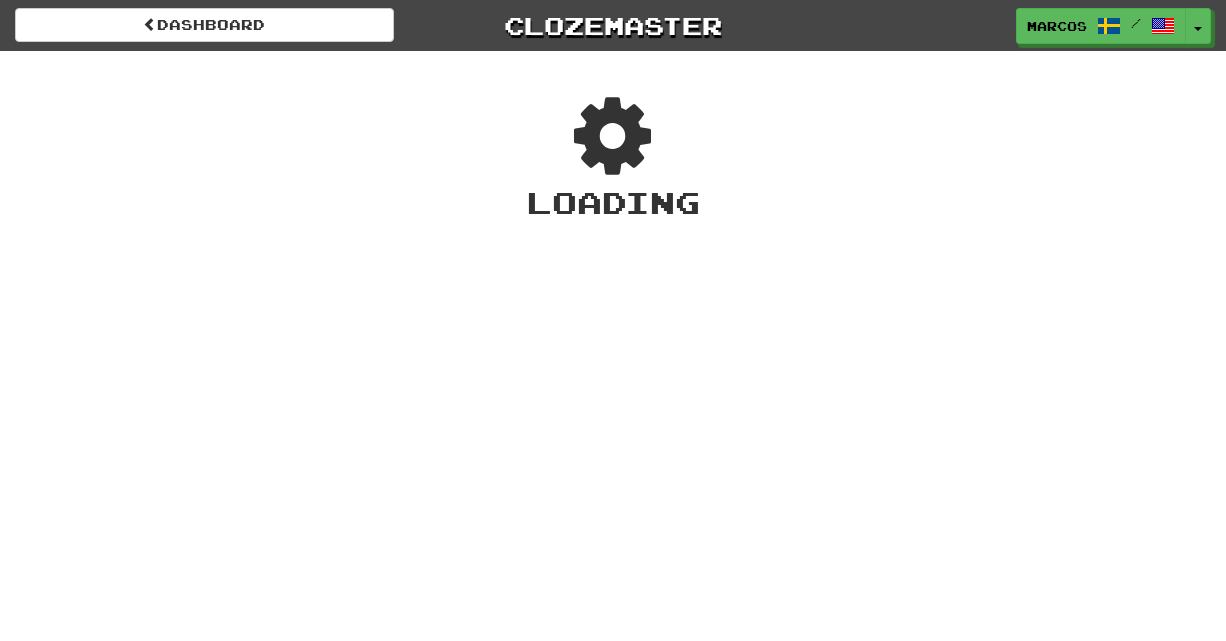 scroll, scrollTop: 0, scrollLeft: 0, axis: both 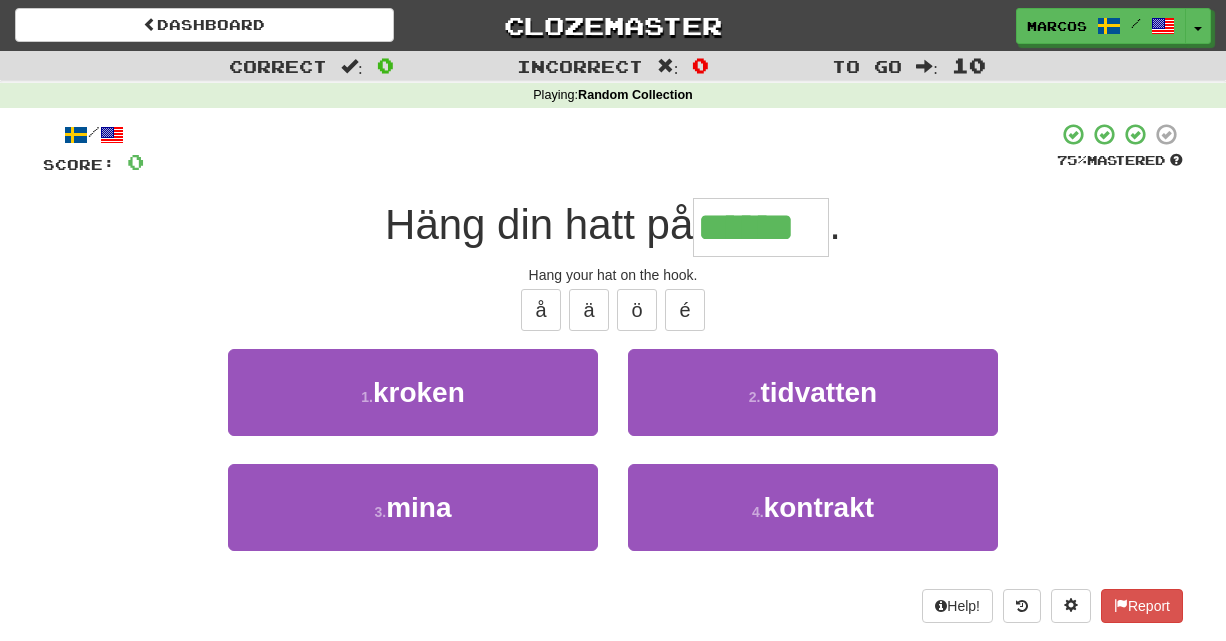 type on "******" 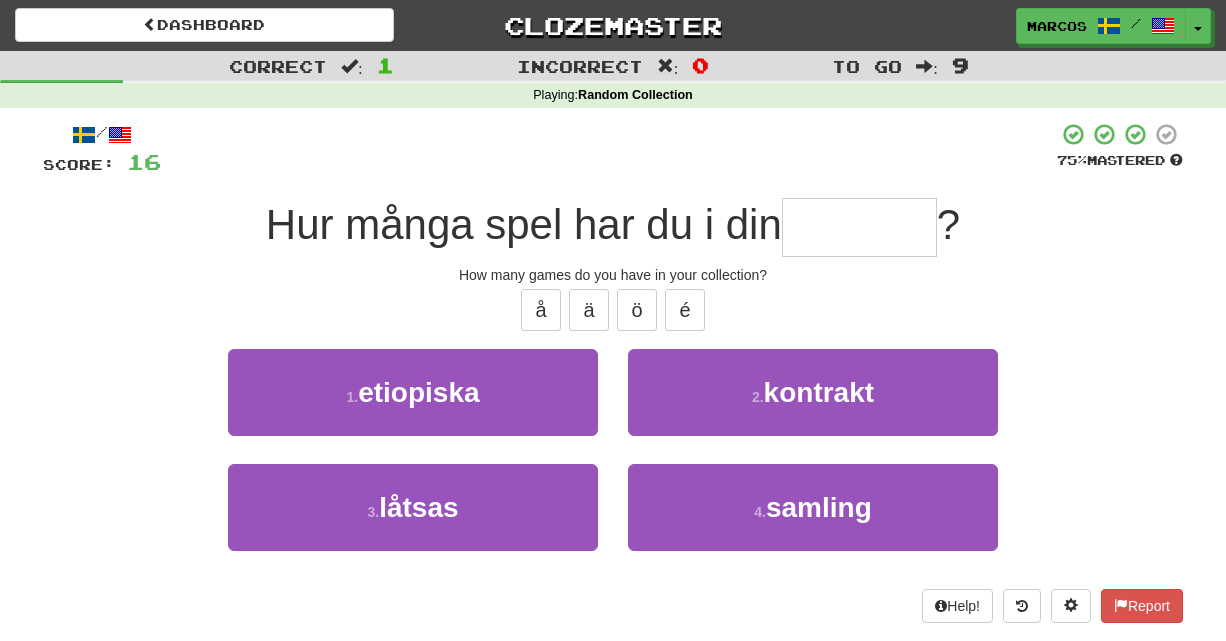 type on "*" 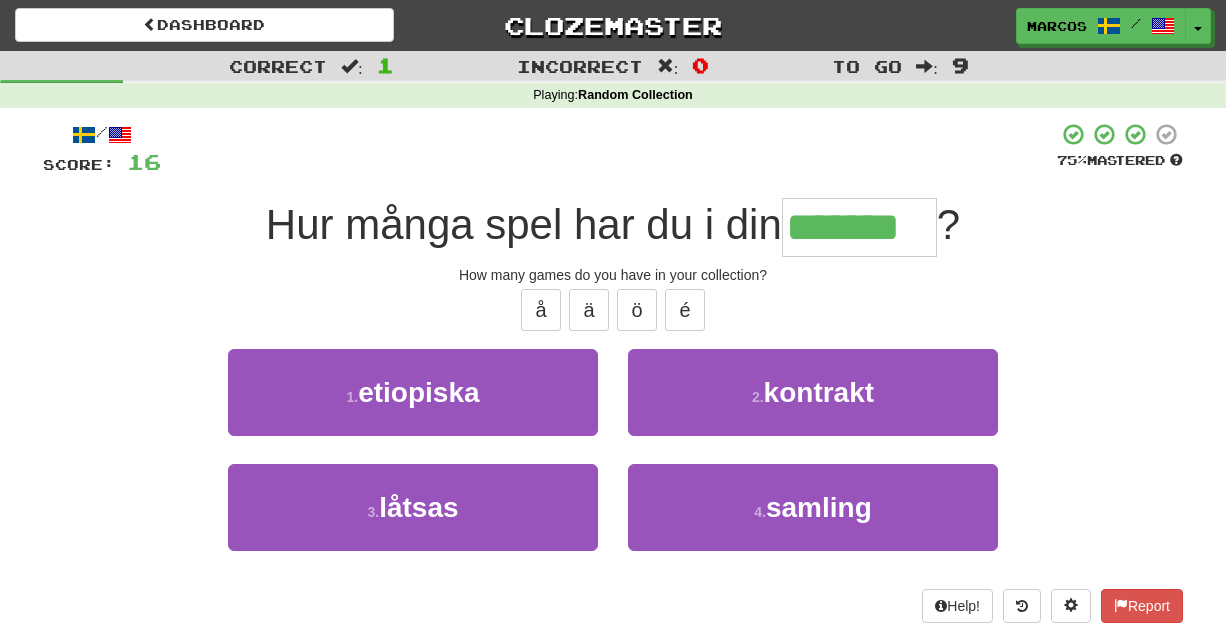 type on "*******" 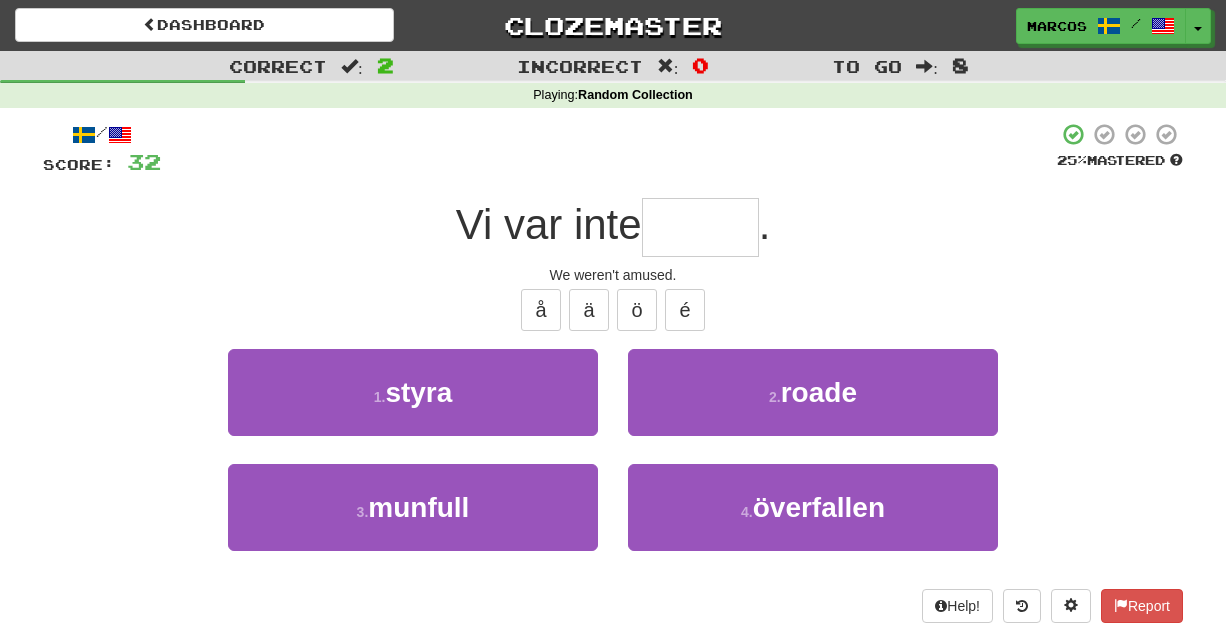 type on "*" 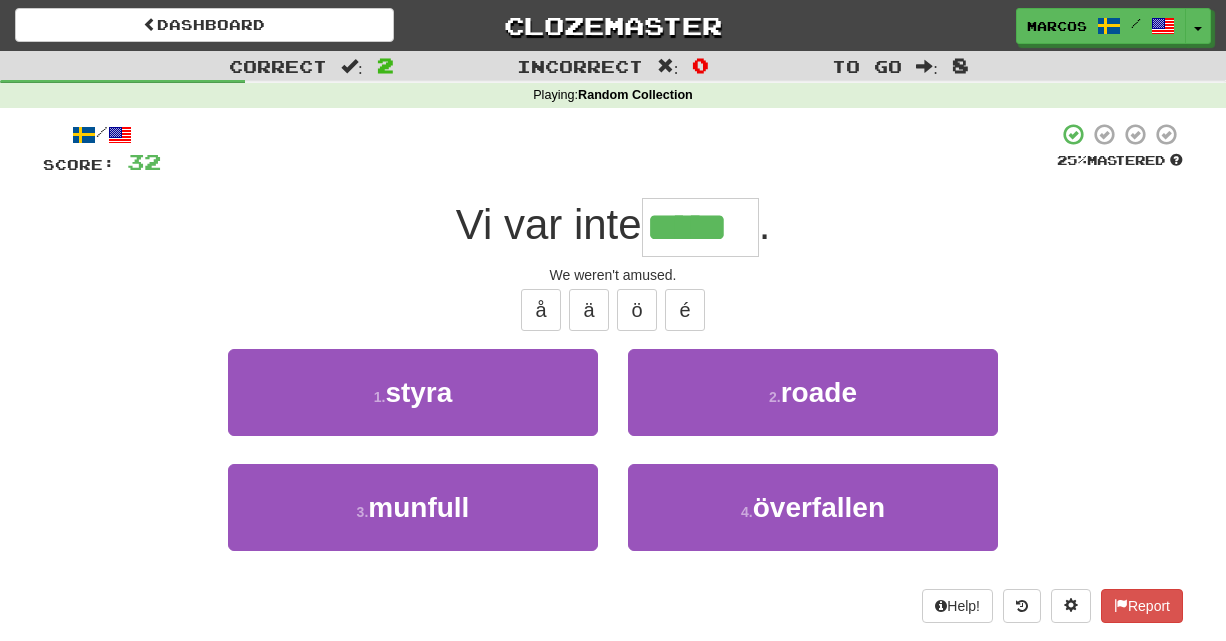 type on "*****" 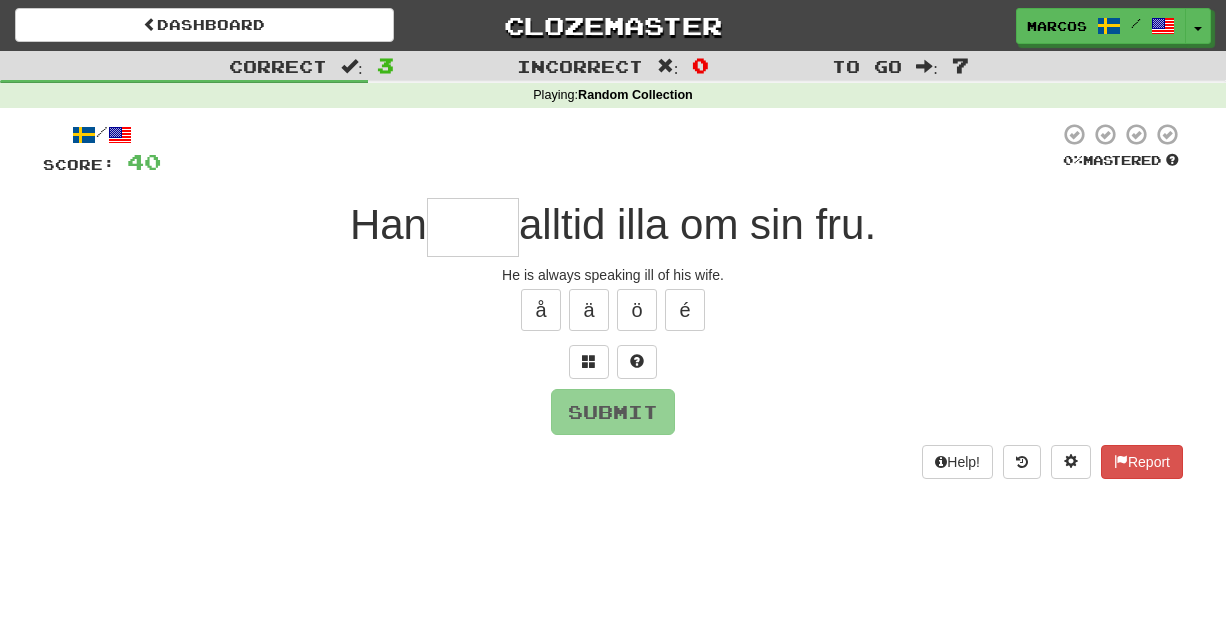 type on "*" 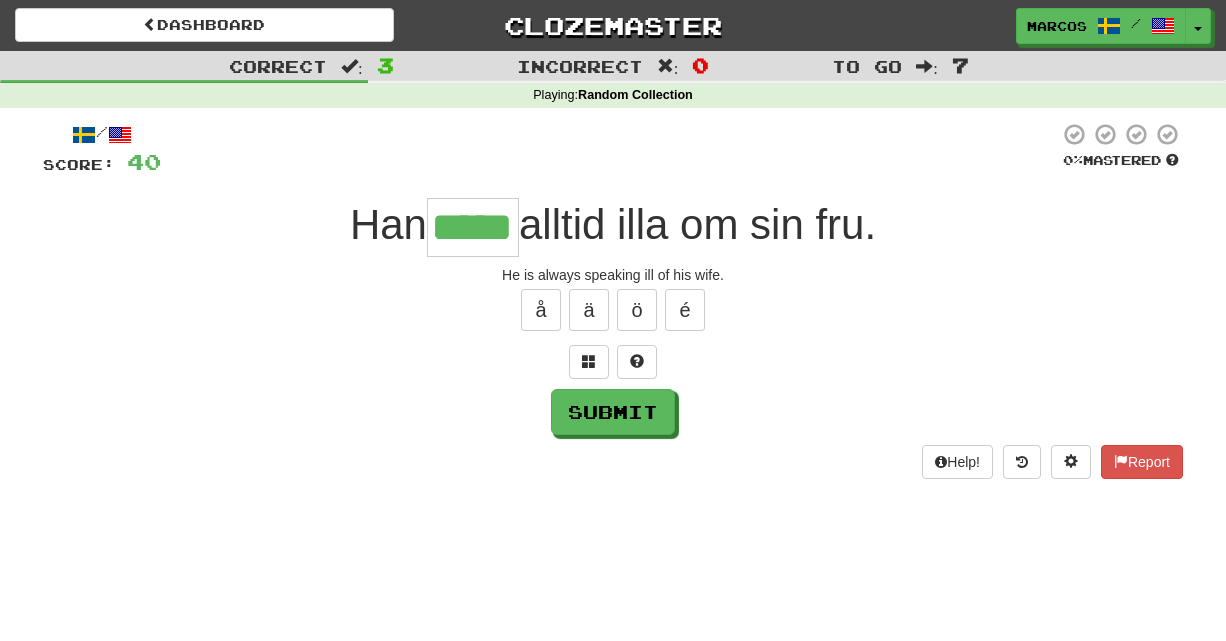 type on "*****" 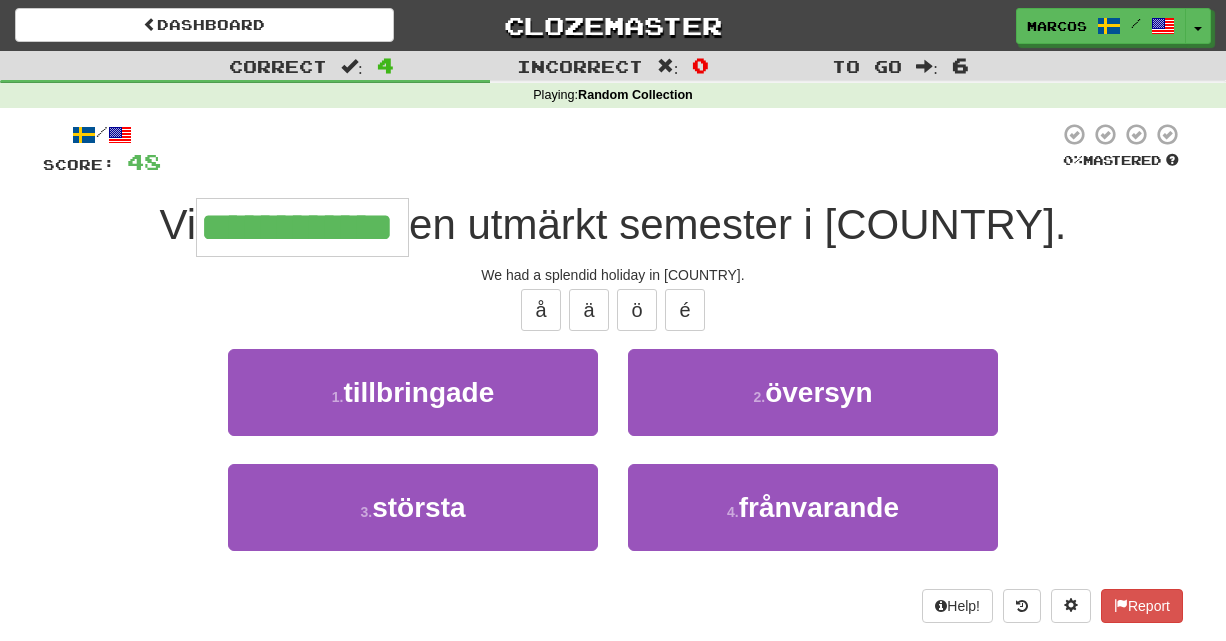 type on "**********" 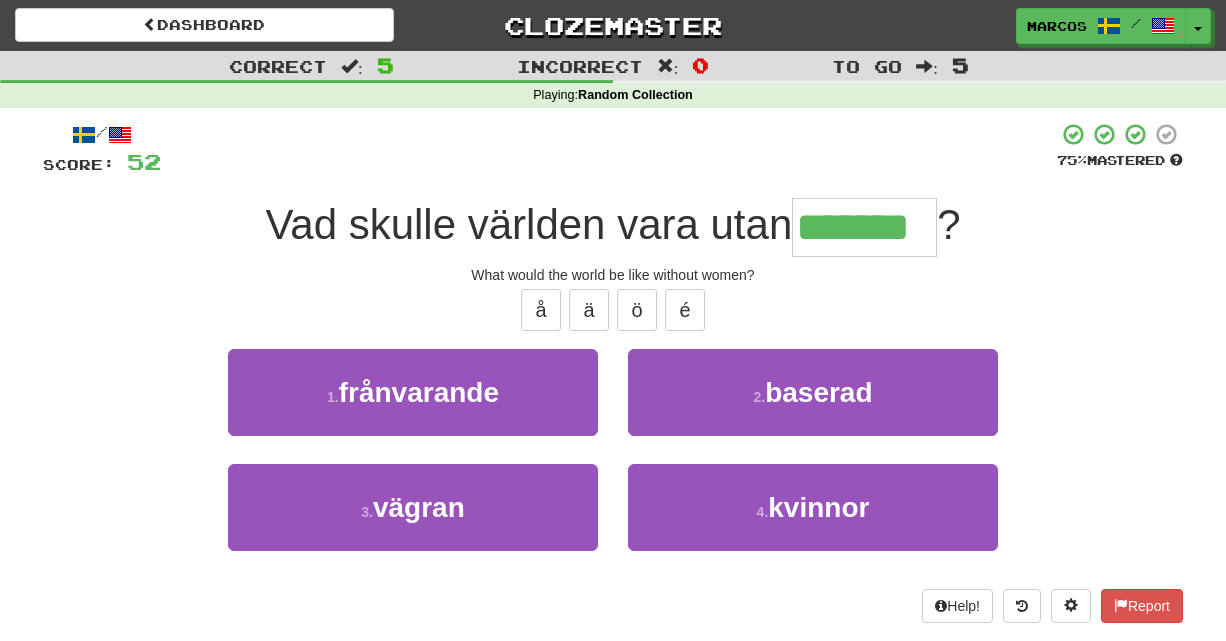 type on "*******" 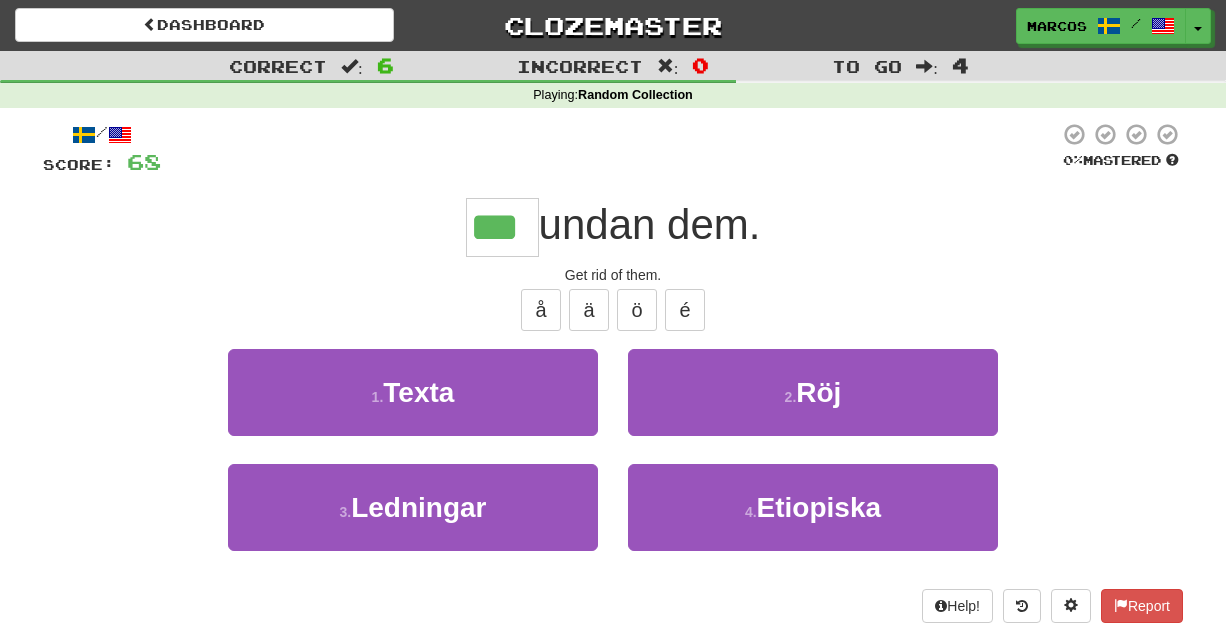 type on "***" 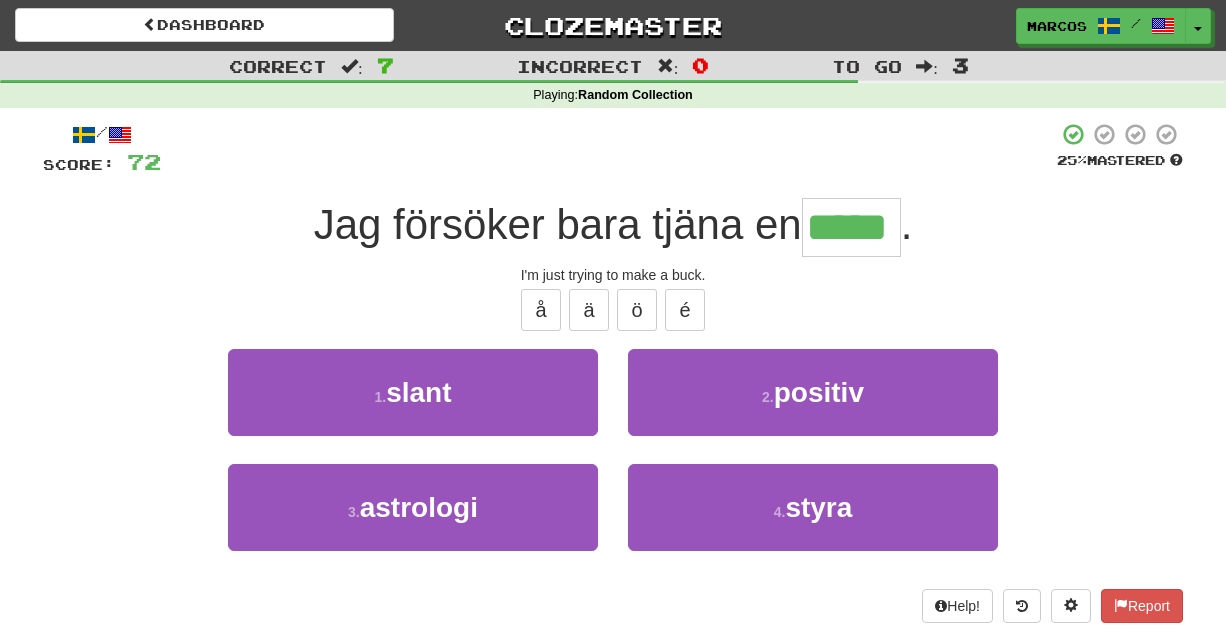 type on "*****" 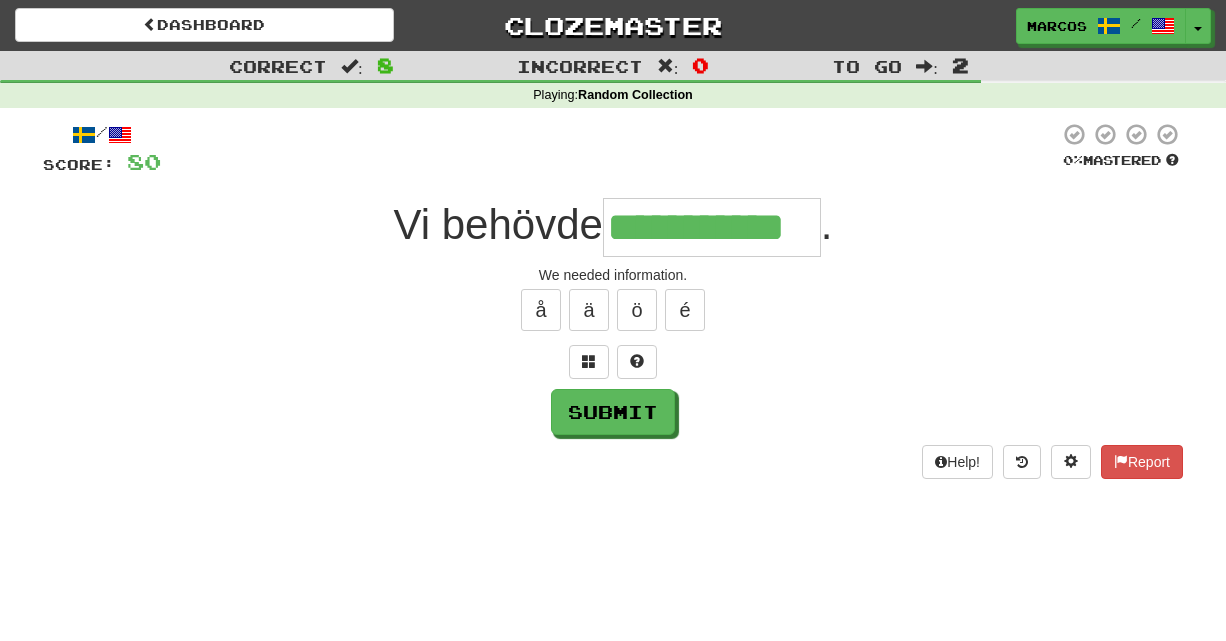 type on "**********" 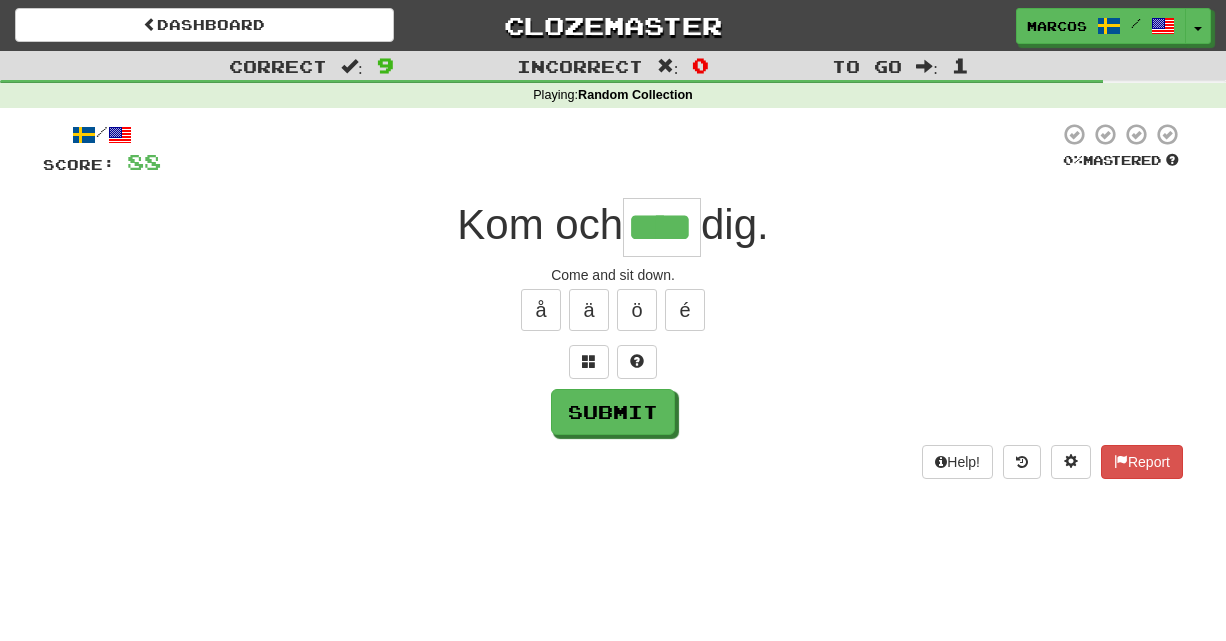 type on "****" 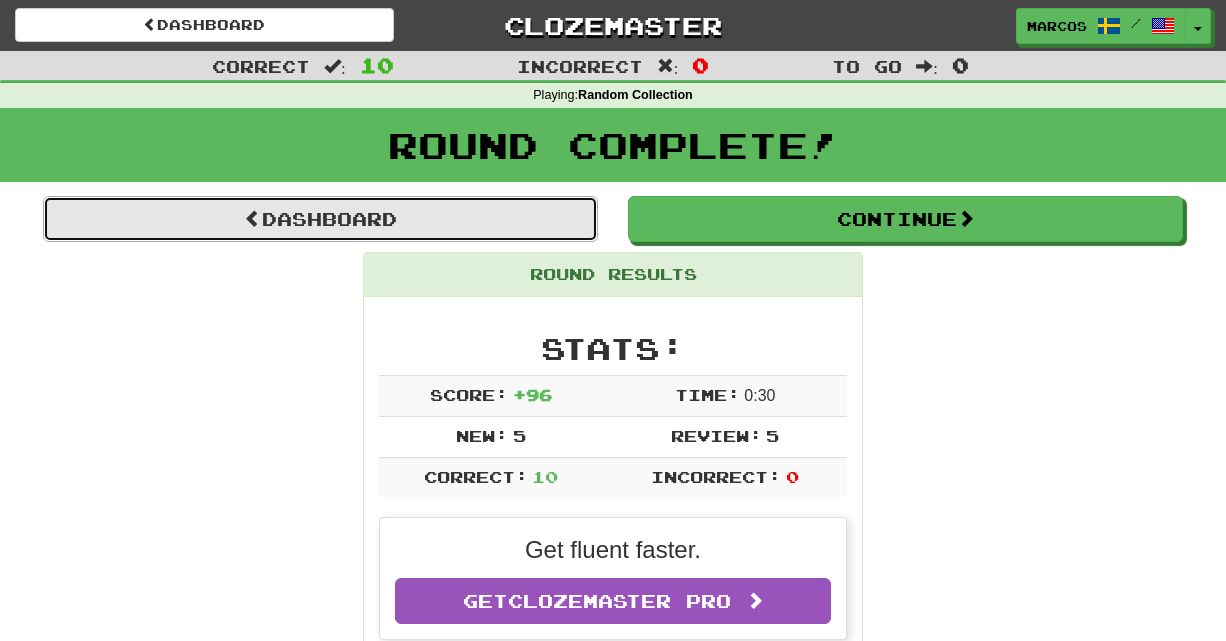 click on "Dashboard" at bounding box center (320, 219) 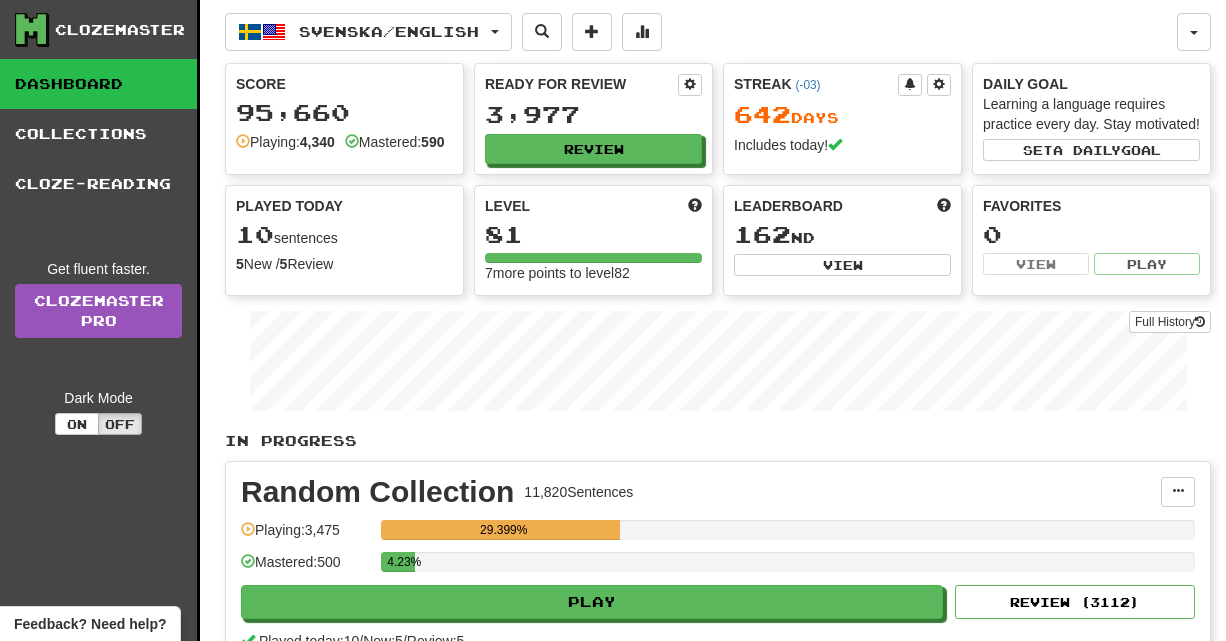 scroll, scrollTop: 0, scrollLeft: 0, axis: both 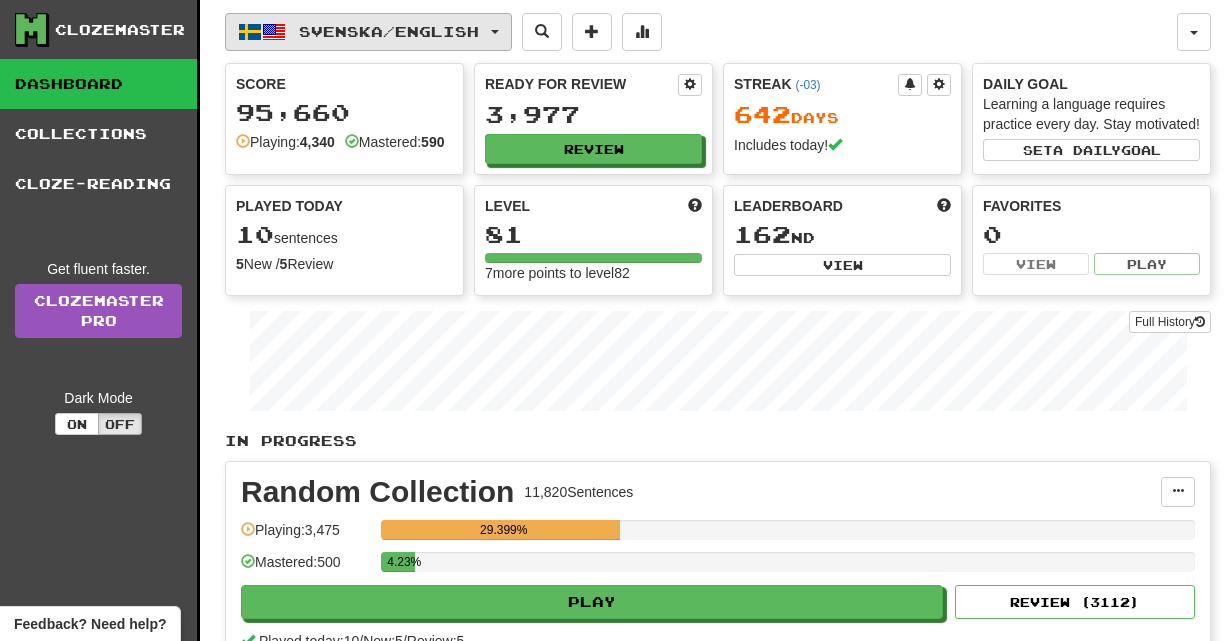 click on "Svenska  /  English" 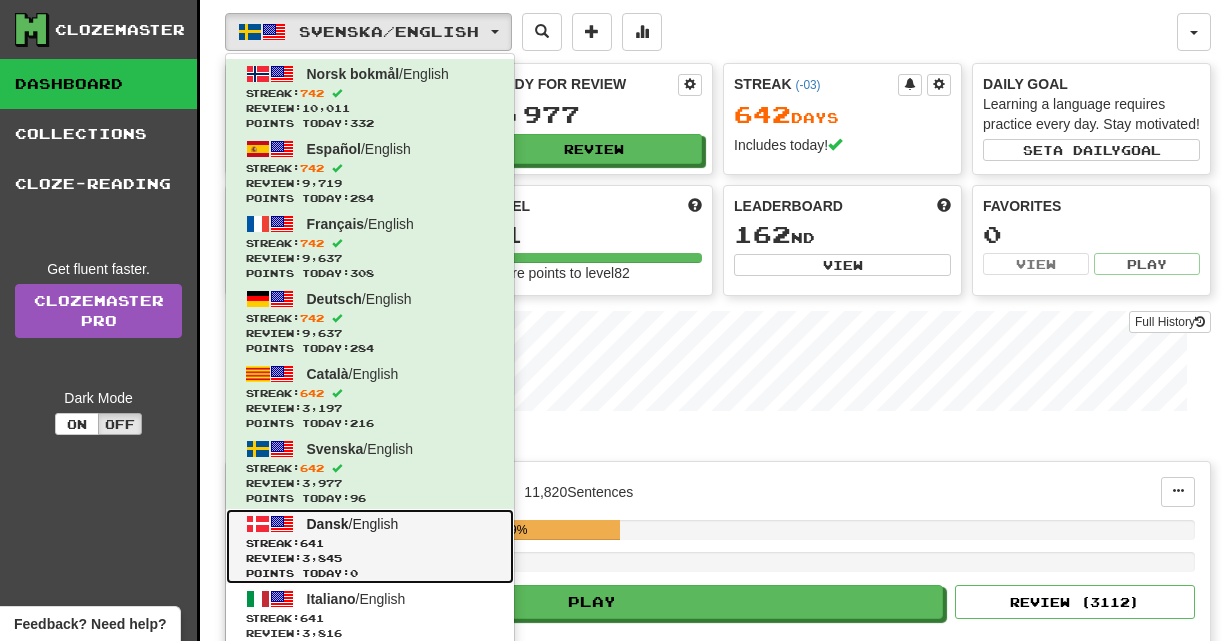 click on "Review:  3,845" 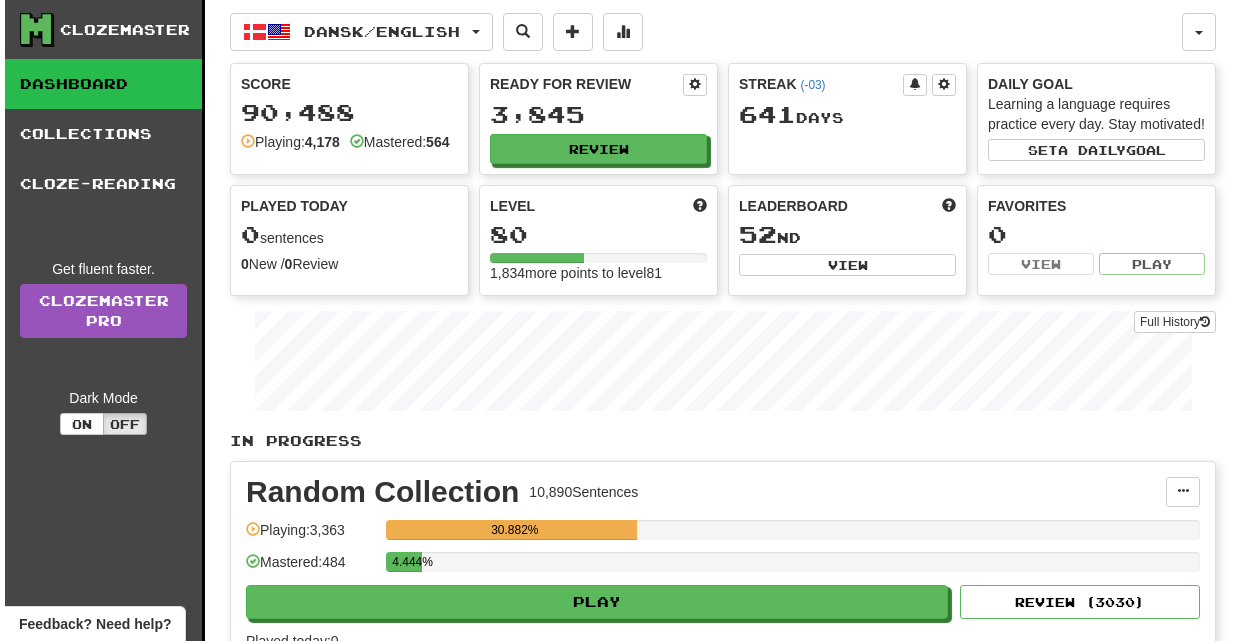 scroll, scrollTop: 0, scrollLeft: 0, axis: both 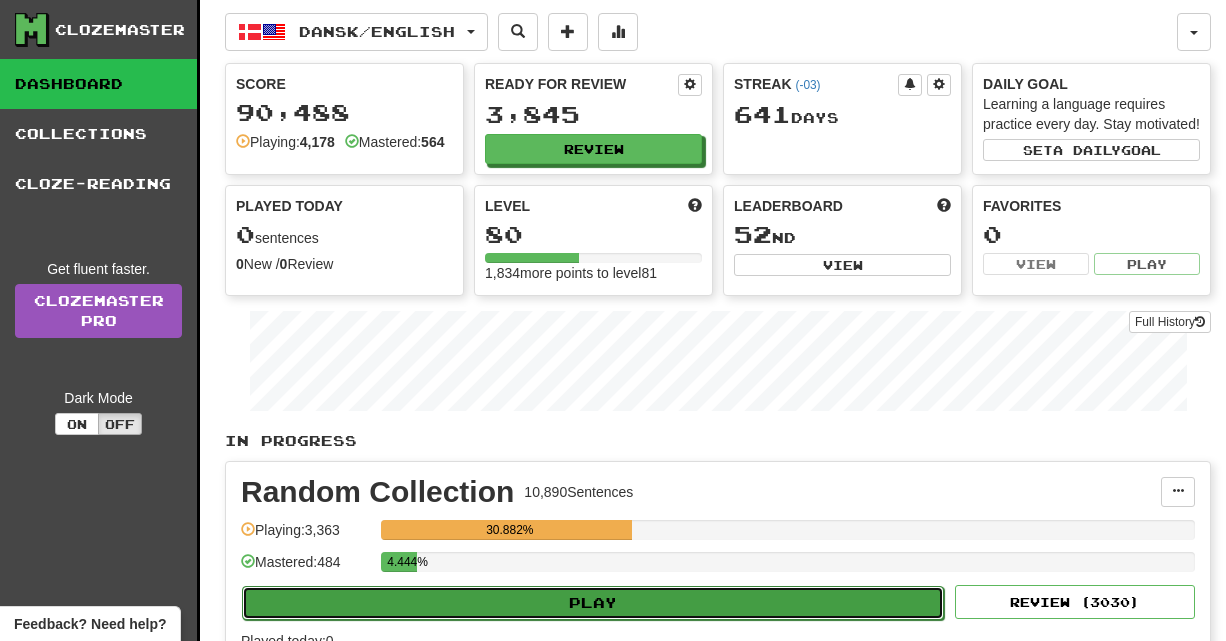 click on "Play" at bounding box center (593, 603) 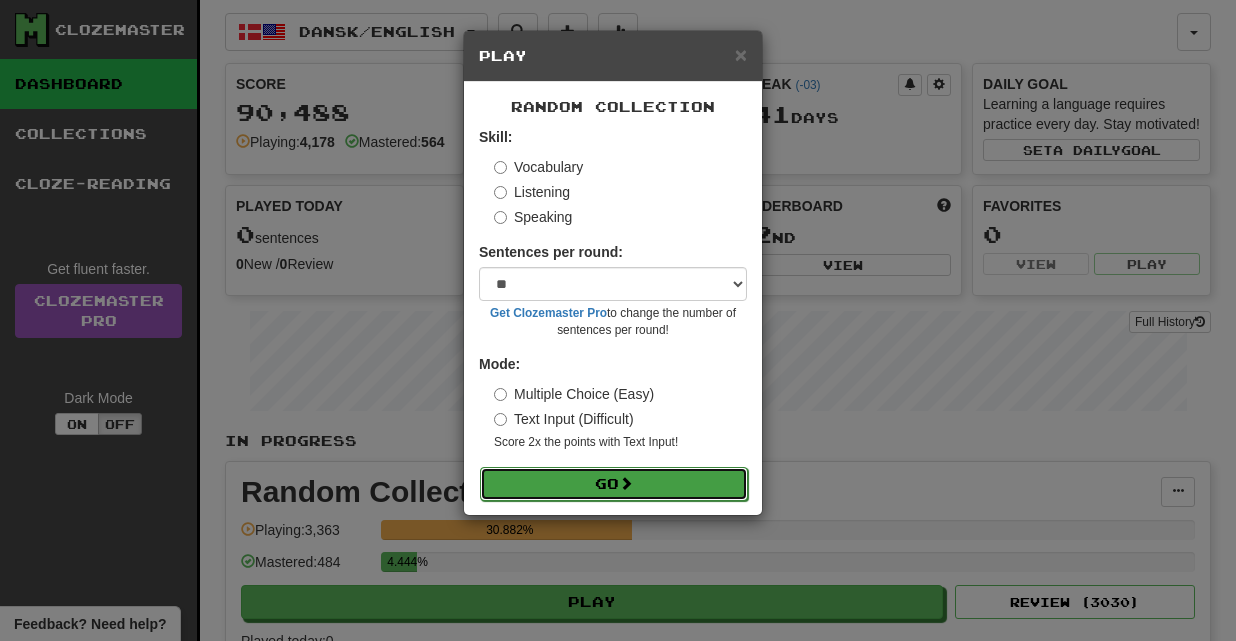 click on "Go" at bounding box center [614, 484] 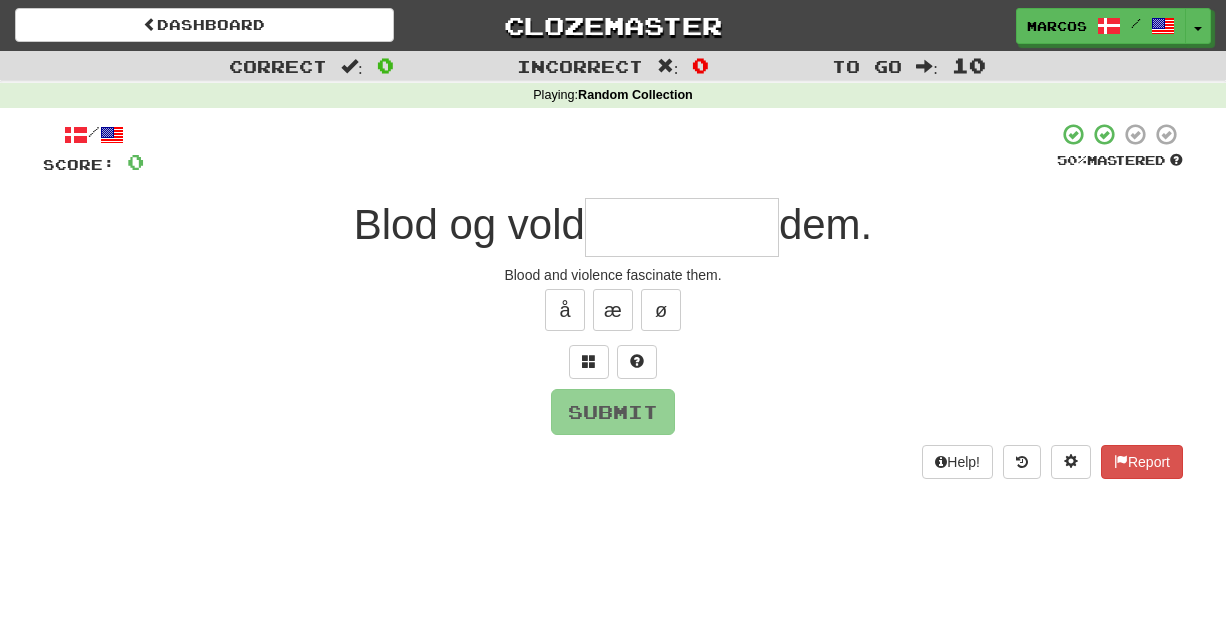 scroll, scrollTop: 0, scrollLeft: 0, axis: both 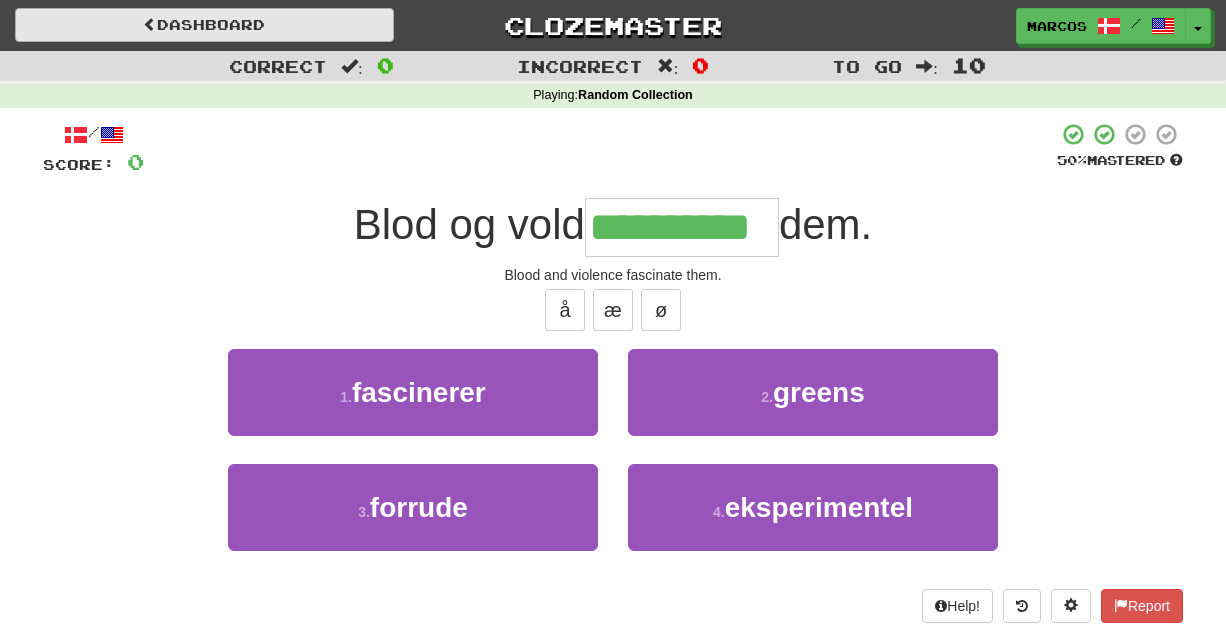 type on "**********" 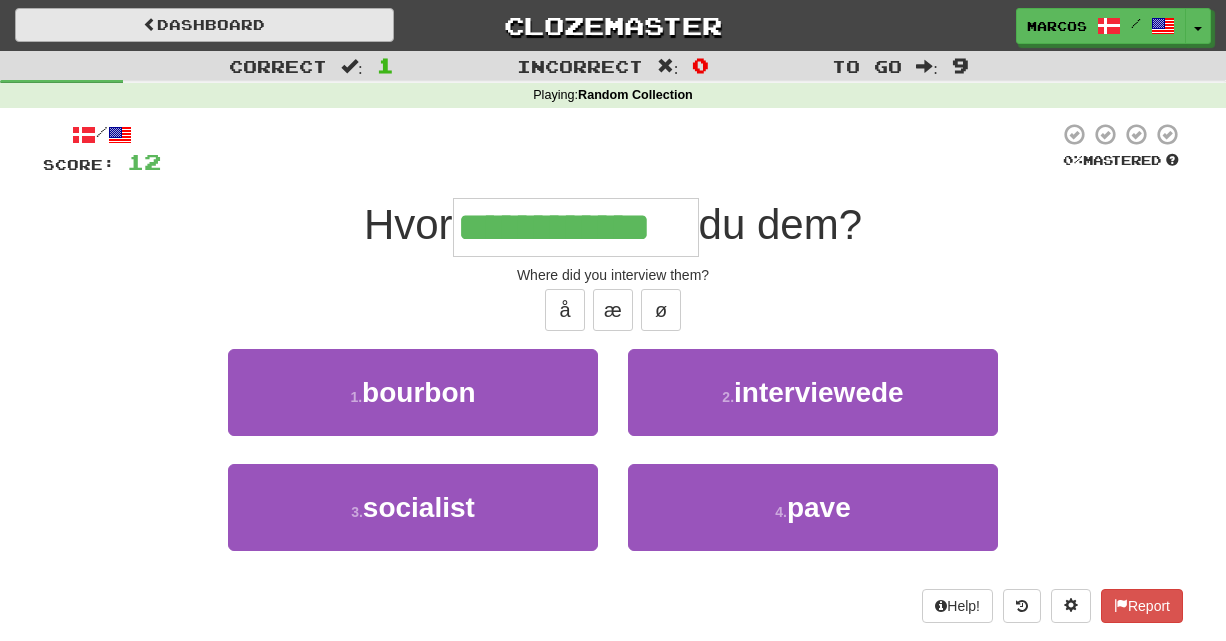 type on "**********" 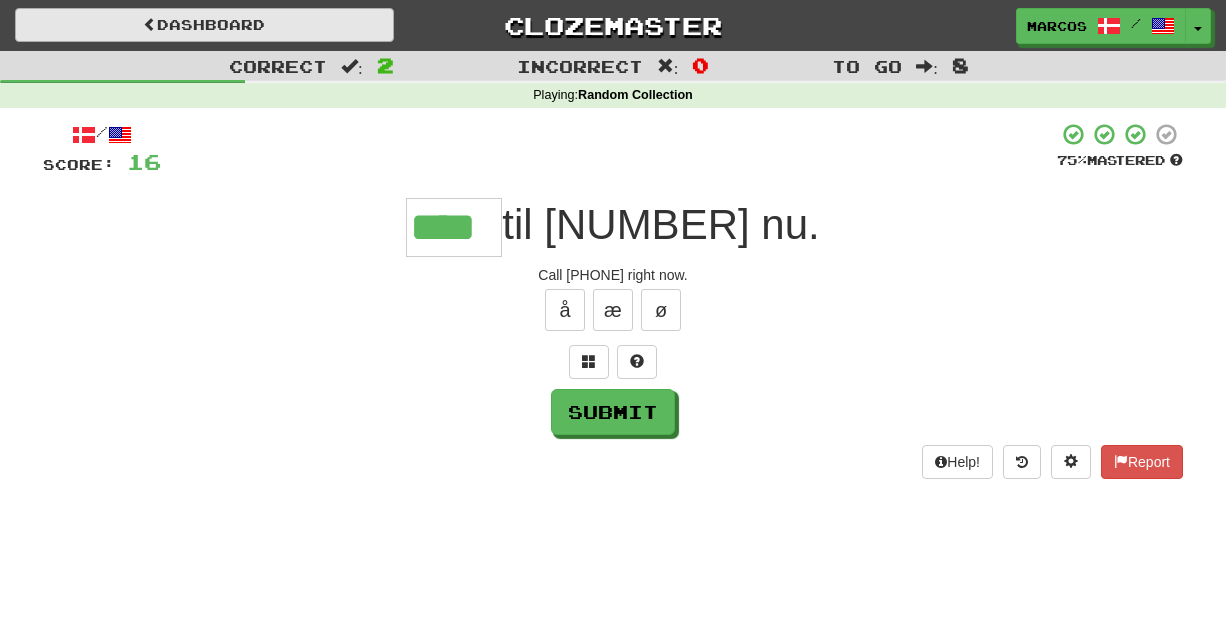 type on "****" 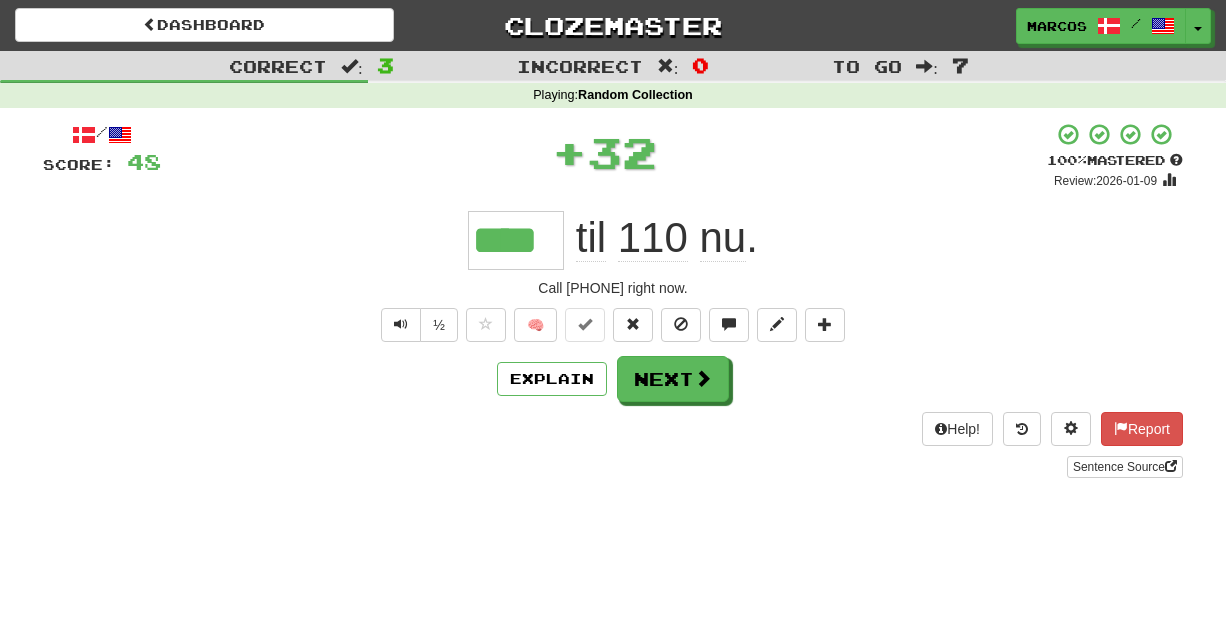 click on "****   til   110   nu ." at bounding box center (613, 240) 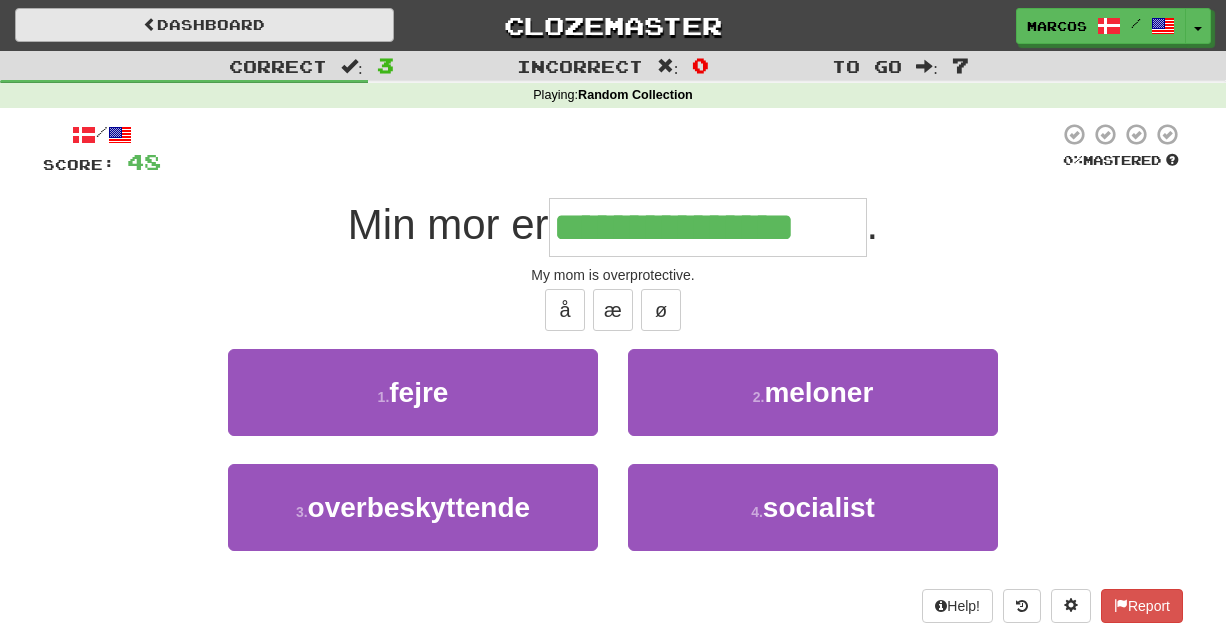 type on "**********" 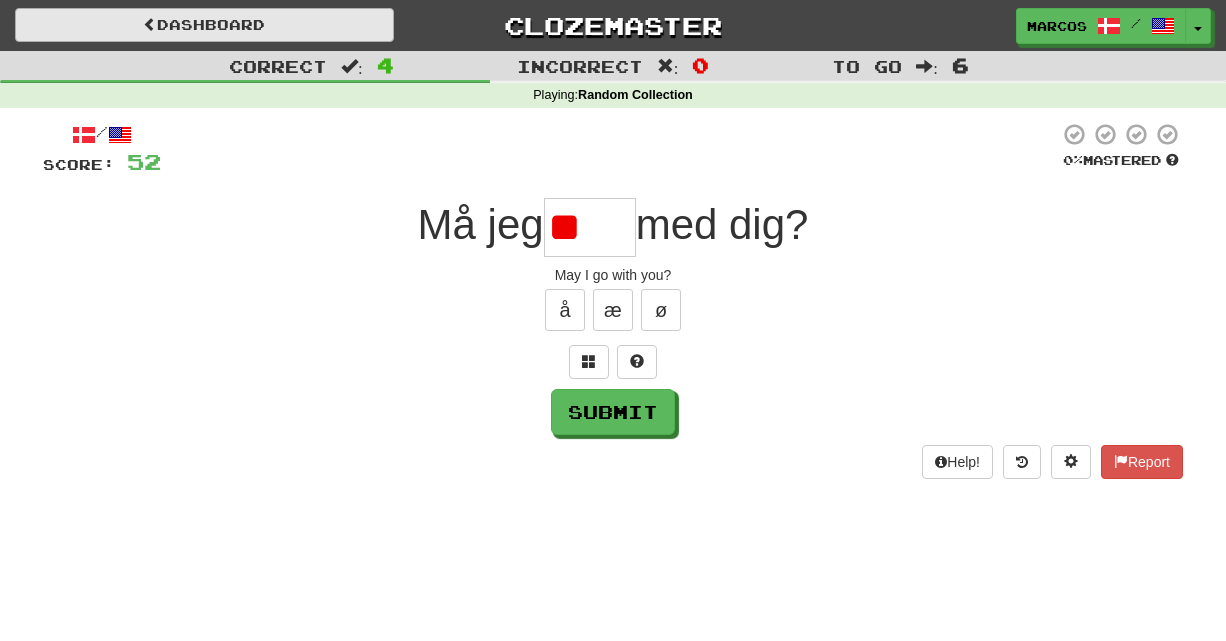 type on "*" 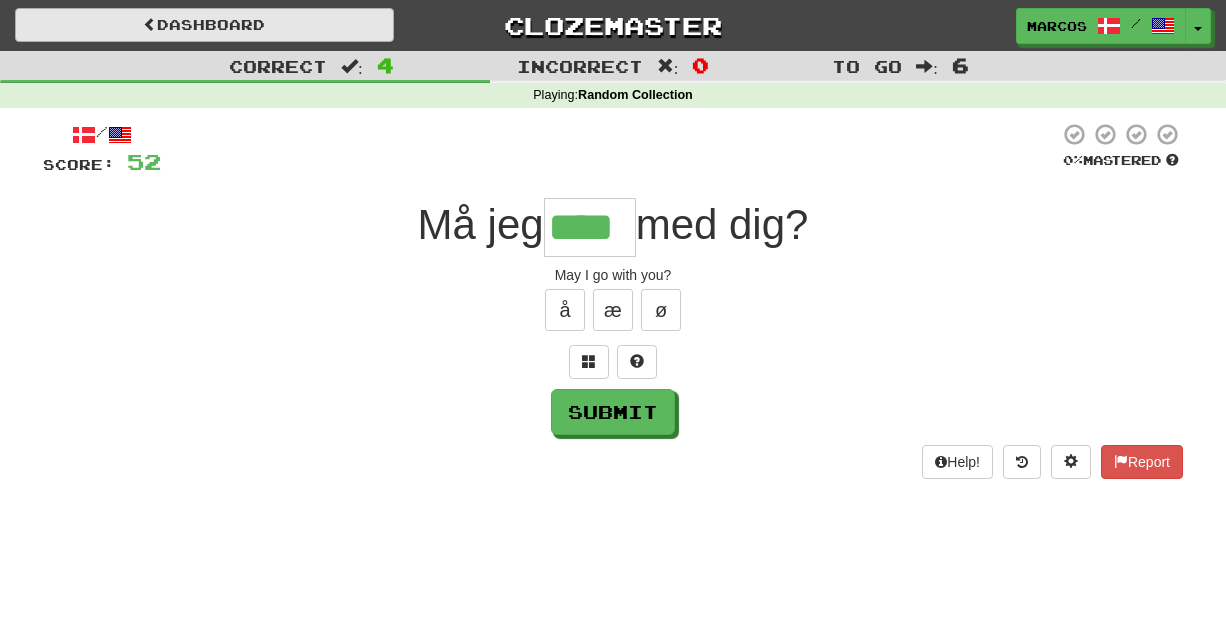 type on "****" 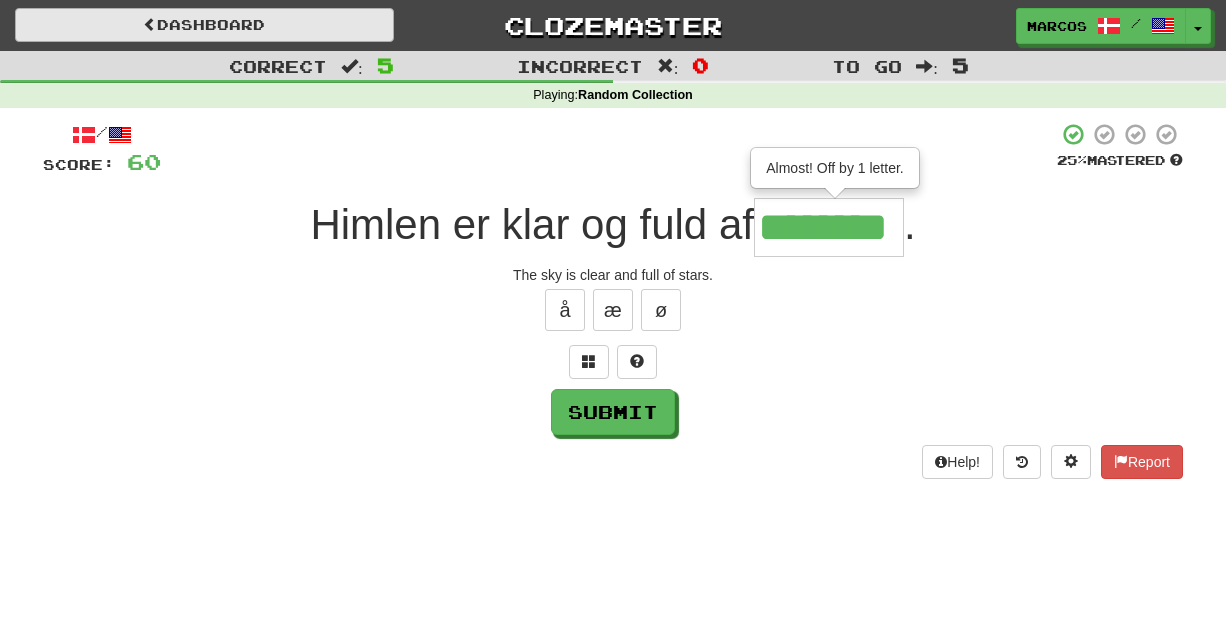 type on "********" 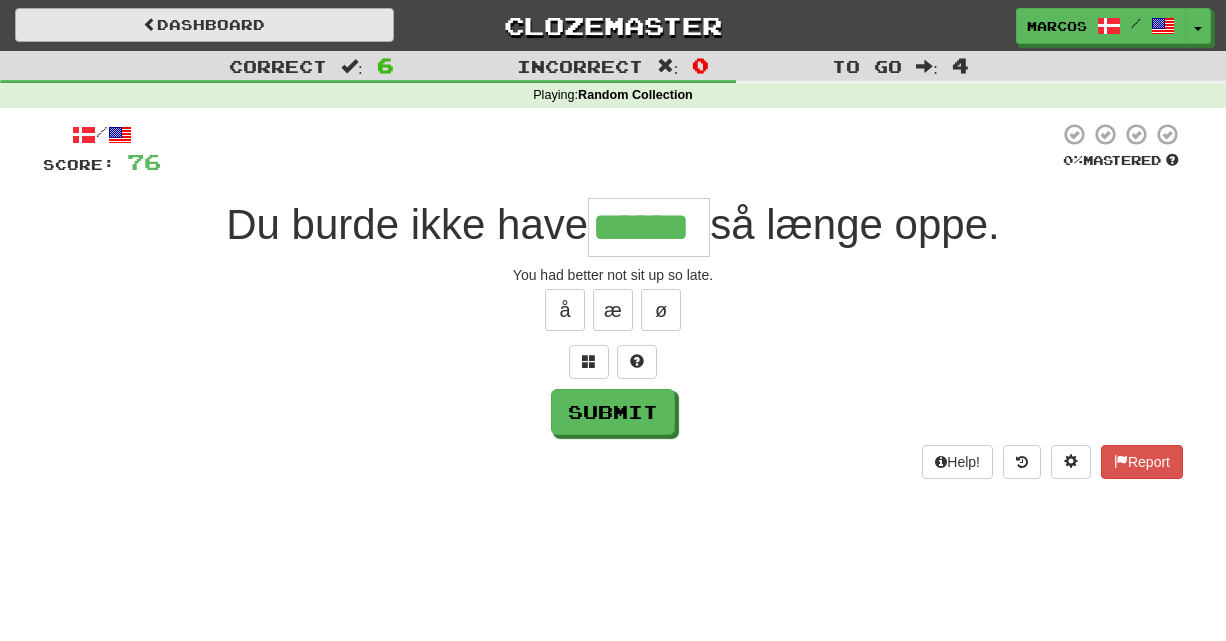 type on "******" 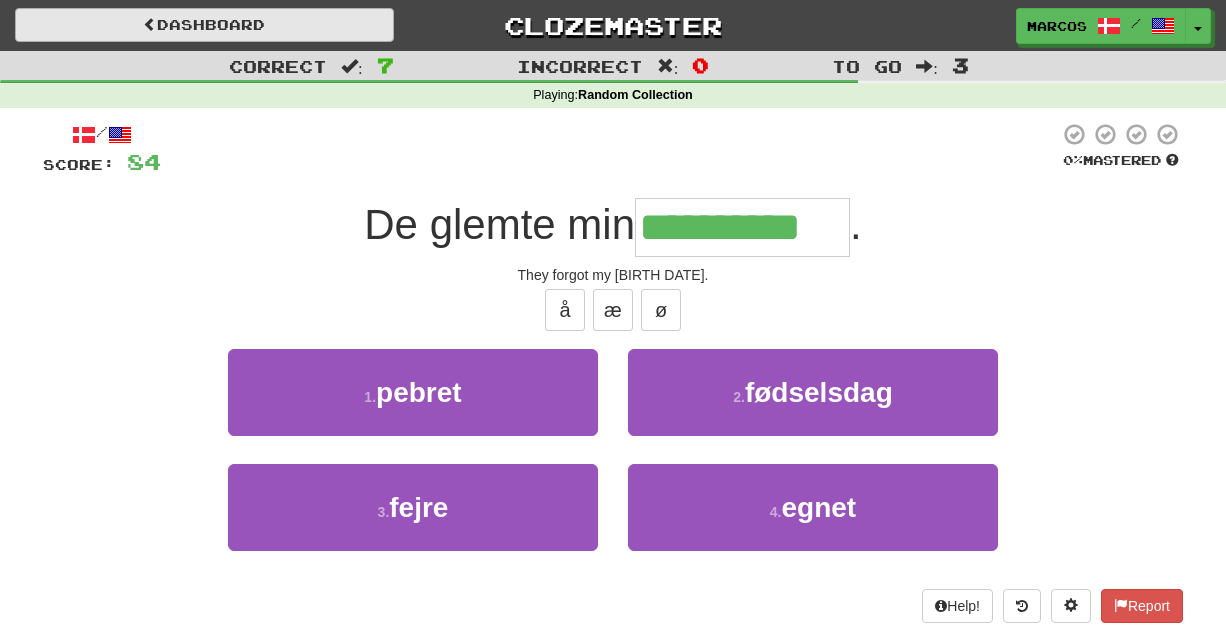 type on "**********" 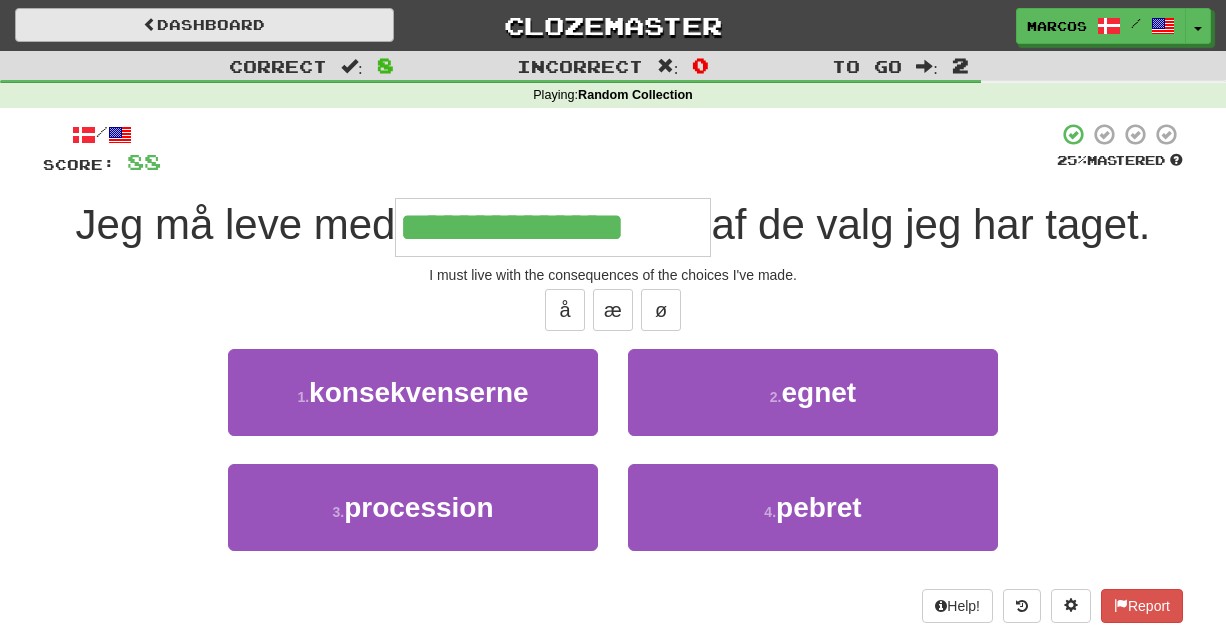type on "**********" 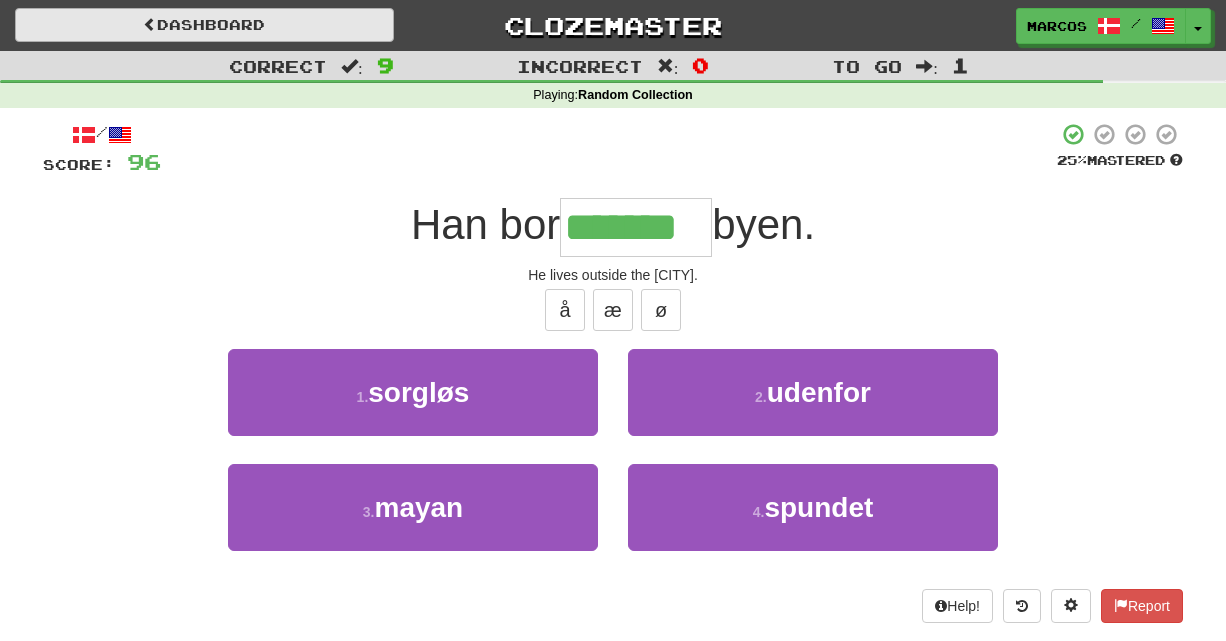type on "*******" 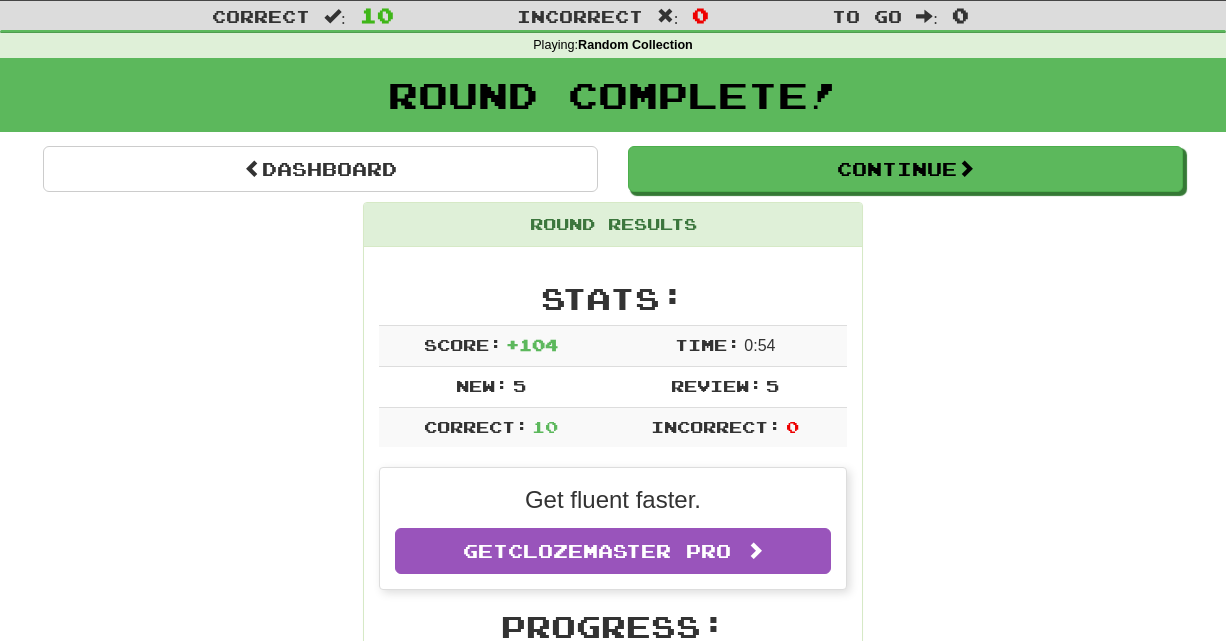 scroll, scrollTop: 0, scrollLeft: 0, axis: both 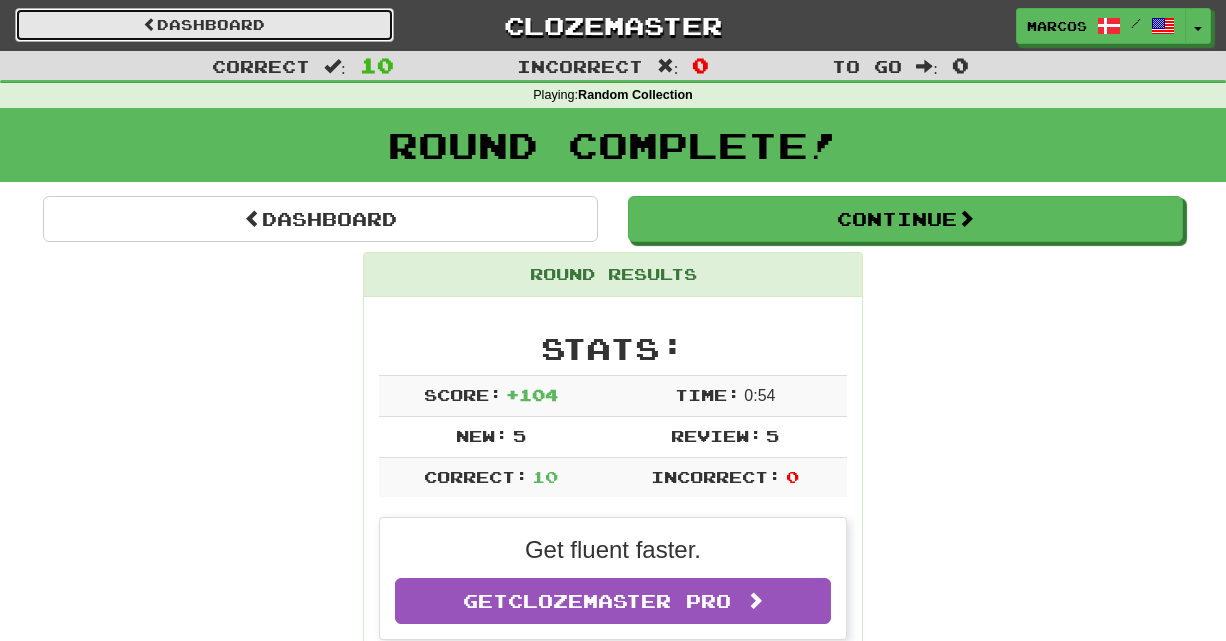 click on "Dashboard" at bounding box center (204, 25) 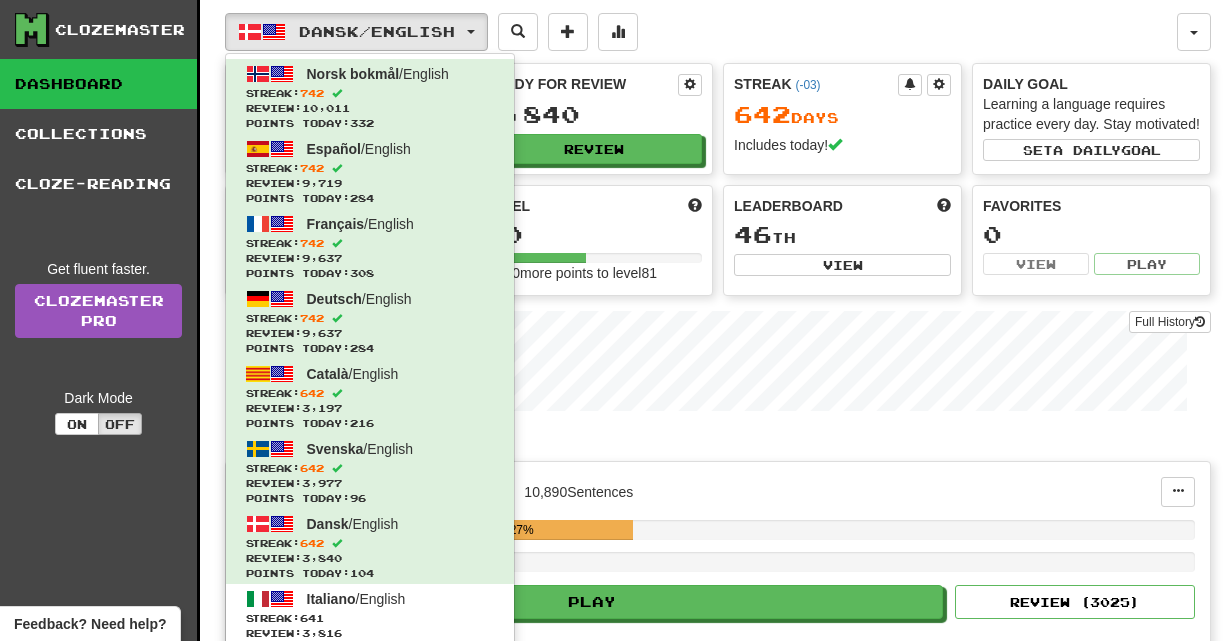 type 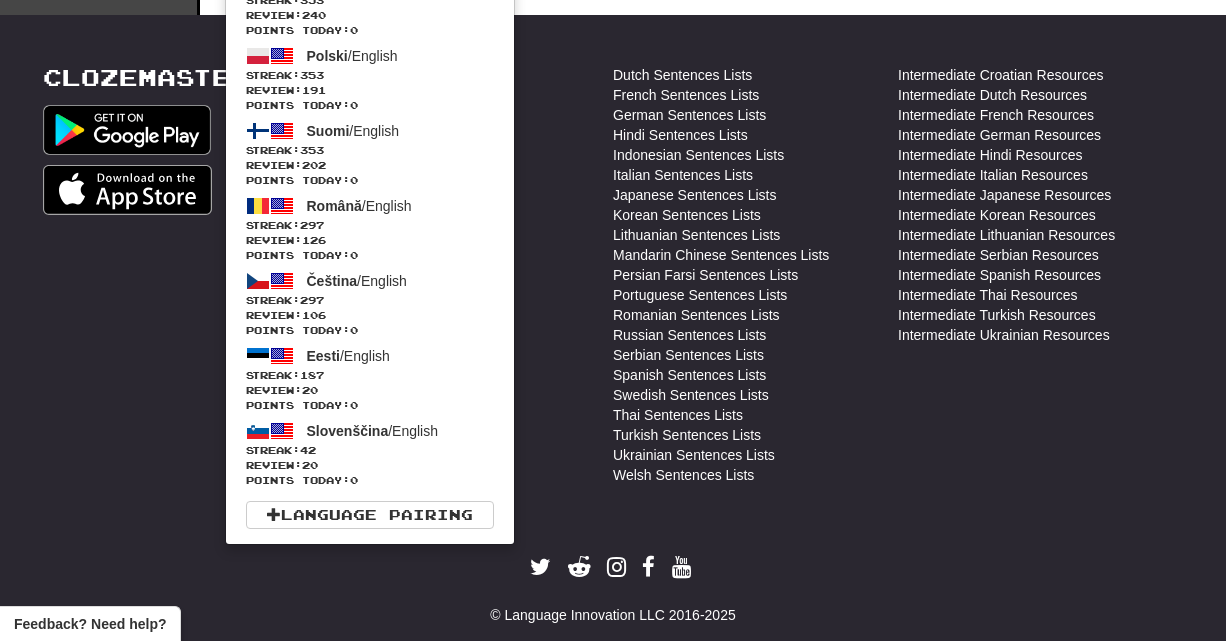 scroll, scrollTop: 814, scrollLeft: 0, axis: vertical 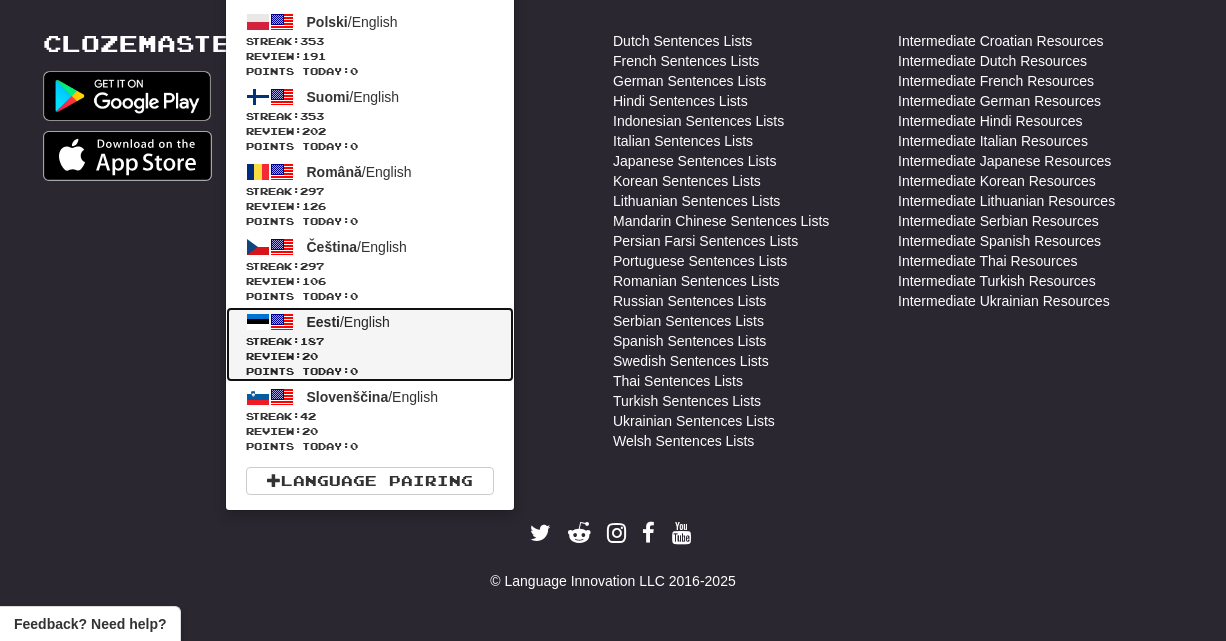 click at bounding box center (282, 322) 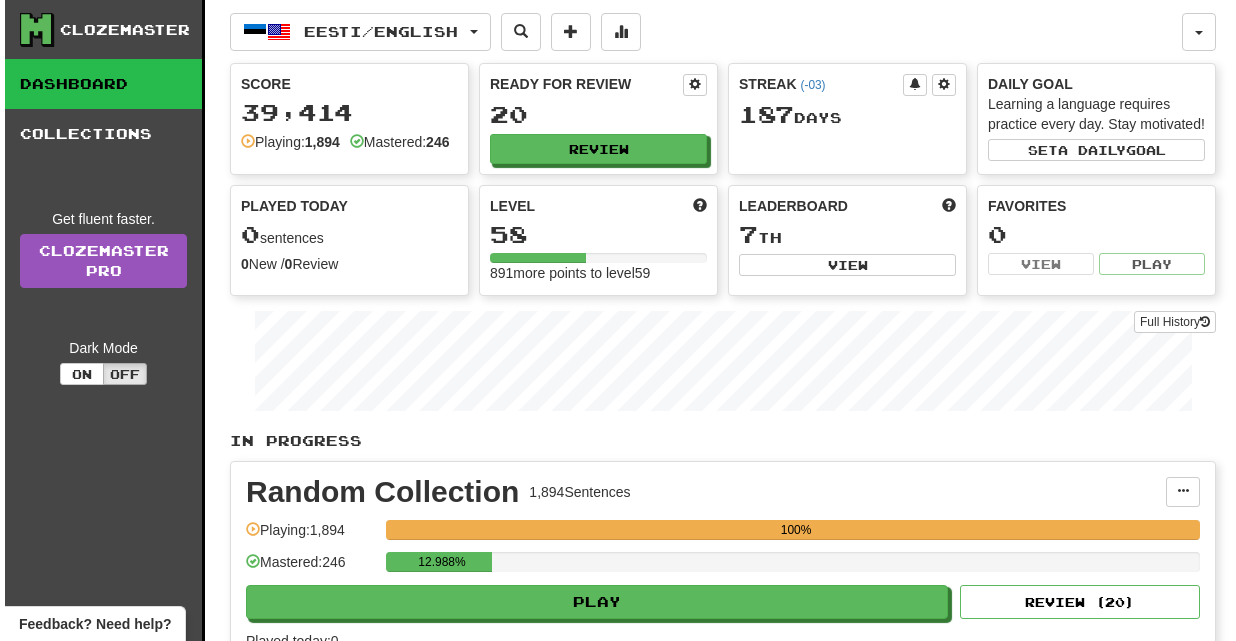 scroll, scrollTop: 0, scrollLeft: 0, axis: both 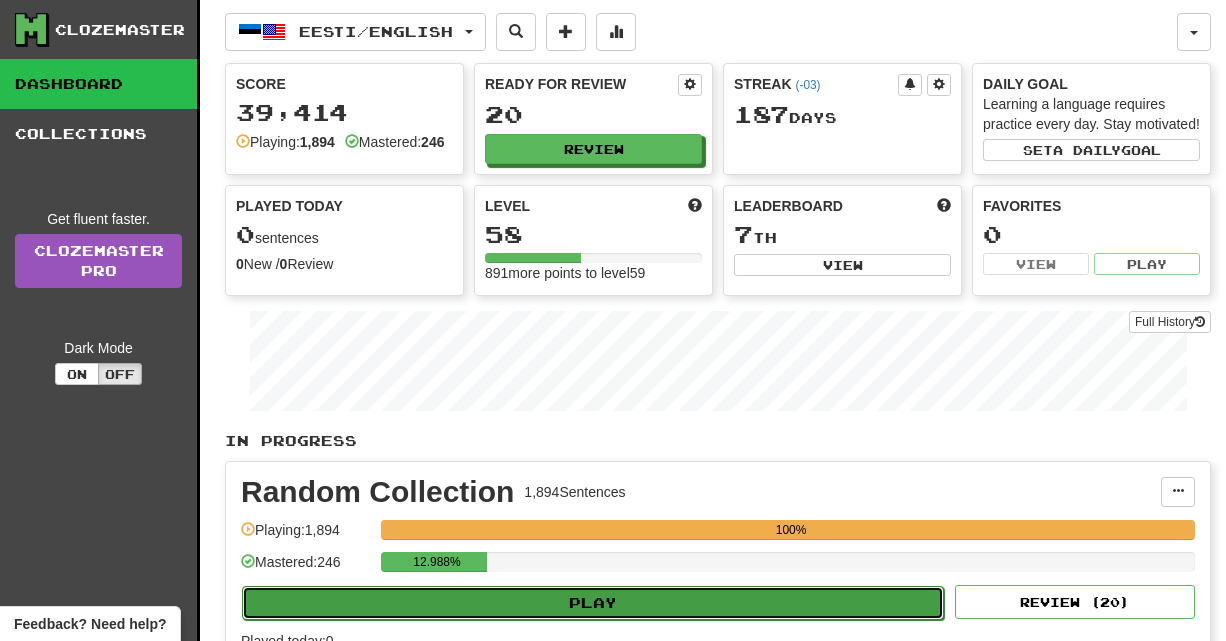 click on "Play" at bounding box center [593, 603] 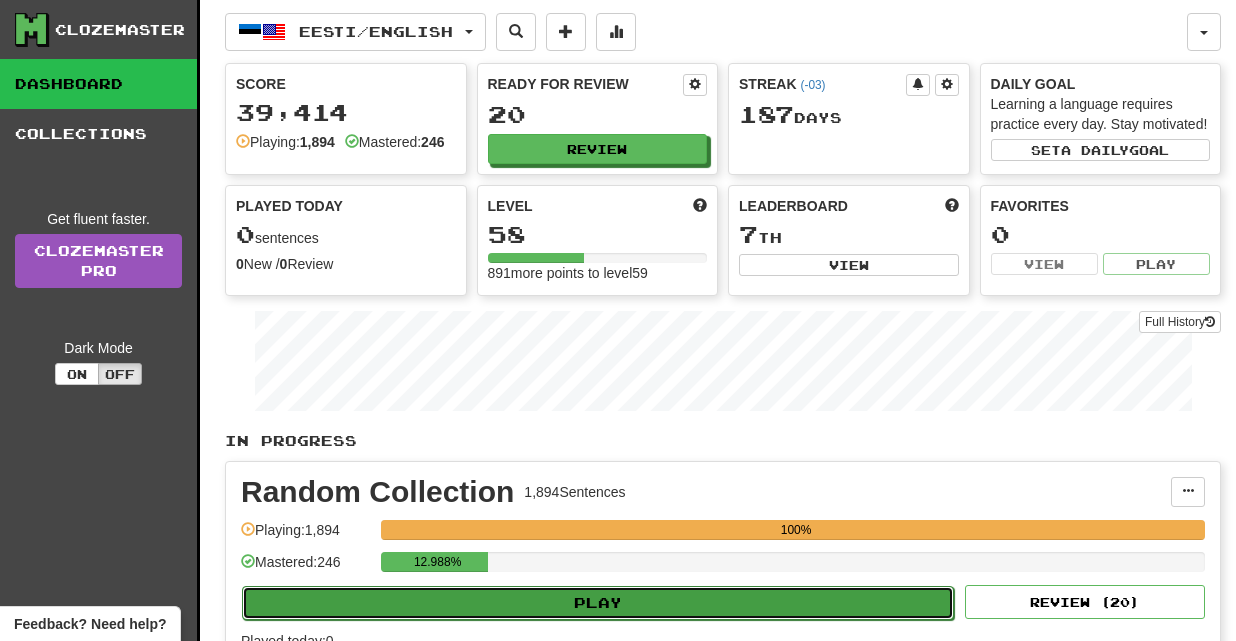 select on "**" 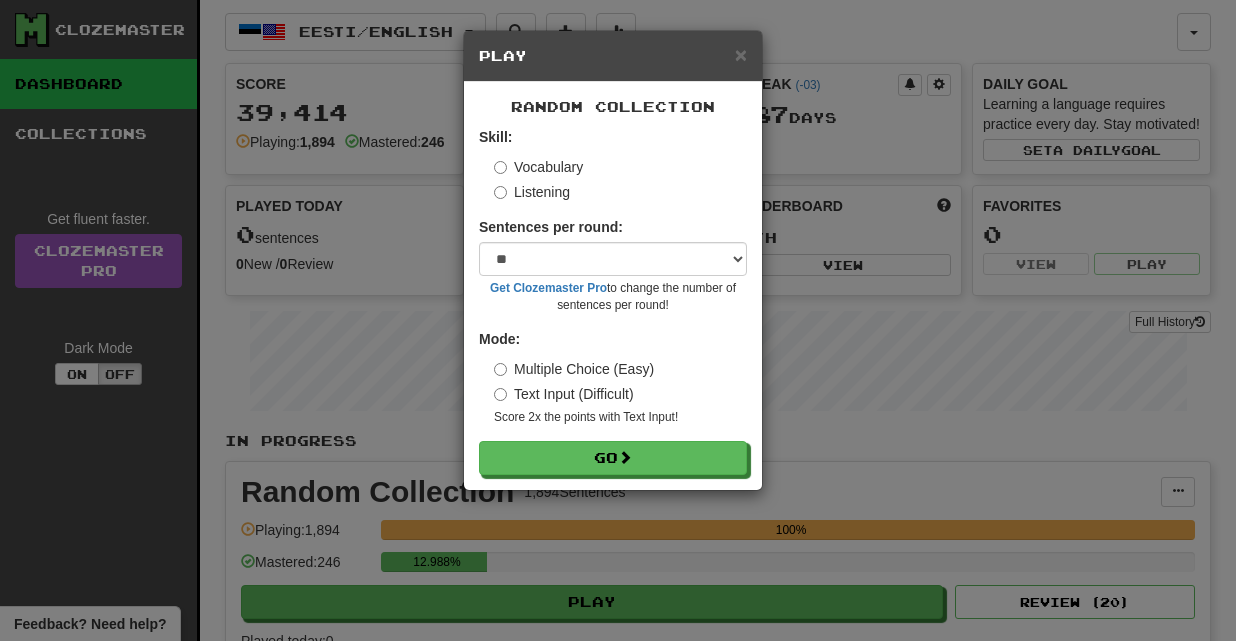 click on "× Play Random Collection Skill: Vocabulary Listening Sentences per round: * ** ** ** ** ** *** ******** Get Clozemaster Pro  to change the number of sentences per round! Mode: Multiple Choice (Easy) Text Input (Difficult) Score 2x the points with Text Input ! Go" at bounding box center [618, 320] 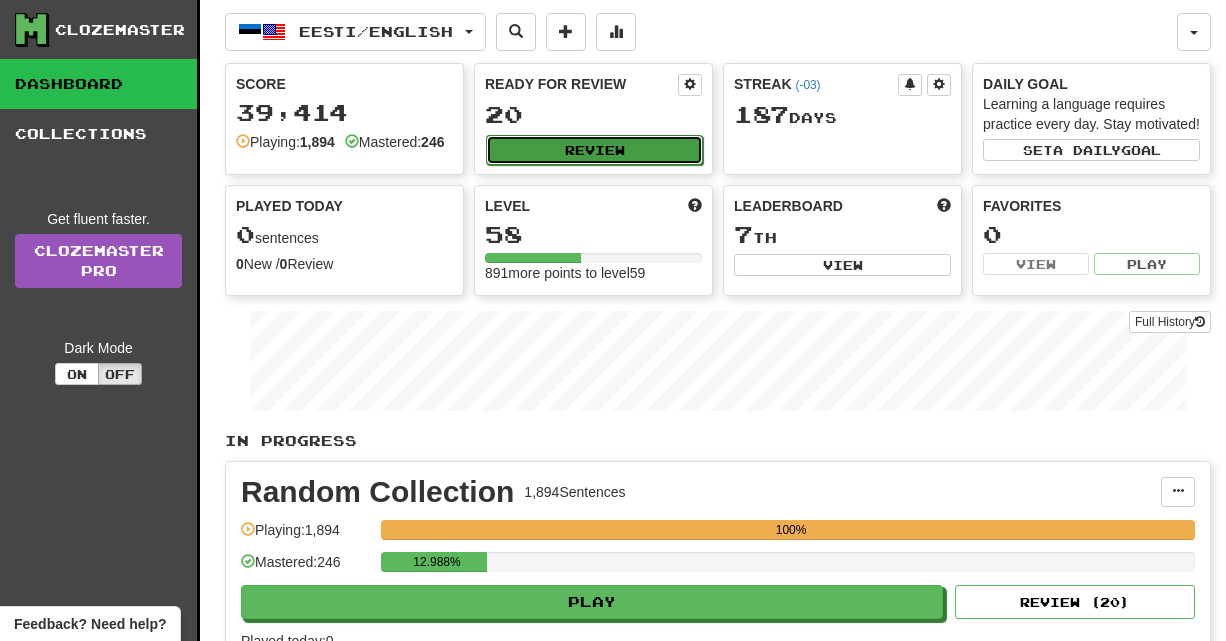 click on "Review" at bounding box center [594, 150] 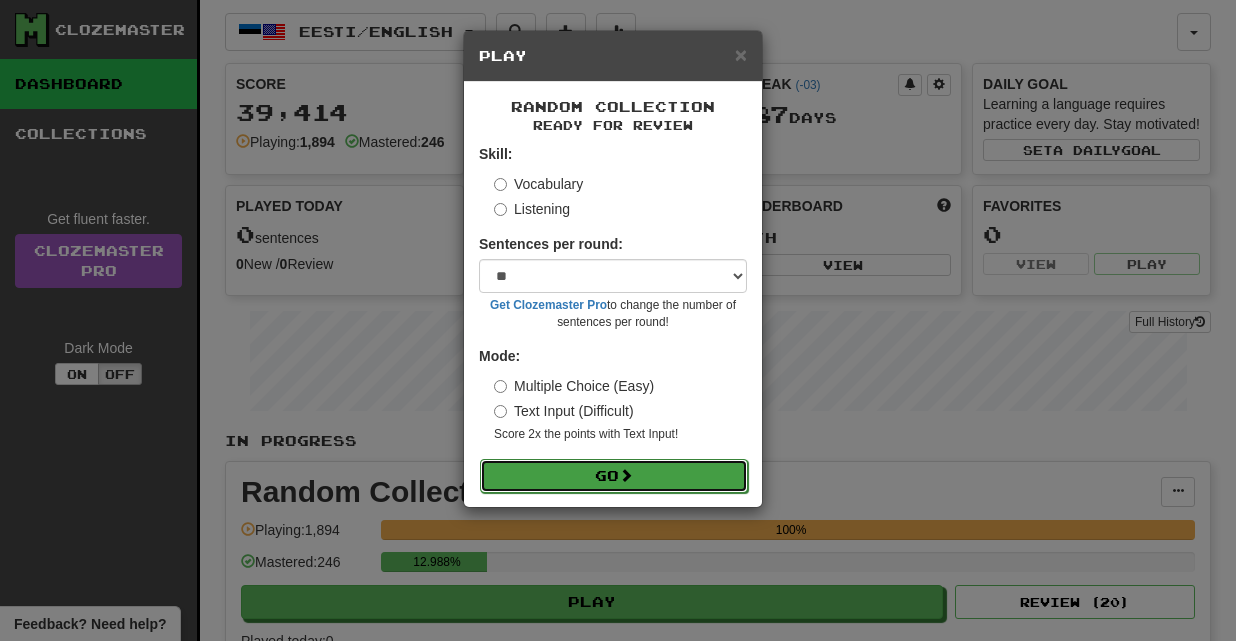 click on "Go" at bounding box center [614, 476] 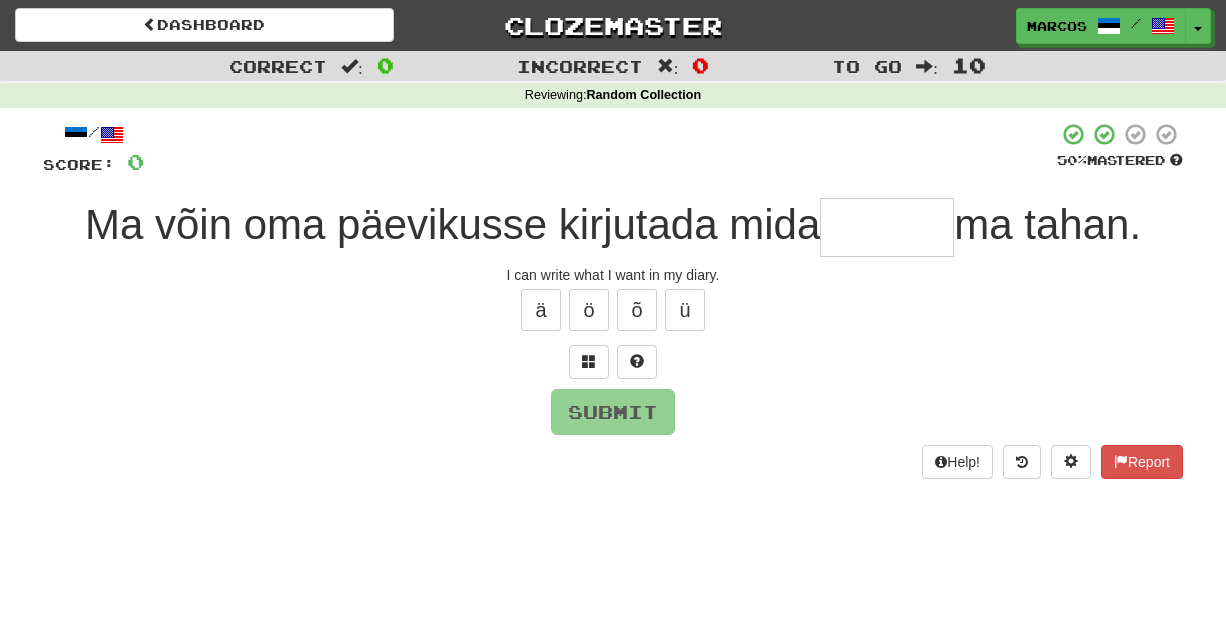 scroll, scrollTop: 0, scrollLeft: 0, axis: both 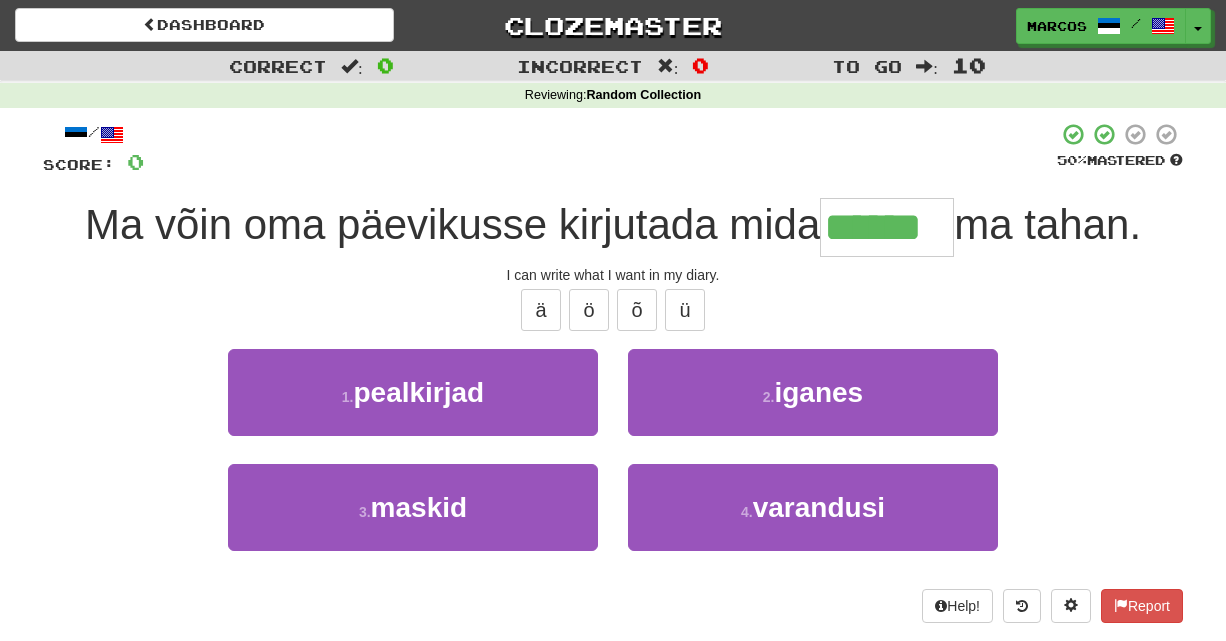 type on "******" 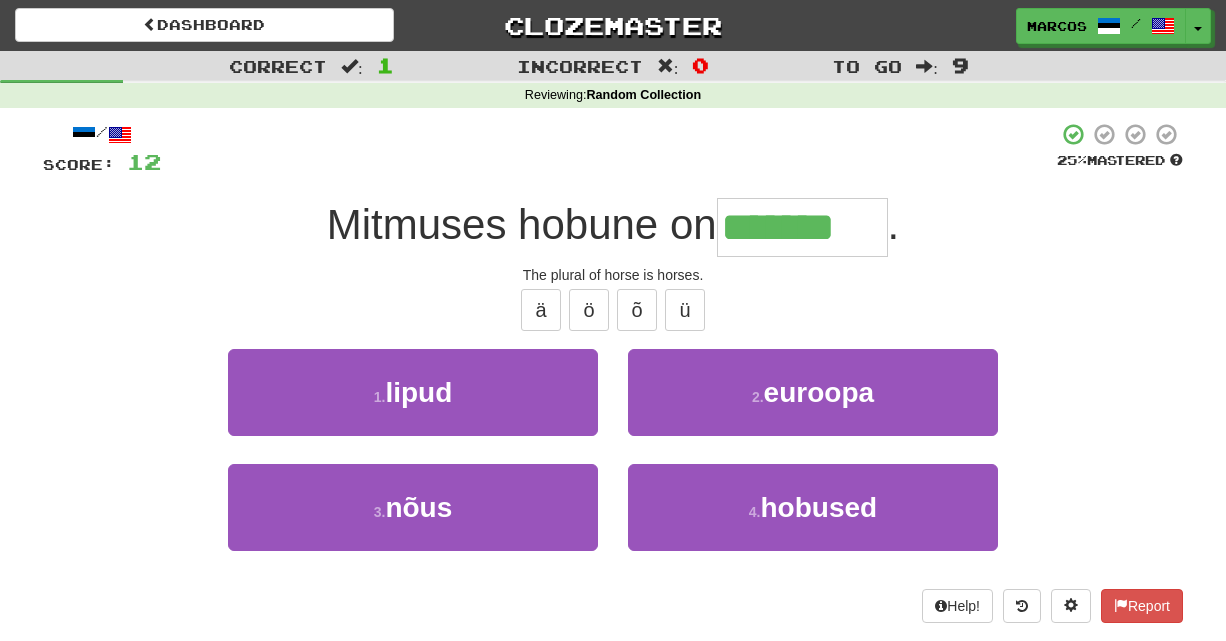 type on "*******" 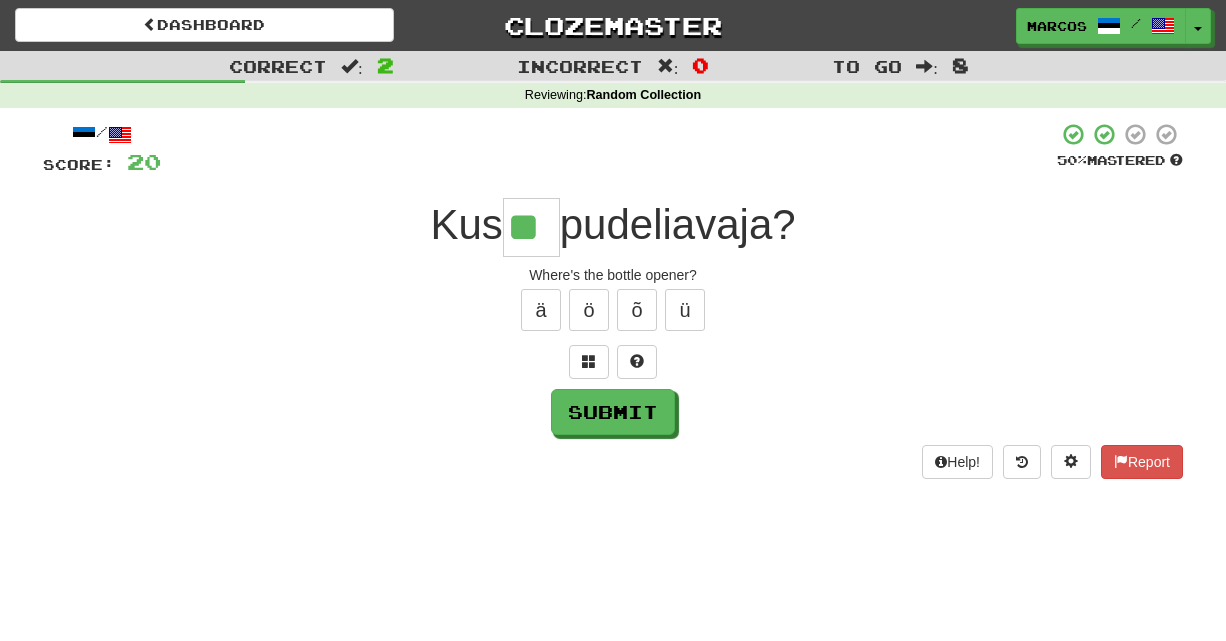 type on "**" 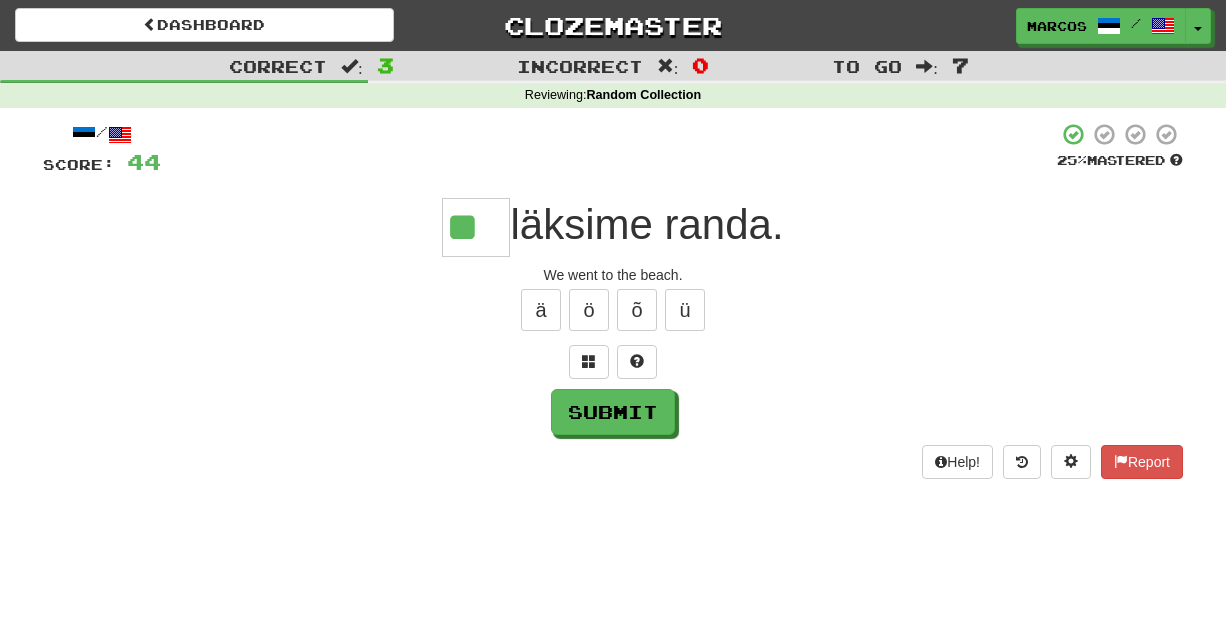 type on "**" 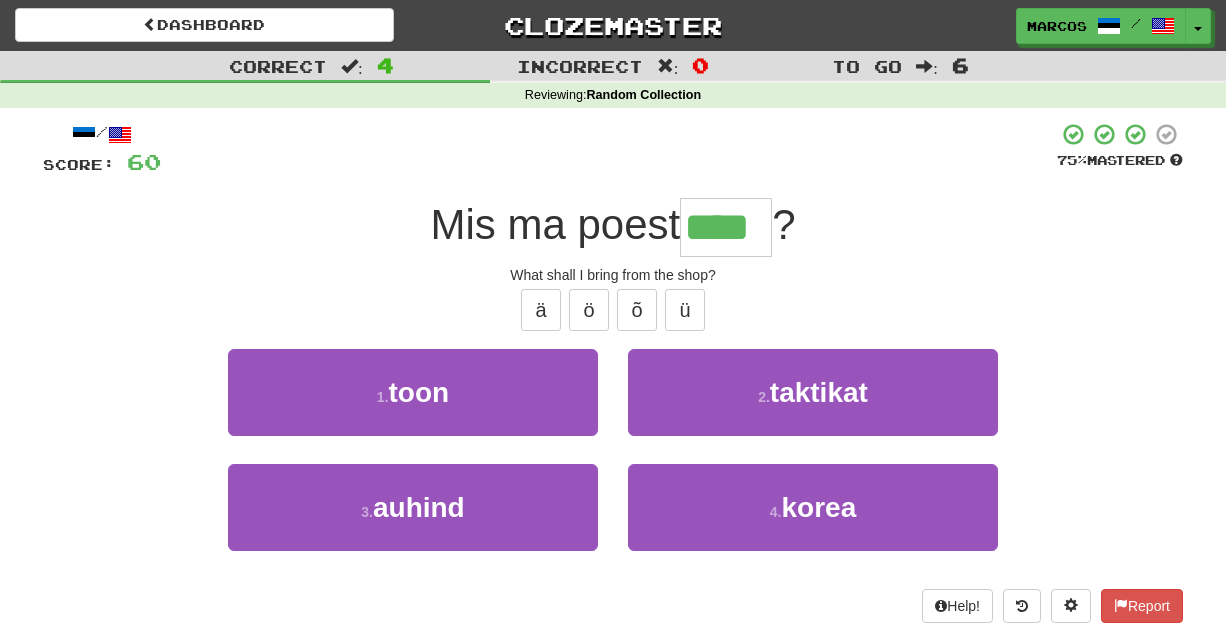 type on "****" 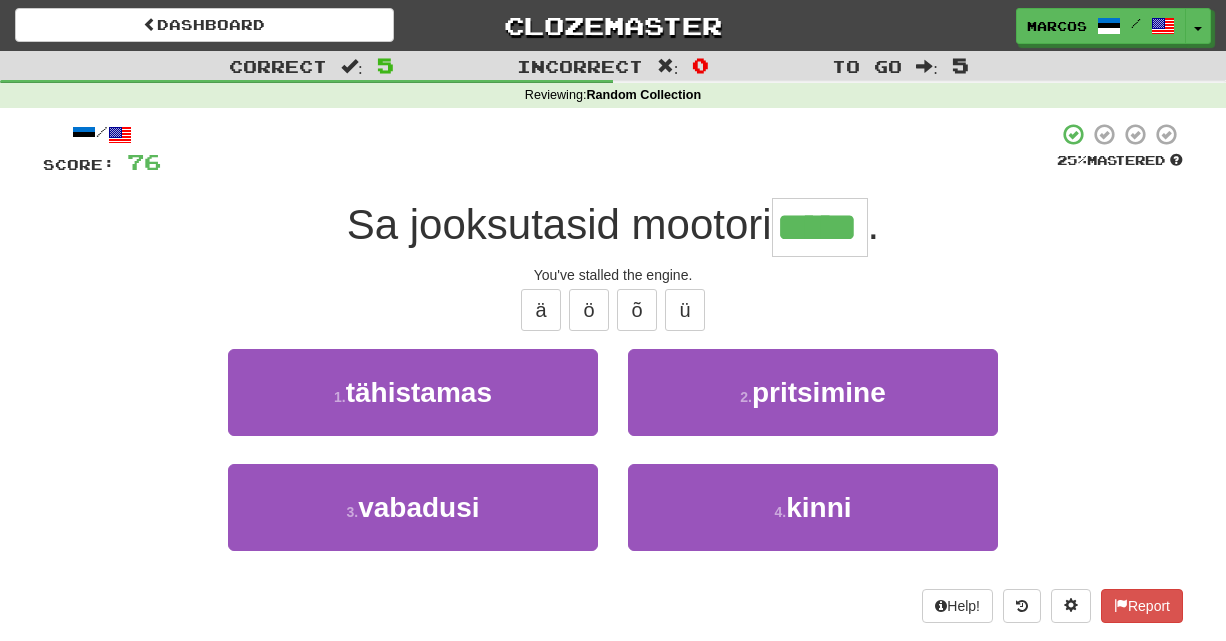 type on "*****" 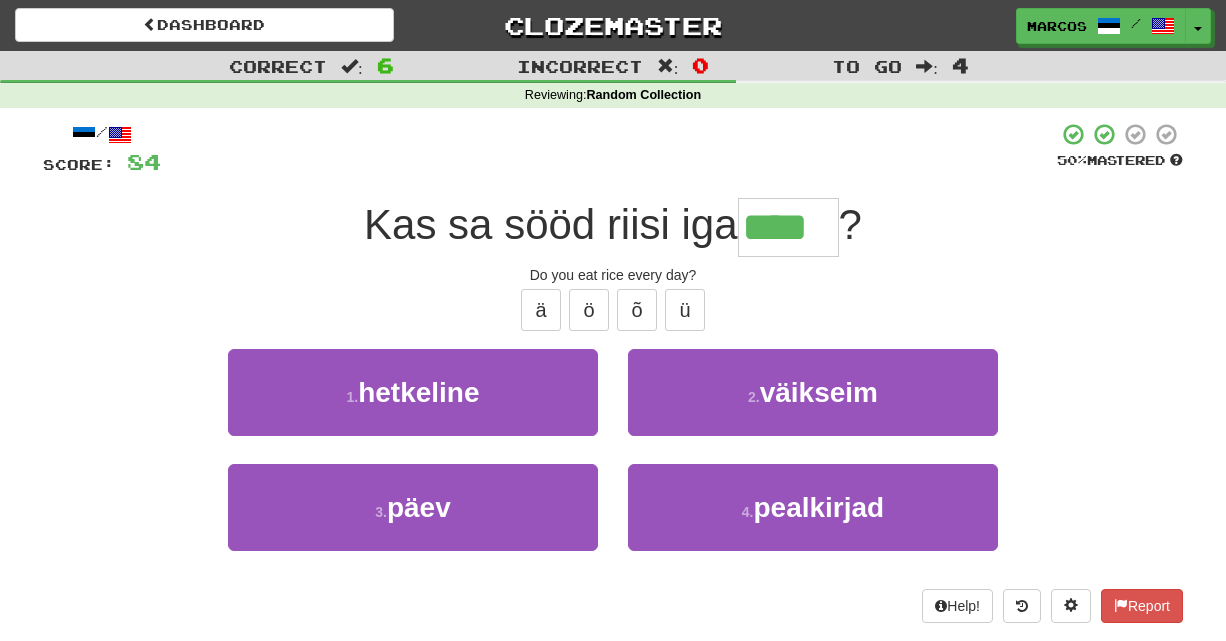 type on "****" 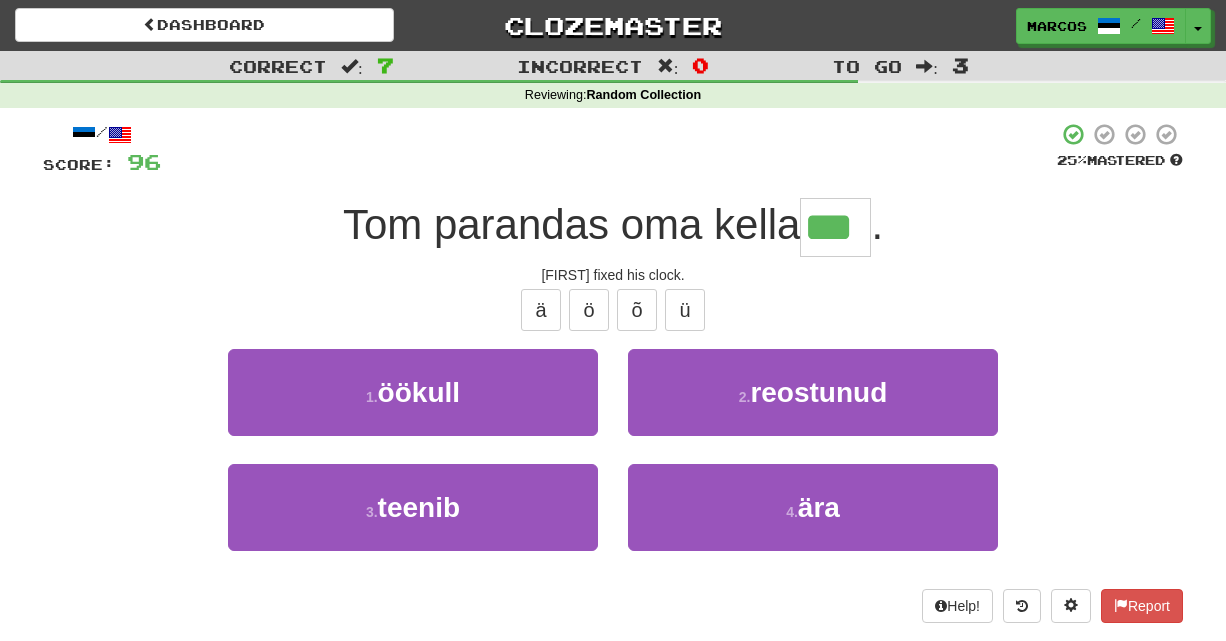 type on "***" 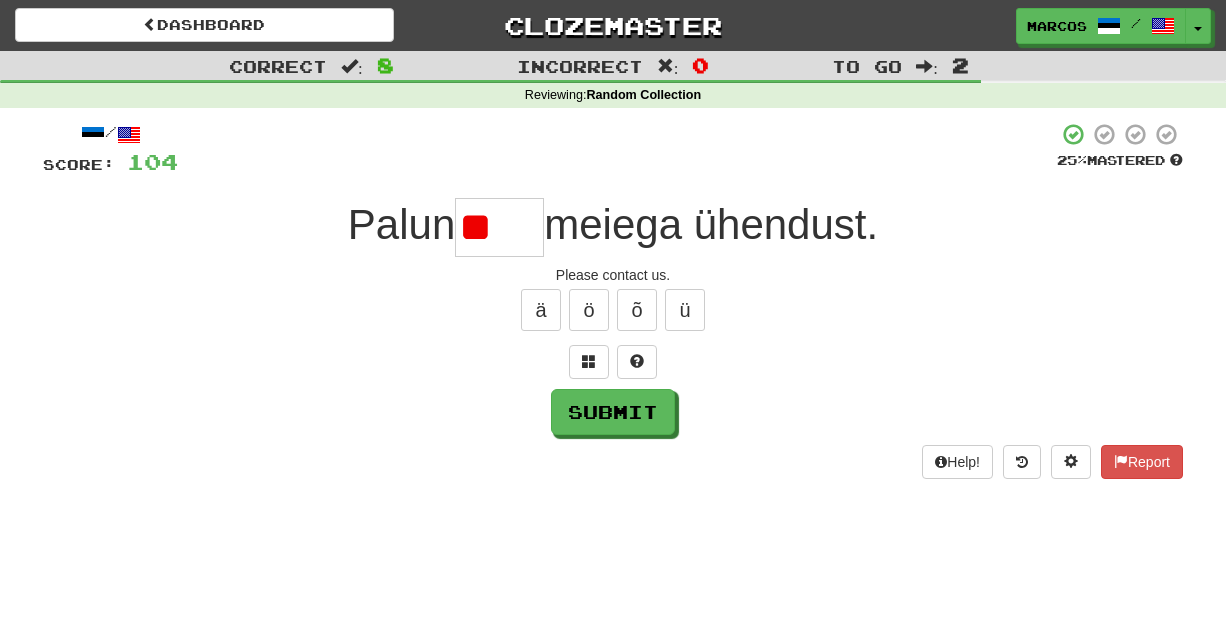 type on "*" 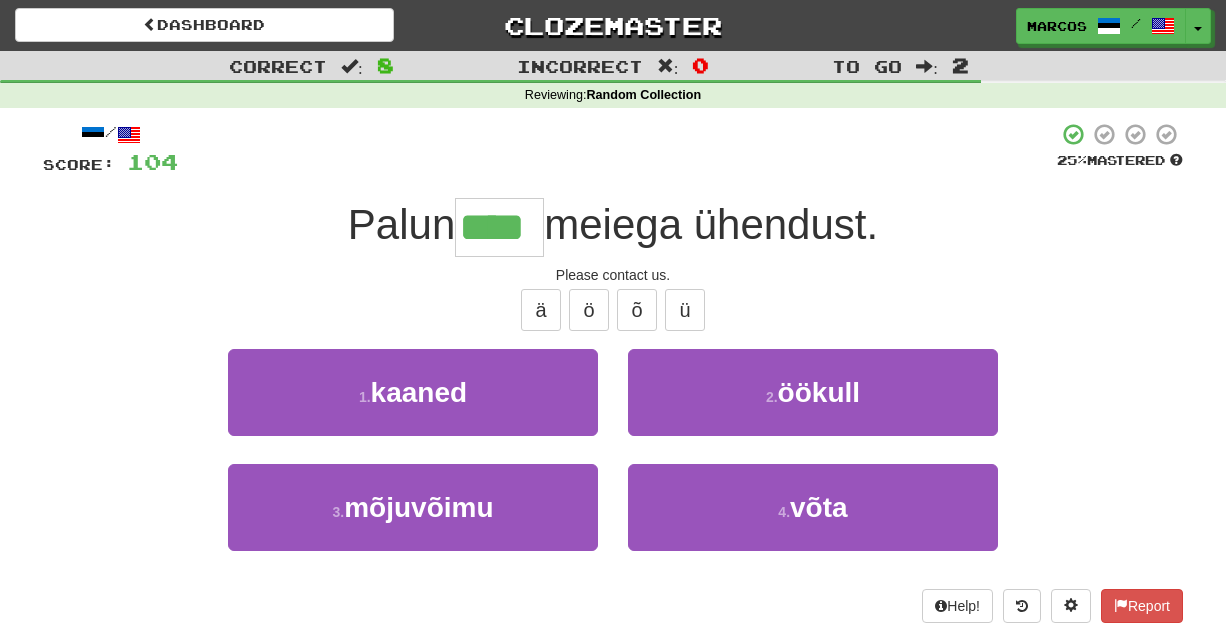 type on "****" 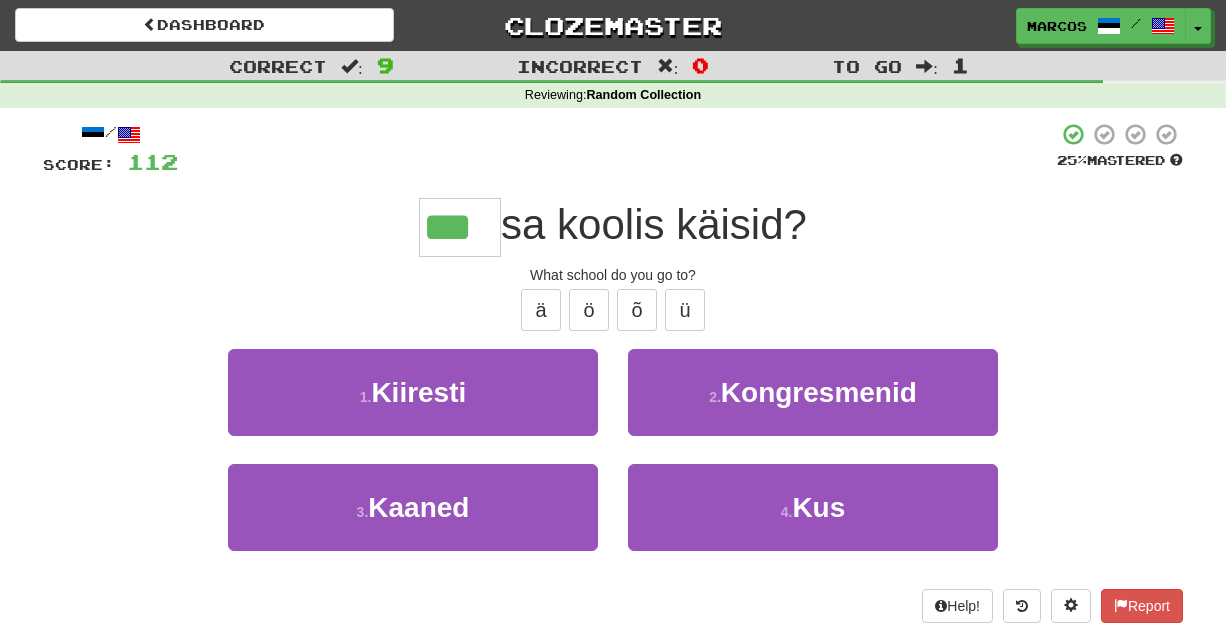 type on "***" 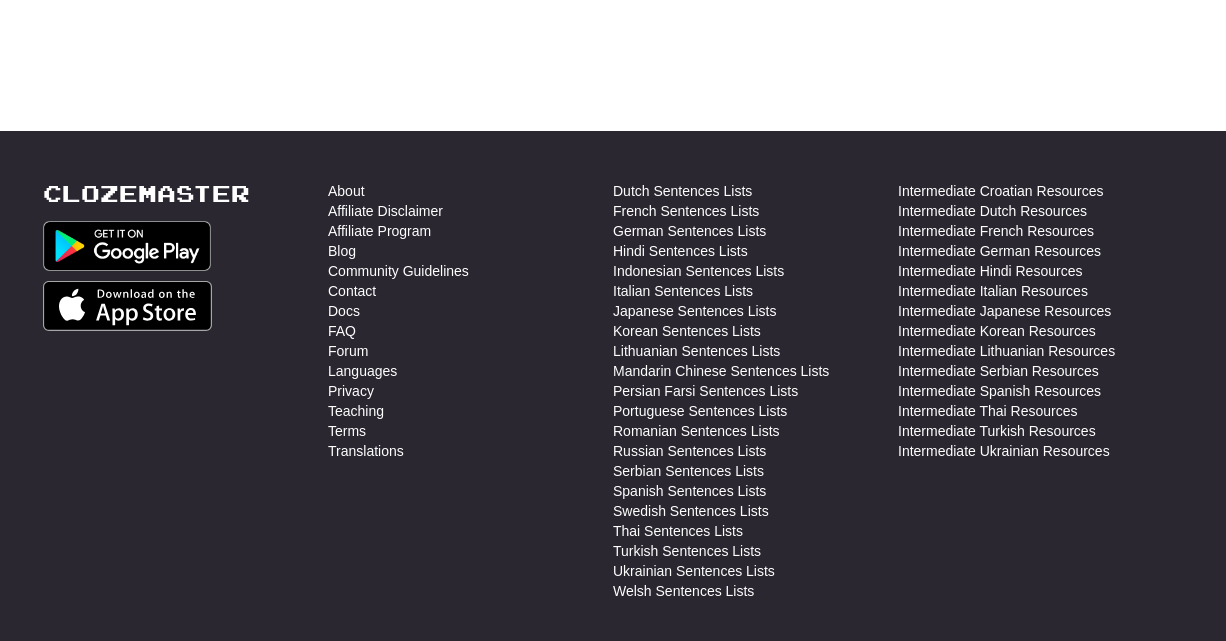 scroll, scrollTop: 0, scrollLeft: 0, axis: both 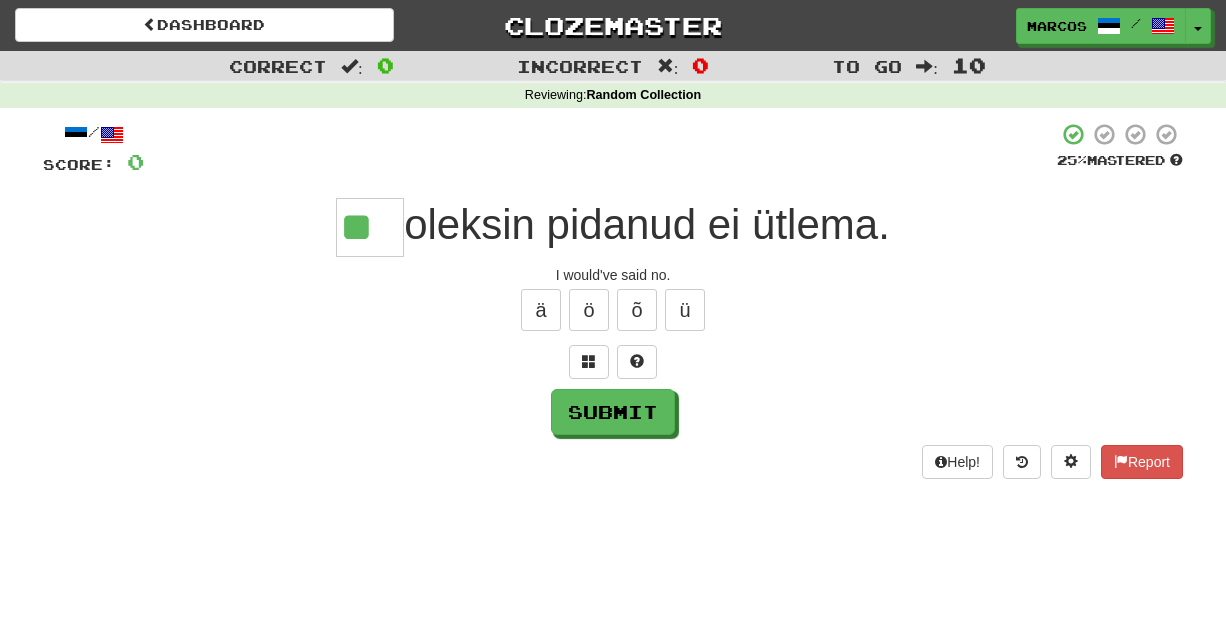type on "**" 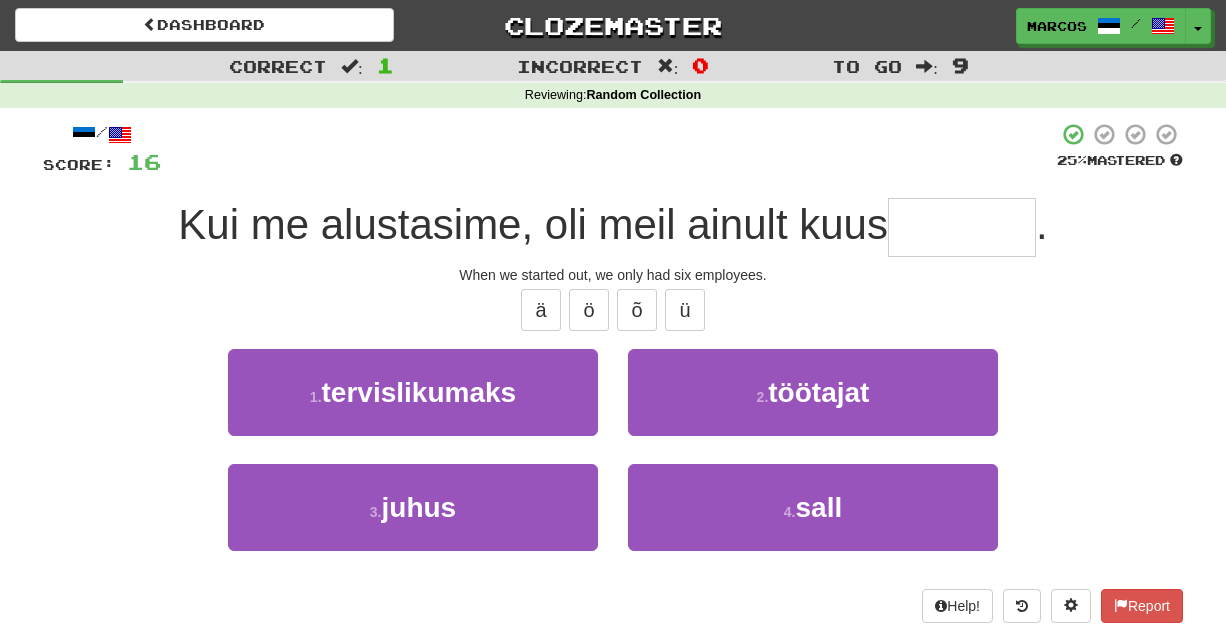 type on "*" 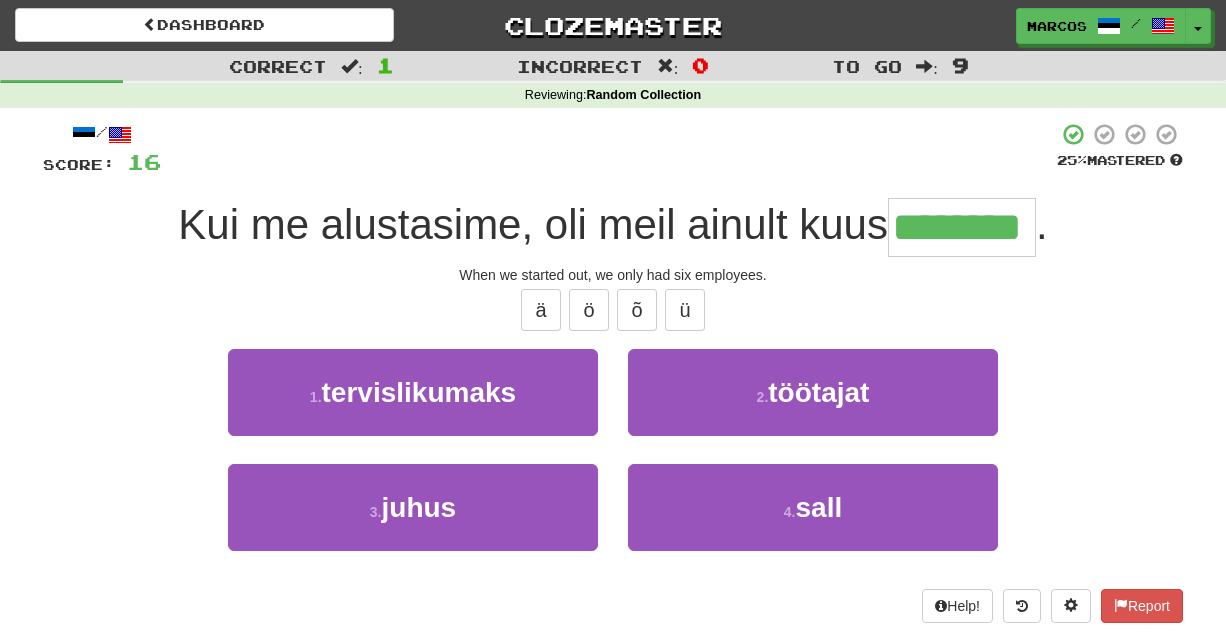 type on "********" 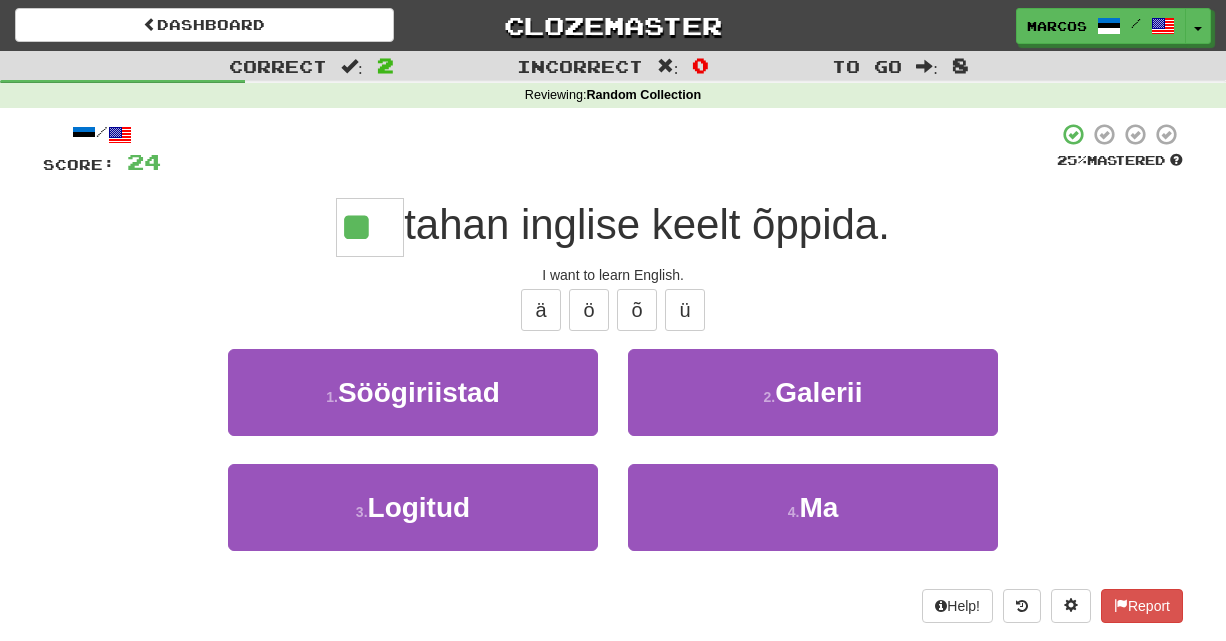 type on "**" 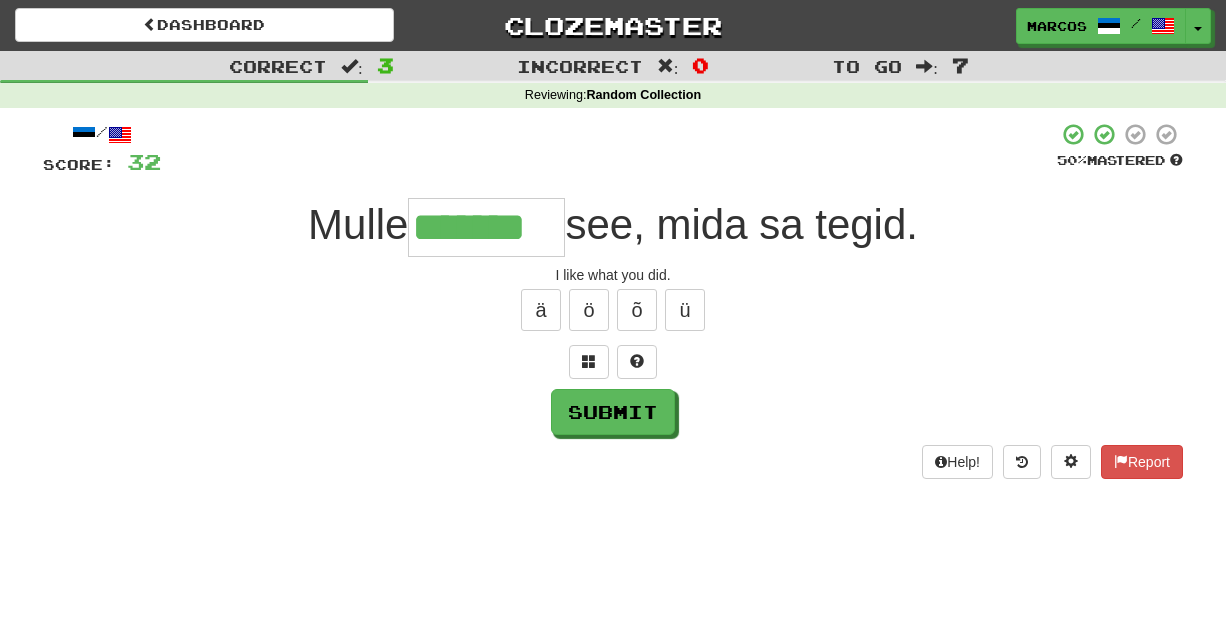 type on "*******" 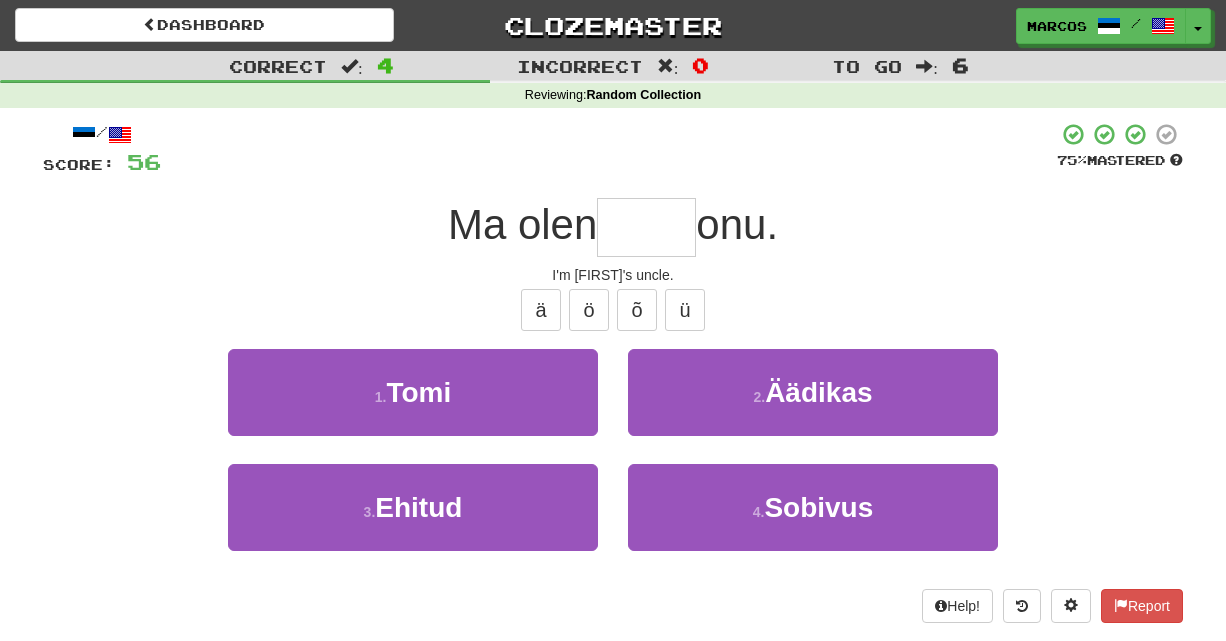type on "*" 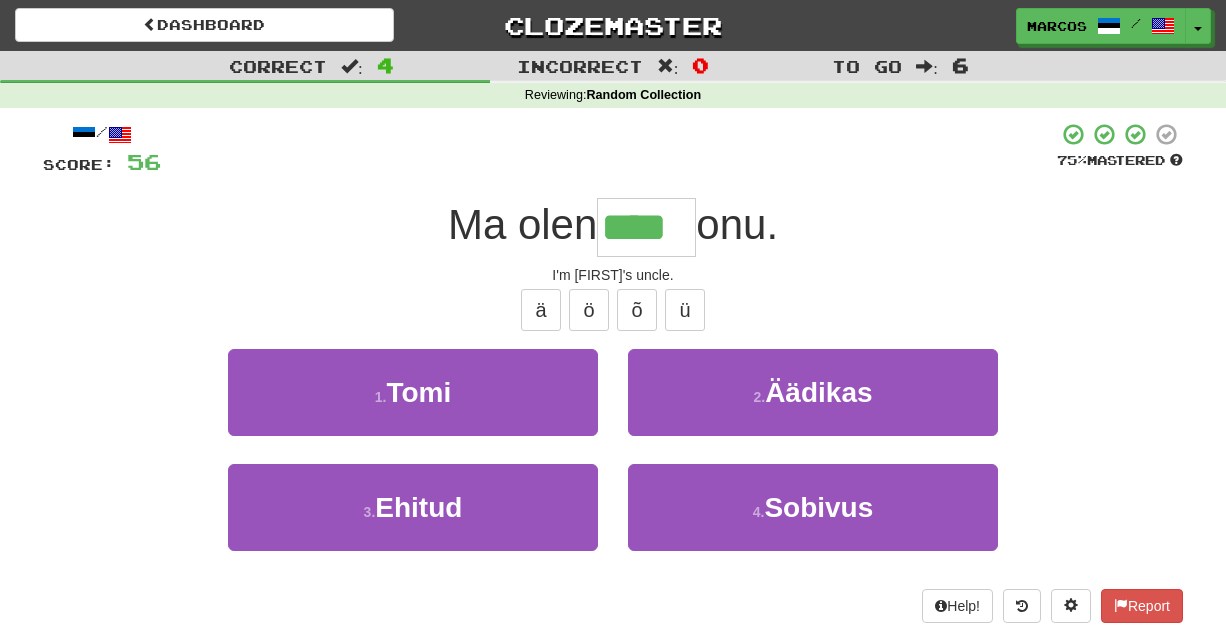 type on "****" 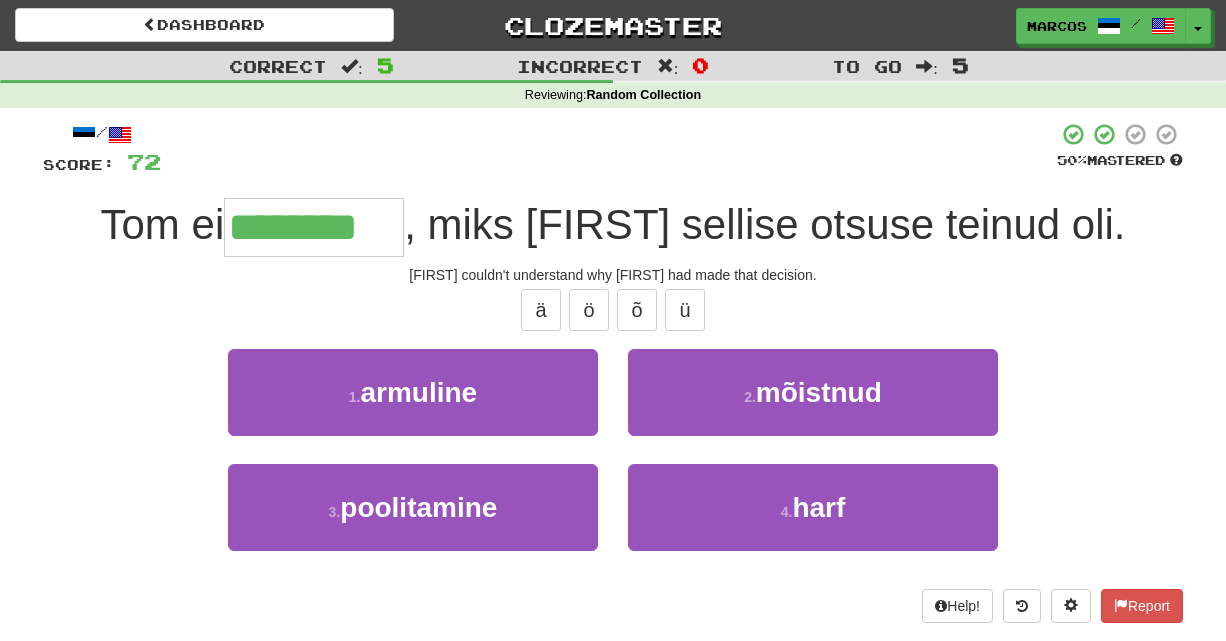 type on "********" 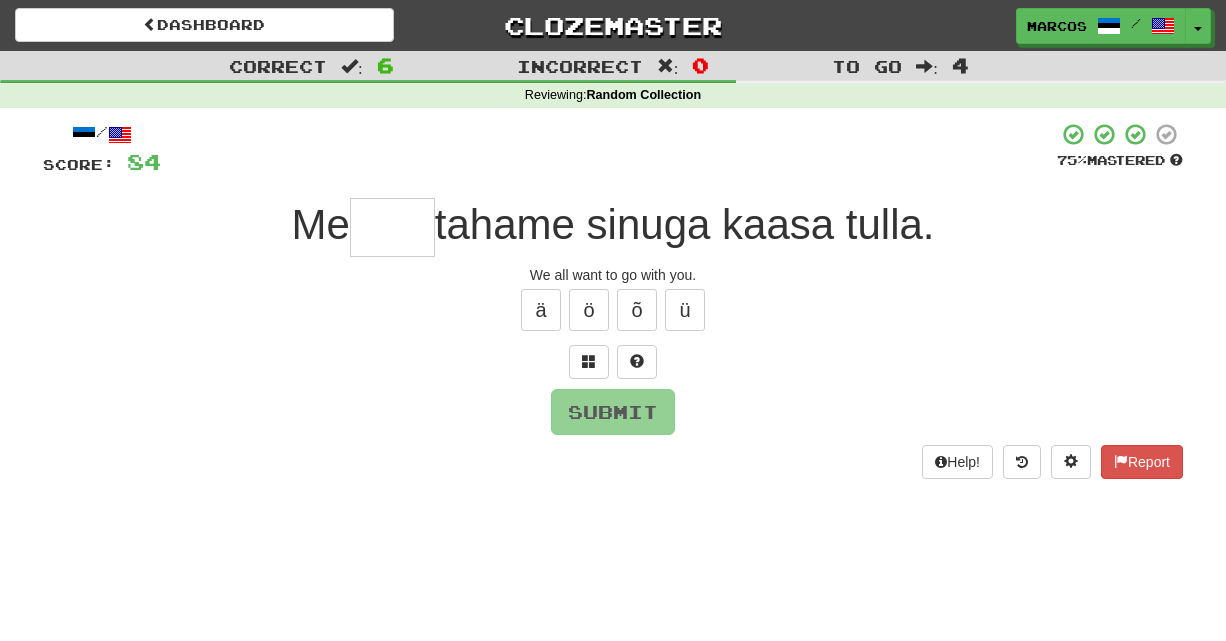 type on "*" 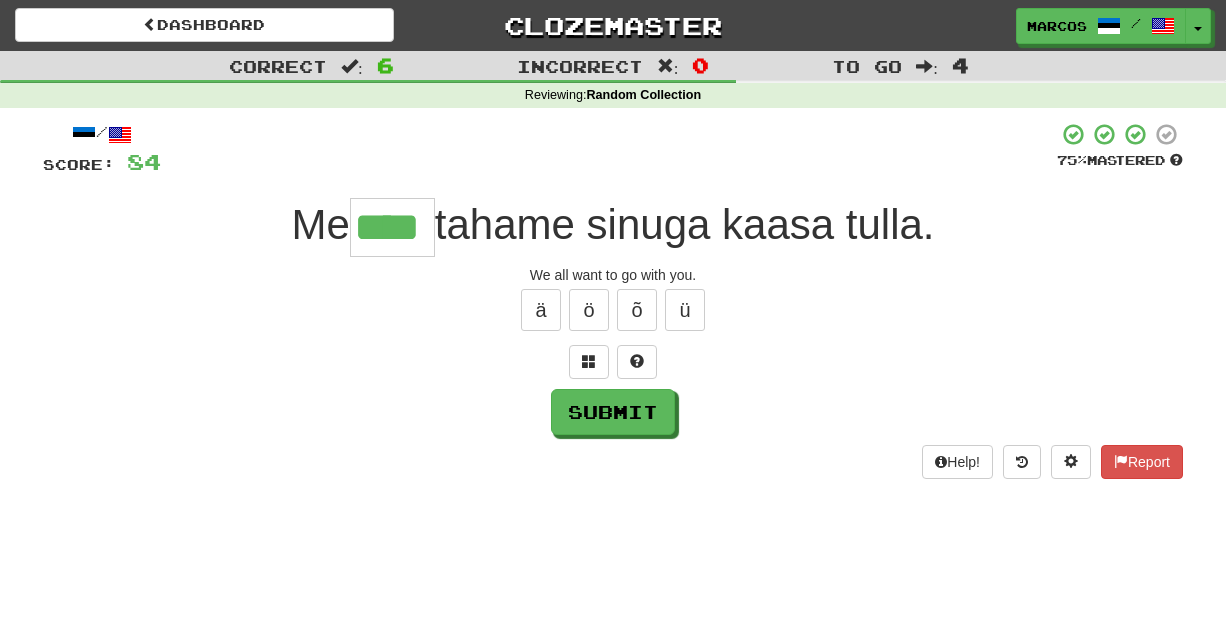 type on "****" 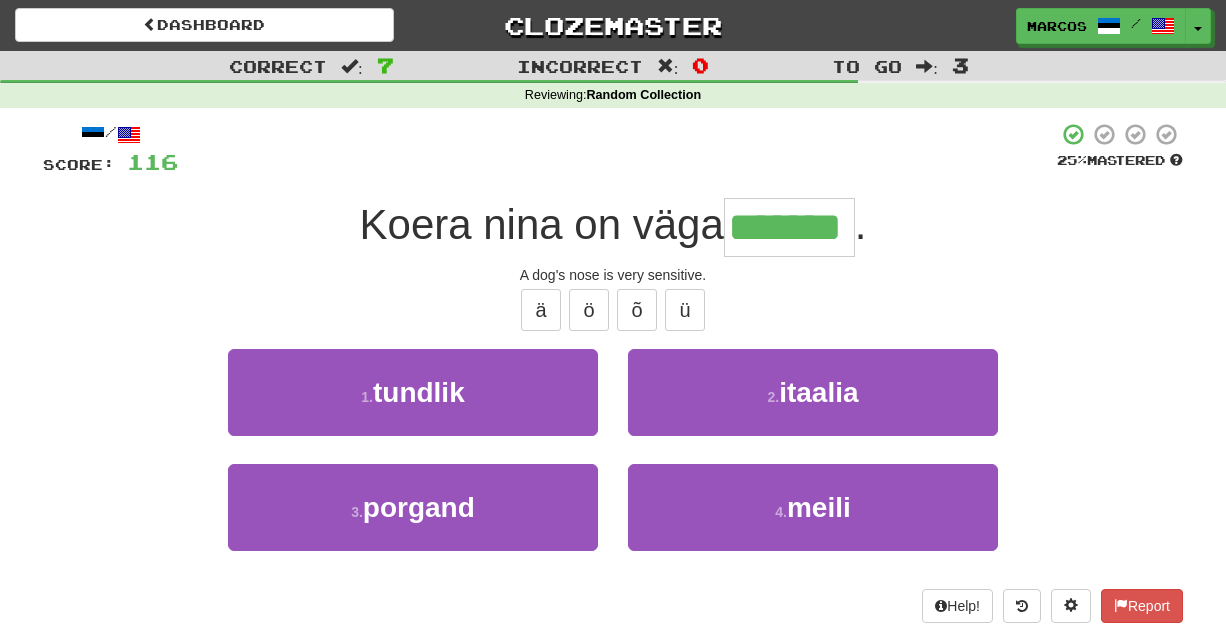 type on "*******" 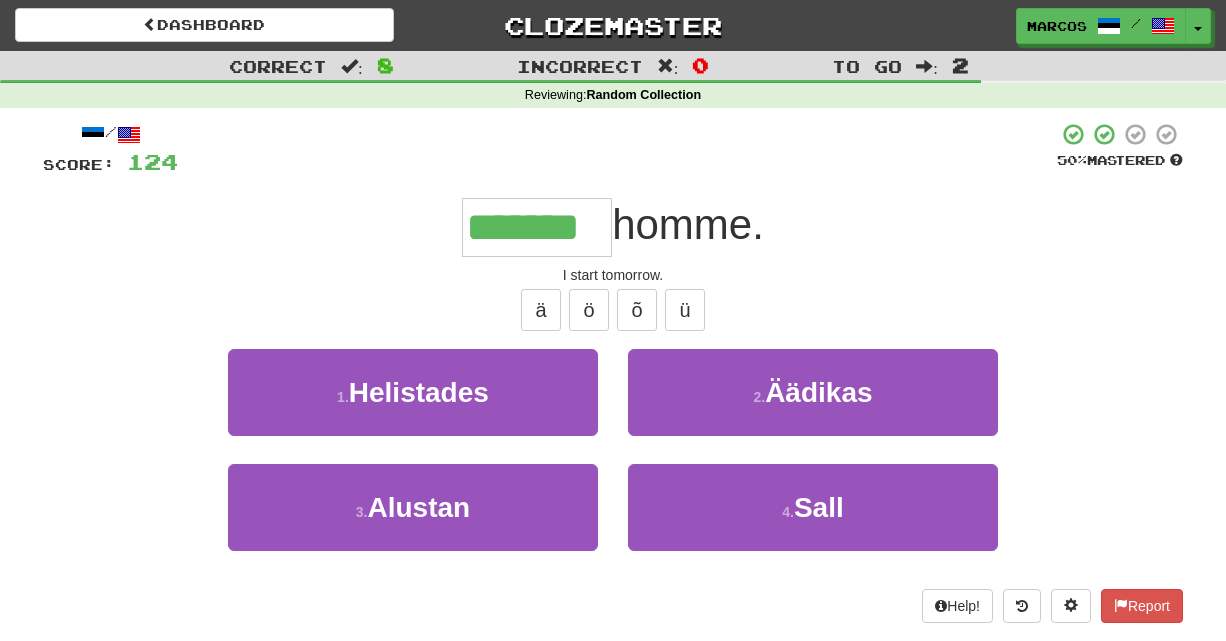 type on "*******" 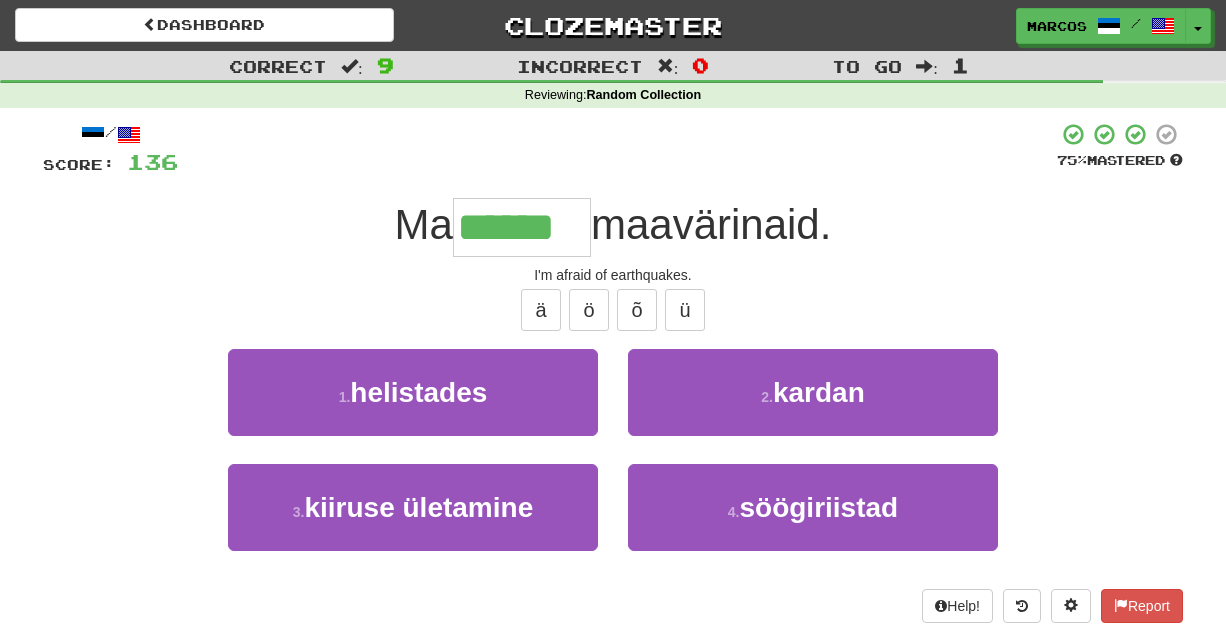 type on "******" 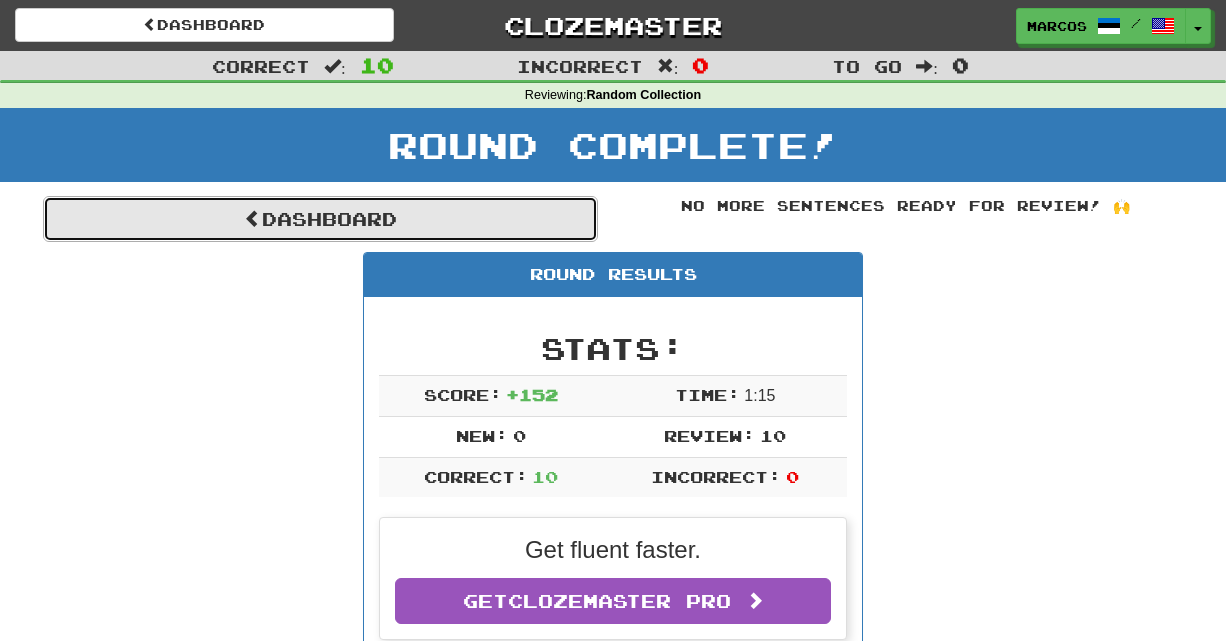 click on "Dashboard" at bounding box center (320, 219) 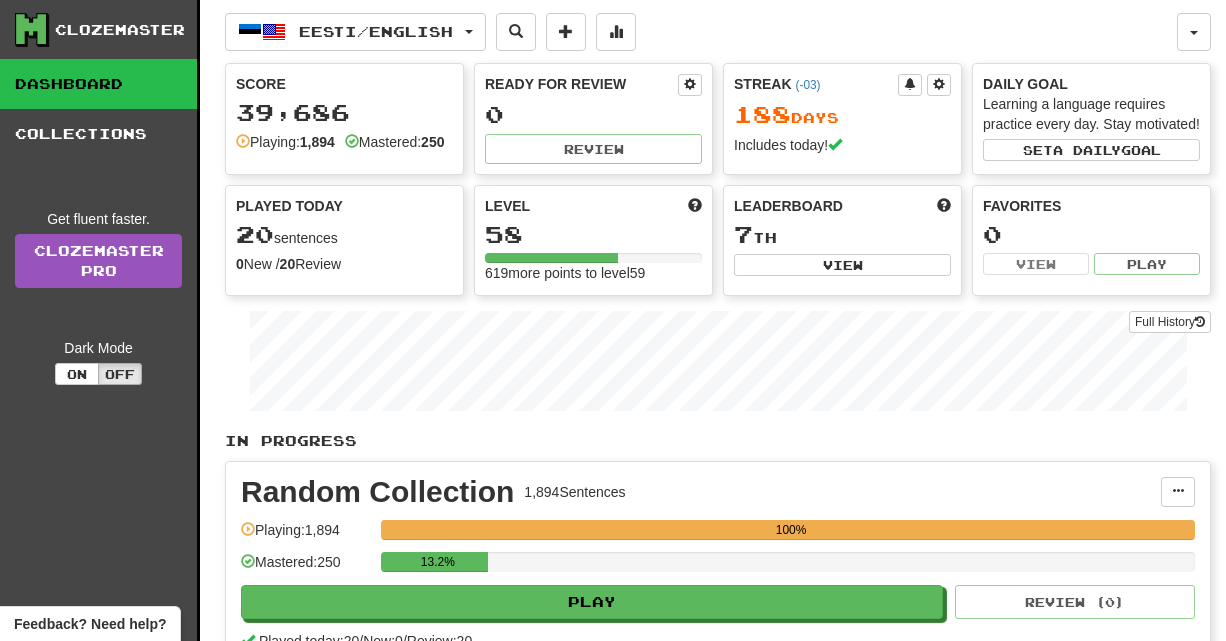 scroll, scrollTop: 0, scrollLeft: 0, axis: both 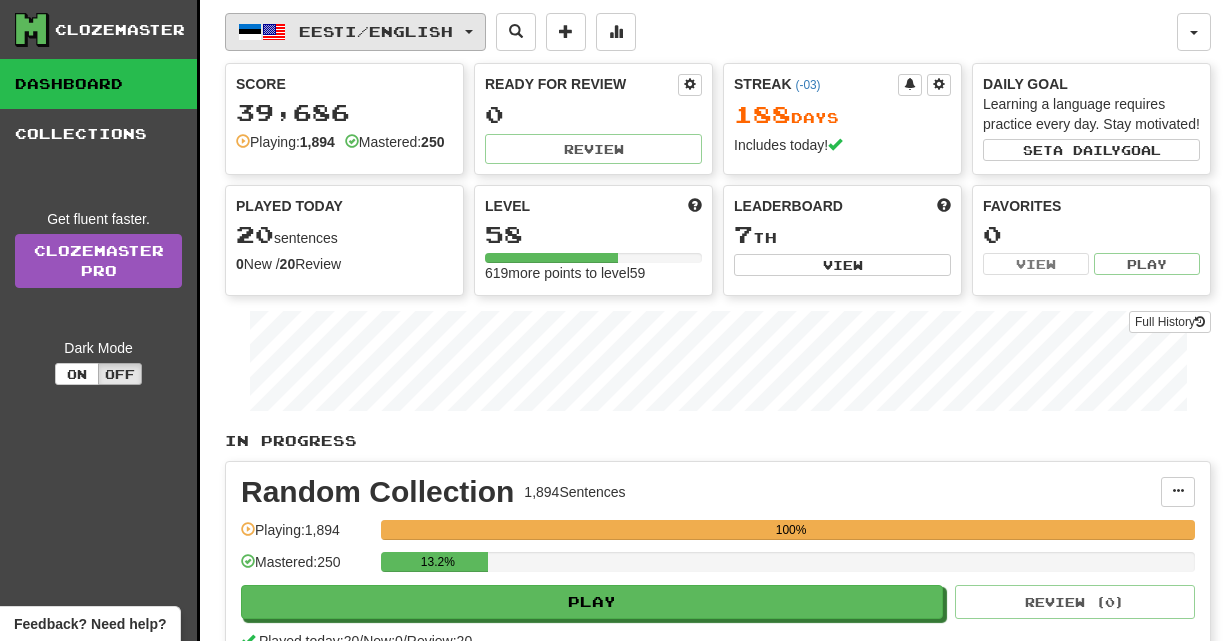 click on "Eesti  /  English" at bounding box center [376, 31] 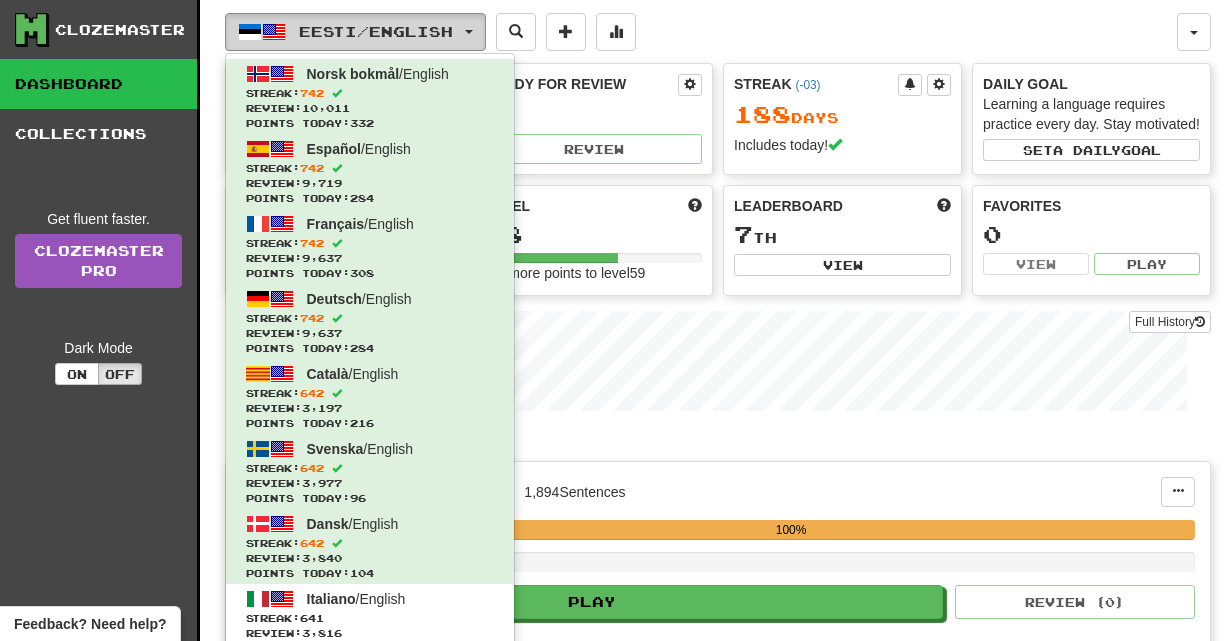 type 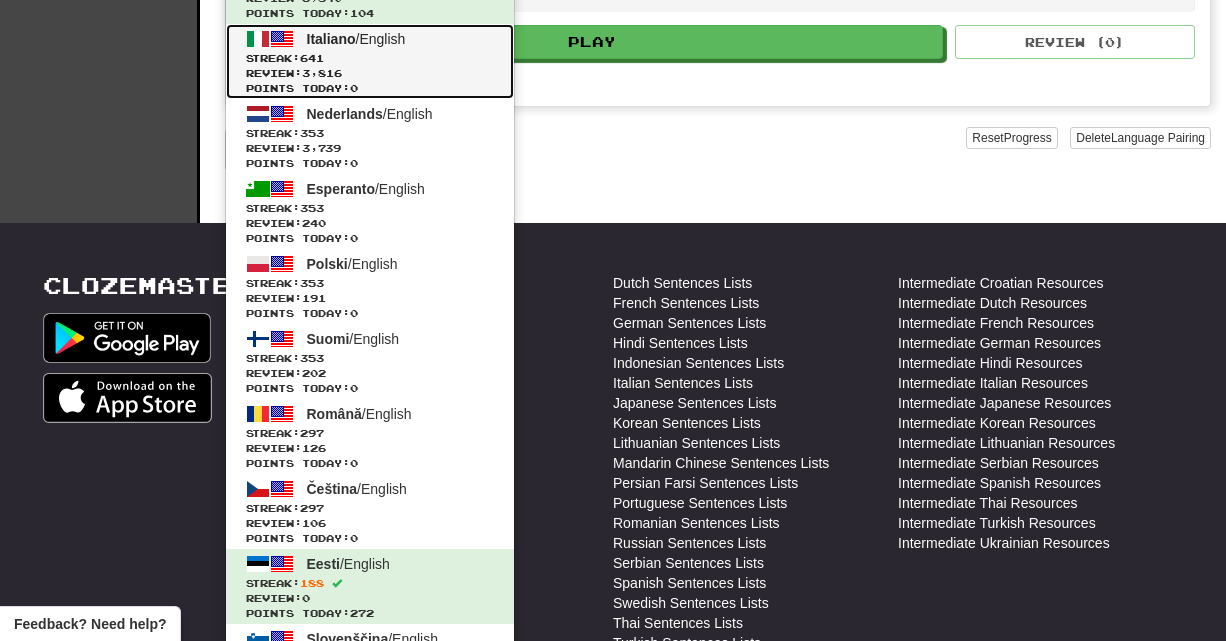 click on "Italiano  /  English Streak:  641   Review:  3,816 Points today:  0" at bounding box center [370, 61] 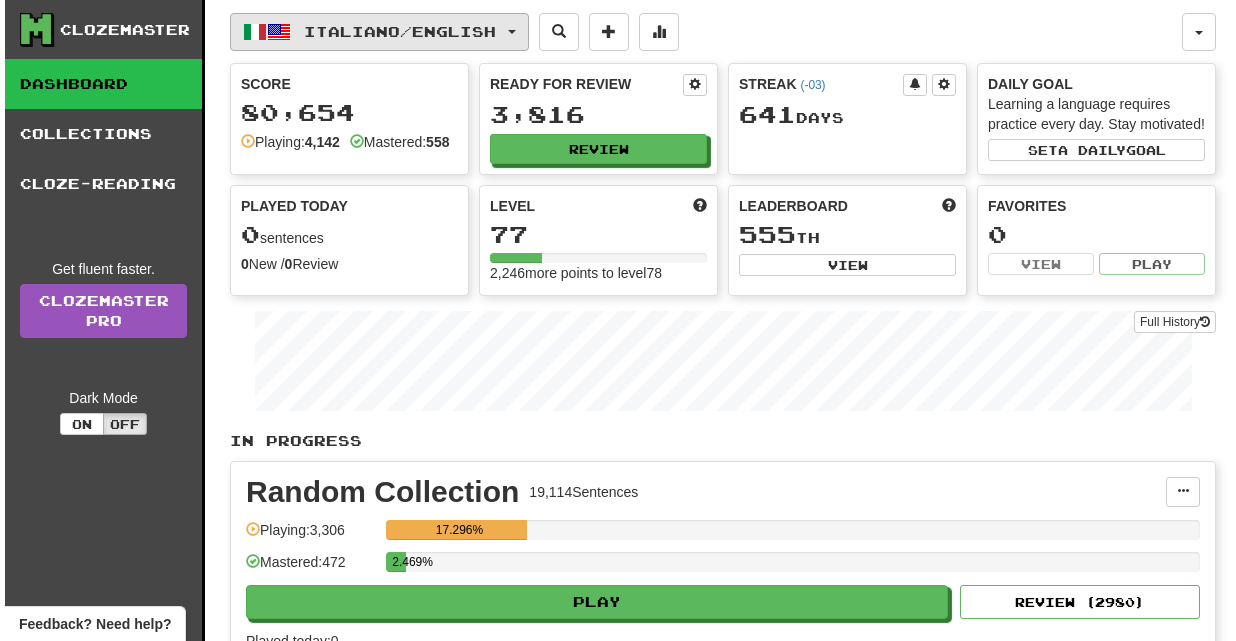 scroll, scrollTop: 0, scrollLeft: 0, axis: both 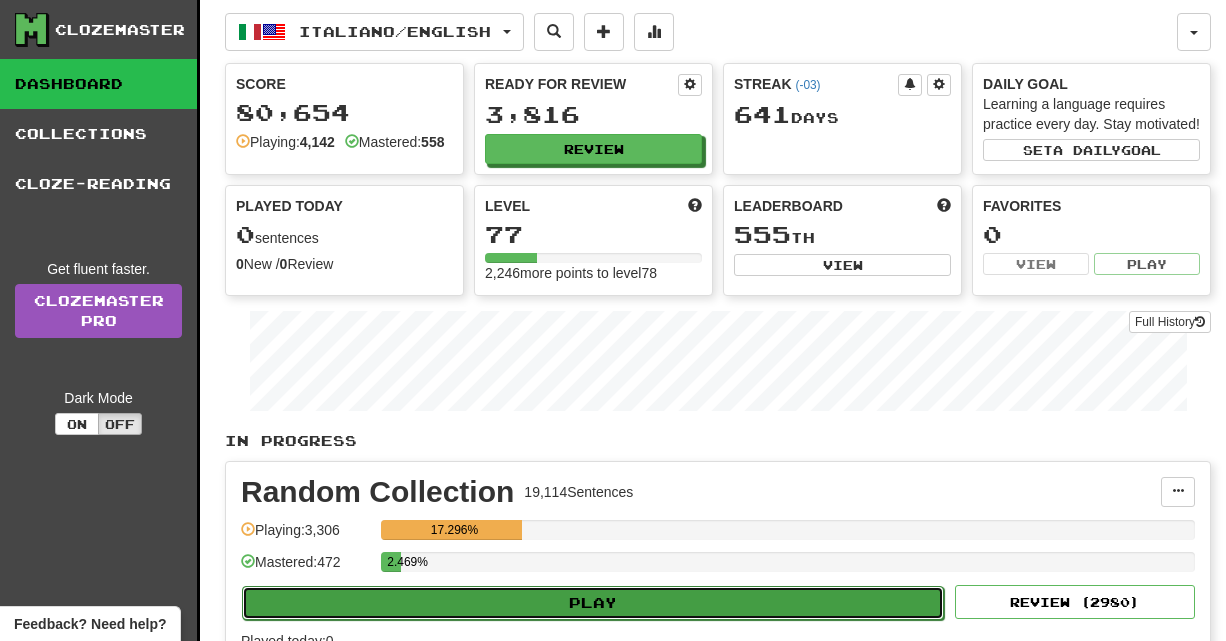 click on "Play" at bounding box center [593, 603] 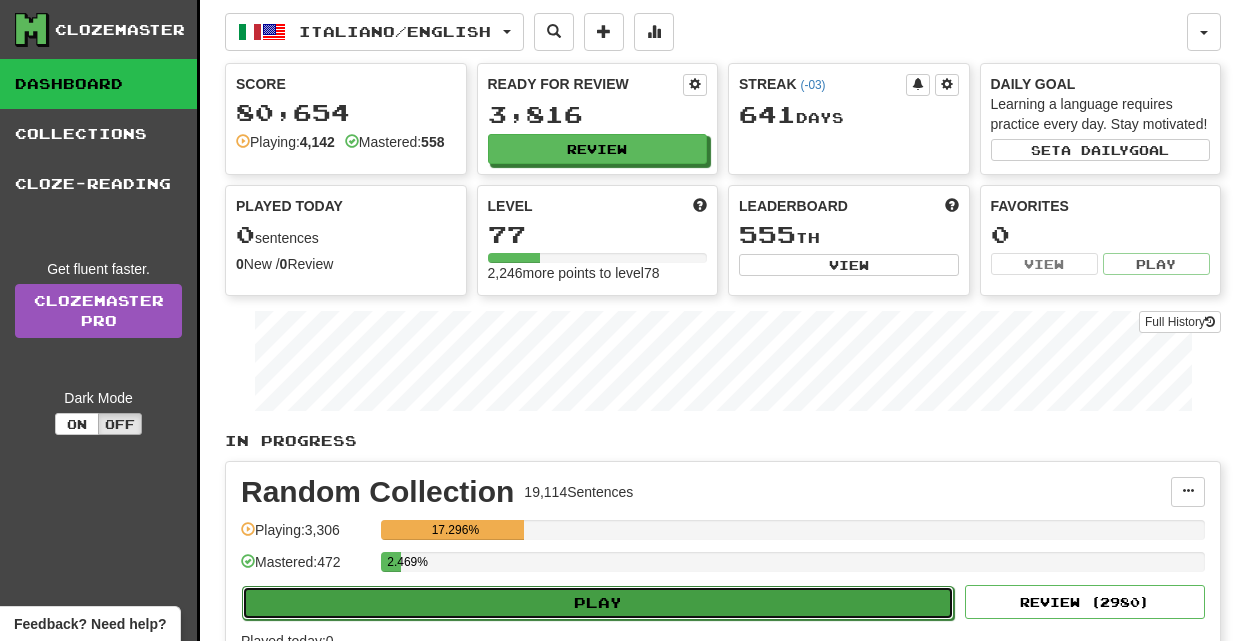 select on "**" 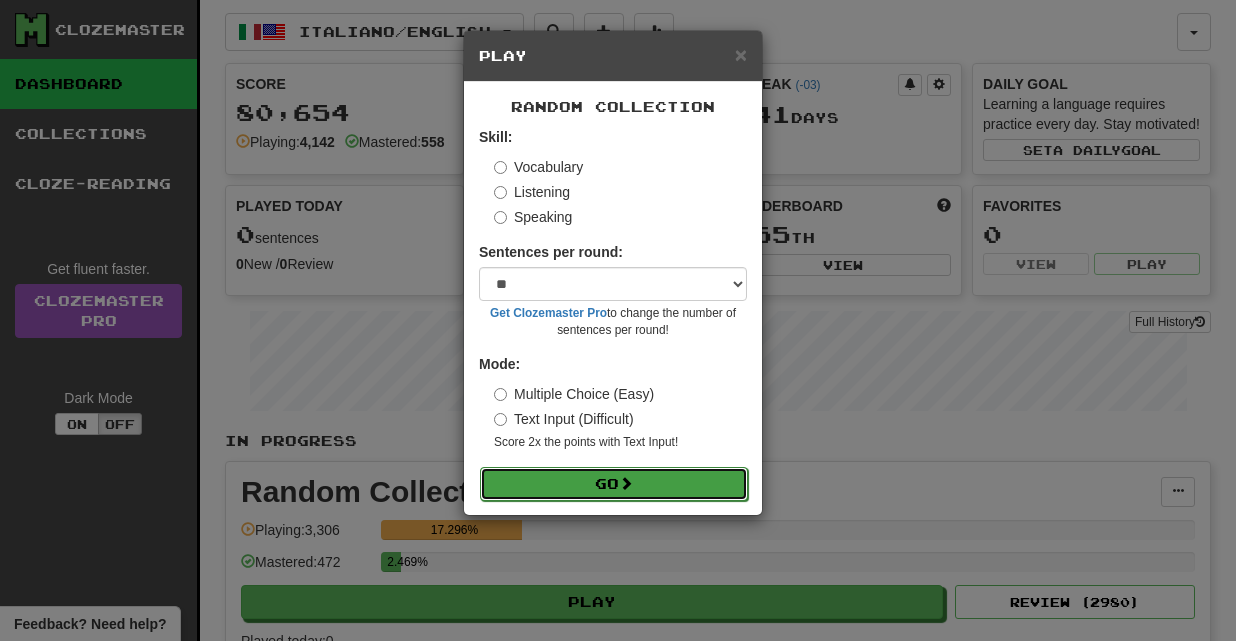 click on "Go" at bounding box center (614, 484) 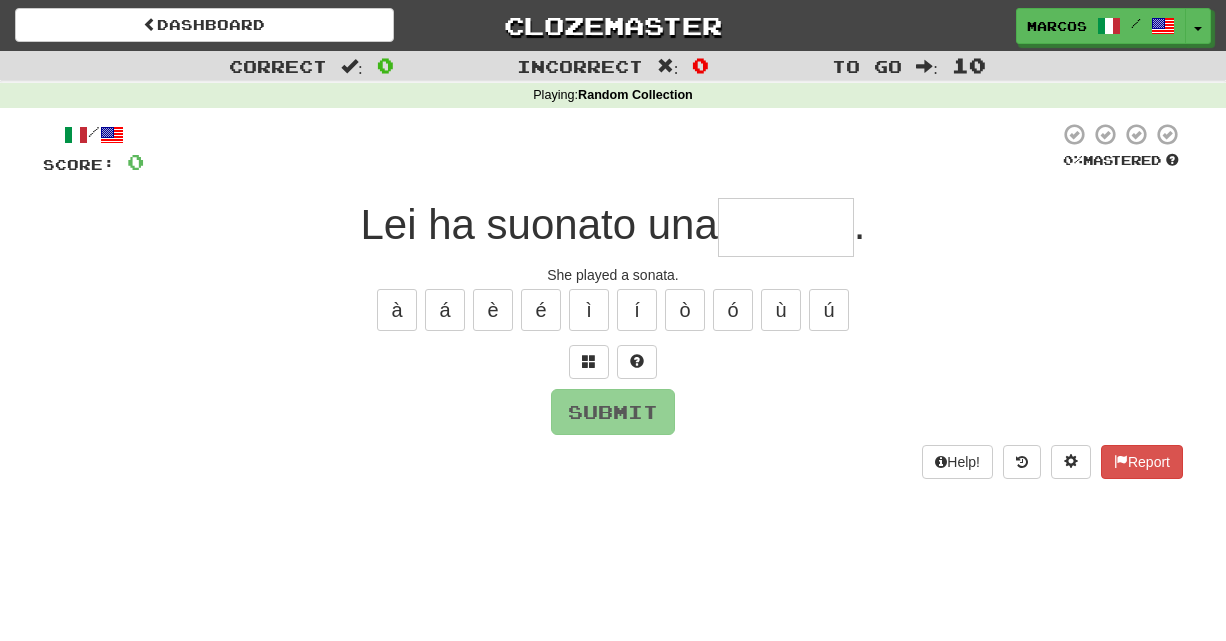 scroll, scrollTop: 0, scrollLeft: 0, axis: both 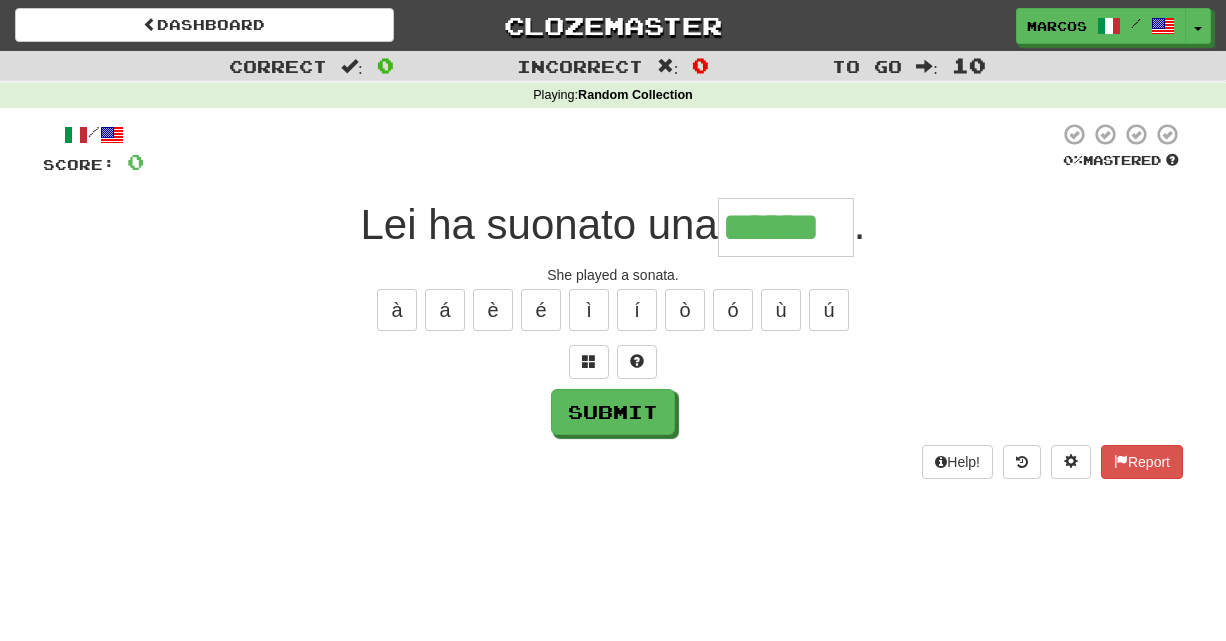 type on "******" 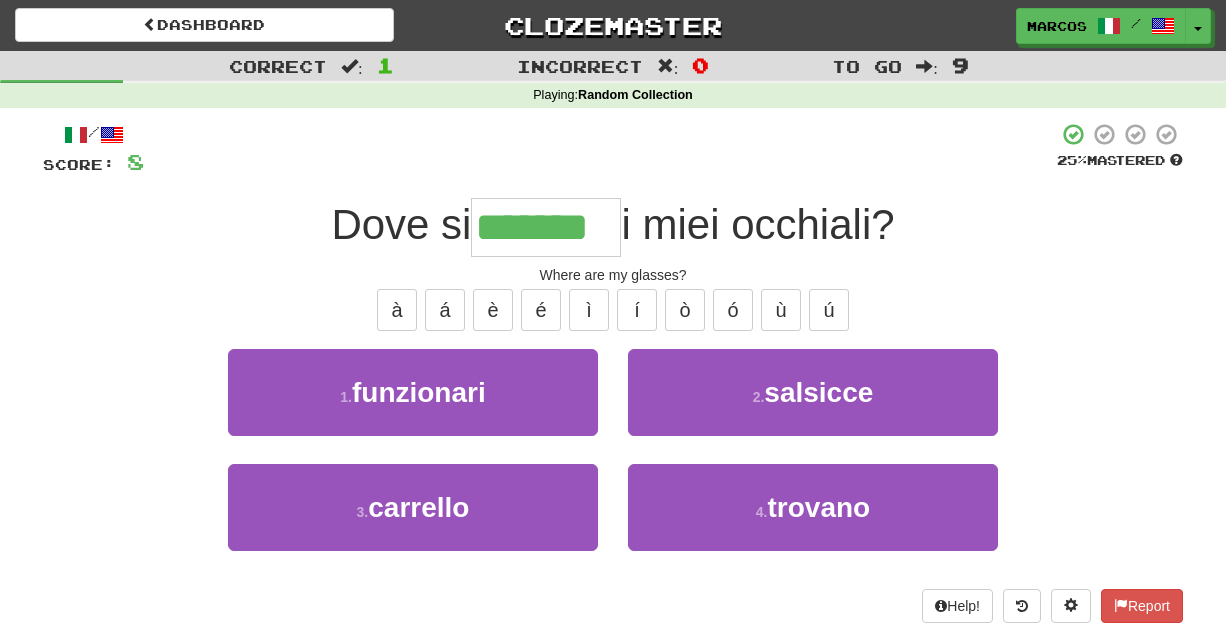 type on "*******" 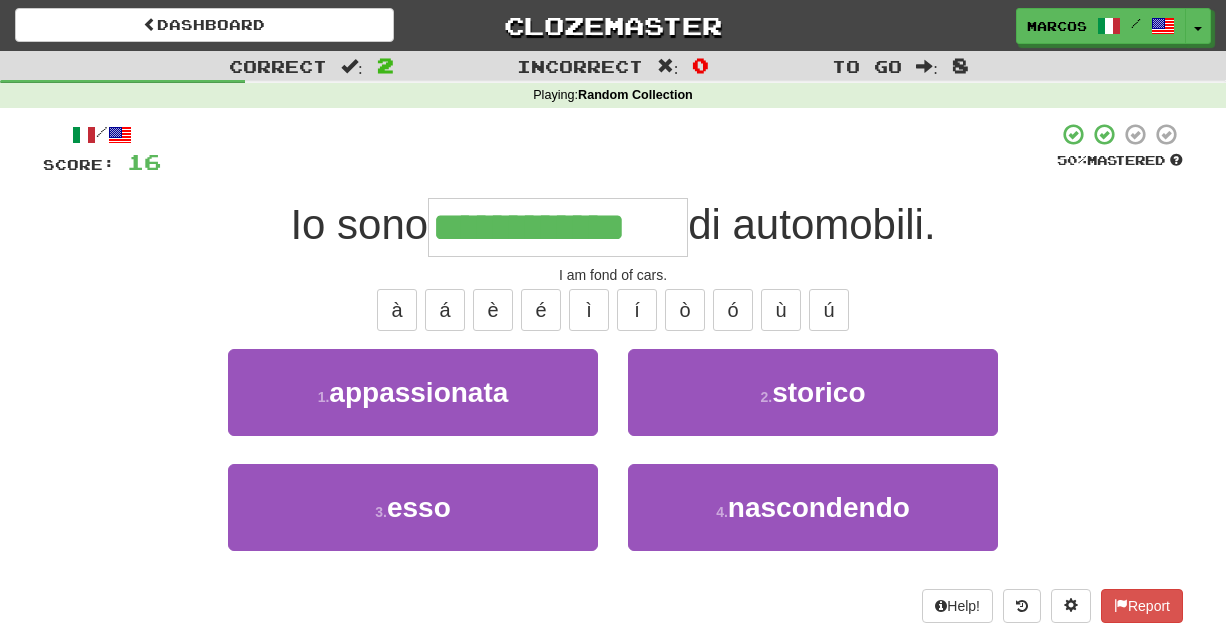 type on "**********" 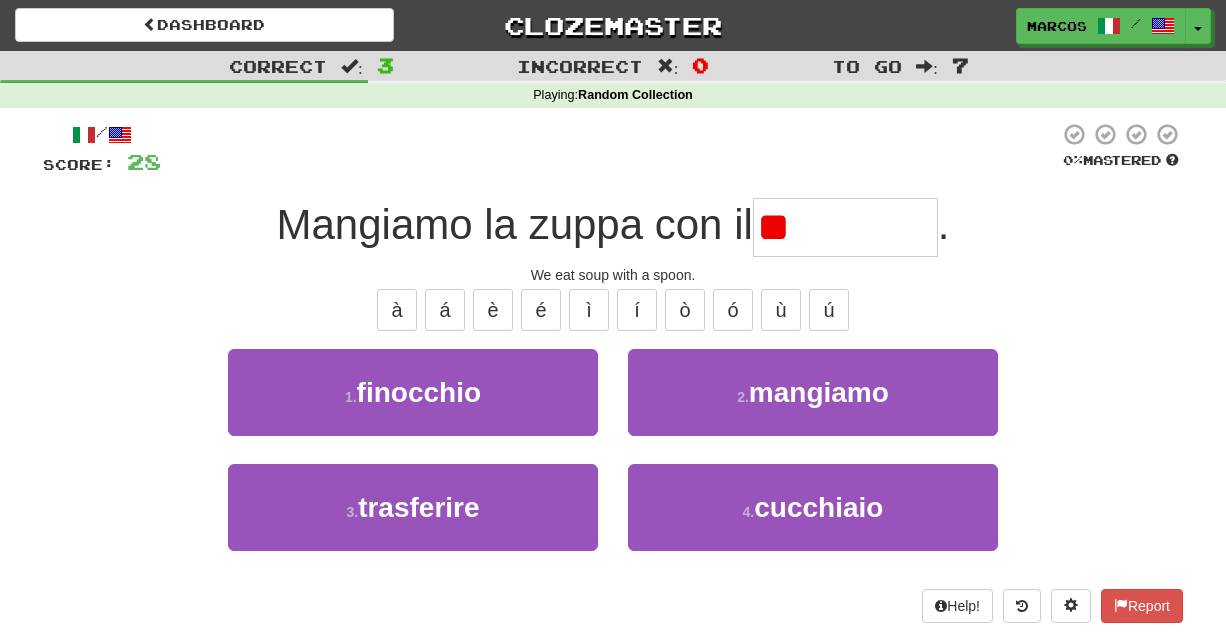type on "*" 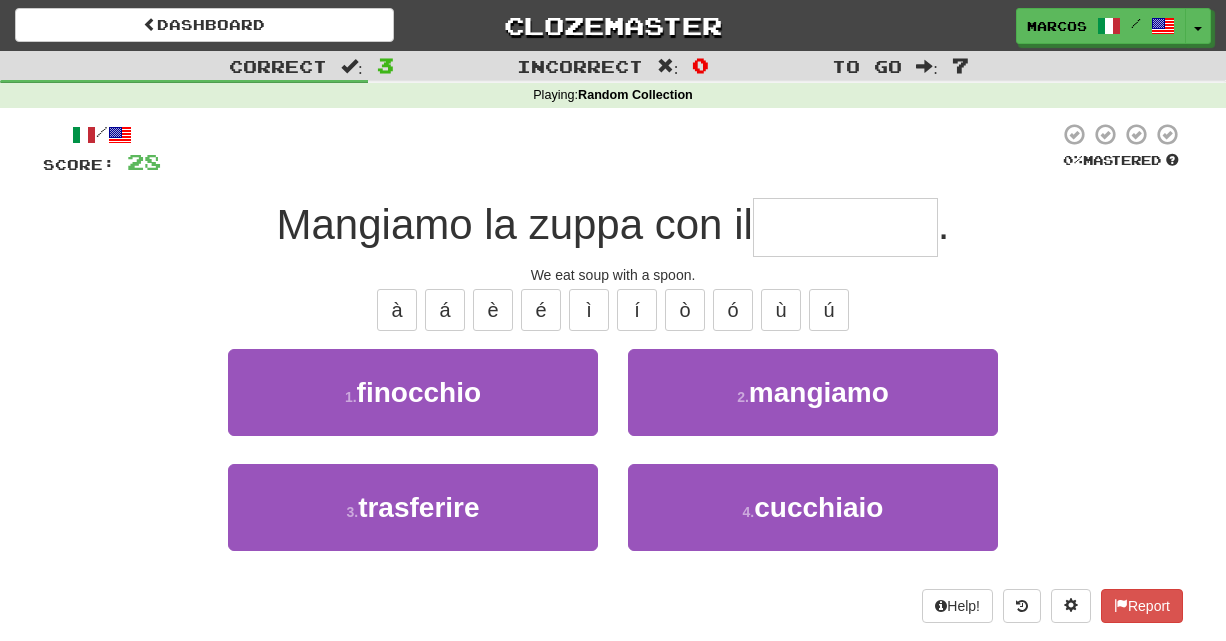 type on "*" 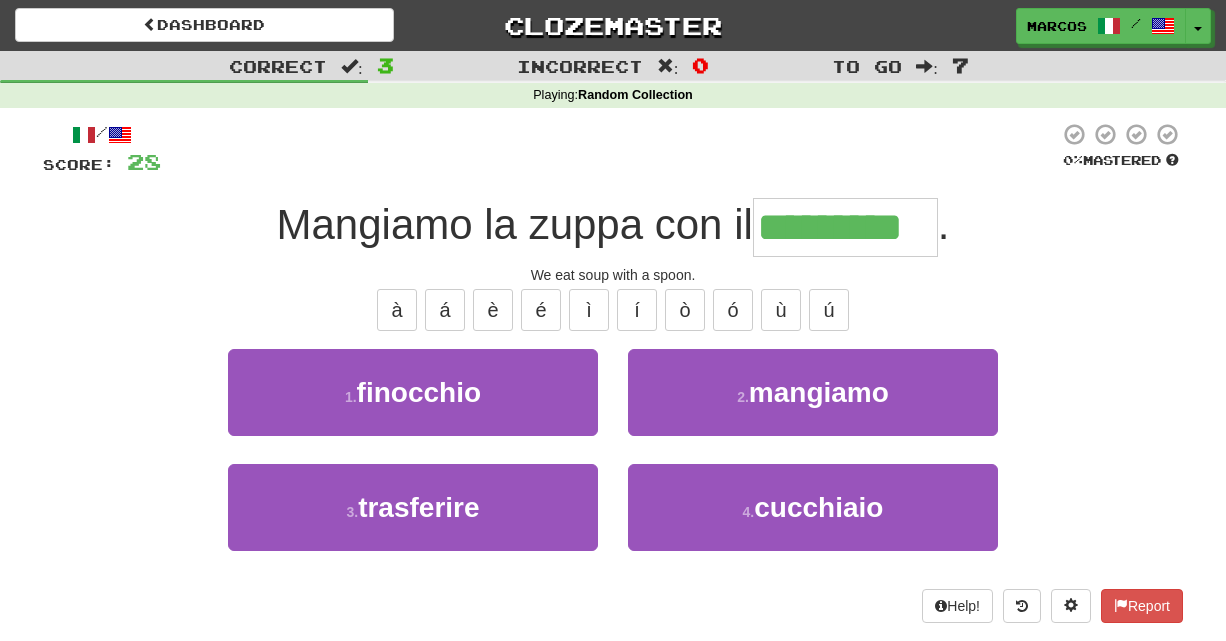 type on "*********" 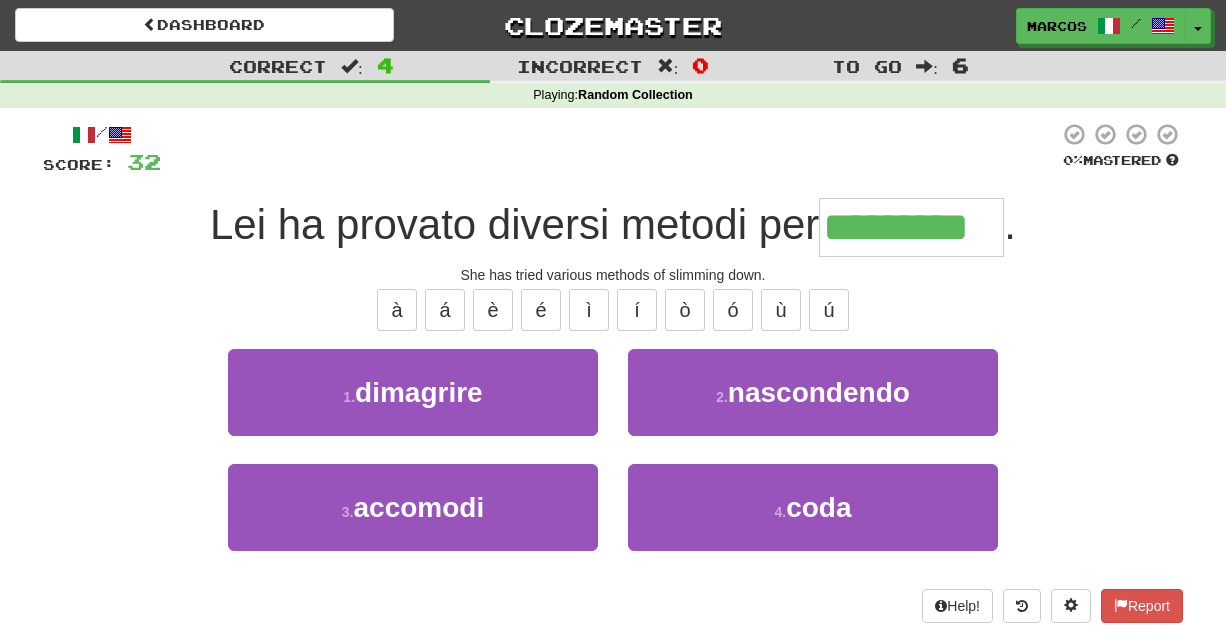 type on "*********" 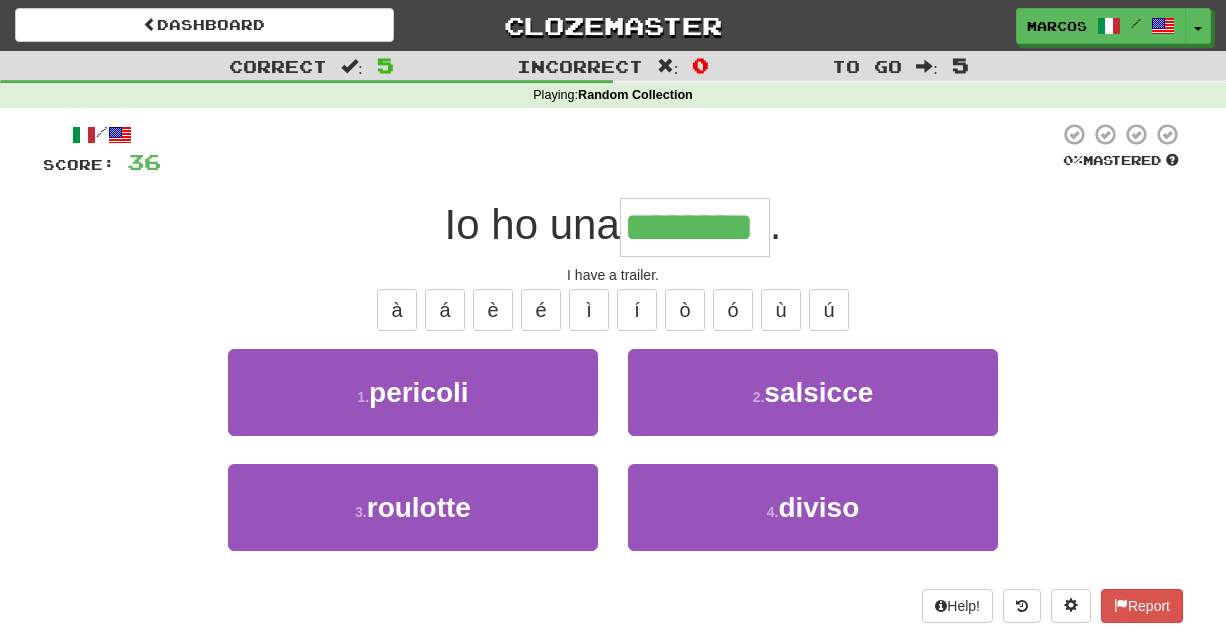 type on "********" 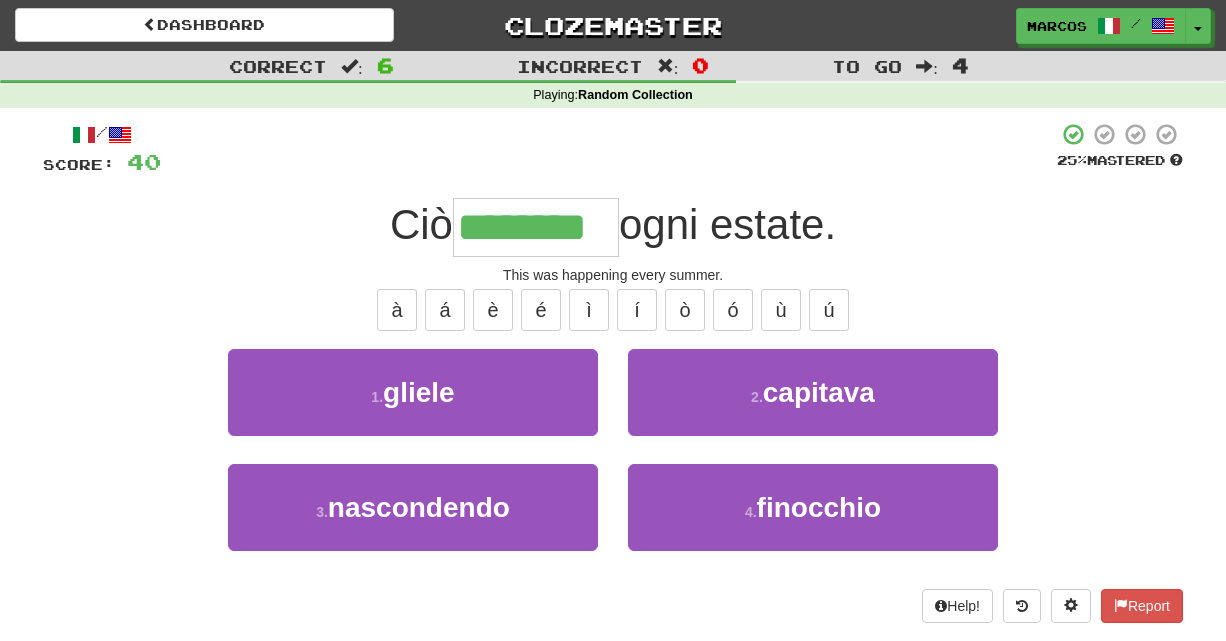 type on "********" 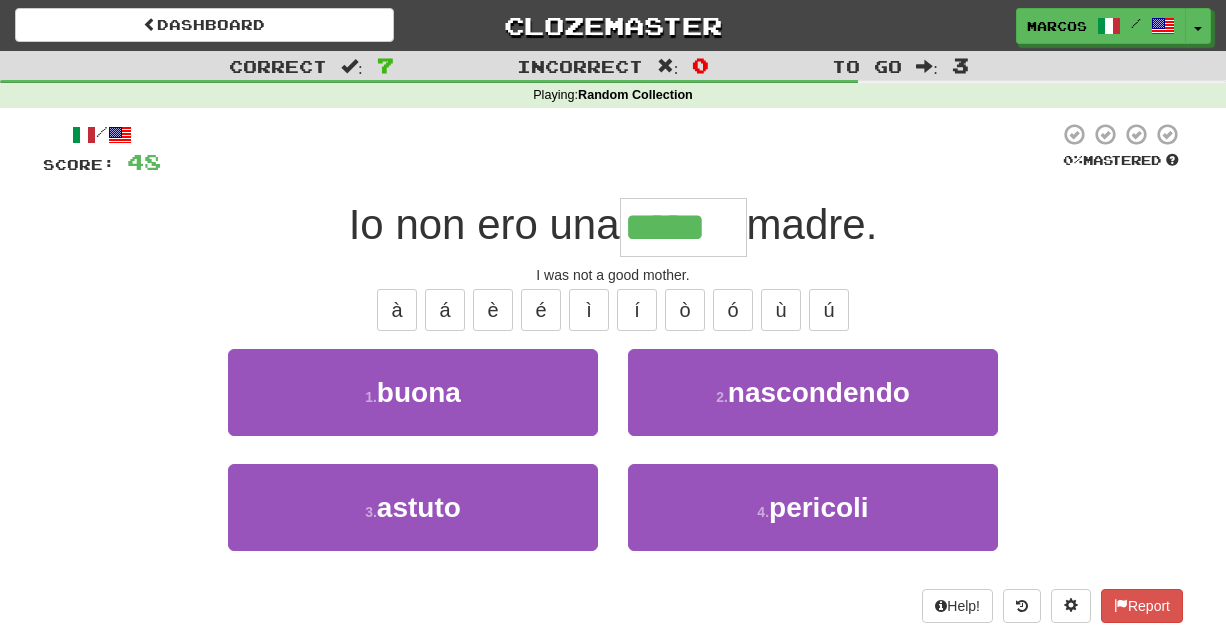 type on "*****" 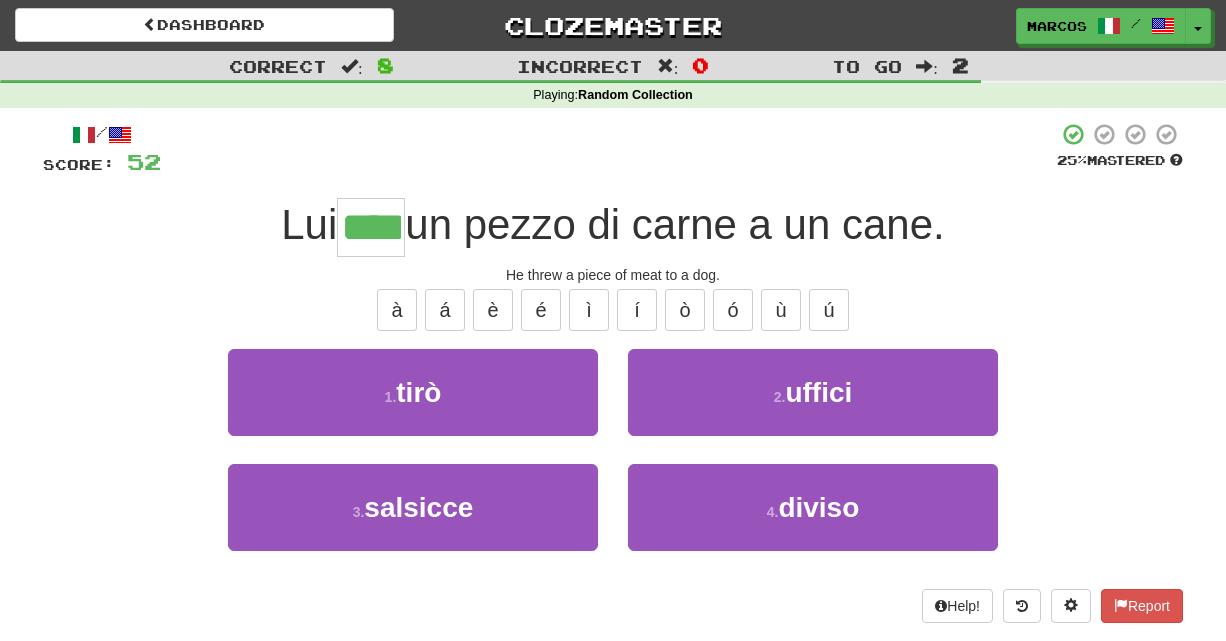 type on "****" 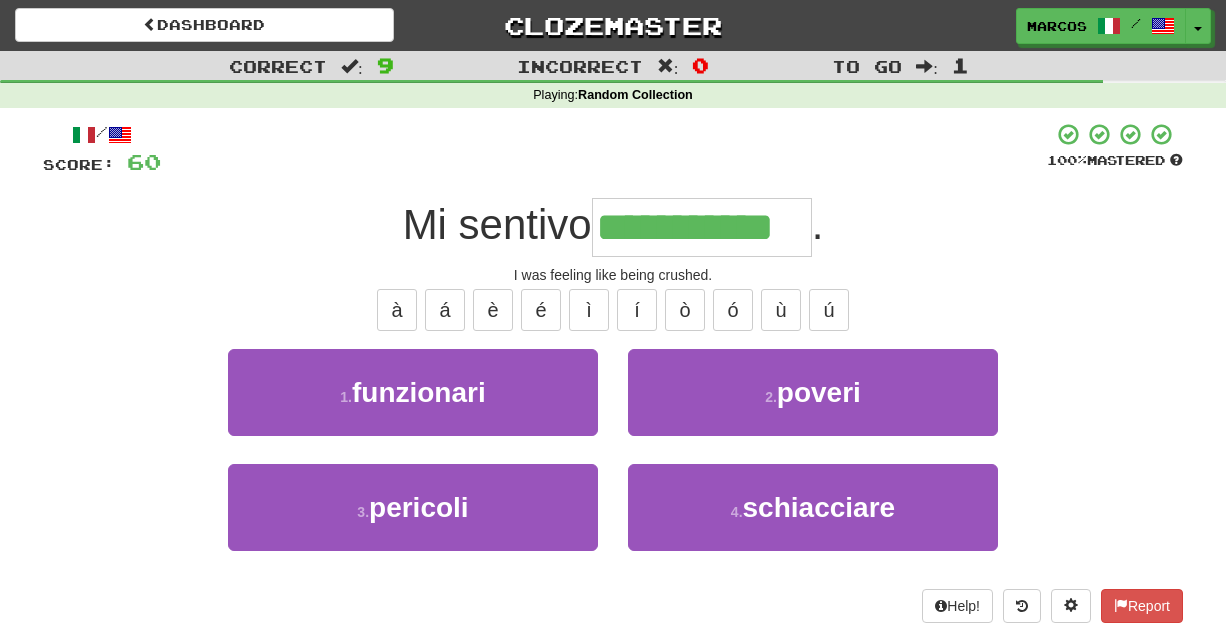 type on "**********" 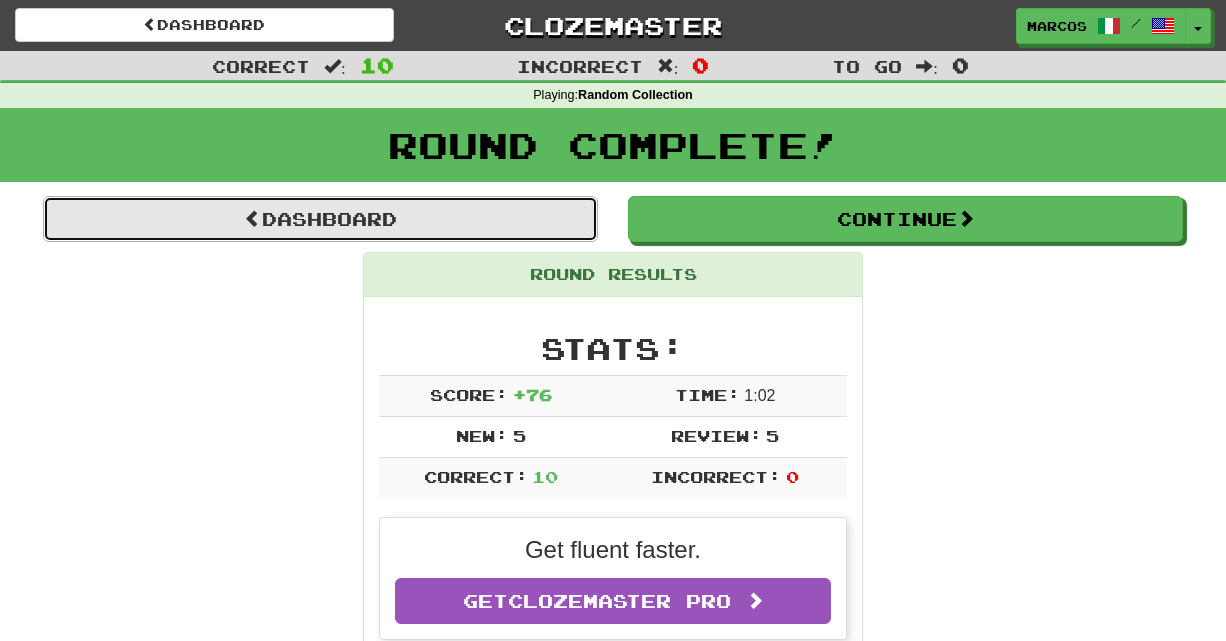 click on "Dashboard" at bounding box center (320, 219) 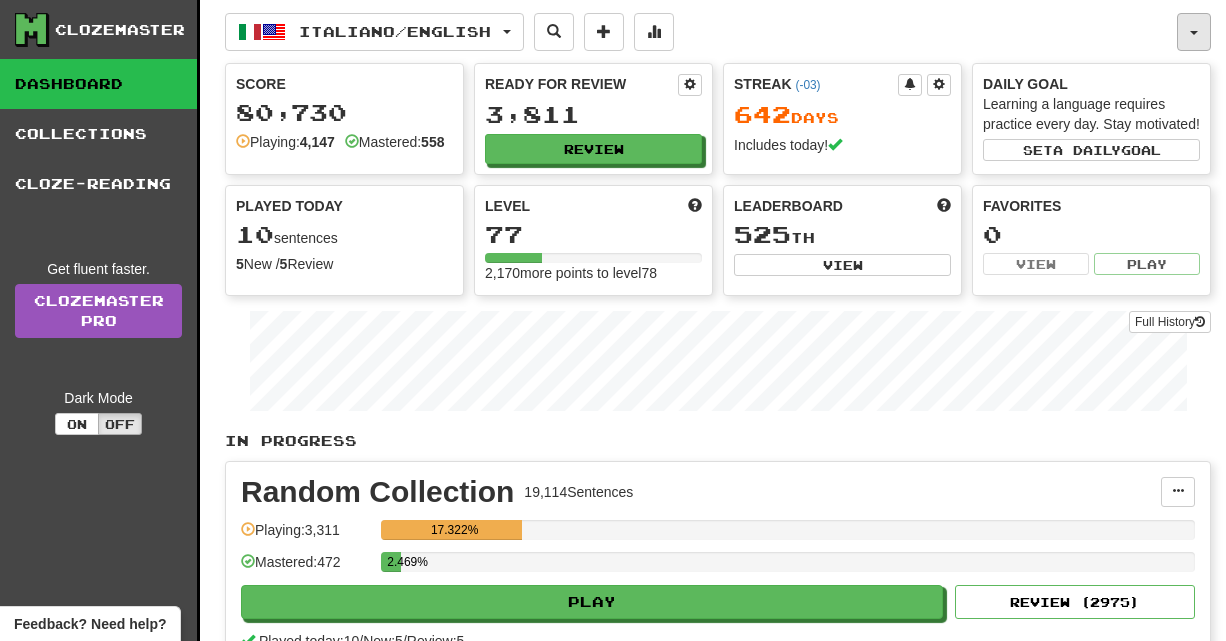 scroll, scrollTop: 0, scrollLeft: 0, axis: both 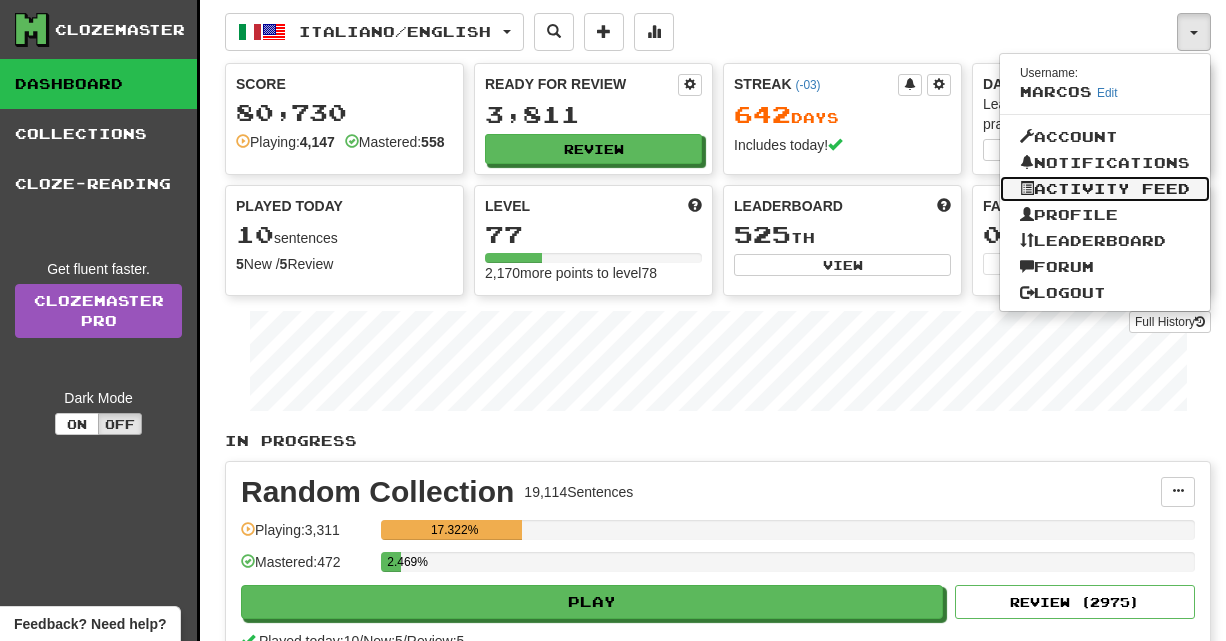 click at bounding box center (1027, 188) 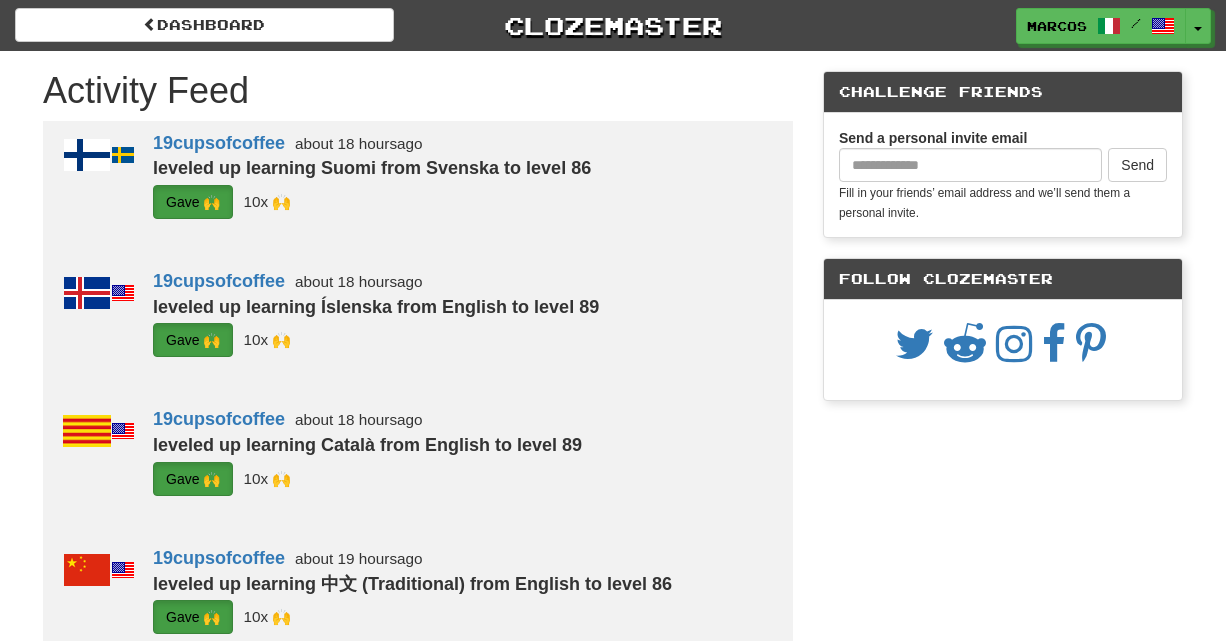 scroll, scrollTop: 0, scrollLeft: 0, axis: both 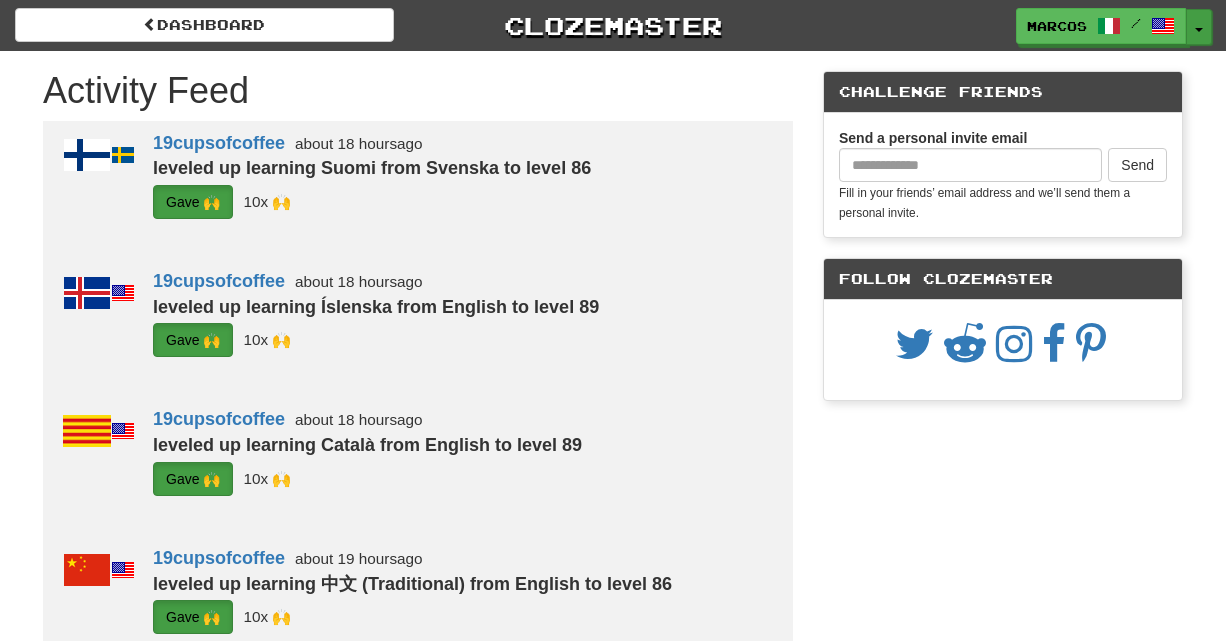 click on "Toggle Dropdown" at bounding box center [1199, 27] 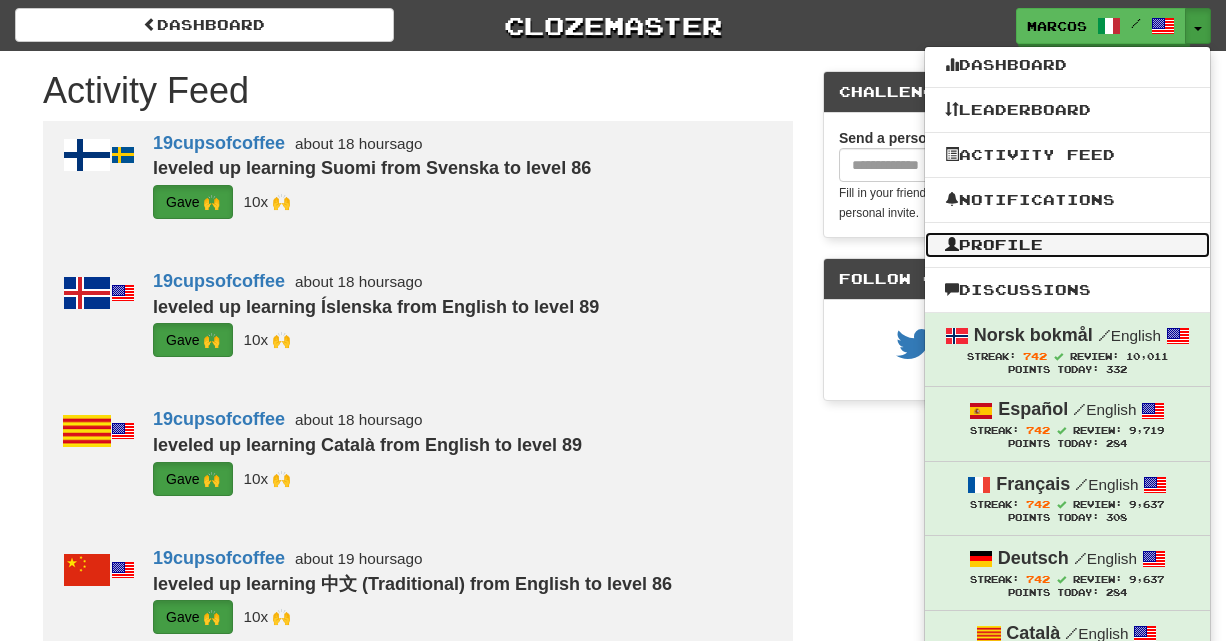 click on "Profile" at bounding box center [1067, 245] 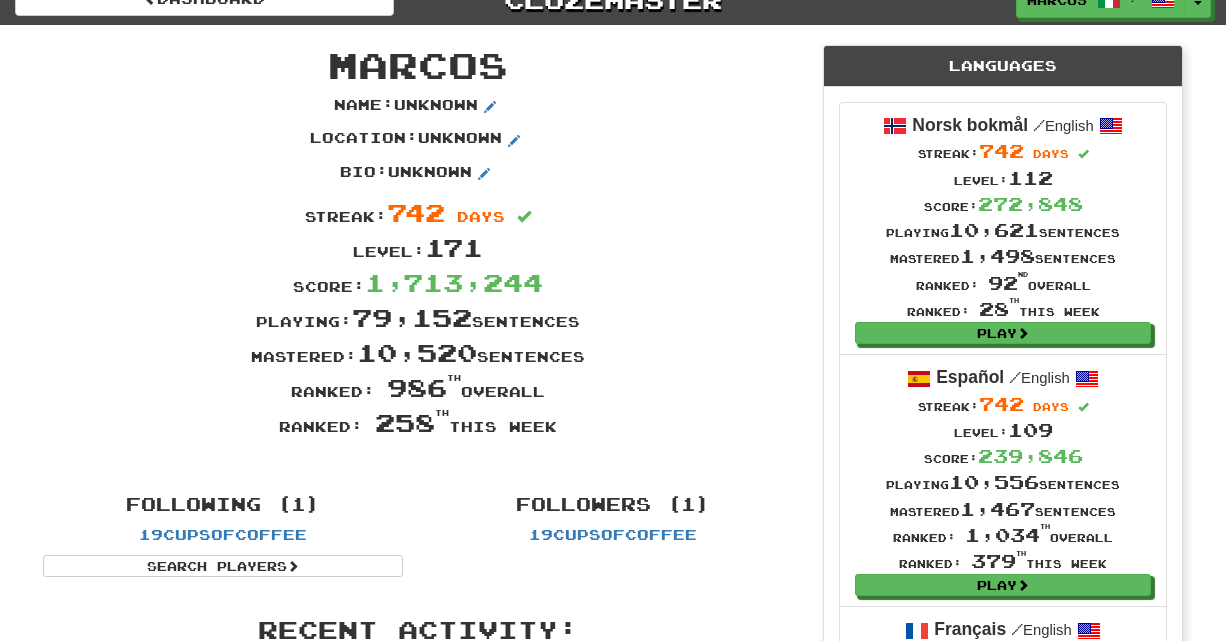 scroll, scrollTop: 0, scrollLeft: 0, axis: both 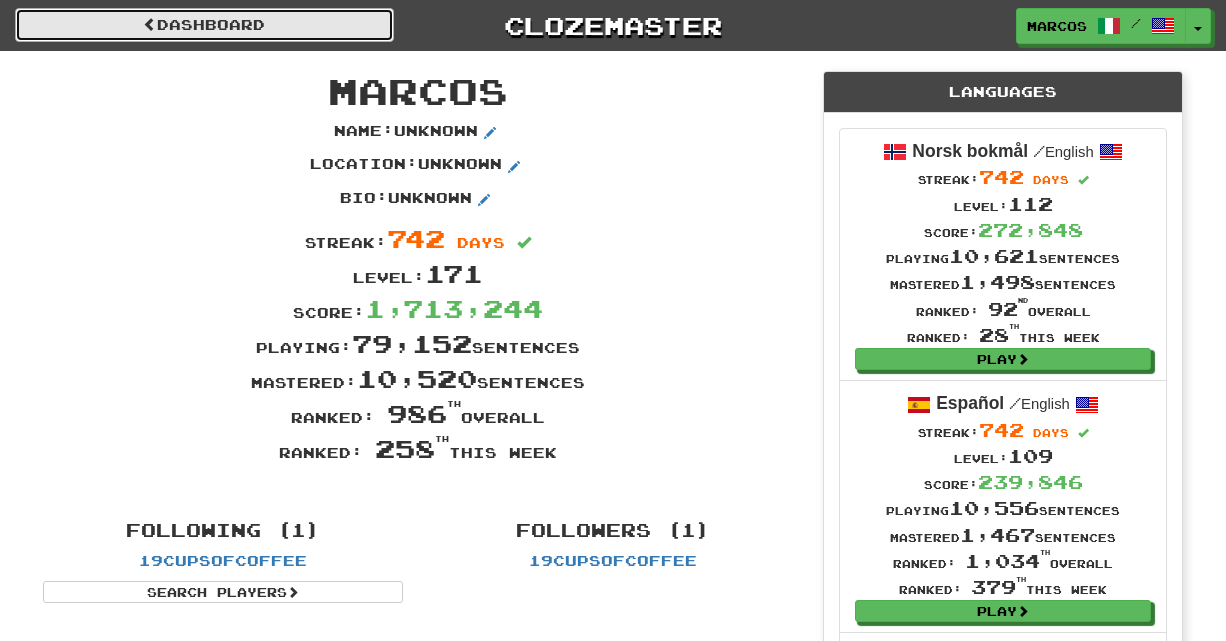 click on "Dashboard" at bounding box center (204, 25) 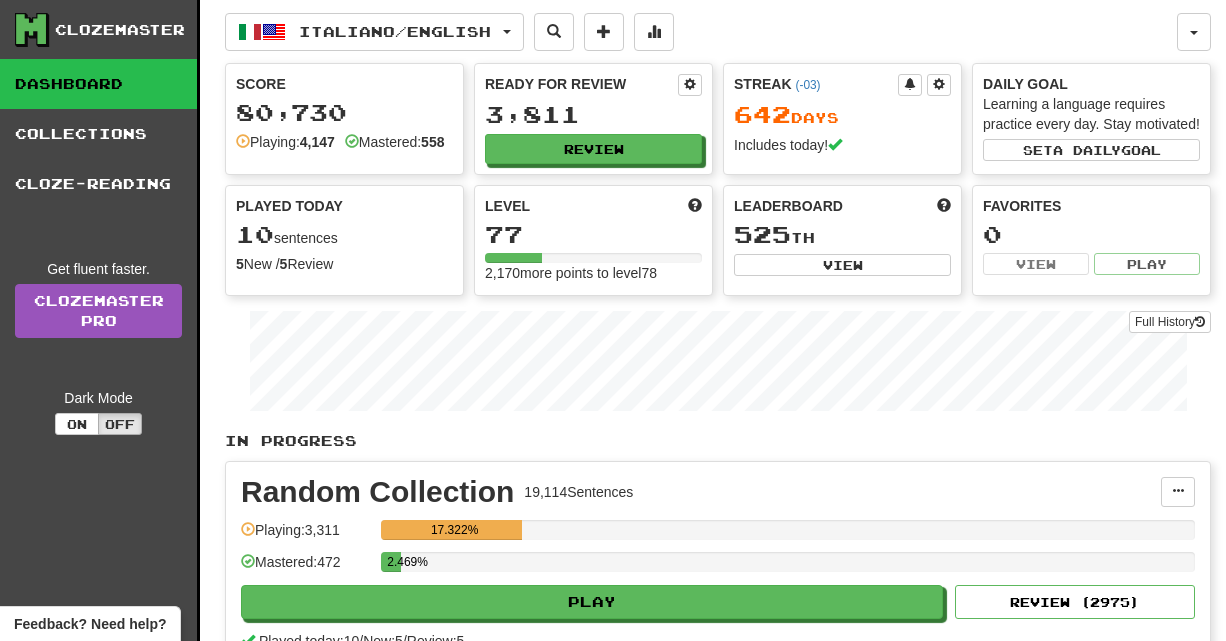 scroll, scrollTop: 0, scrollLeft: 0, axis: both 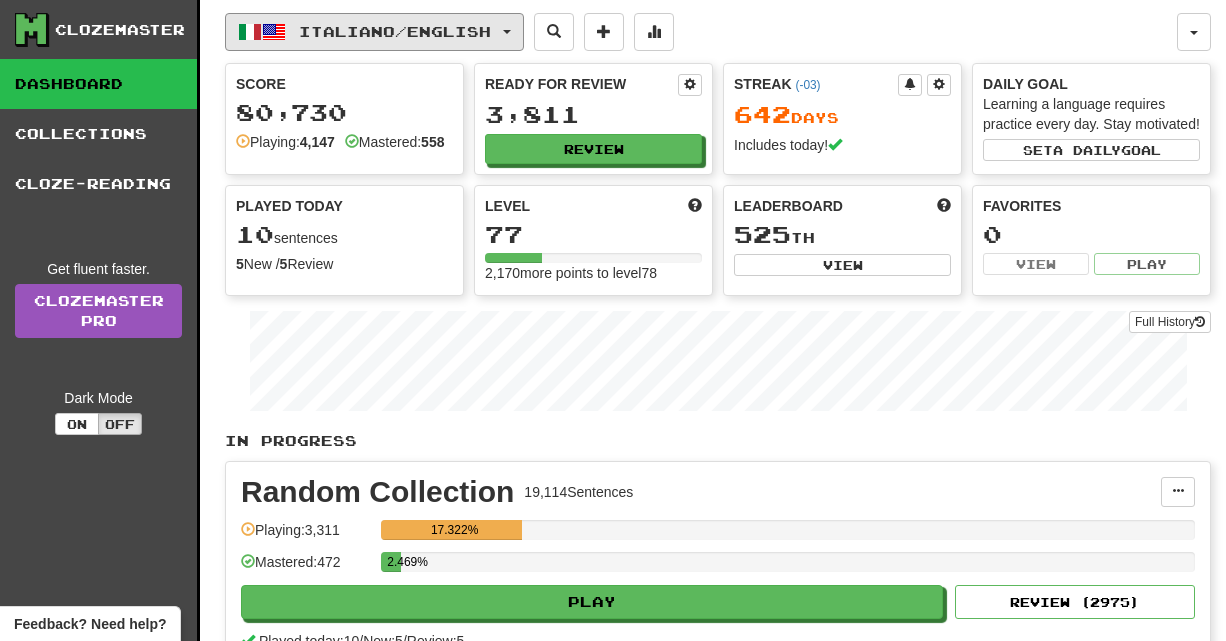 click on "Italiano  /  English" at bounding box center [374, 32] 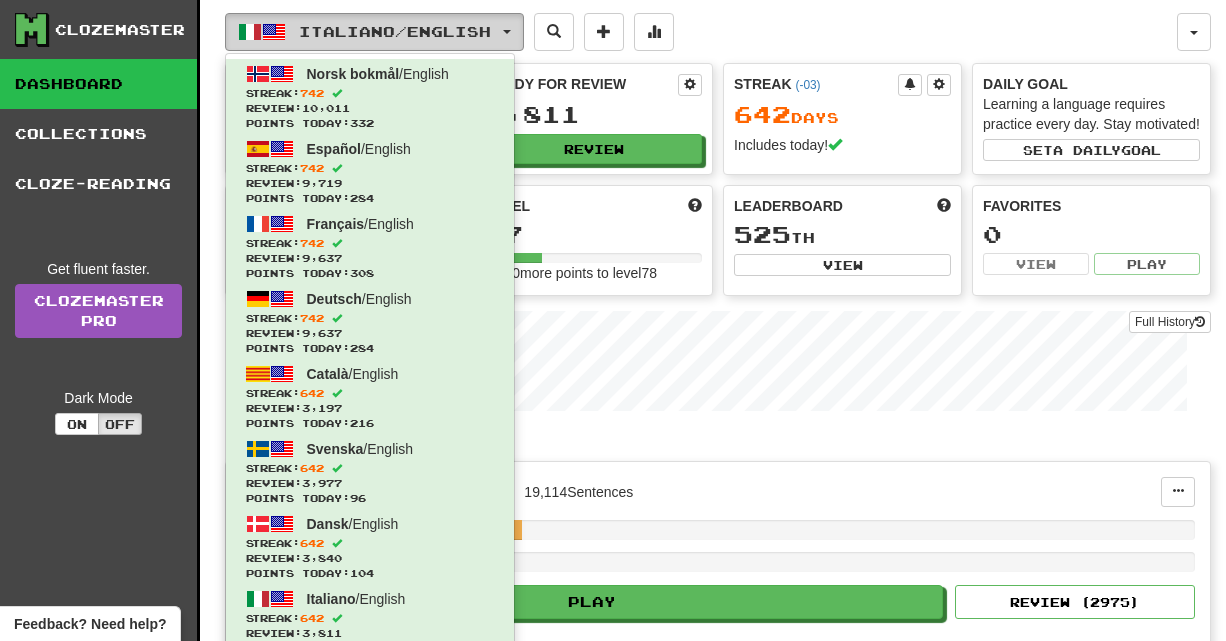 type 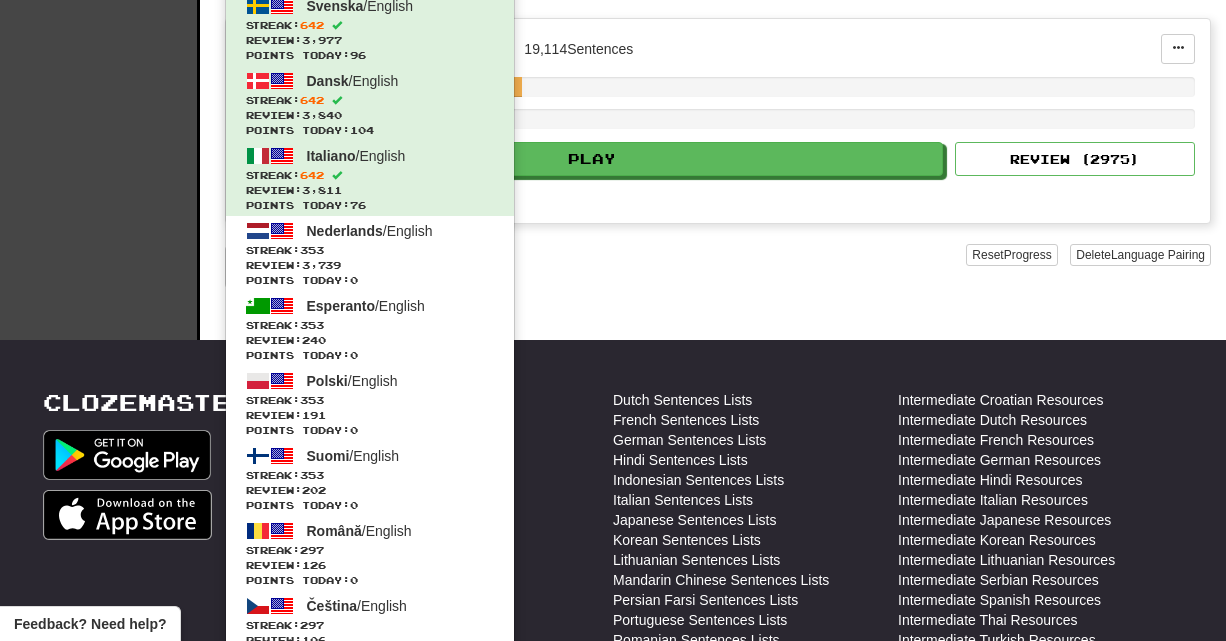 scroll, scrollTop: 560, scrollLeft: 0, axis: vertical 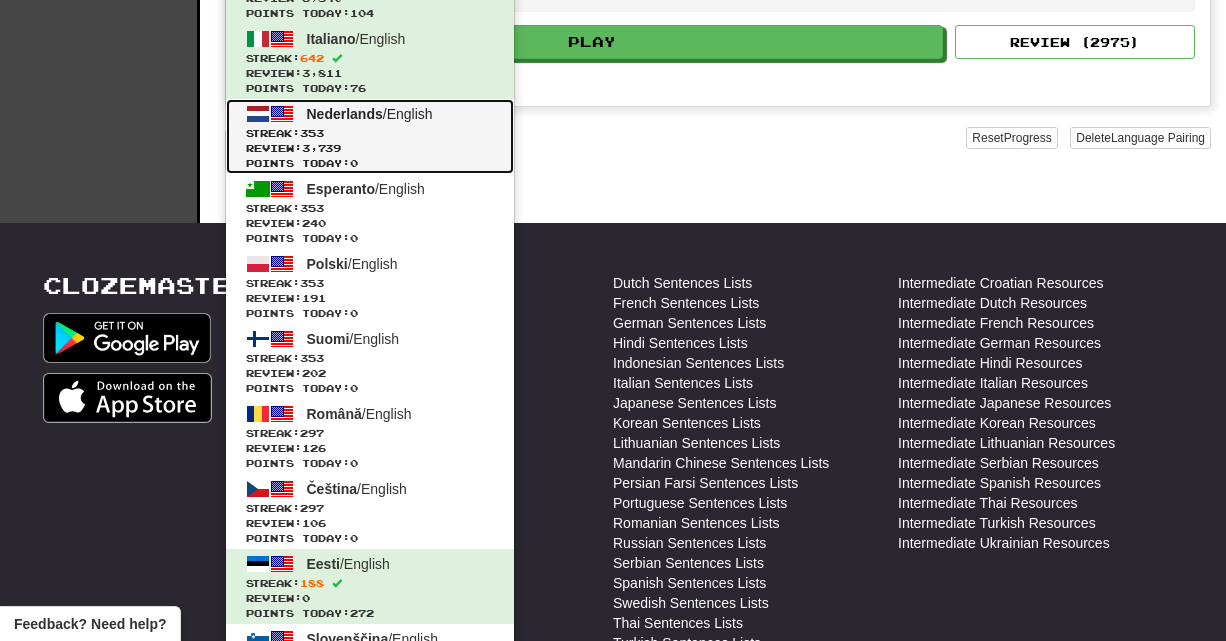 click on "Streak:  353" at bounding box center [370, 133] 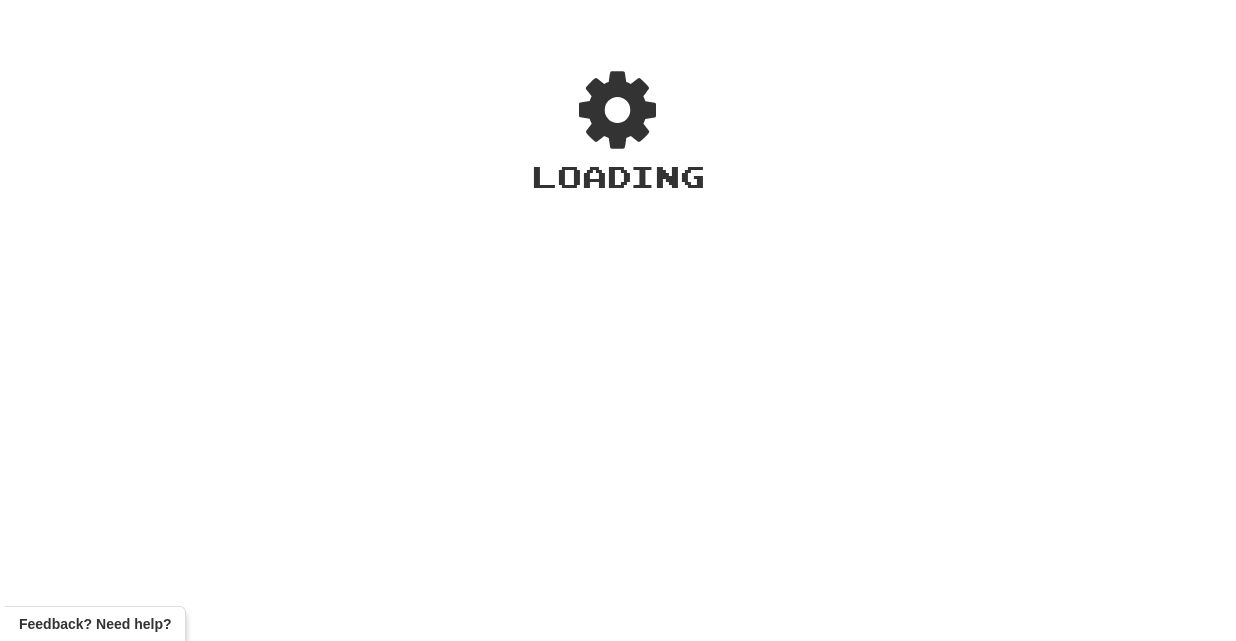 scroll, scrollTop: 0, scrollLeft: 0, axis: both 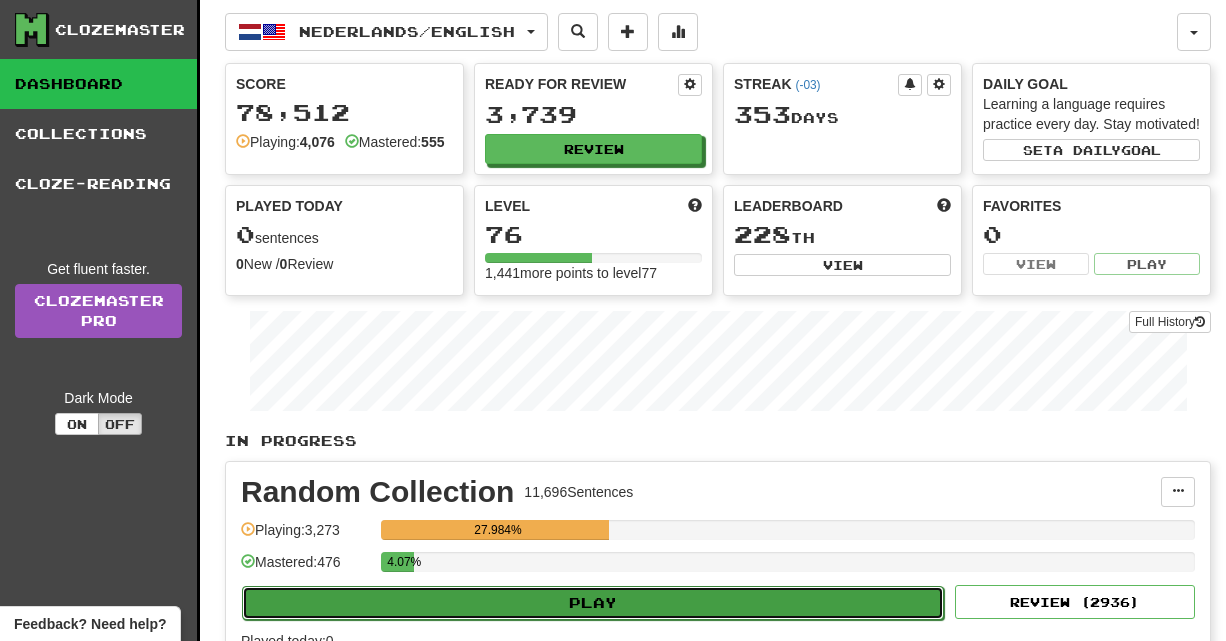 click on "Play" at bounding box center [593, 603] 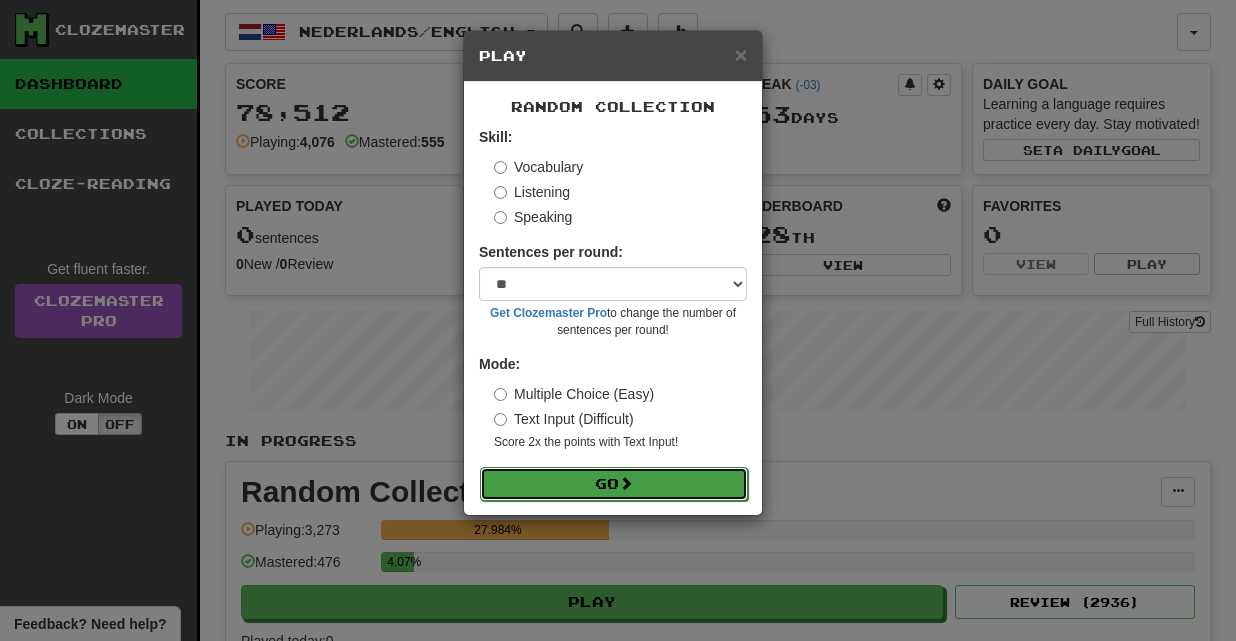 click on "Go" at bounding box center (614, 484) 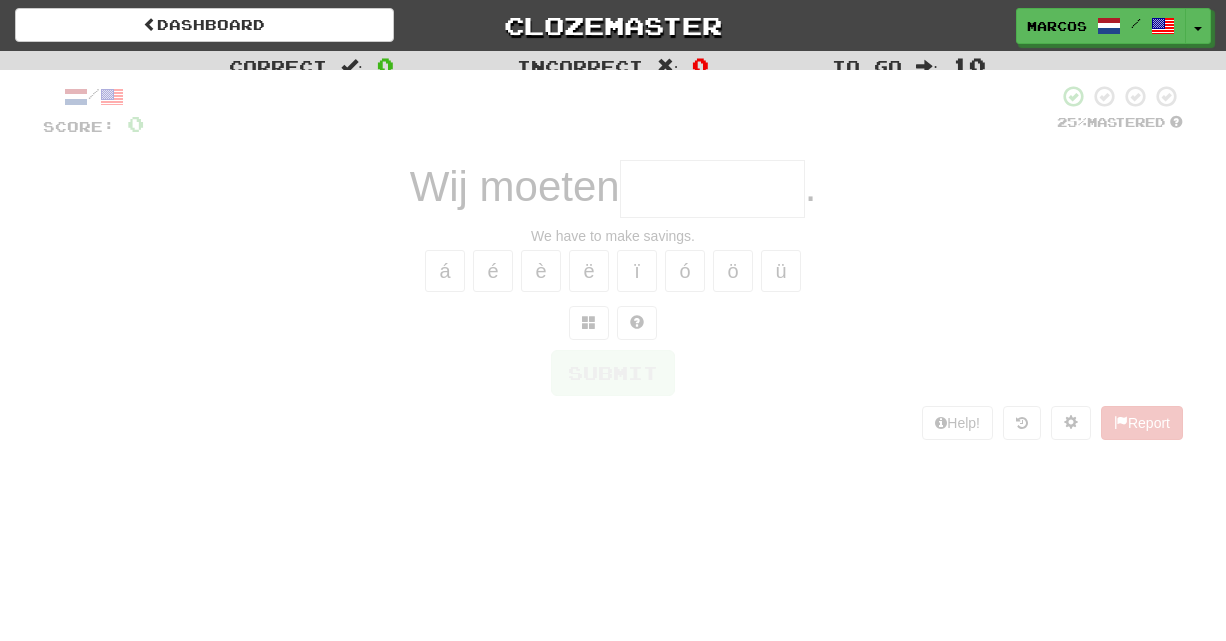 scroll, scrollTop: 0, scrollLeft: 0, axis: both 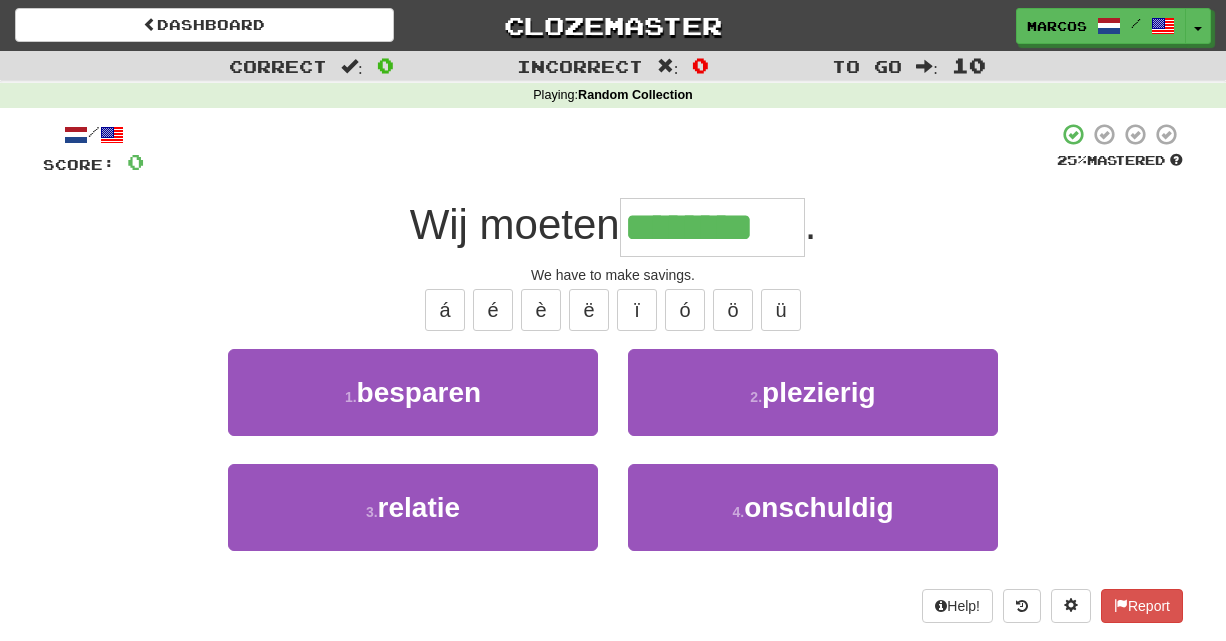 type on "********" 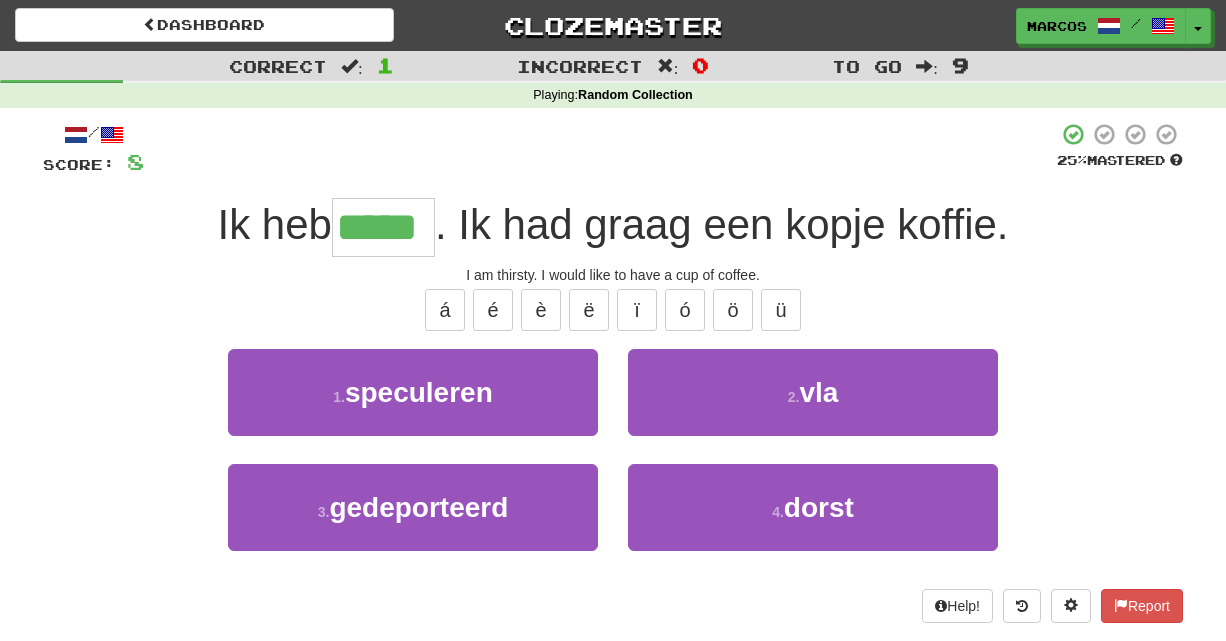 type on "*****" 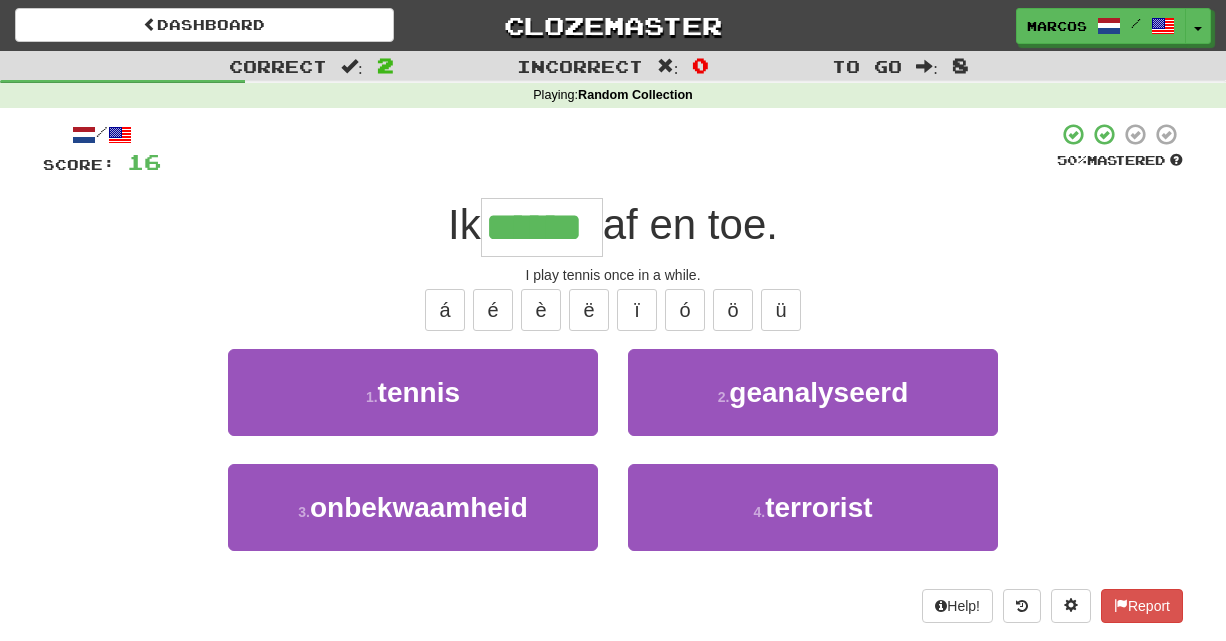 type on "******" 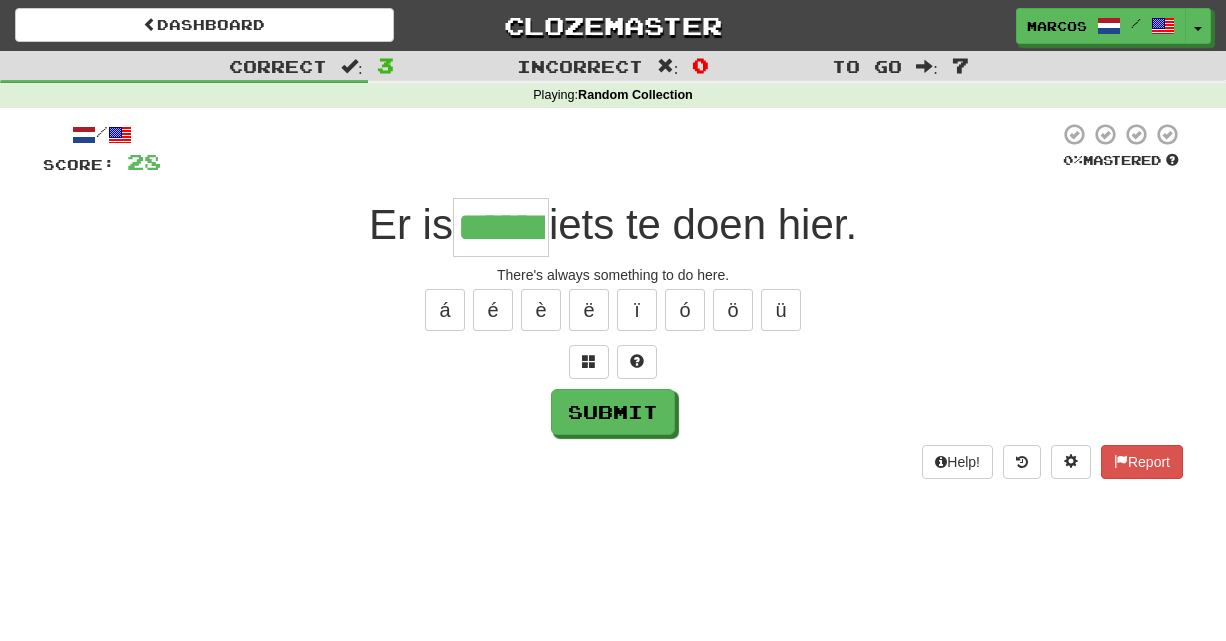 type on "******" 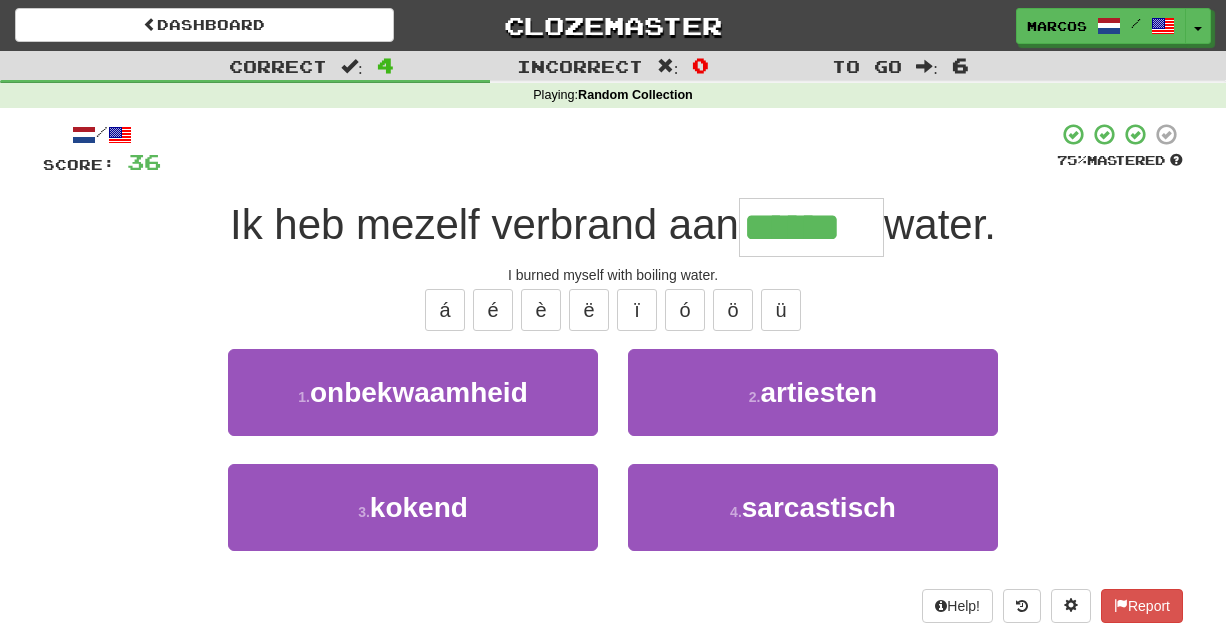 type on "******" 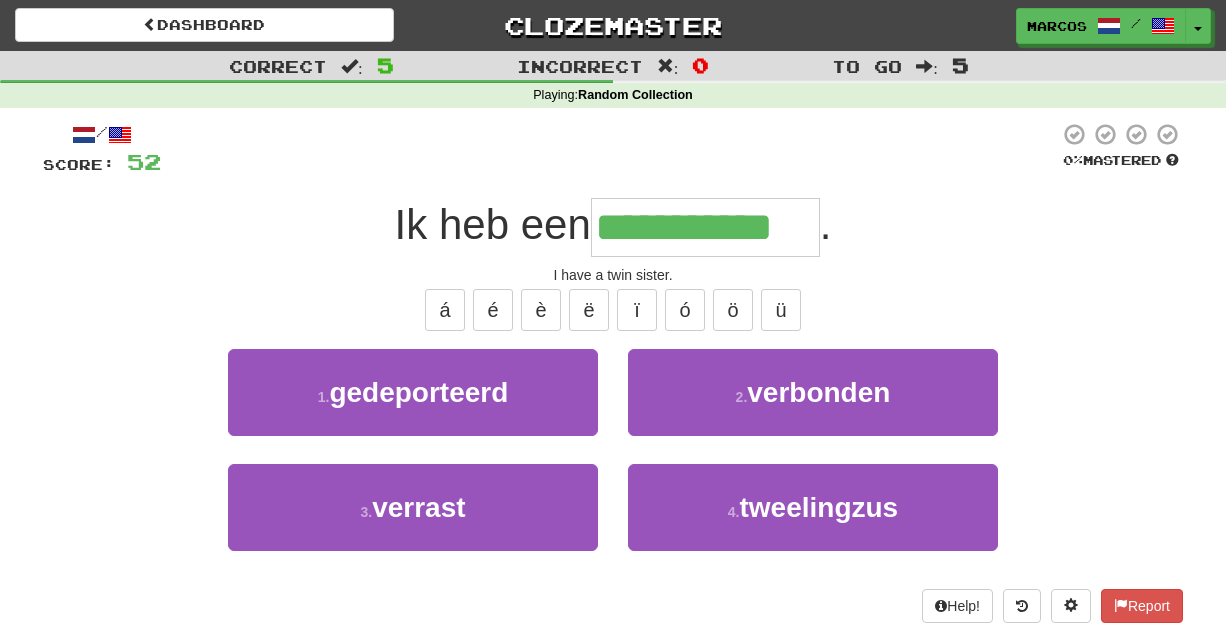 type on "**********" 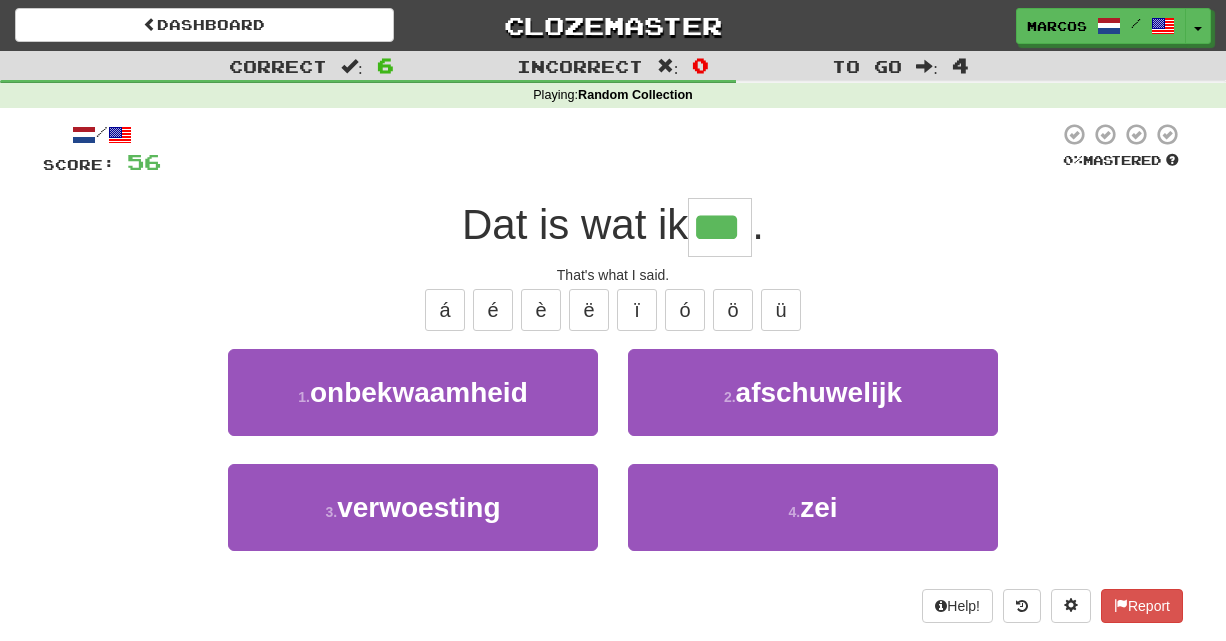 type on "***" 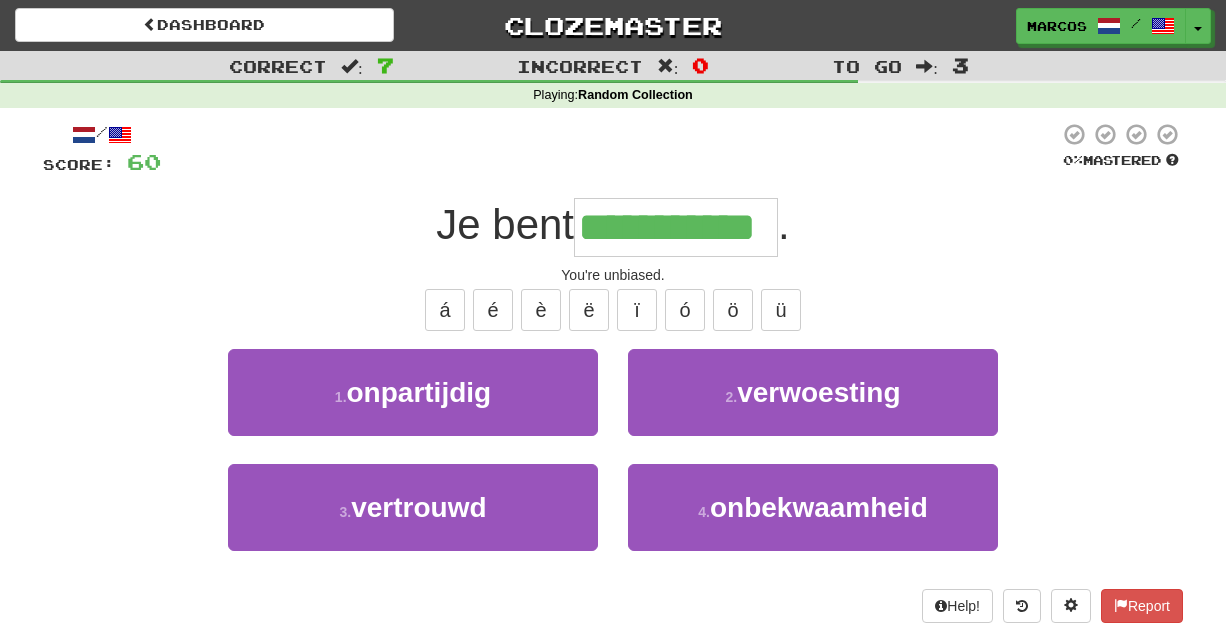 type on "**********" 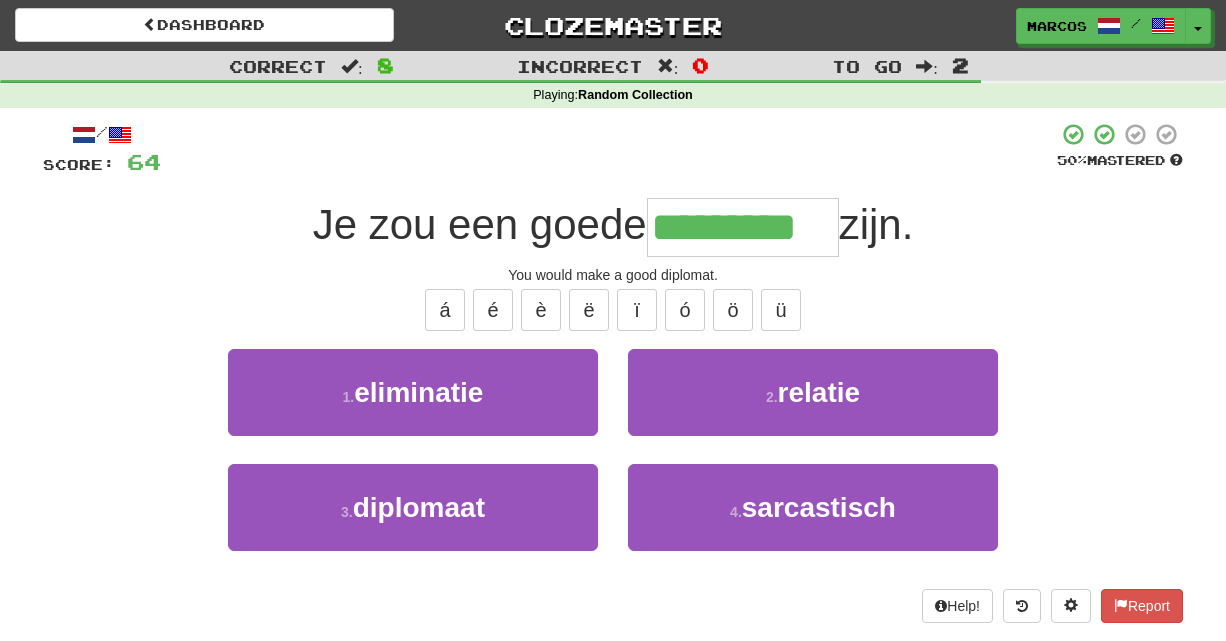 type on "*********" 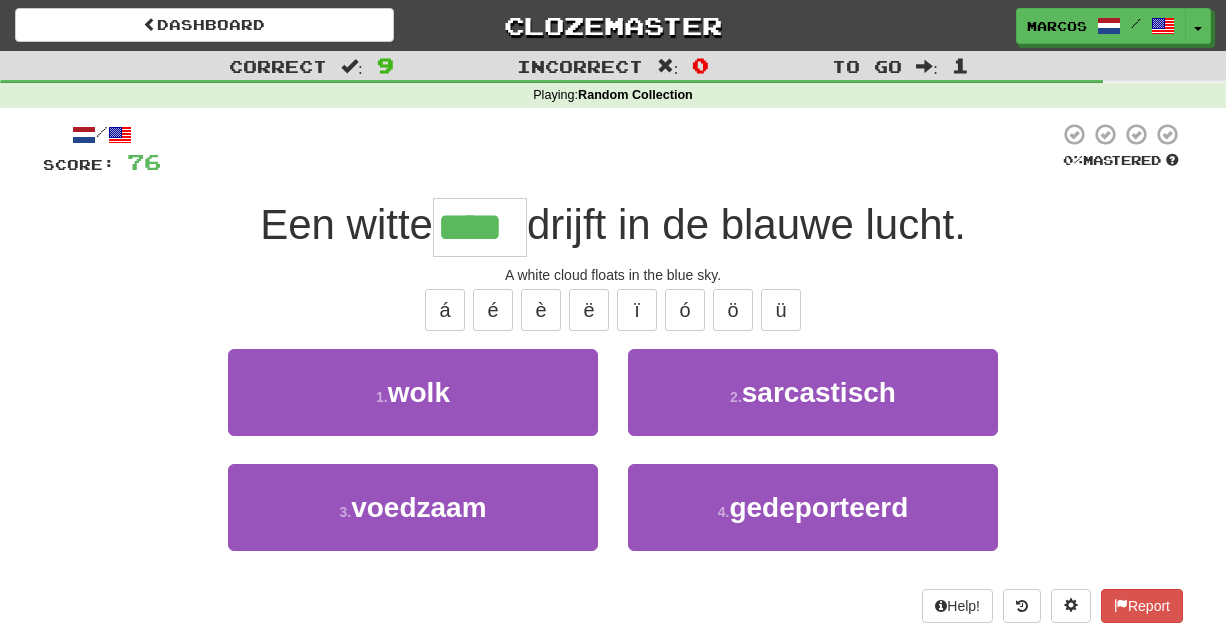 type on "****" 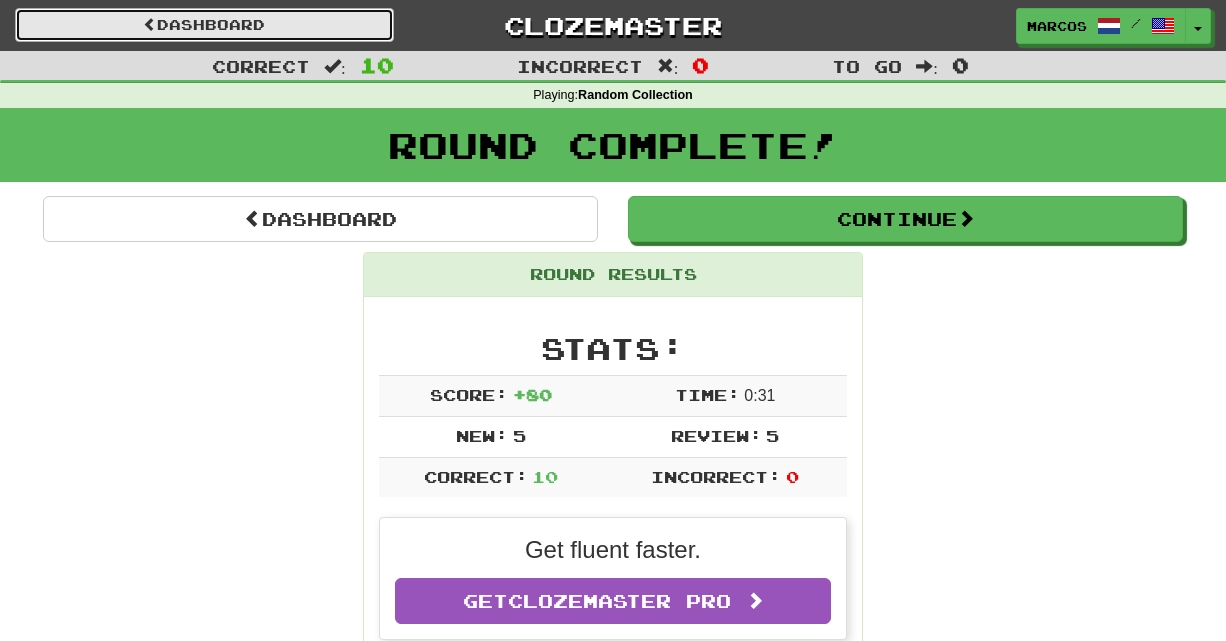click on "Dashboard" at bounding box center [204, 25] 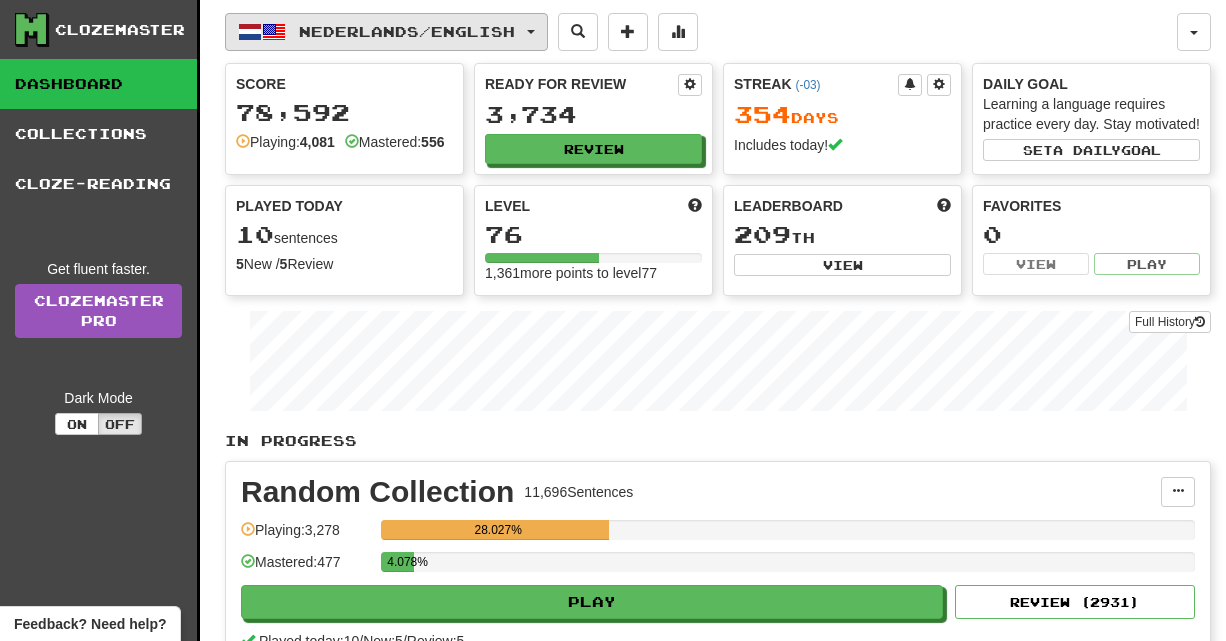 scroll, scrollTop: 0, scrollLeft: 0, axis: both 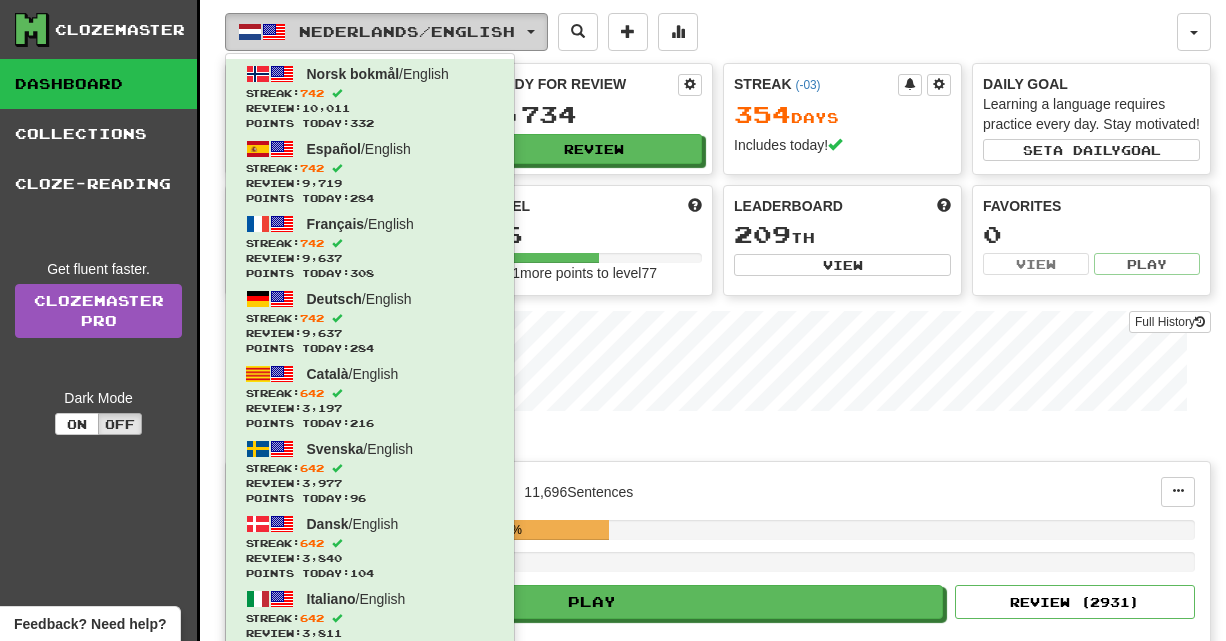 type 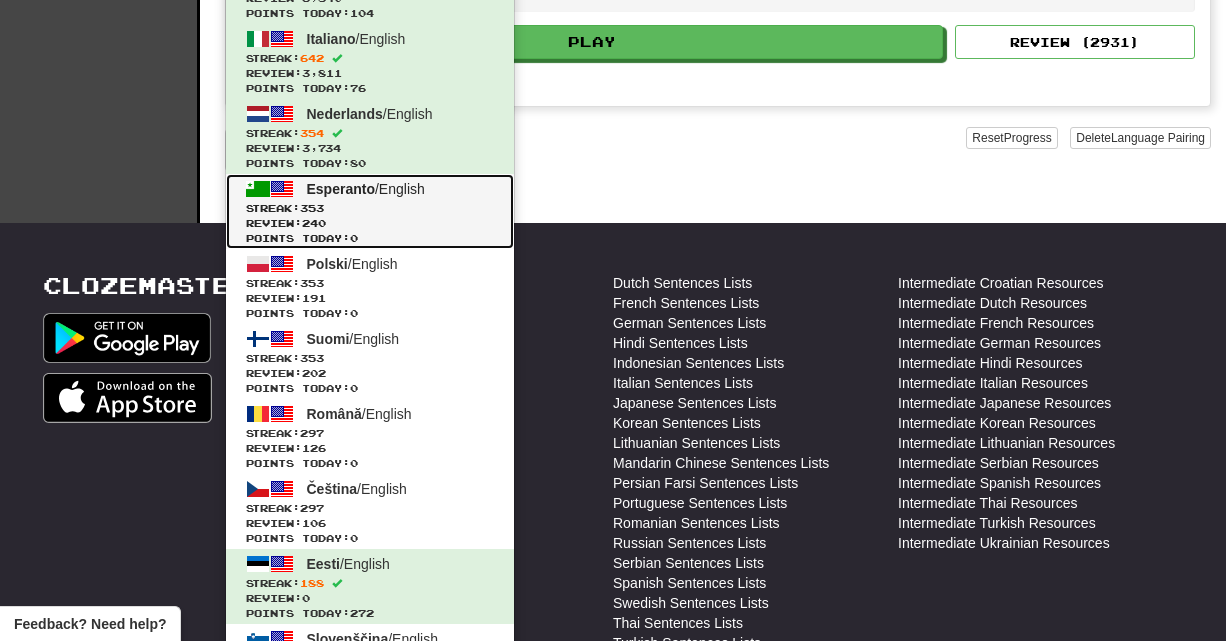 click on "Points today:  0" at bounding box center (370, 238) 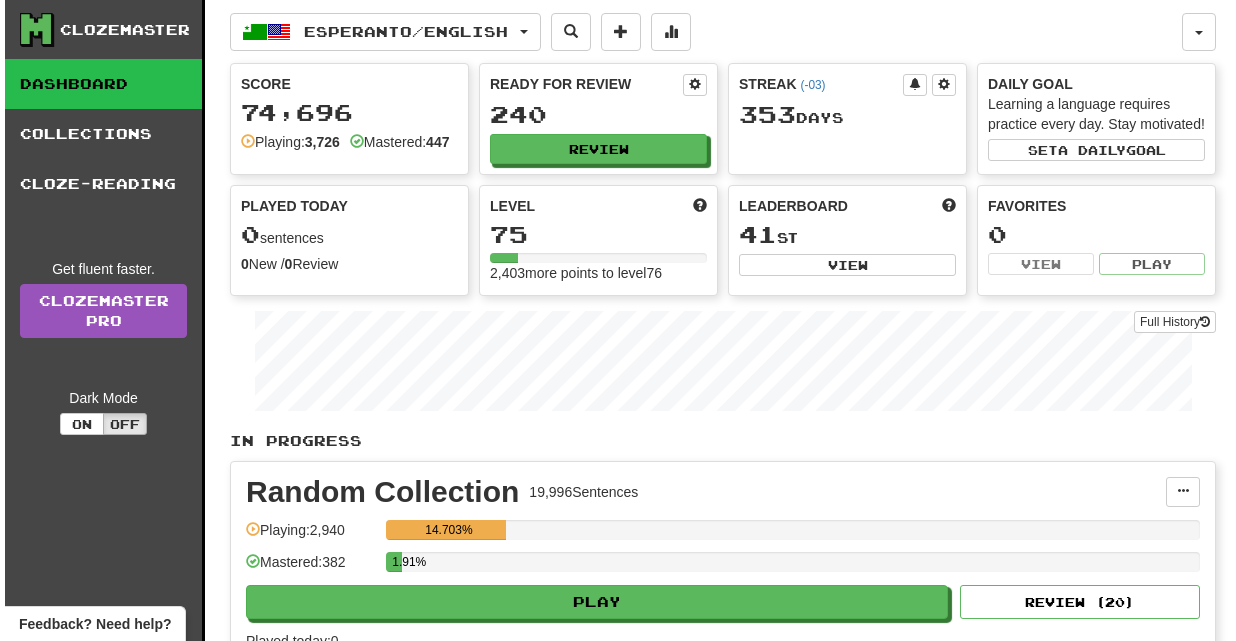 scroll, scrollTop: 0, scrollLeft: 0, axis: both 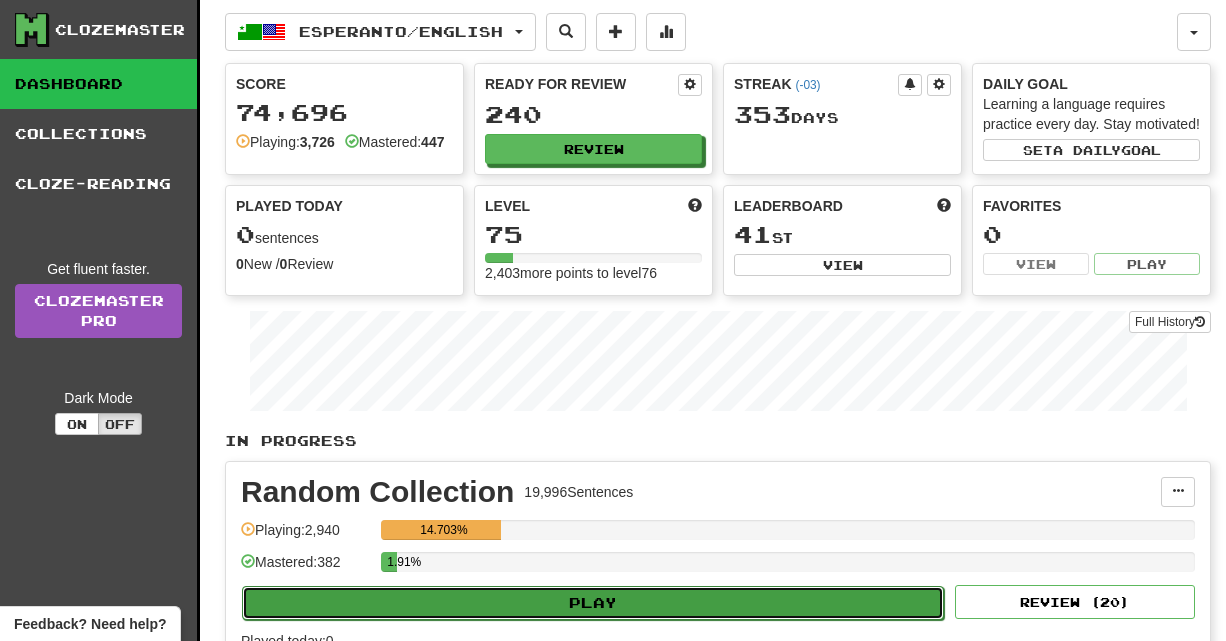 click on "Play" at bounding box center (593, 603) 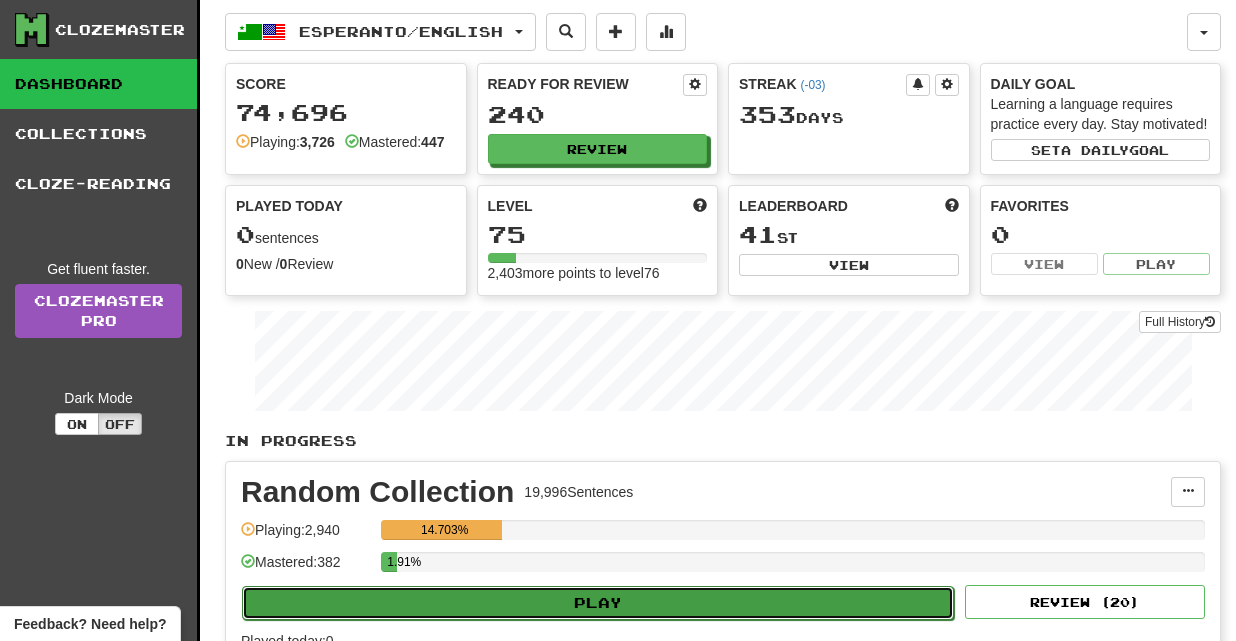 select on "**" 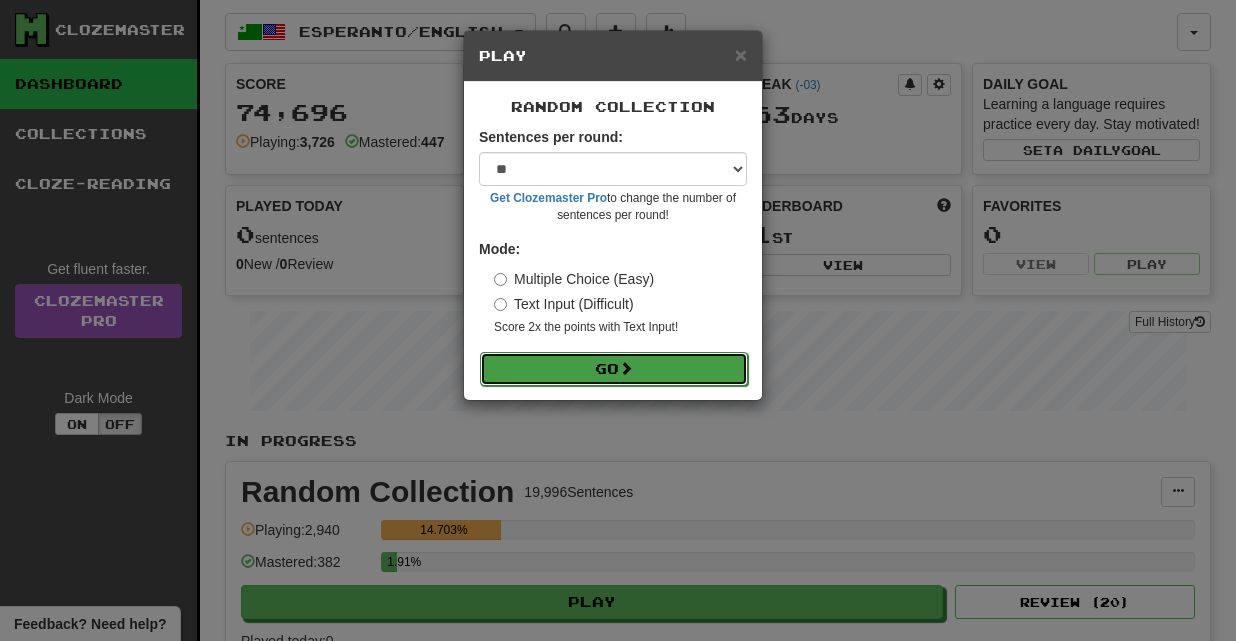 click on "Go" at bounding box center (614, 369) 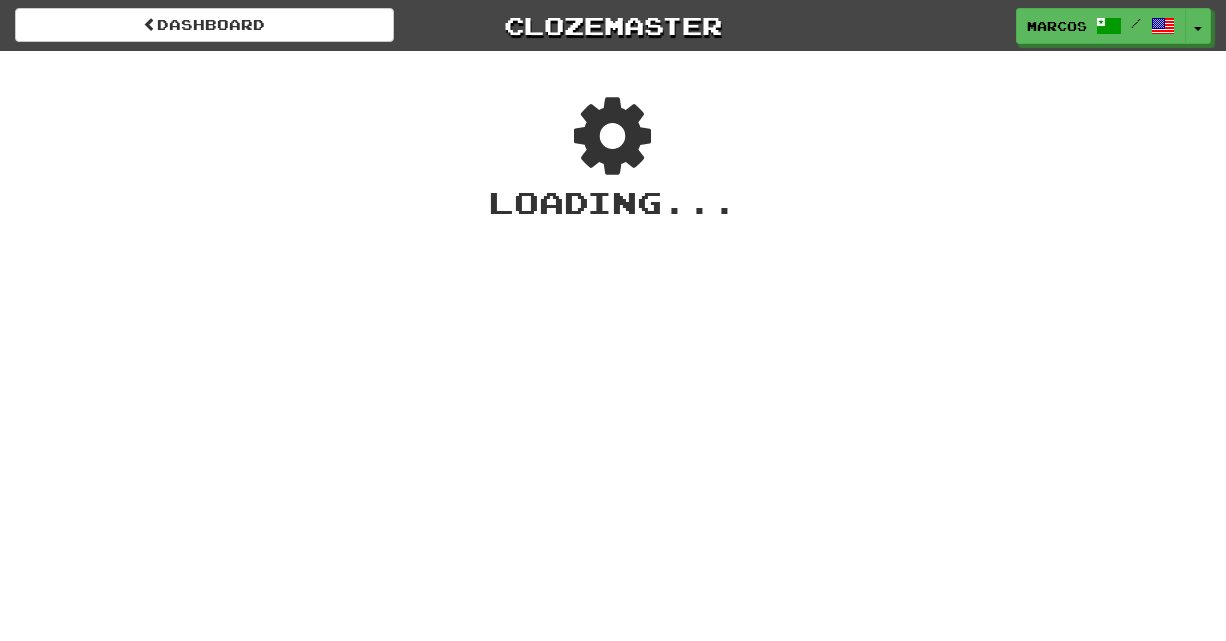 scroll, scrollTop: 0, scrollLeft: 0, axis: both 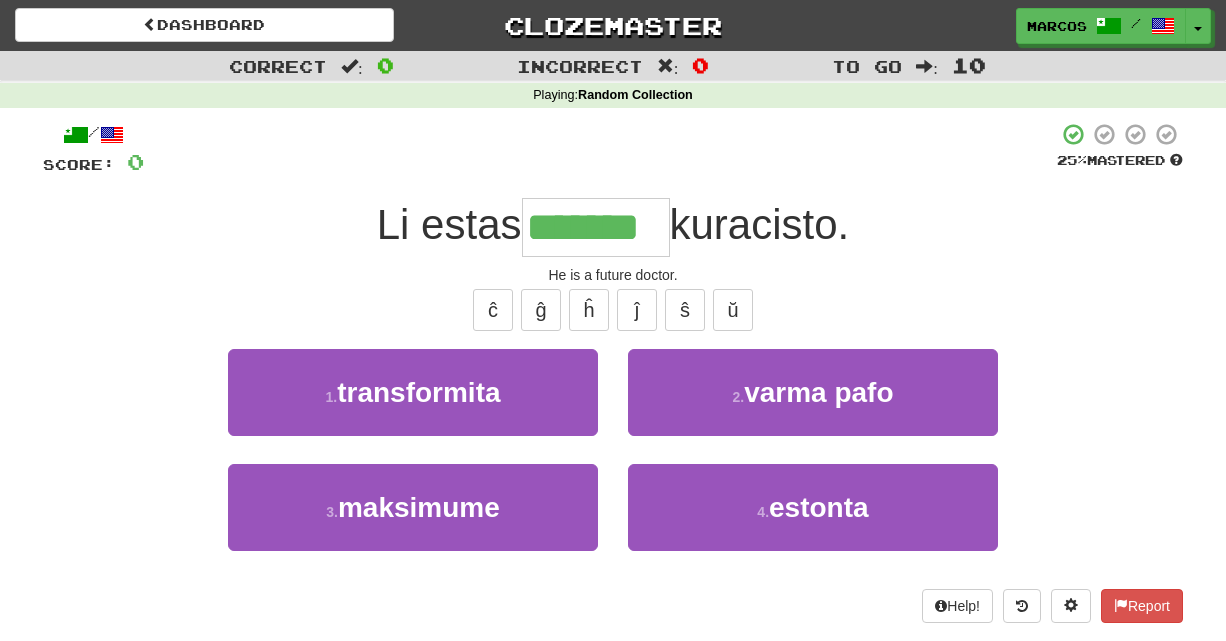 type on "*******" 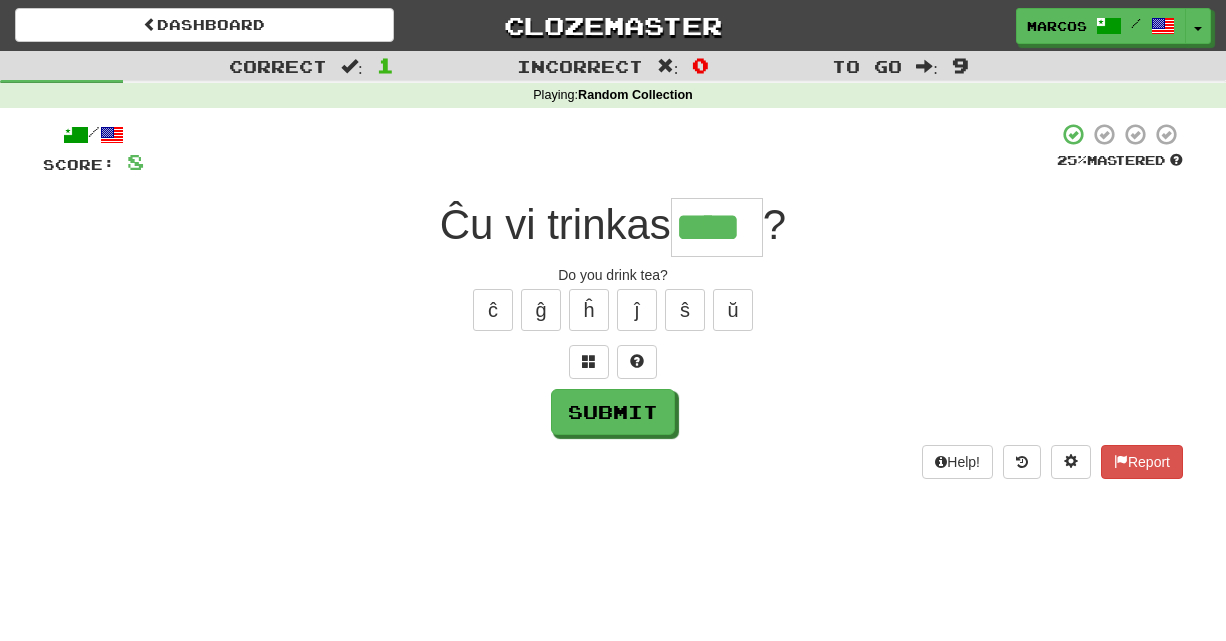 type on "****" 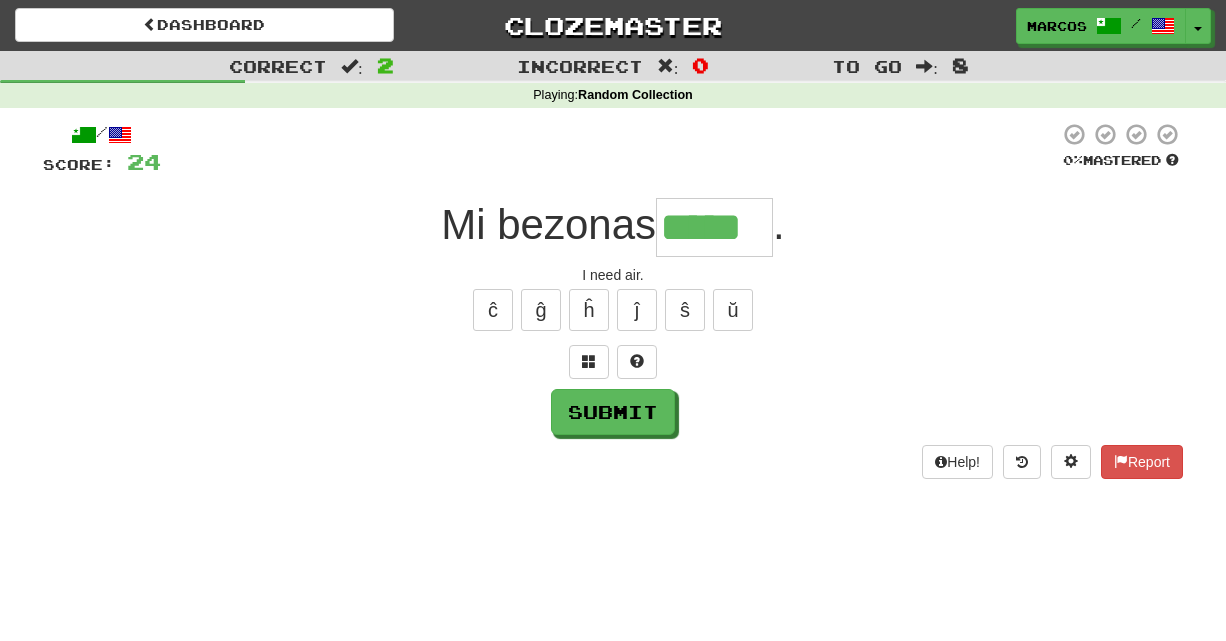 type on "*****" 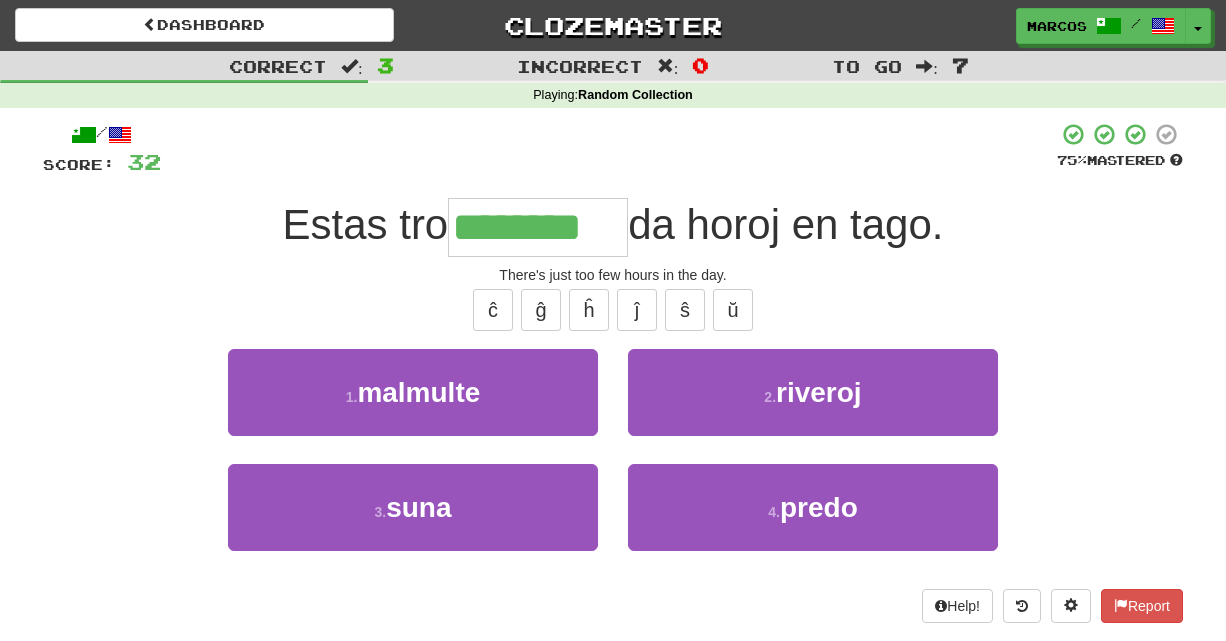 type on "********" 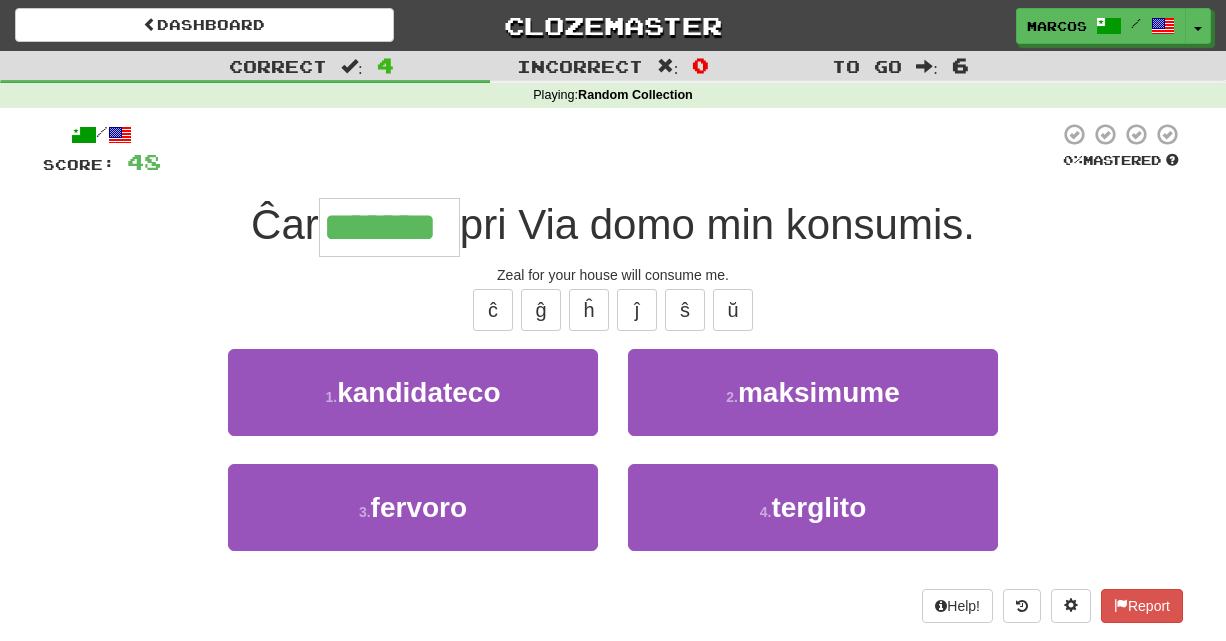 type on "*******" 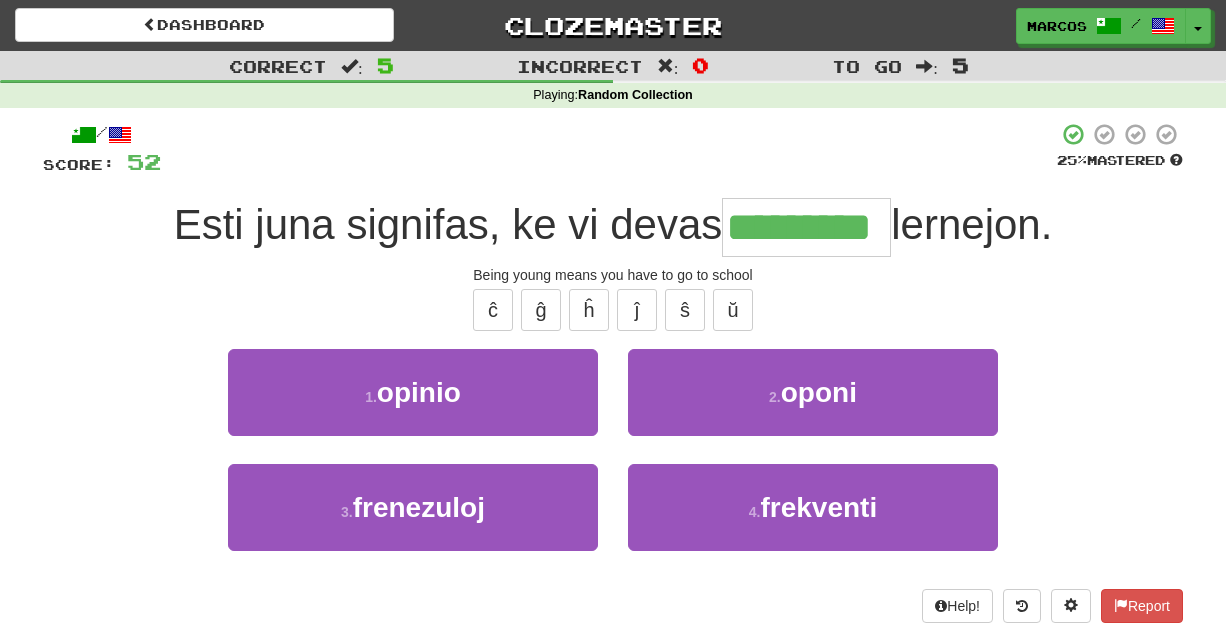 type on "*********" 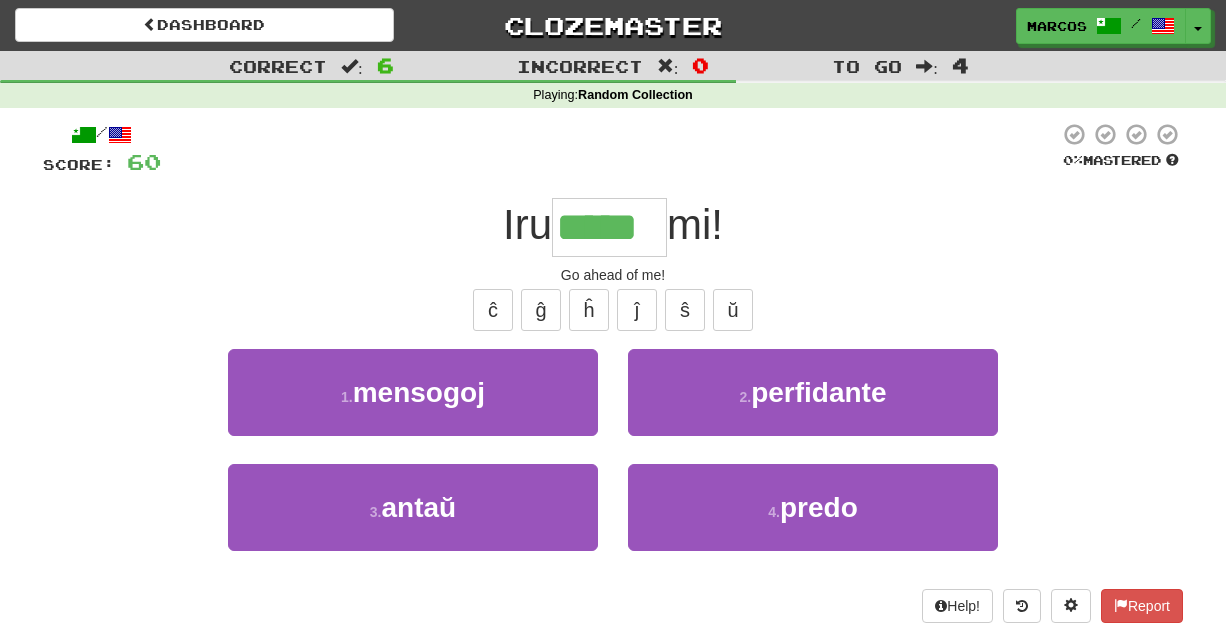 type on "*****" 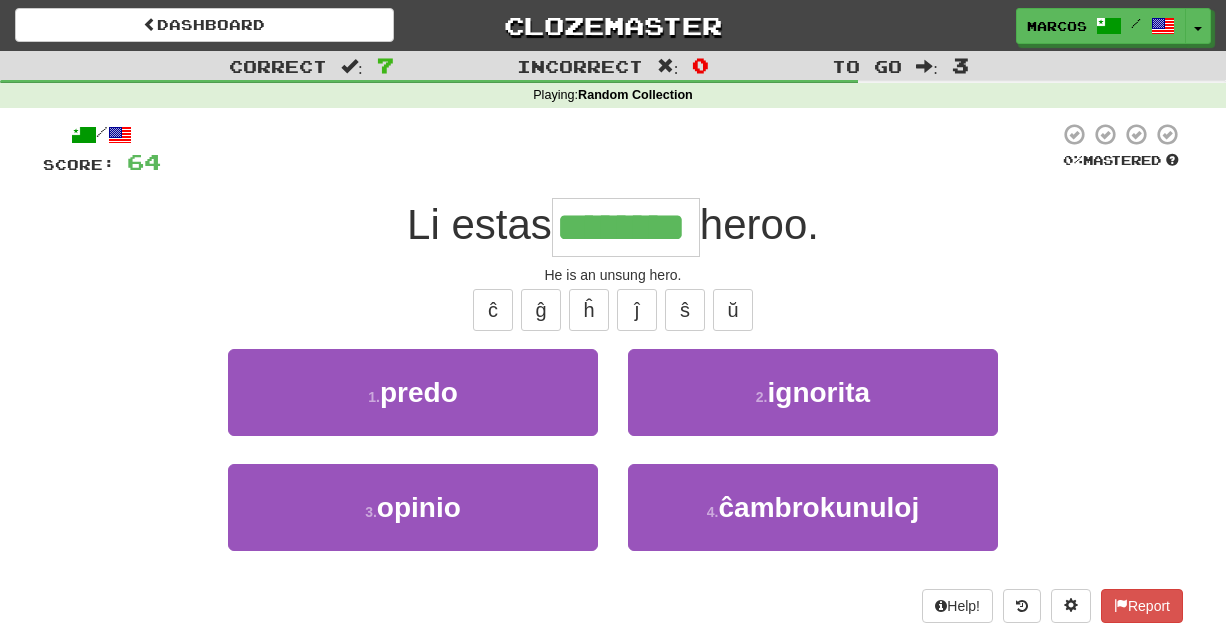 type on "********" 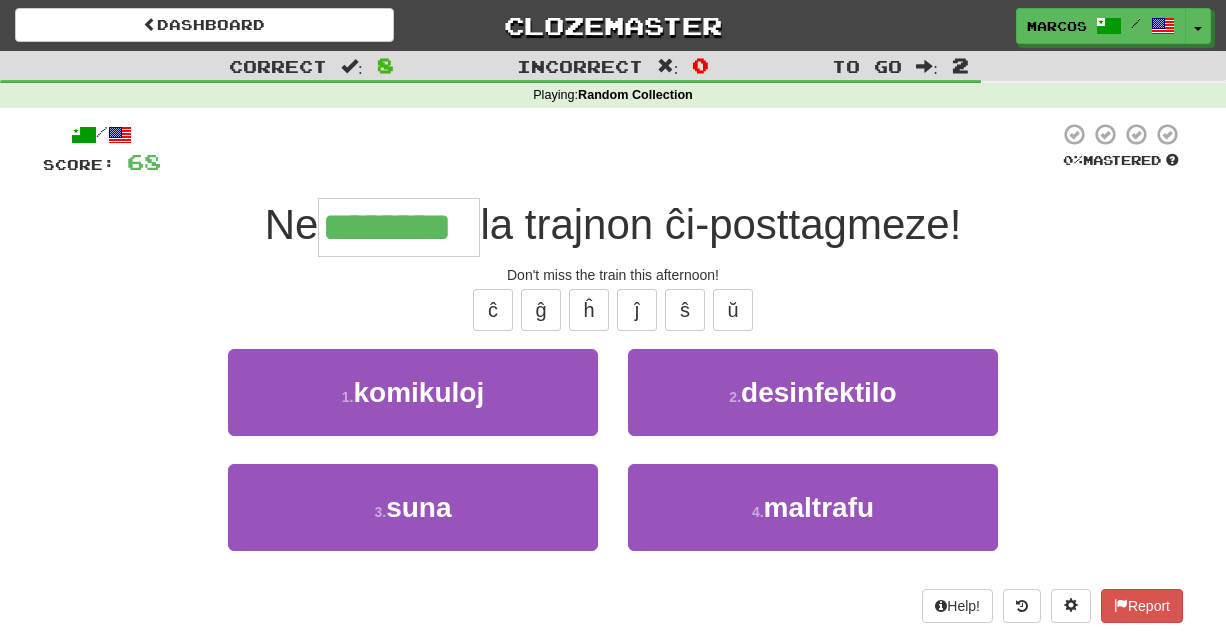 type on "********" 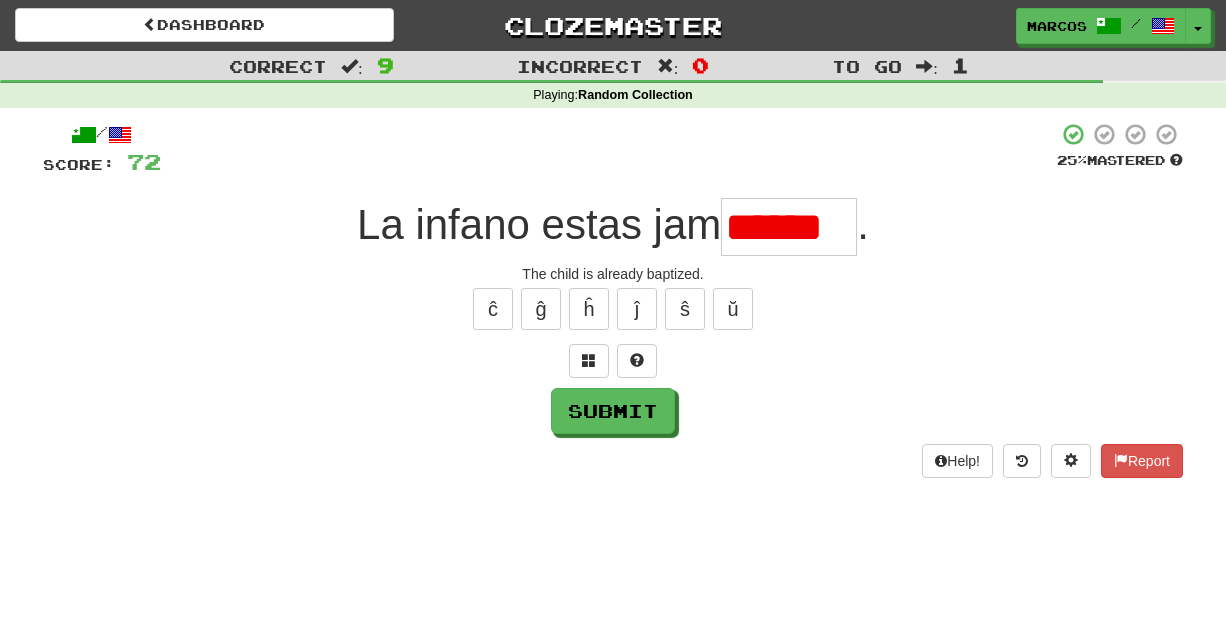 scroll, scrollTop: 0, scrollLeft: 0, axis: both 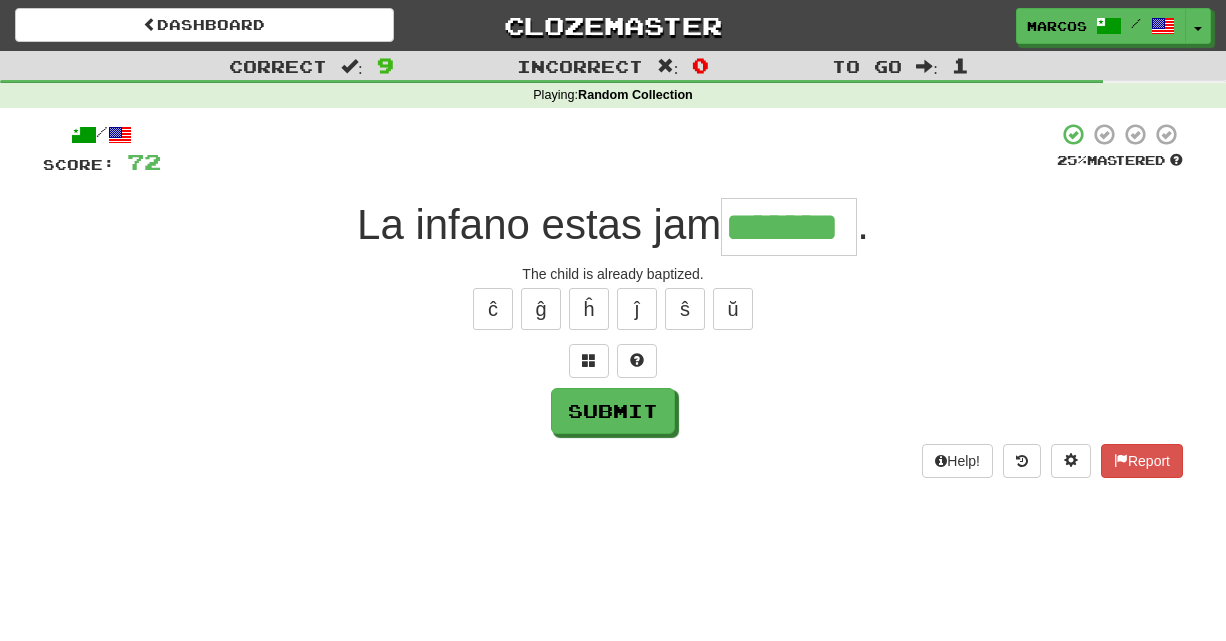 type on "*******" 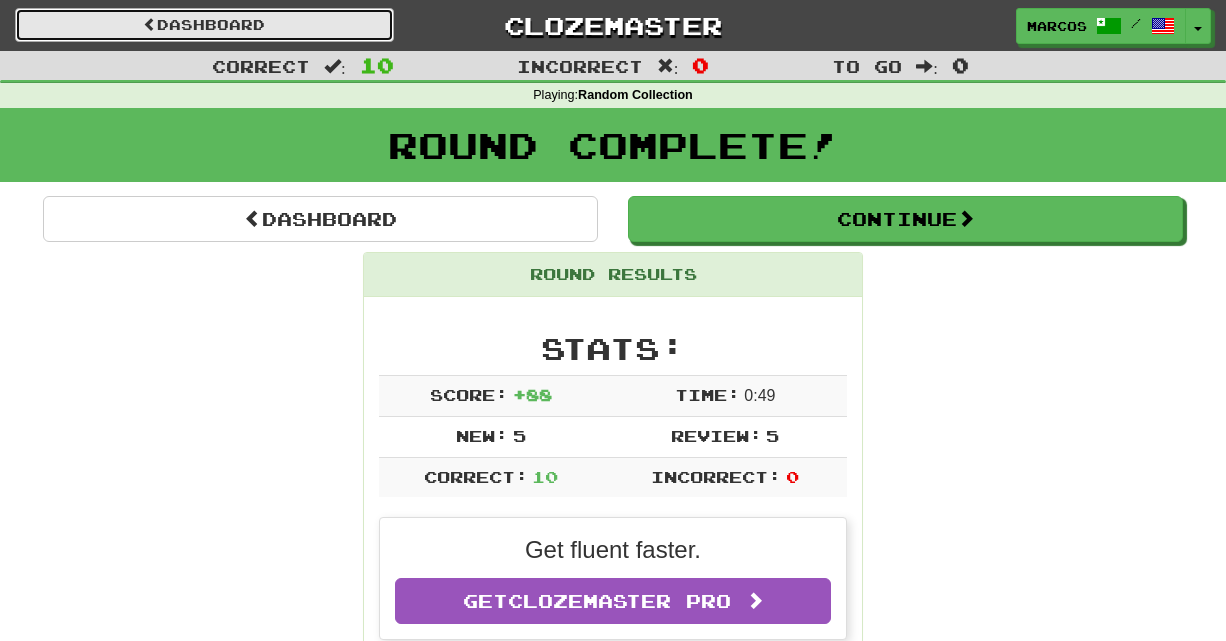 click on "Dashboard" at bounding box center (204, 25) 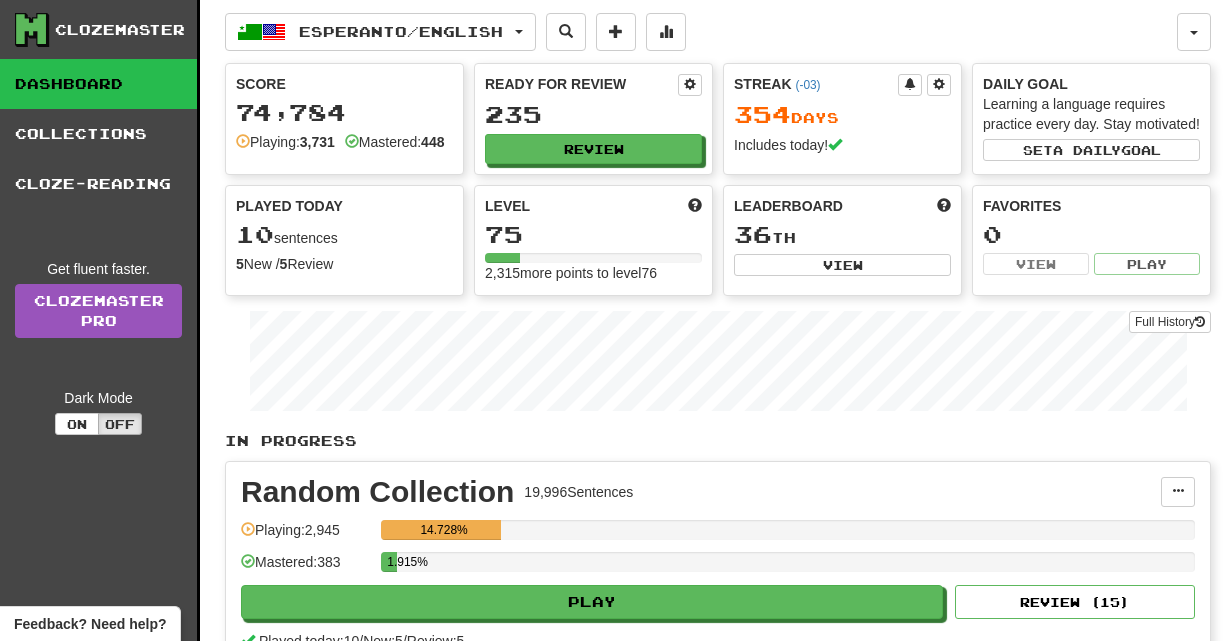 scroll, scrollTop: 0, scrollLeft: 0, axis: both 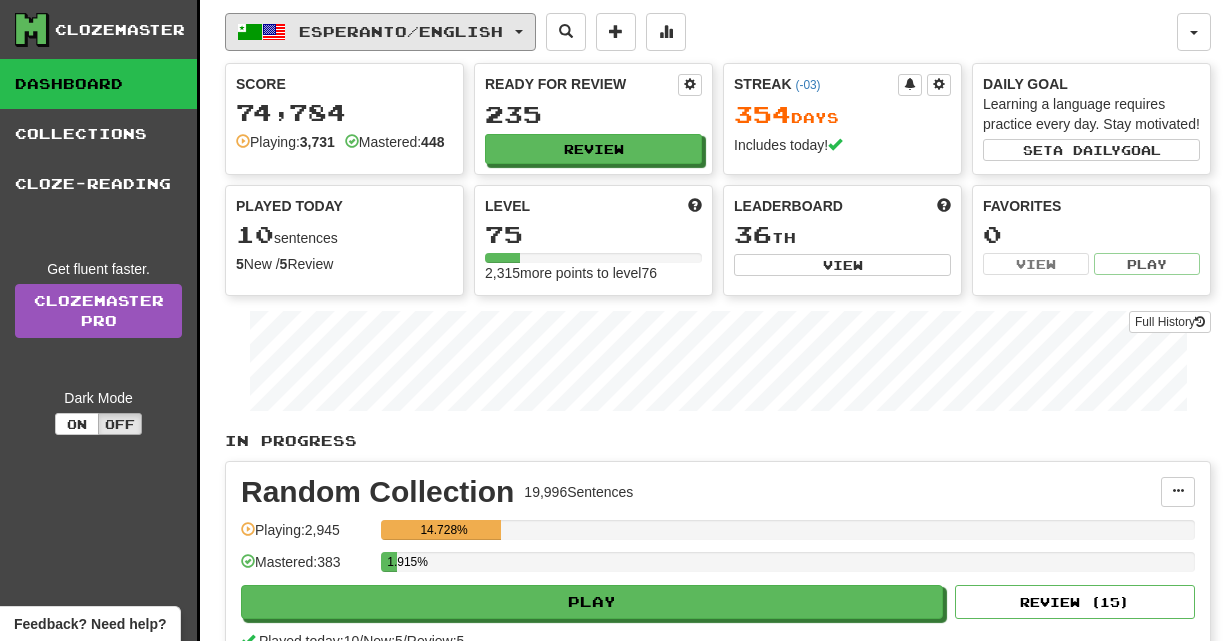 click on "Esperanto  /  English" at bounding box center [401, 31] 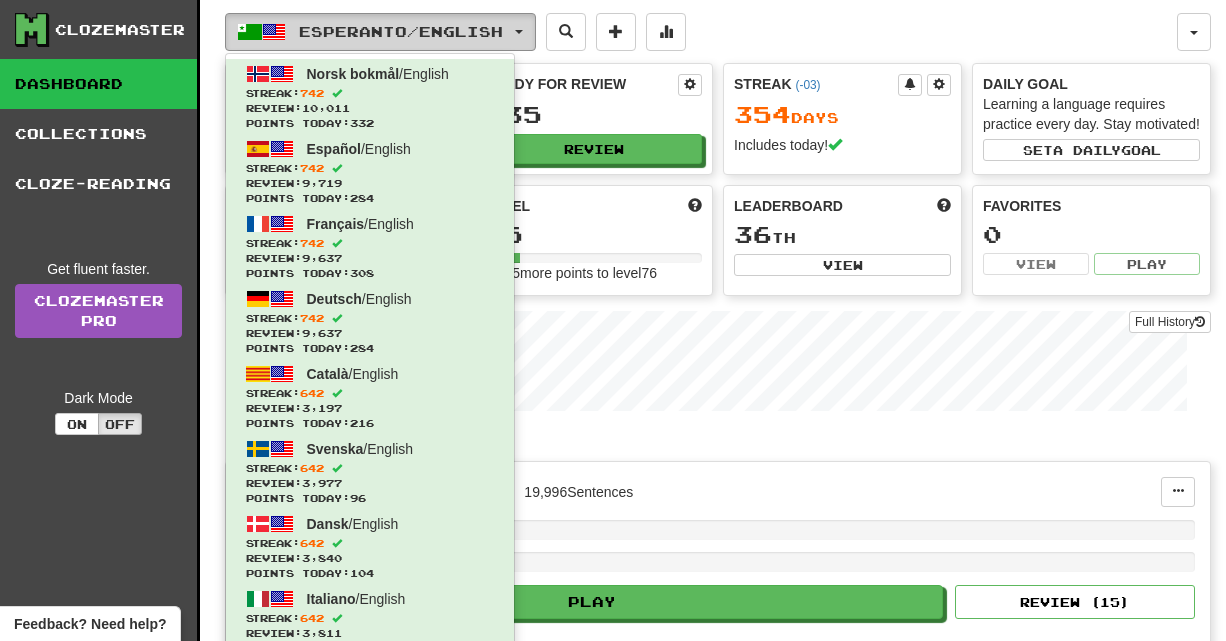 scroll, scrollTop: 560, scrollLeft: 0, axis: vertical 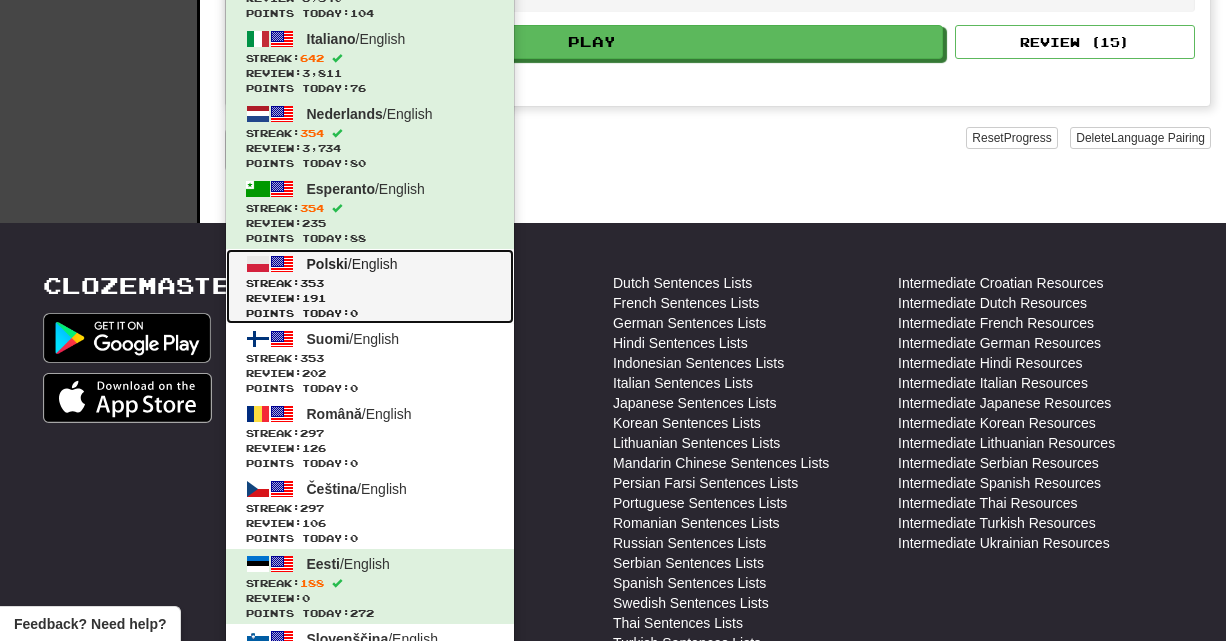 click at bounding box center [258, 264] 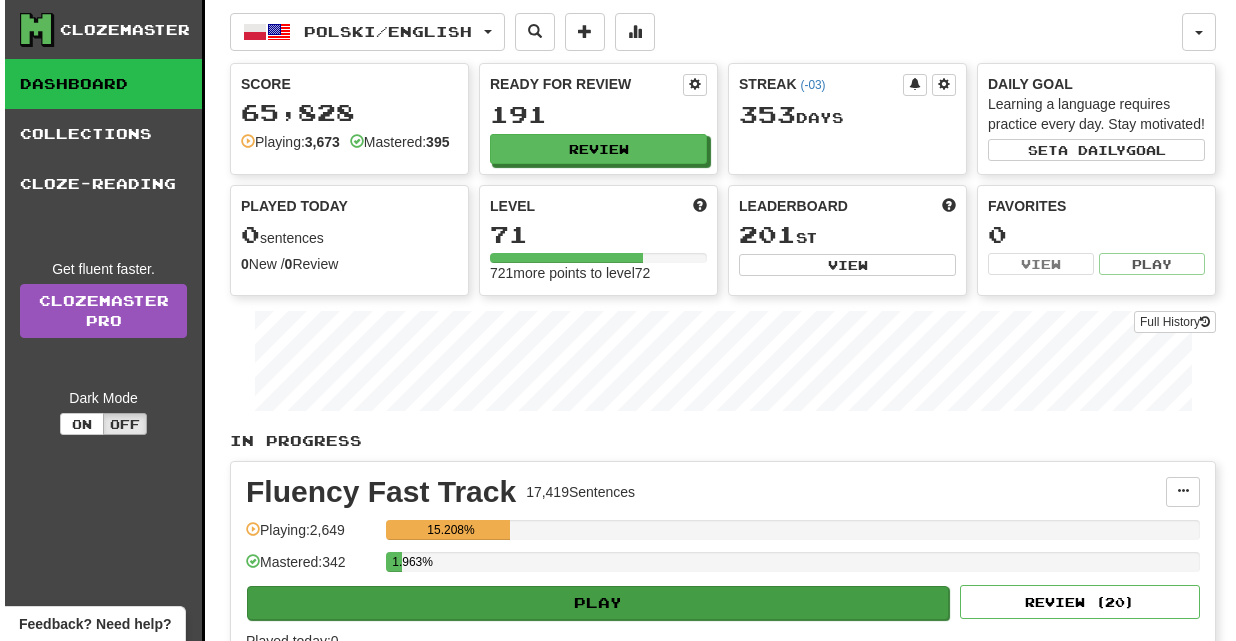 scroll, scrollTop: 0, scrollLeft: 0, axis: both 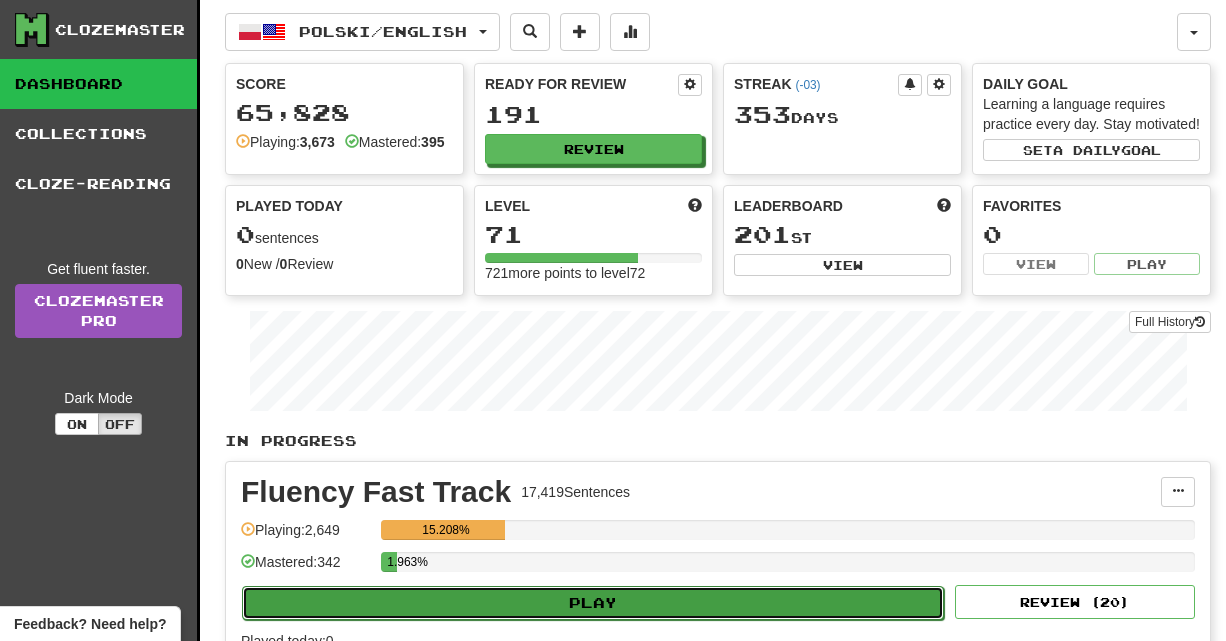 click on "Play" at bounding box center (593, 603) 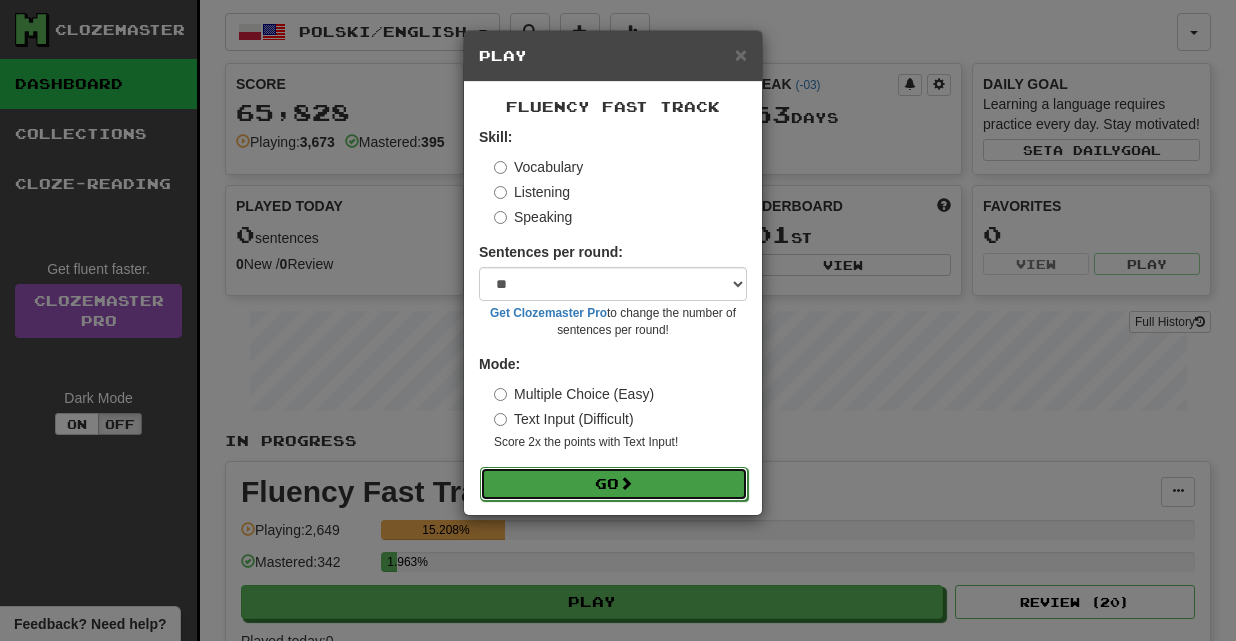 click on "Go" at bounding box center [614, 484] 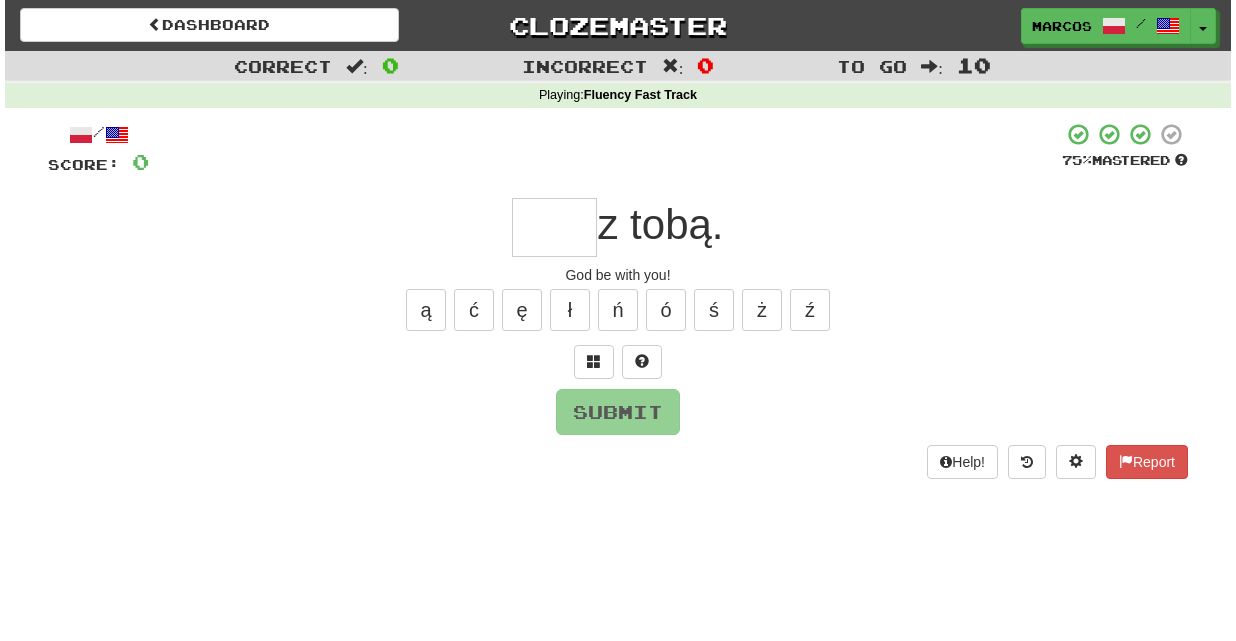 scroll, scrollTop: 0, scrollLeft: 0, axis: both 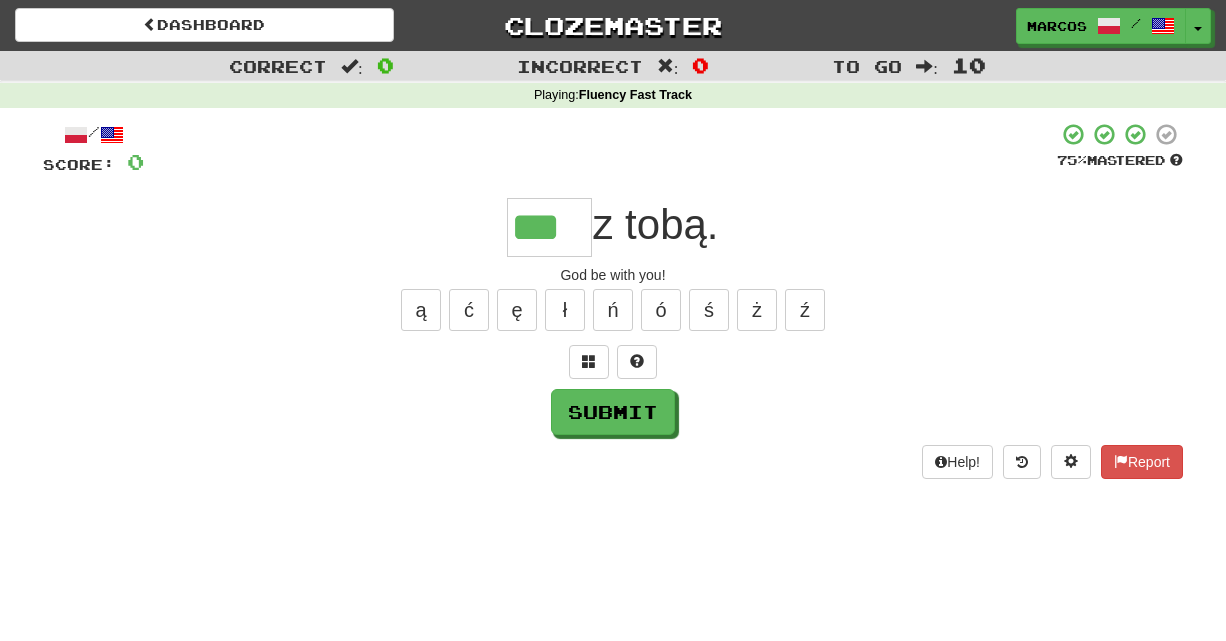 type on "***" 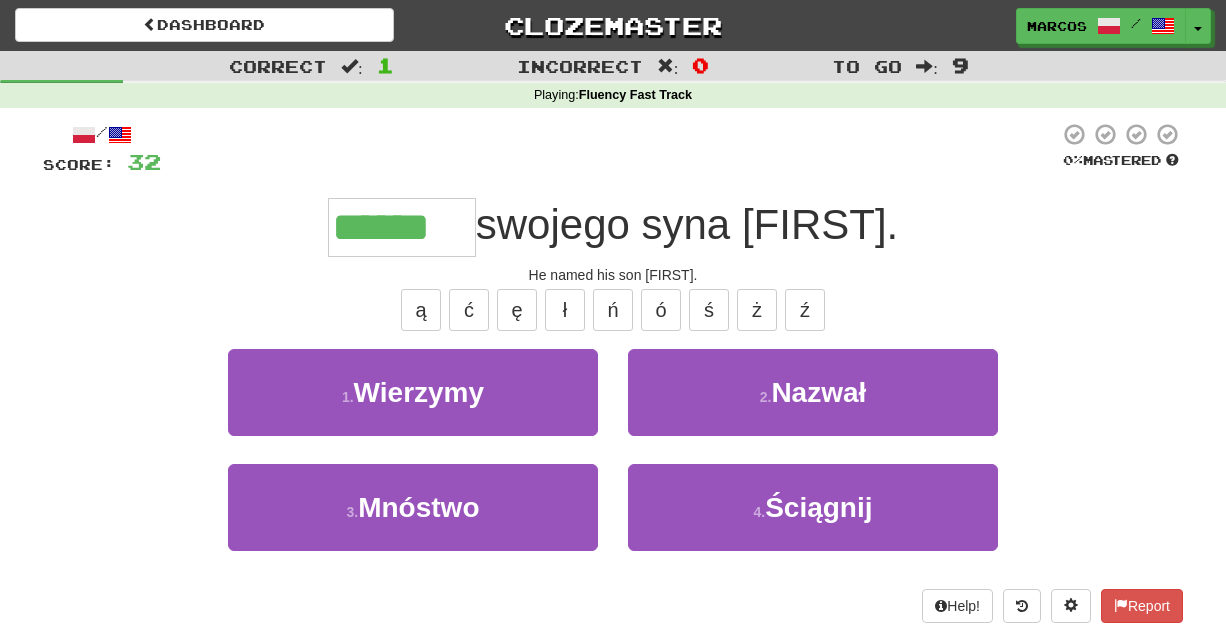 type on "******" 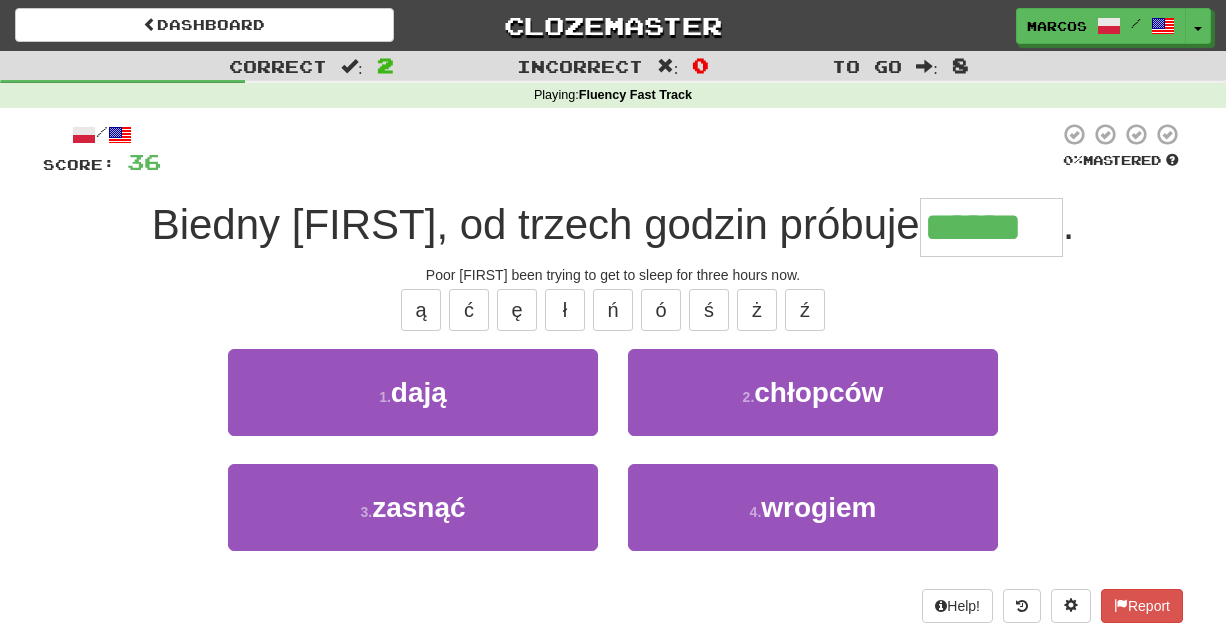 type on "******" 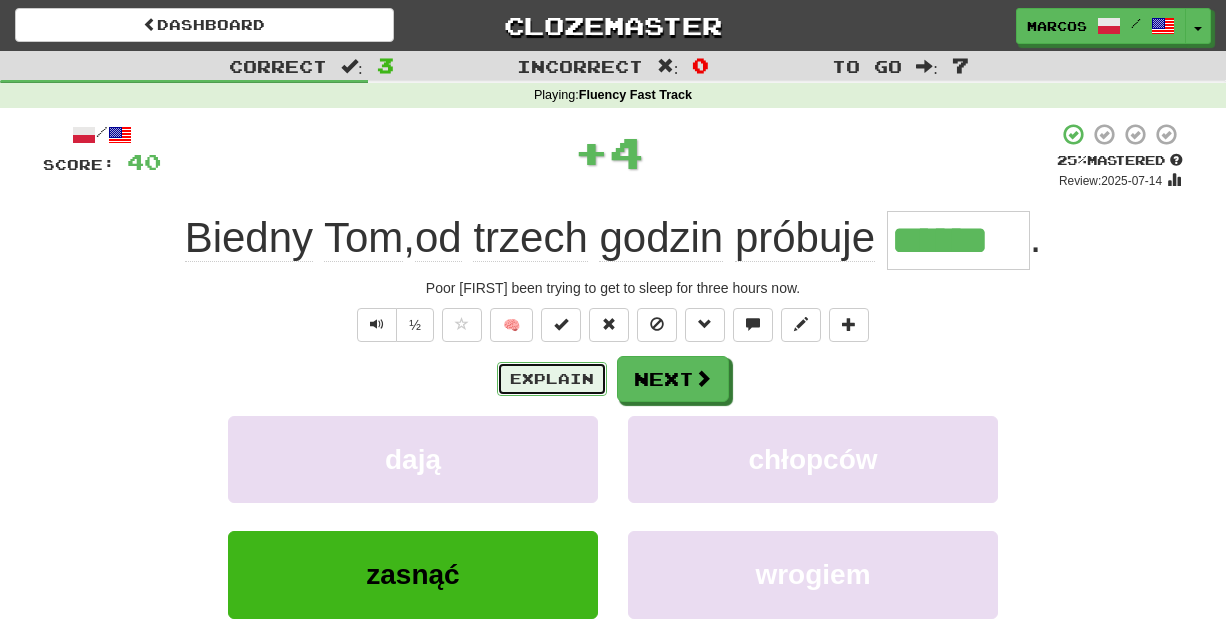 click on "Explain" at bounding box center (552, 379) 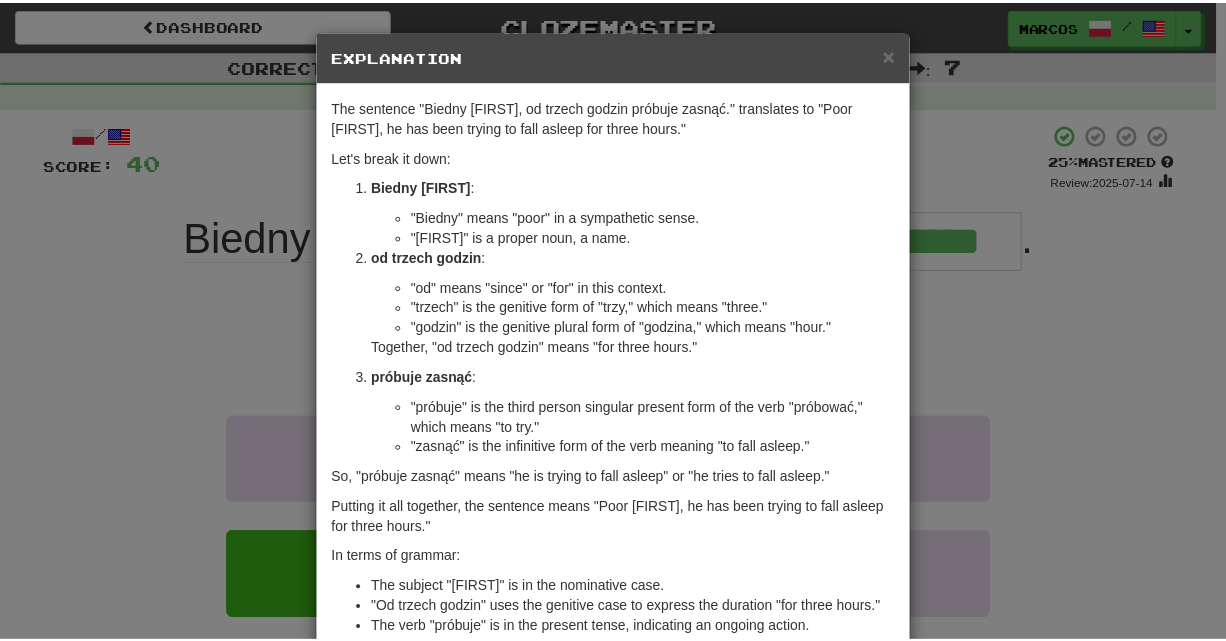 scroll, scrollTop: 26, scrollLeft: 0, axis: vertical 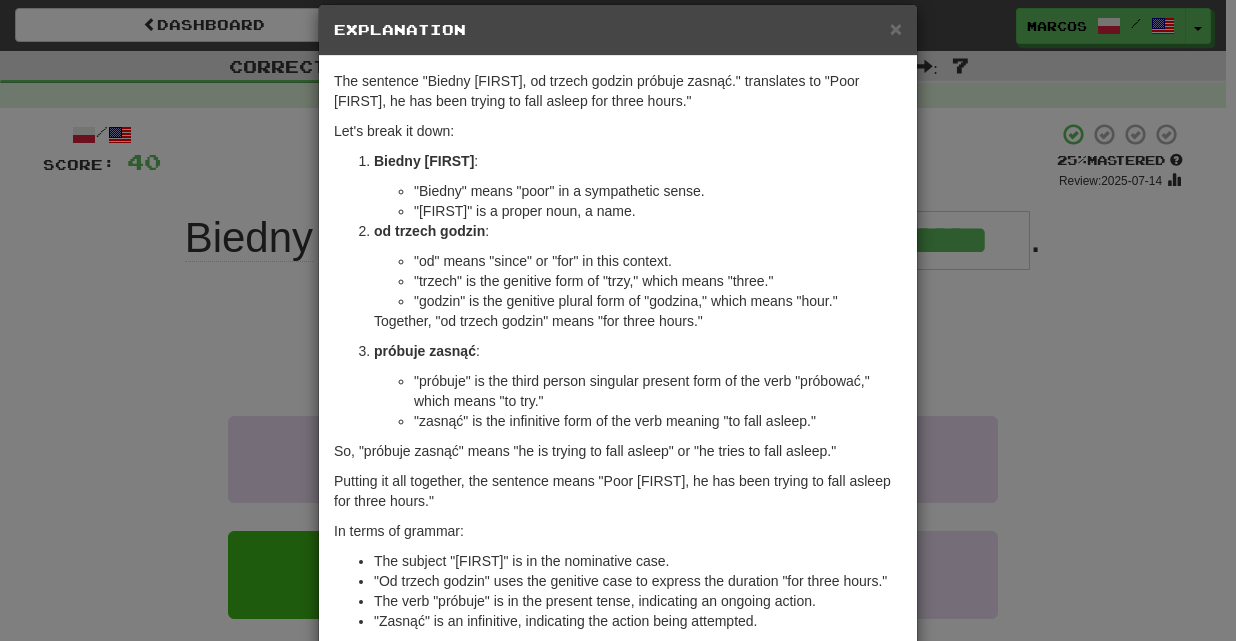 click on "× Explanation The sentence "Biedny Tom, od trzech godzin próbuje zasnąć." translates to "Poor Tom, he has been trying to fall asleep for three hours."
Let's break it down:
Biedny Tom :
"Biedny" means "poor" in a sympathetic sense.
"Tom" is a proper noun, a name.
od trzech godzin :
"od" means "since" or "for" in this context.
"trzech" is the genitive form of "trzy," which means "three."
"godzin" is the genitive plural form of "godzina," which means "hour."
Together, "od trzech godzin" means "for three hours."
próbuje zasnąć :
"próbuje" is the third person singular present form of the verb "próbować," which means "to try."
"zasnąć" is the infinitive form of the verb meaning "to fall asleep."
So, "próbuje zasnąć" means "he is trying to fall asleep" or "he tries to fall asleep."
Putting it all together, the sentence means "Poor Tom, he has been trying to fall asleep for three hours."
In terms of grammar:
Let us know ! Close" at bounding box center [618, 320] 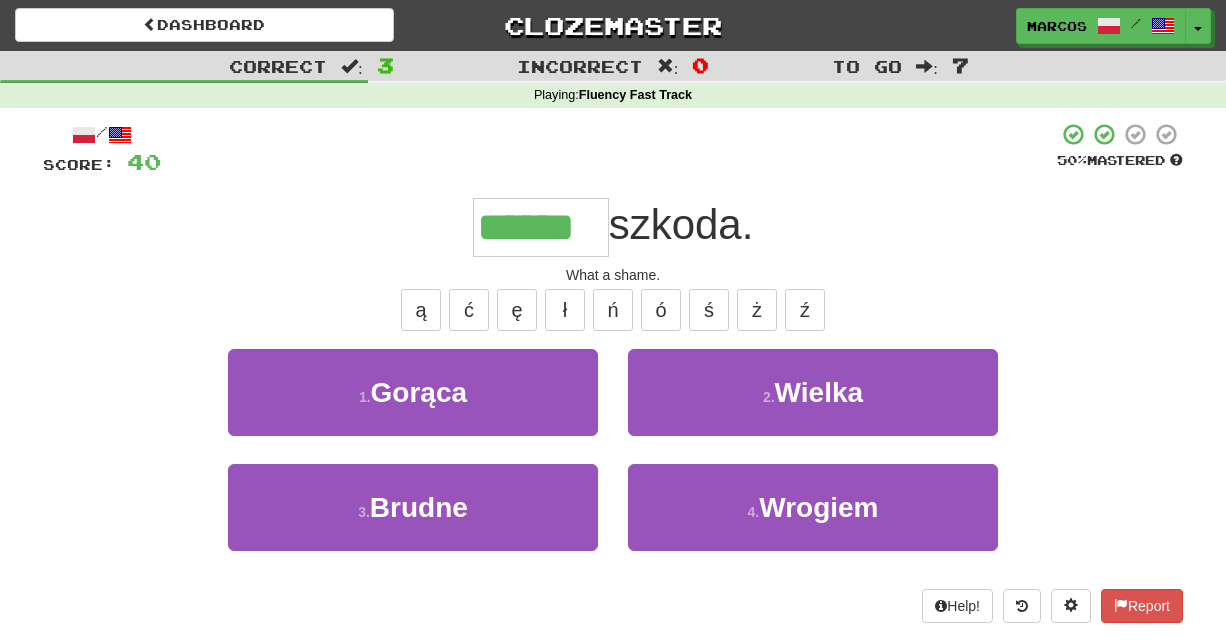 type on "******" 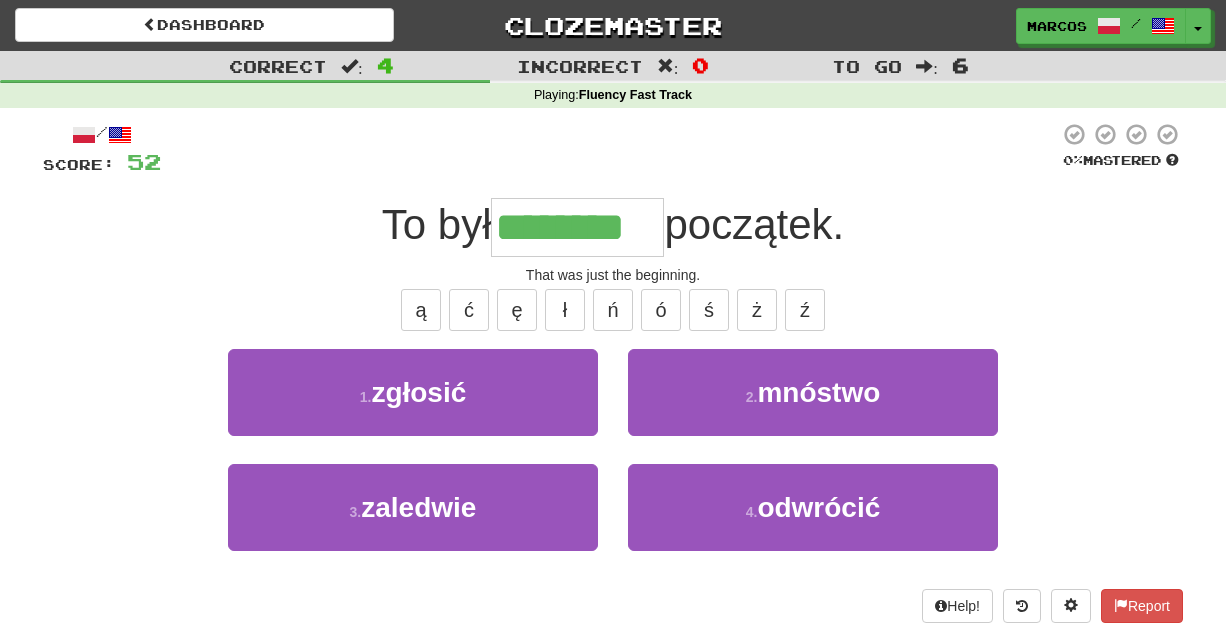 type on "********" 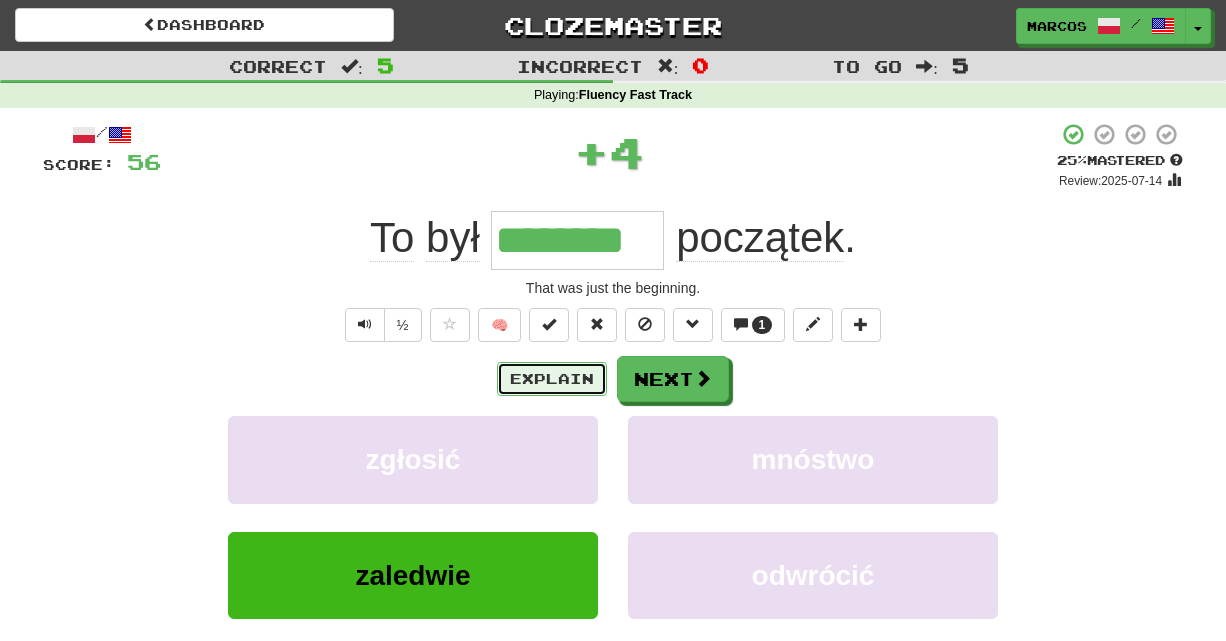 click on "Explain" at bounding box center (552, 379) 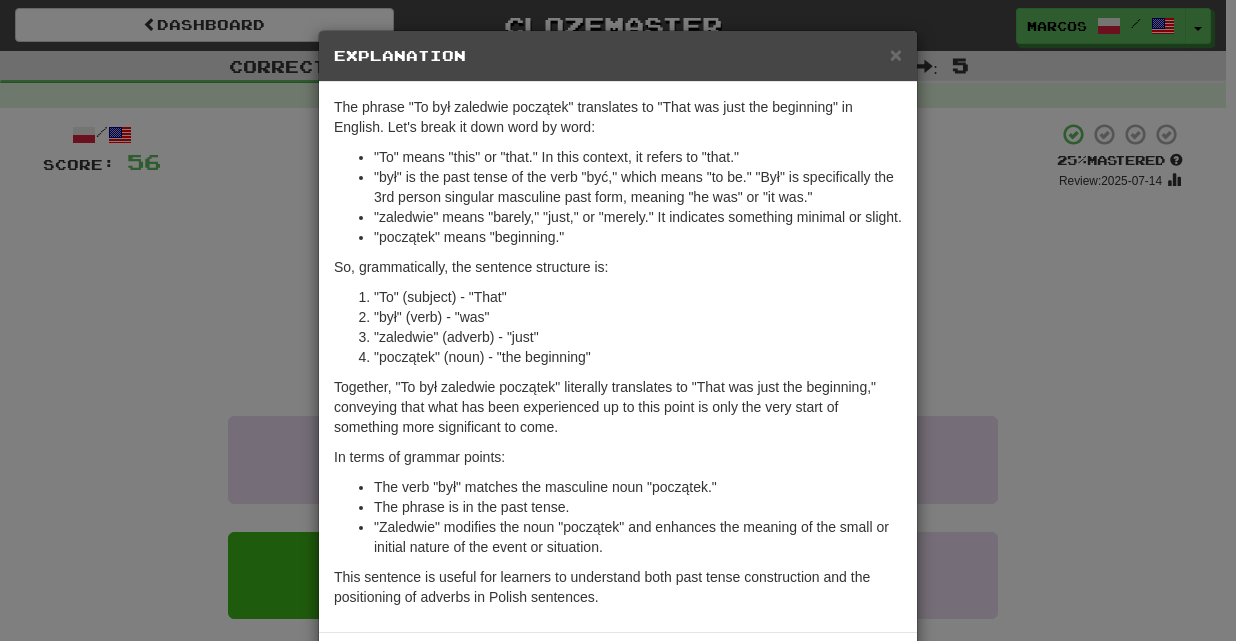click on "× Explanation The phrase "To był zaledwie początek" translates to "That was just the beginning" in English. Let's break it down word by word:
"To" means "this" or "that." In this context, it refers to "that."
"był" is the past tense of the verb "być," which means "to be." "Był" is specifically the 3rd person singular masculine past form, meaning "he was" or "it was."
"zaledwie" means "barely," "just," or "merely." It indicates something minimal or slight.
"początek" means "beginning."
So, grammatically, the sentence structure is:
"To" (subject) - "That"
"był" (verb) - "was"
"zaledwie" (adverb) - "just"
"początek" (noun) - "the beginning"
Together, "To był zaledwie początek" literally translates to "That was just the beginning," conveying that what has been experienced up to this point is only the very start of something more significant to come.
In terms of grammar points:
The verb "był" matches the masculine noun "początek."
The phrase is in the past tense." at bounding box center [618, 320] 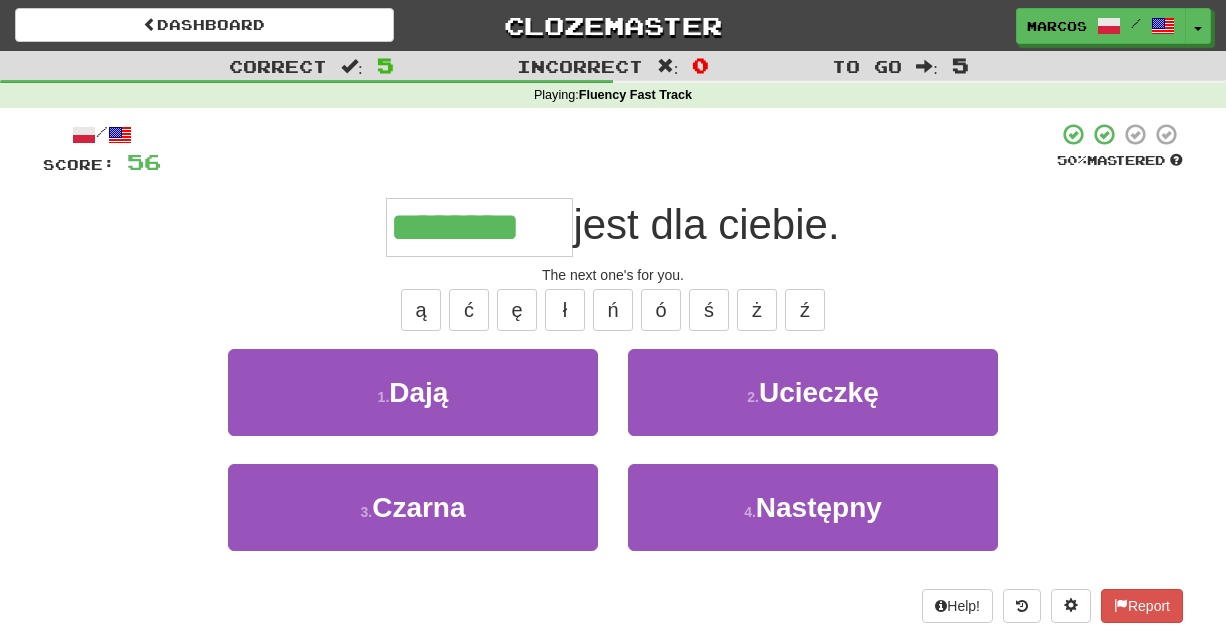 type on "********" 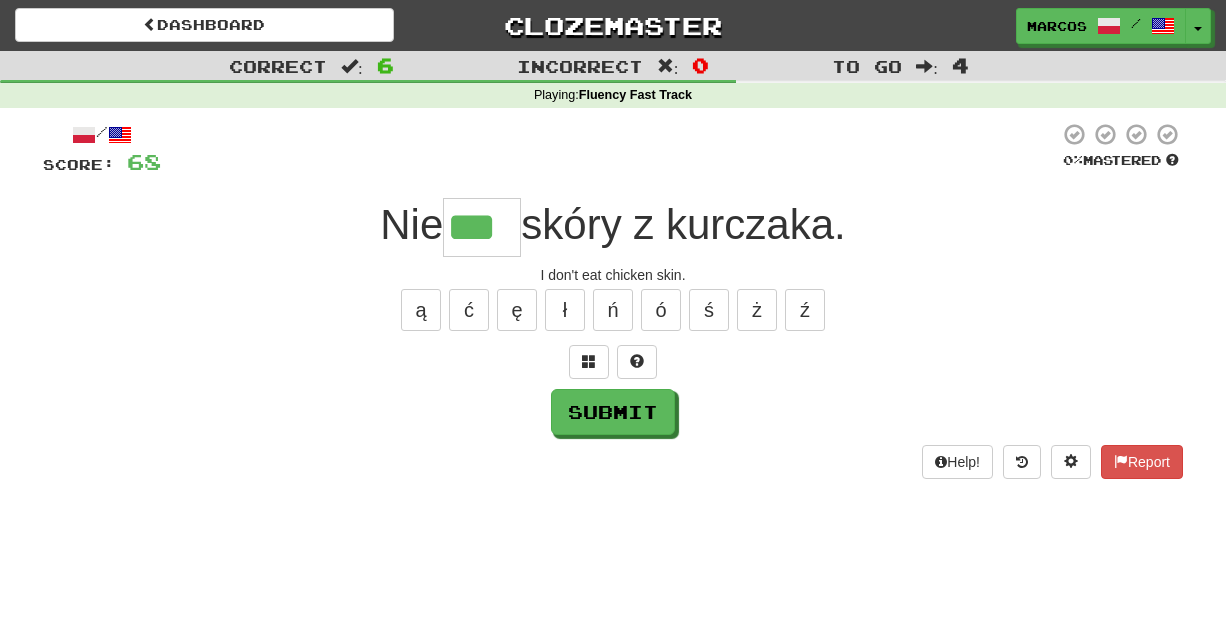 type on "***" 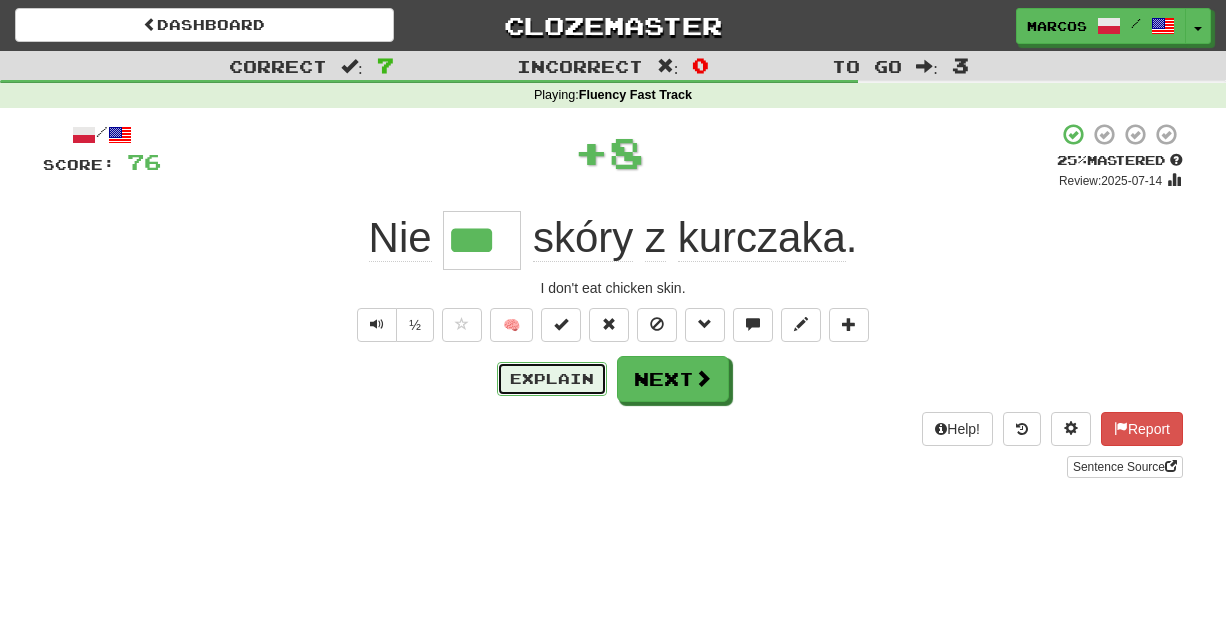 click on "Explain" at bounding box center (552, 379) 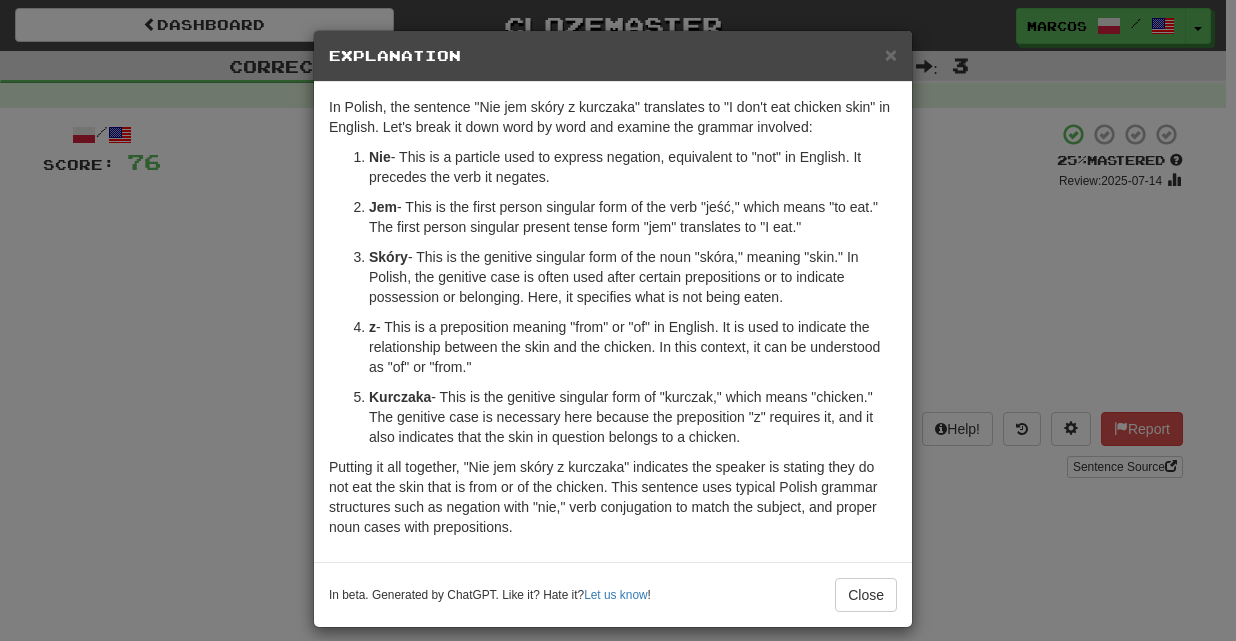 click on "× Explanation In Polish, the sentence "Nie jem skóry z kurczaka" translates to "I don't eat chicken skin" in English. Let's break it down word by word and examine the grammar involved:
Nie  - This is a particle used to express negation, equivalent to "not" in English. It precedes the verb it negates.
Jem  - This is the first person singular form of the verb "jeść," which means "to eat." The first person singular present tense form "jem" translates to "I eat."
Skóry  - This is the genitive singular form of the noun "skóra," meaning "skin." In Polish, the genitive case is often used after certain prepositions or to indicate possession or belonging. Here, it specifies what is not being eaten.
z  - This is a preposition meaning "from" or "of" in English. It is used to indicate the relationship between the skin and the chicken. In this context, it can be understood as "of" or "from."
Kurczaka
In beta. Generated by ChatGPT. Like it? Hate it?  Let us know ! Close" at bounding box center [618, 320] 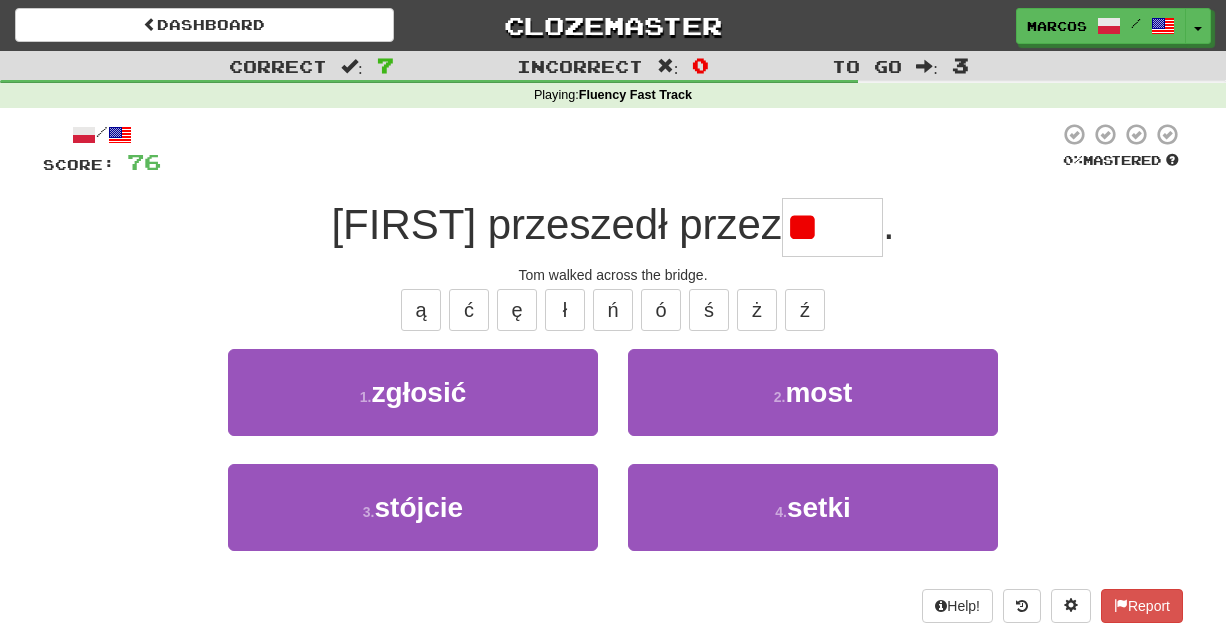 type on "*" 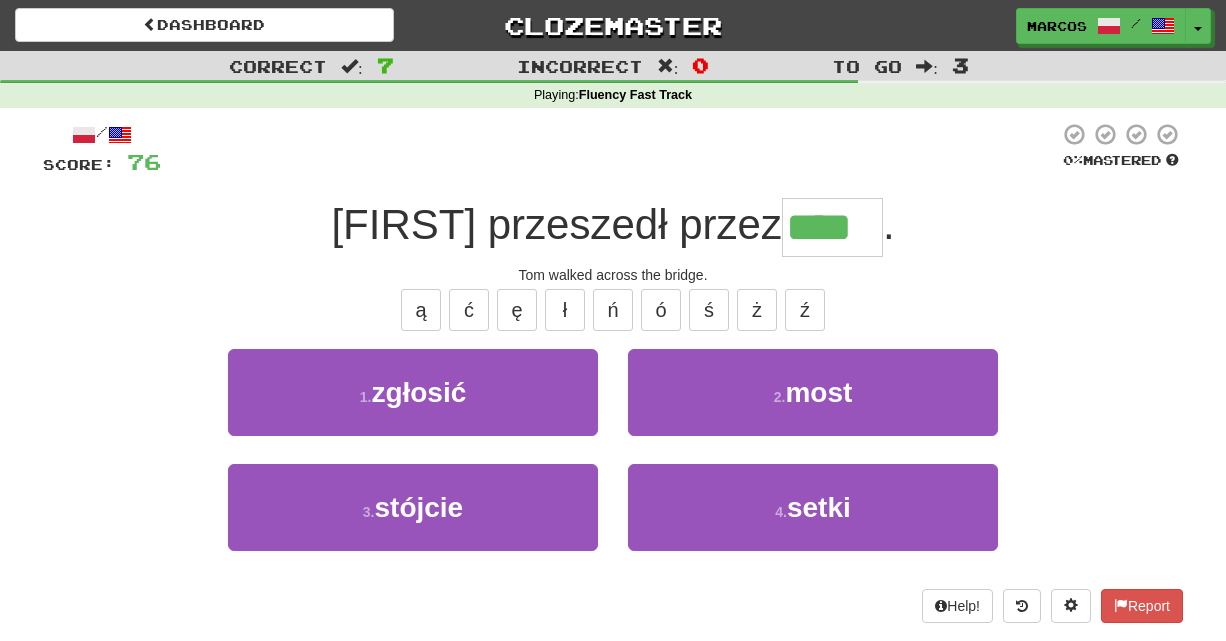 type on "****" 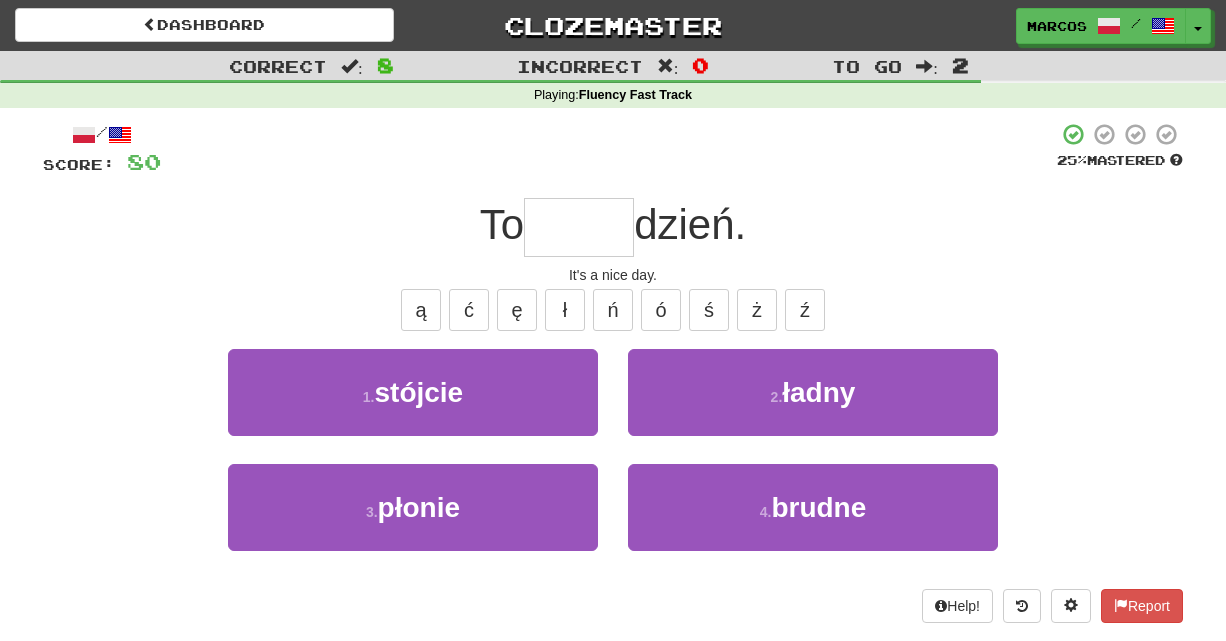 type on "*" 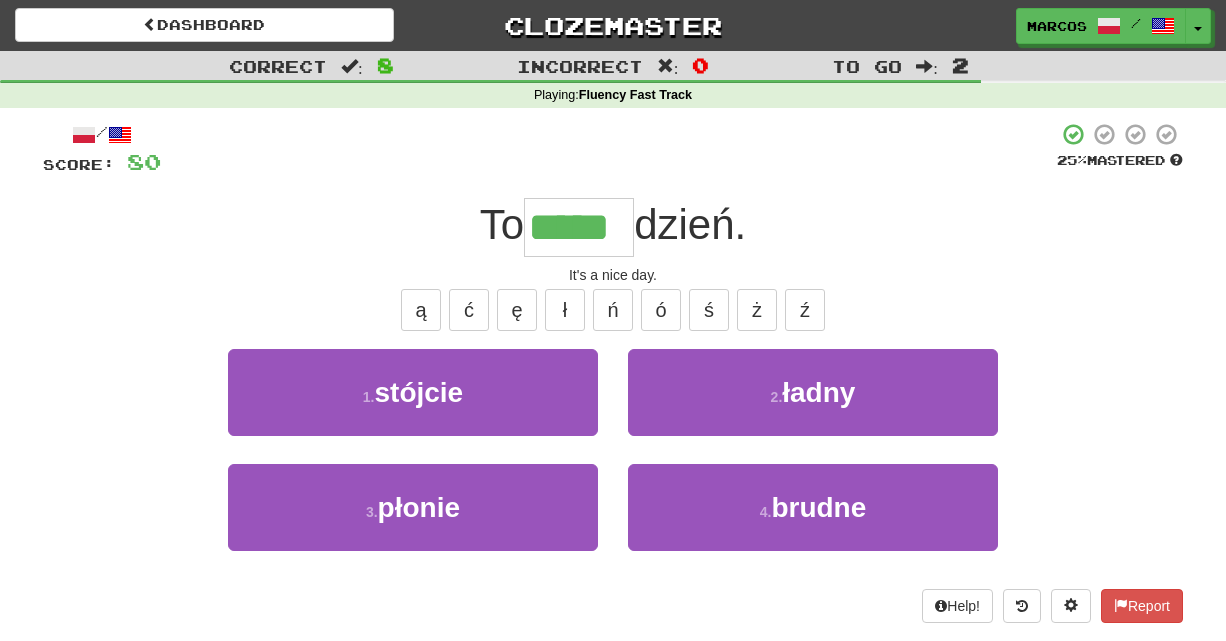 type on "*****" 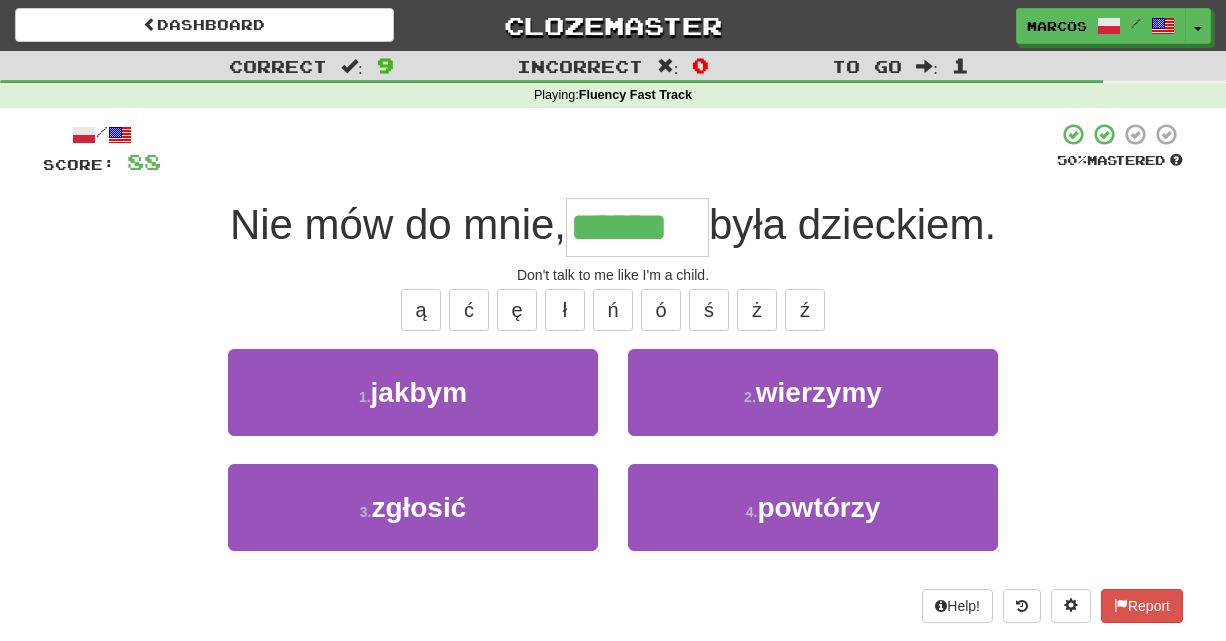 type on "******" 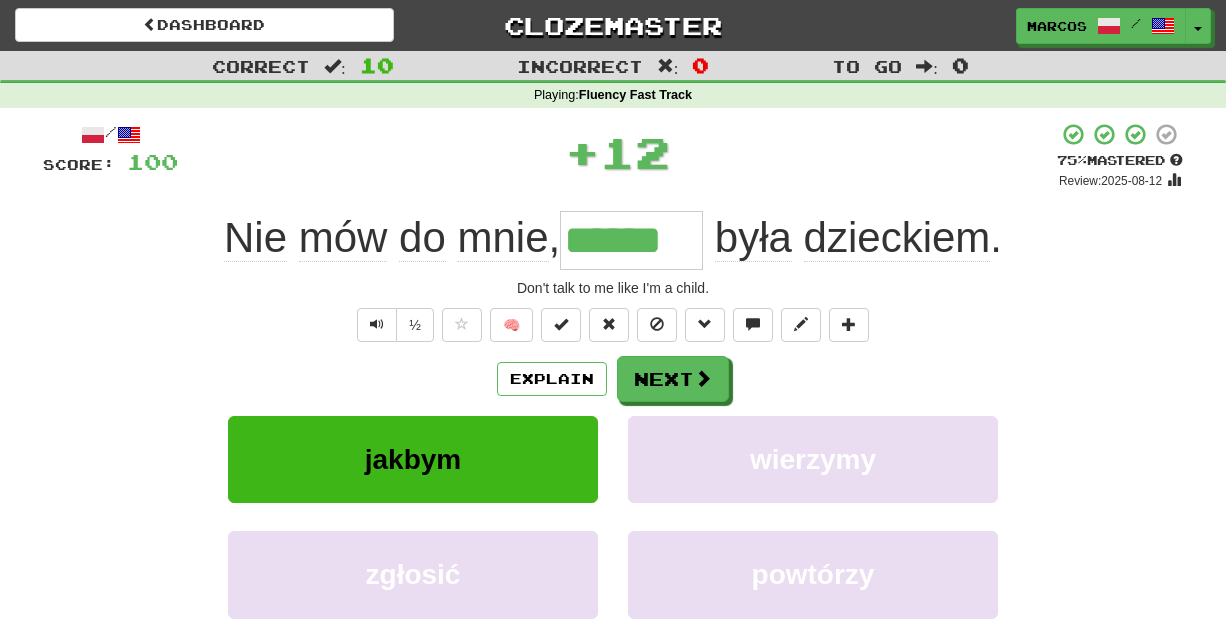 click on "Explain Next" at bounding box center [613, 379] 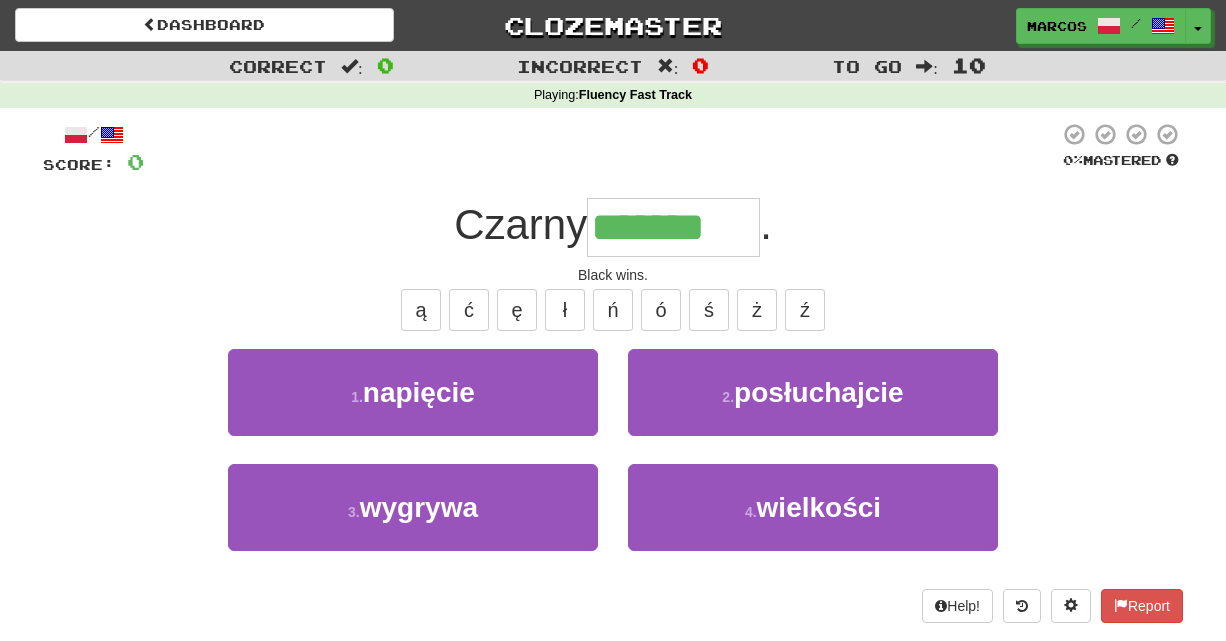 type on "*******" 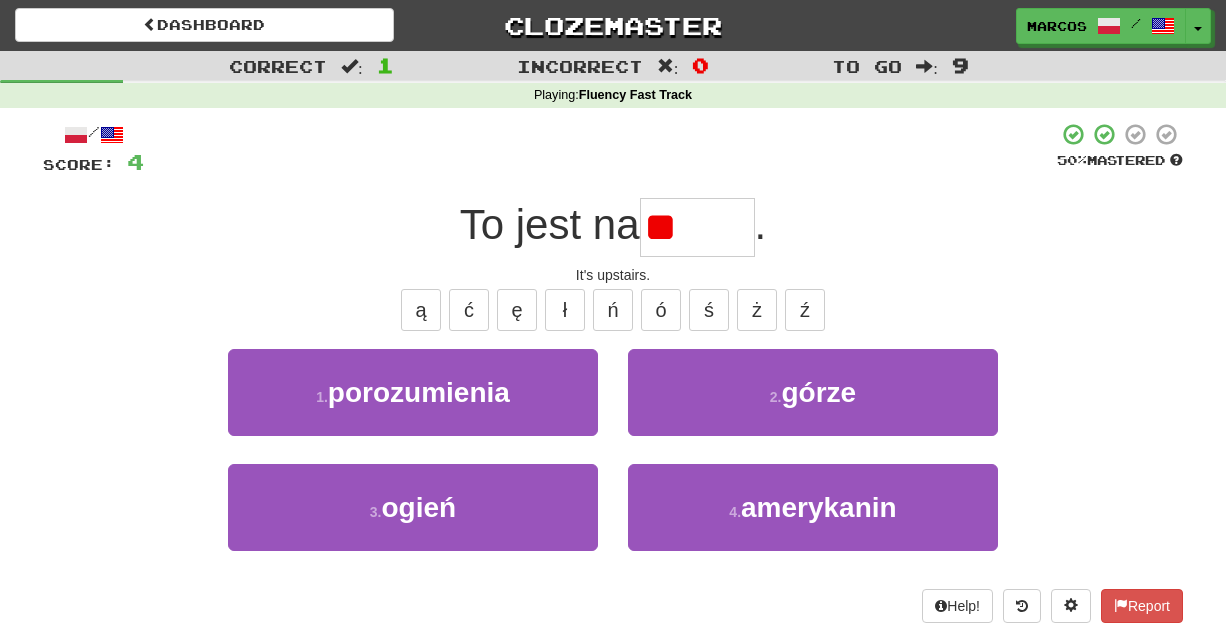 type on "*" 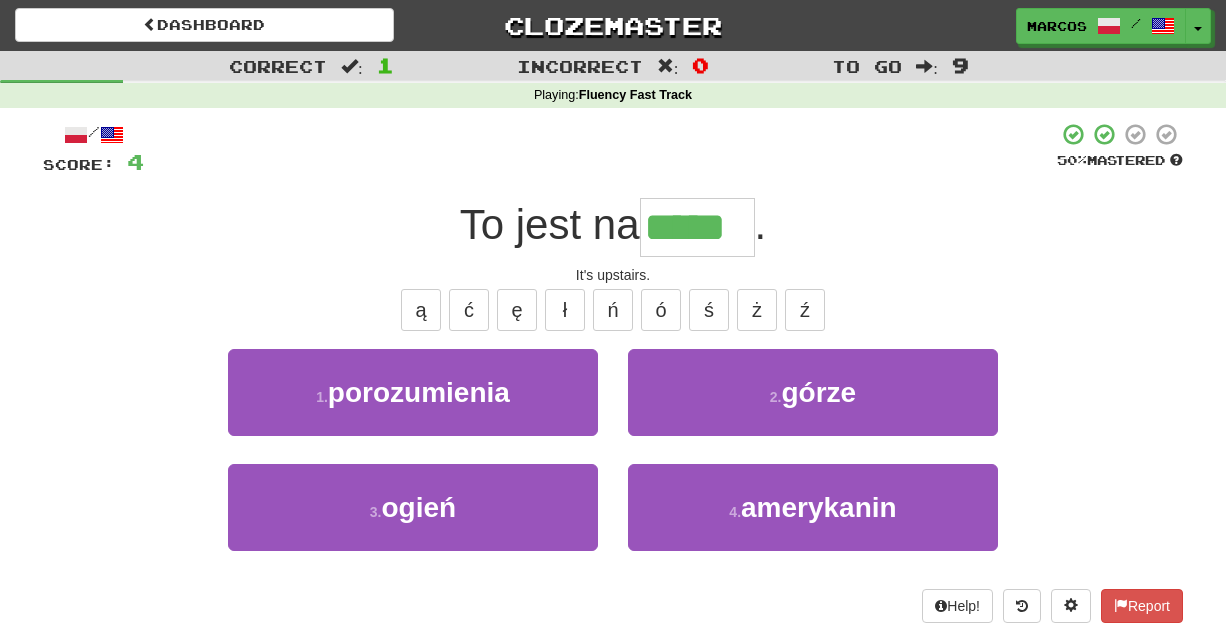 type on "*****" 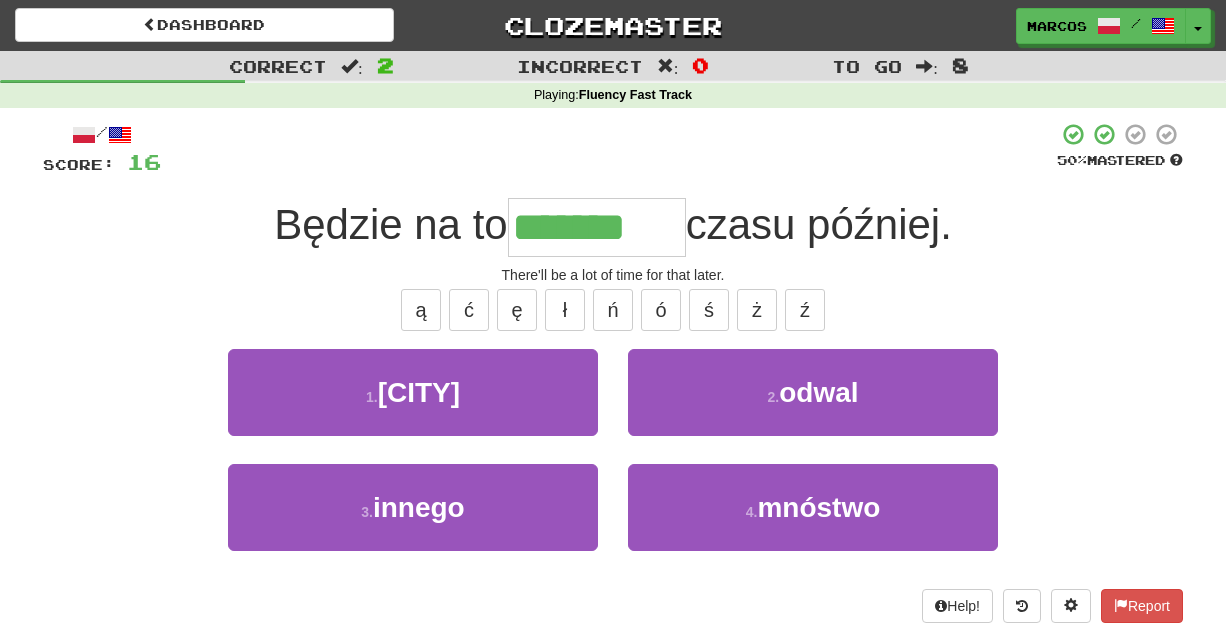 type on "*******" 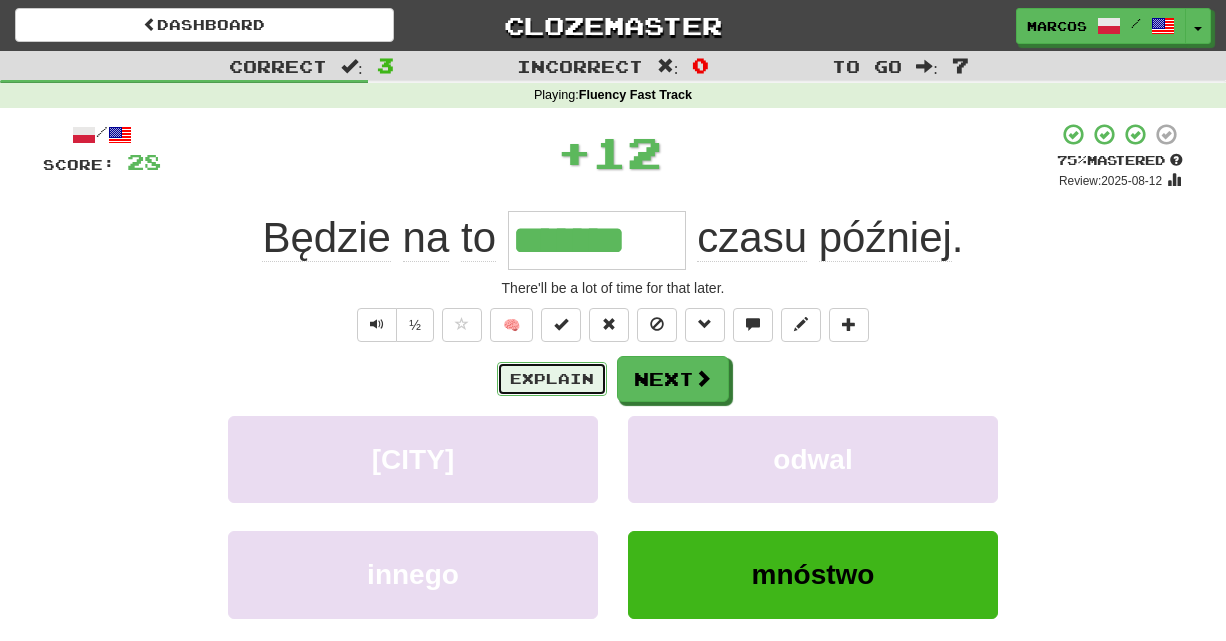 click on "Explain" at bounding box center [552, 379] 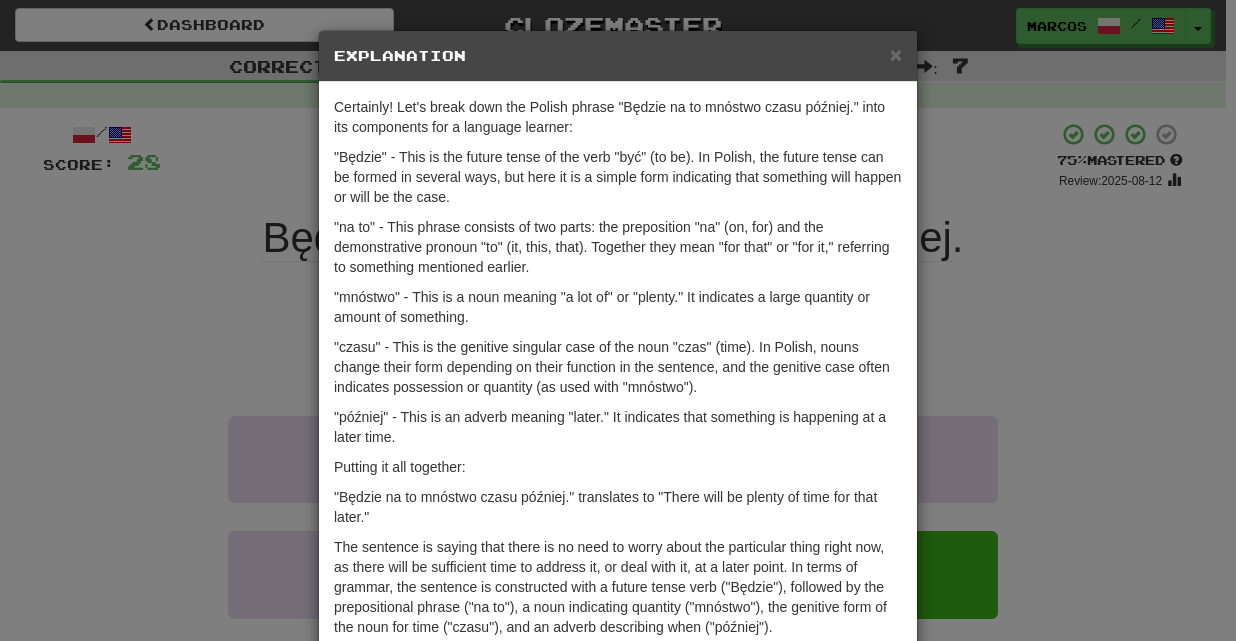 click on "× Explanation Certainly! Let's break down the Polish phrase "Będzie na to mnóstwo czasu później." into its components for a language learner:
"Będzie" - This is the future tense of the verb "być" (to be). In Polish, the future tense can be formed in several ways, but here it is a simple form indicating that something will happen or will be the case.
"na to" - This phrase consists of two parts: the preposition "na" (on, for) and the demonstrative pronoun "to" (it, this, that). Together they mean "for that" or "for it," referring to something mentioned earlier.
"mnóstwo" - This is a noun meaning "a lot of" or "plenty." It indicates a large quantity or amount of something.
"czasu" - This is the genitive singular case of the noun "czas" (time). In Polish, nouns change their form depending on their function in the sentence, and the genitive case often indicates possession or quantity (as used with "mnóstwo").
Putting it all together:
In beta. Generated by ChatGPT. Like it? Hate it?  !" at bounding box center (618, 320) 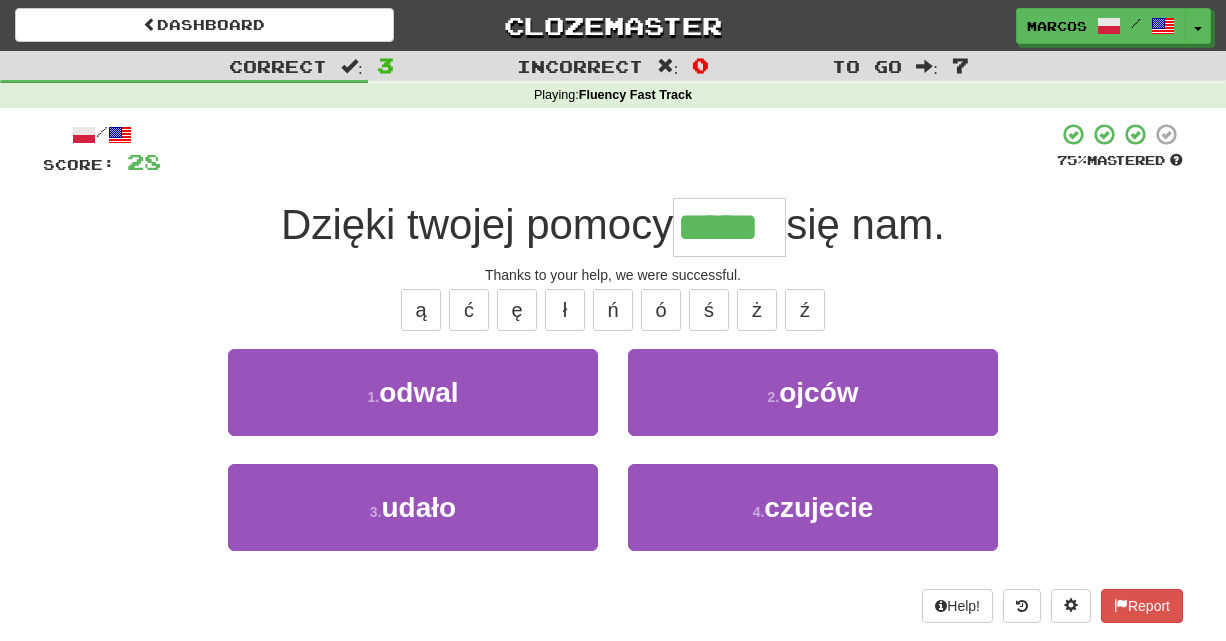 type on "*****" 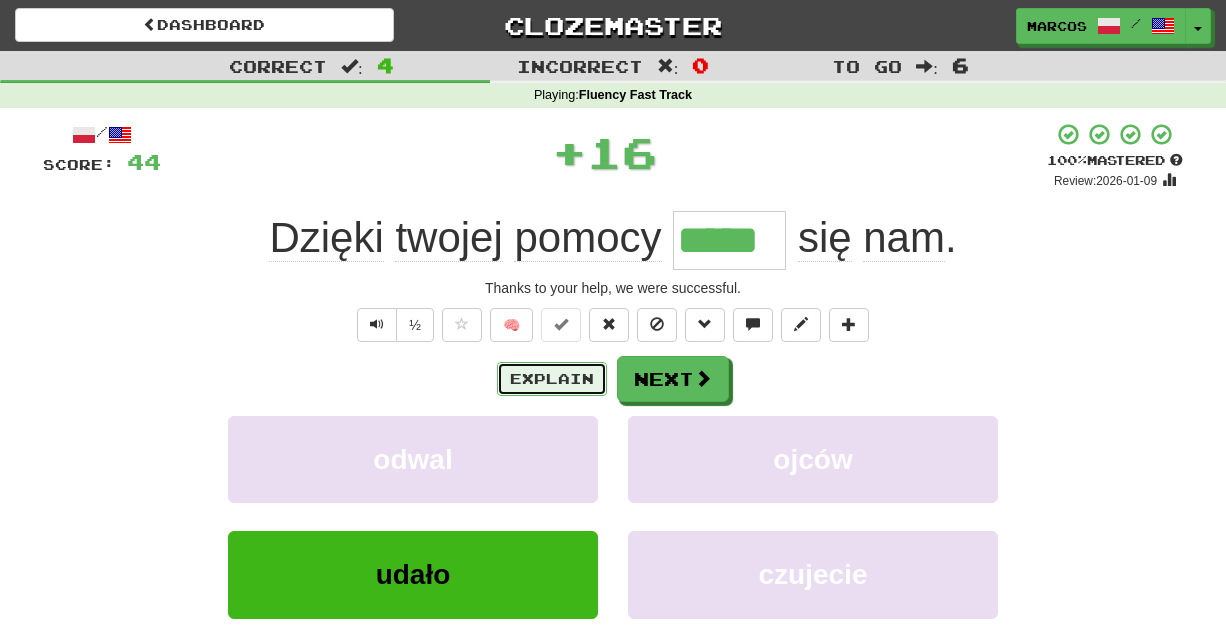 click on "Explain" at bounding box center (552, 379) 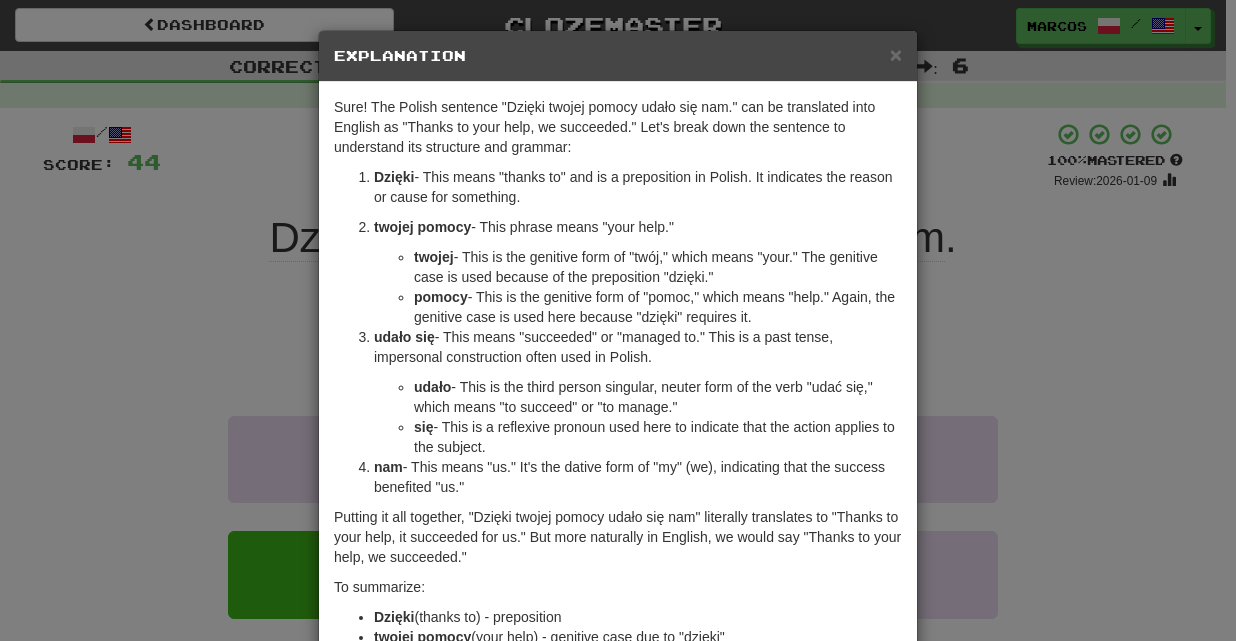 click on "× Explanation Sure! The Polish sentence "Dzięki twojej pomocy udało się nam." can be translated into English as "Thanks to your help, we succeeded." Let's break down the sentence to understand its structure and grammar:
Dzięki  - This means "thanks to" and is a preposition in Polish. It indicates the reason or cause for something.
twojej pomocy  - This phrase means "your help."
twojej  - This is the genitive form of "twój," which means "your." The genitive case is used because of the preposition "dzięki."
pomocy  - This is the genitive form of "pomoc," which means "help." Again, the genitive case is used here because "dzięki" requires it.
udało się  - This means "succeeded" or "managed to." This is a past tense, impersonal construction often used in Polish.
udało  - This is the third person singular, neuter form of the verb "udać się," which means "to succeed" or "to manage."
się
nam
To summarize:
Dzięki  (thanks to) - preposition
nam" at bounding box center [618, 320] 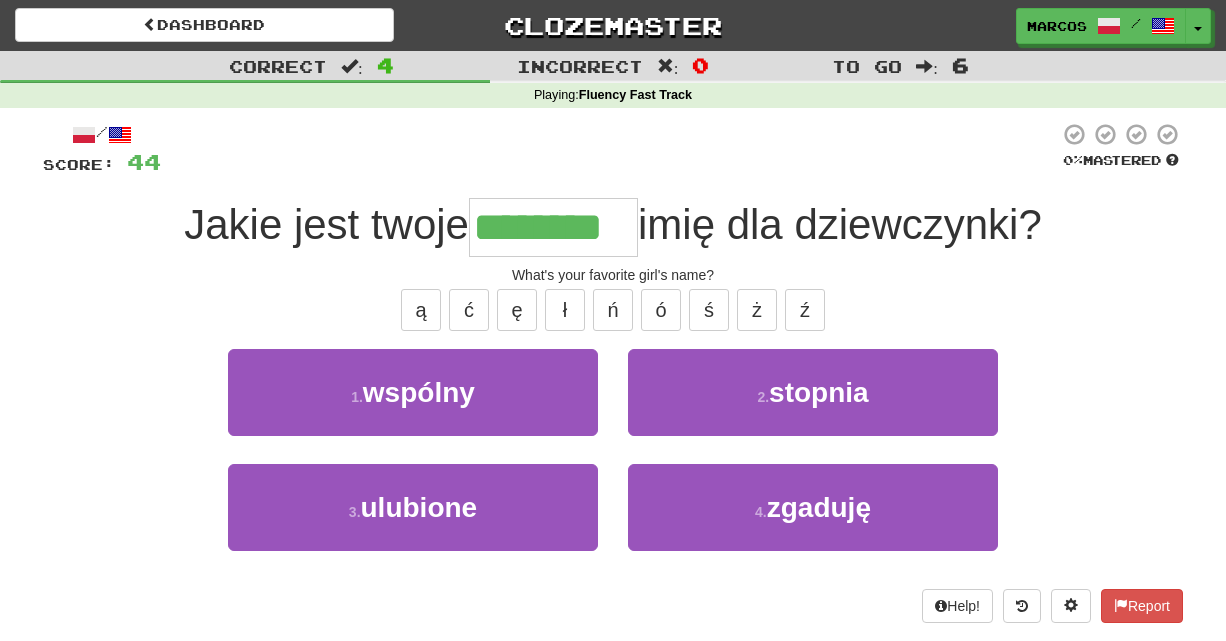 type on "********" 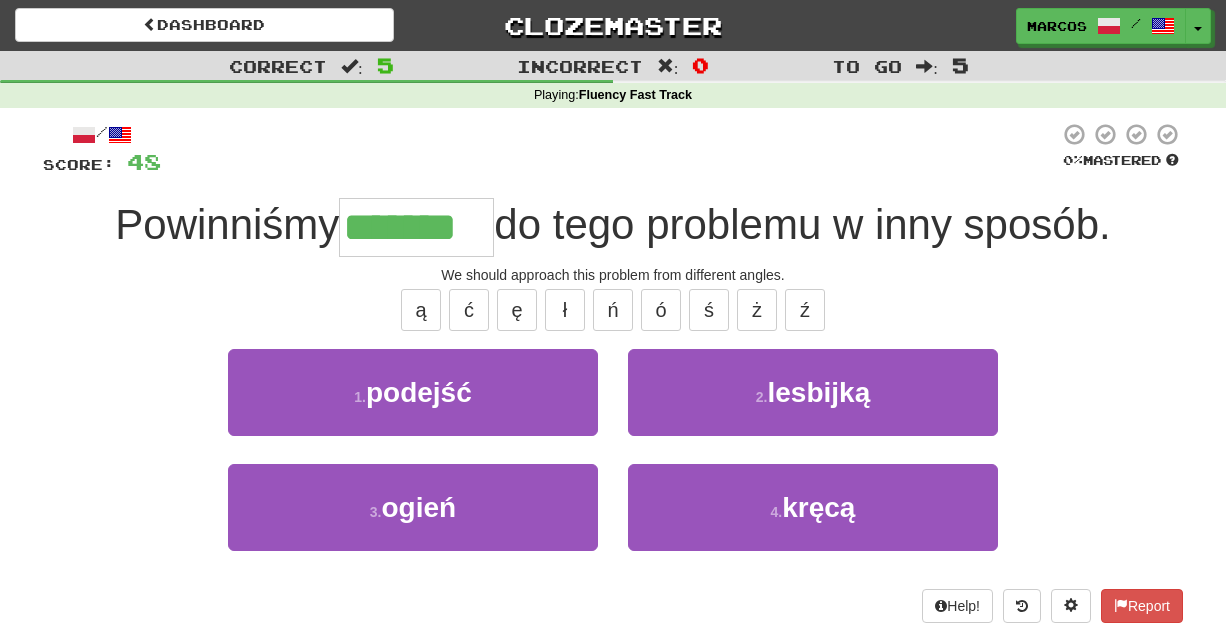 type on "*******" 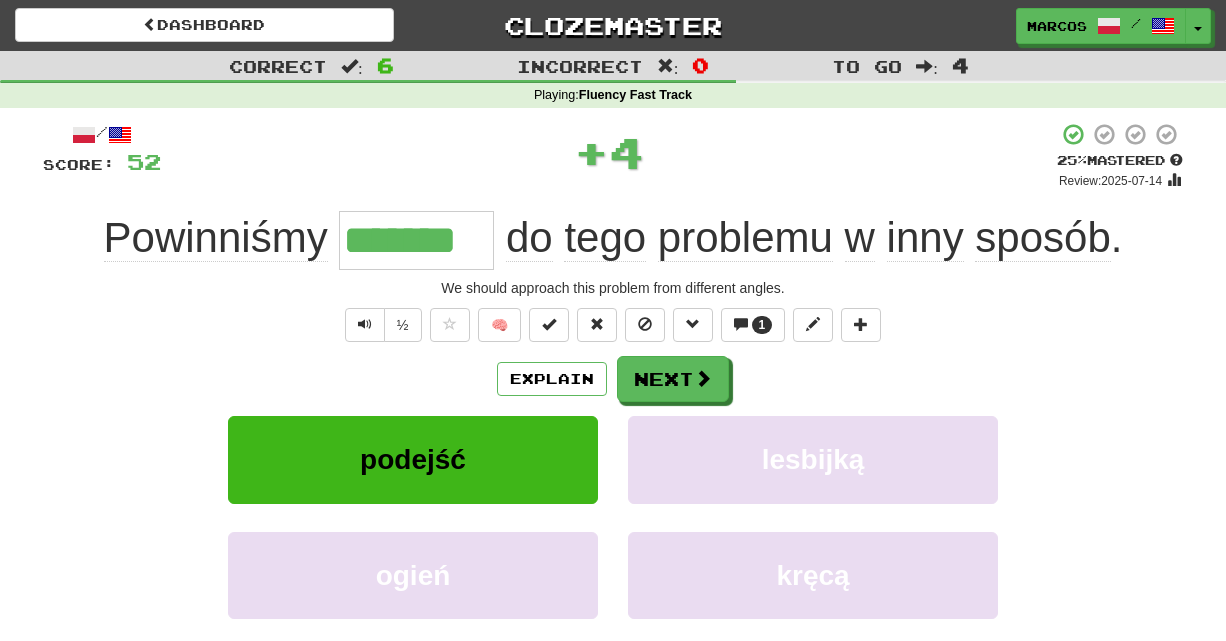 click on "½ 🧠 1" at bounding box center (613, 325) 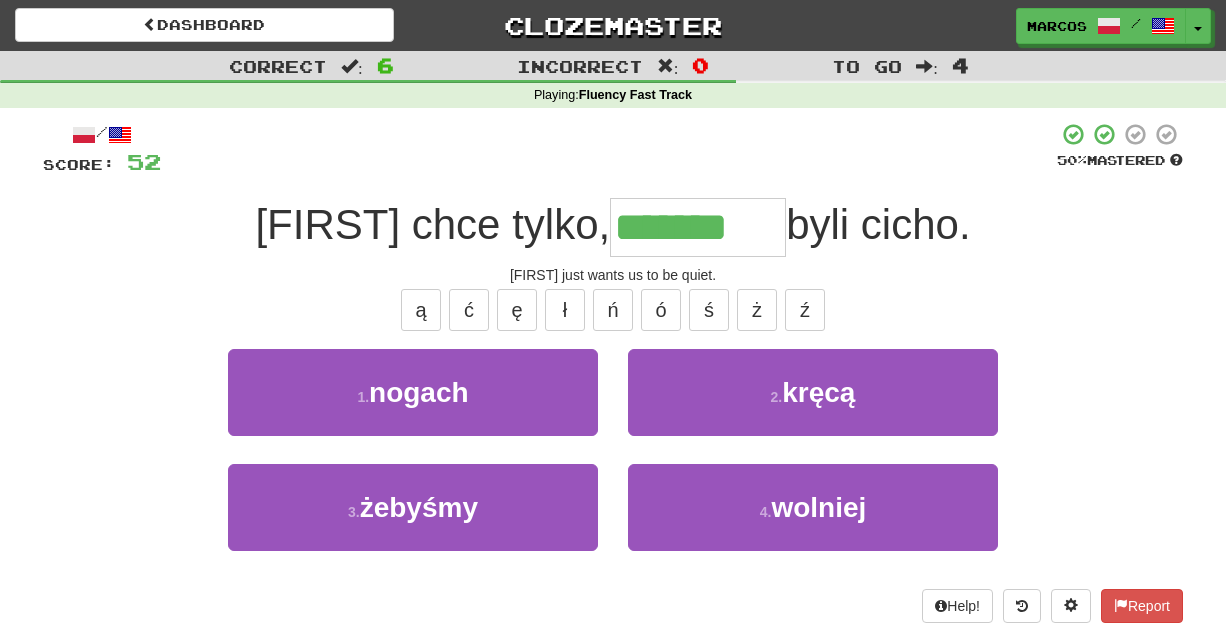 type on "*******" 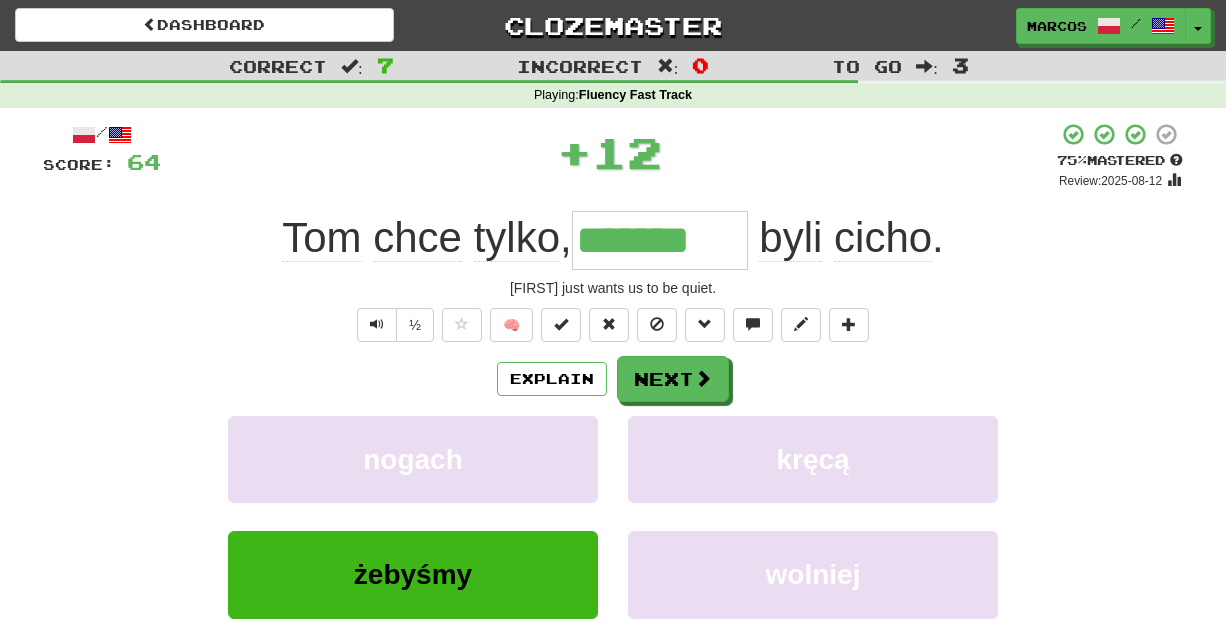click on "½ 🧠" at bounding box center (613, 325) 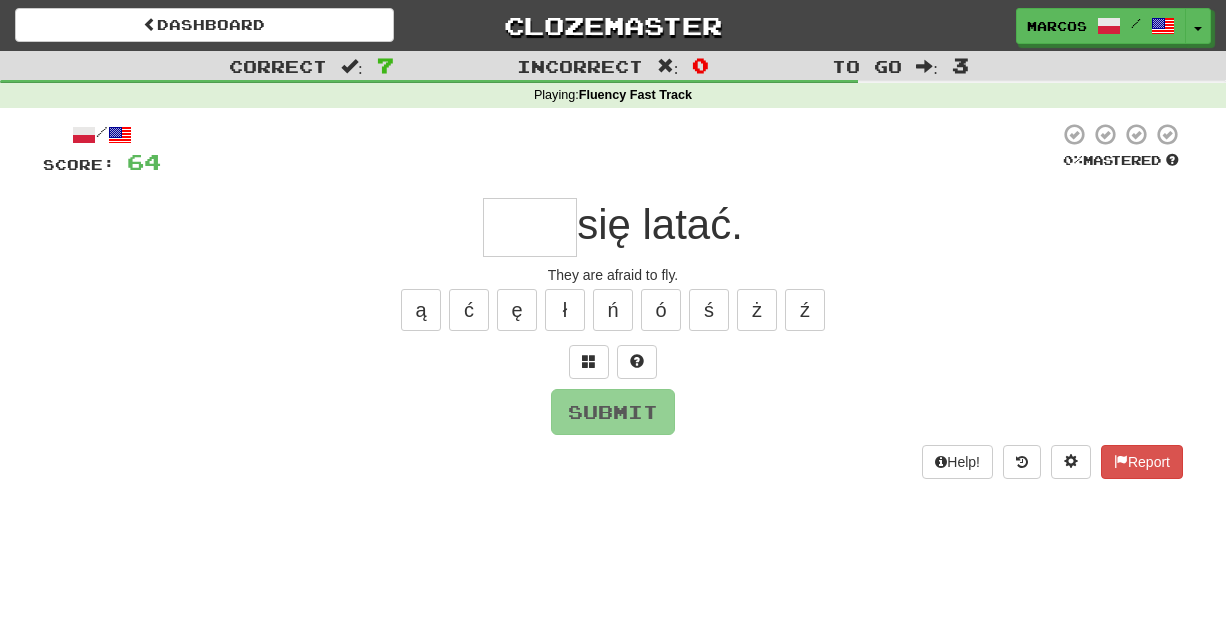 type on "*" 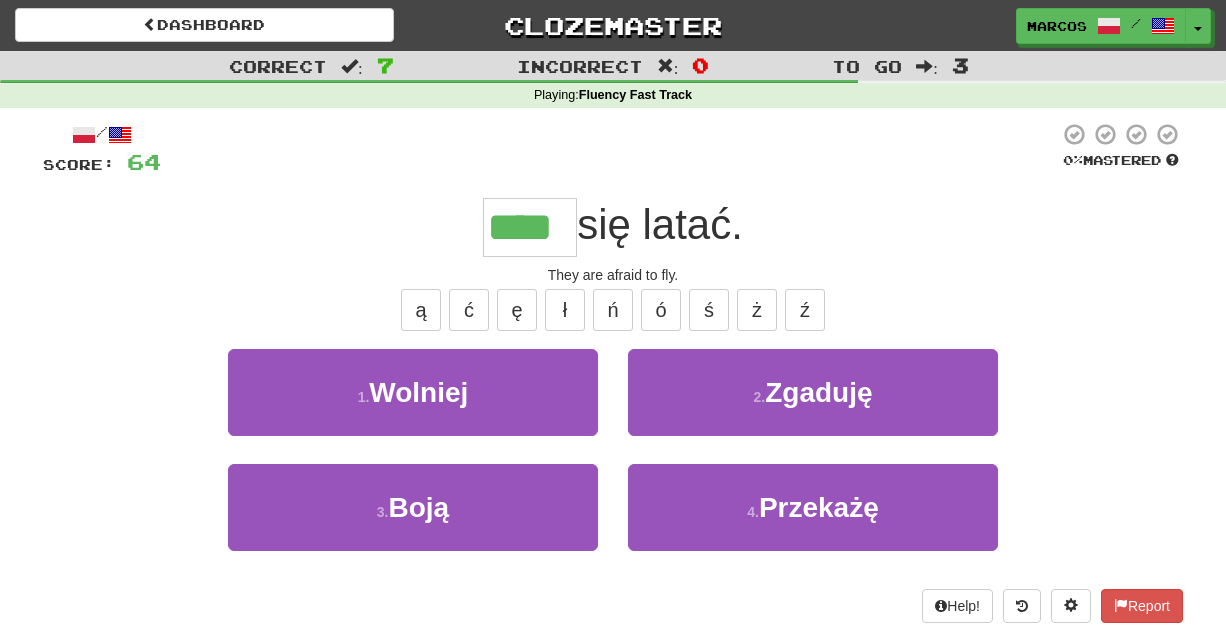 type on "****" 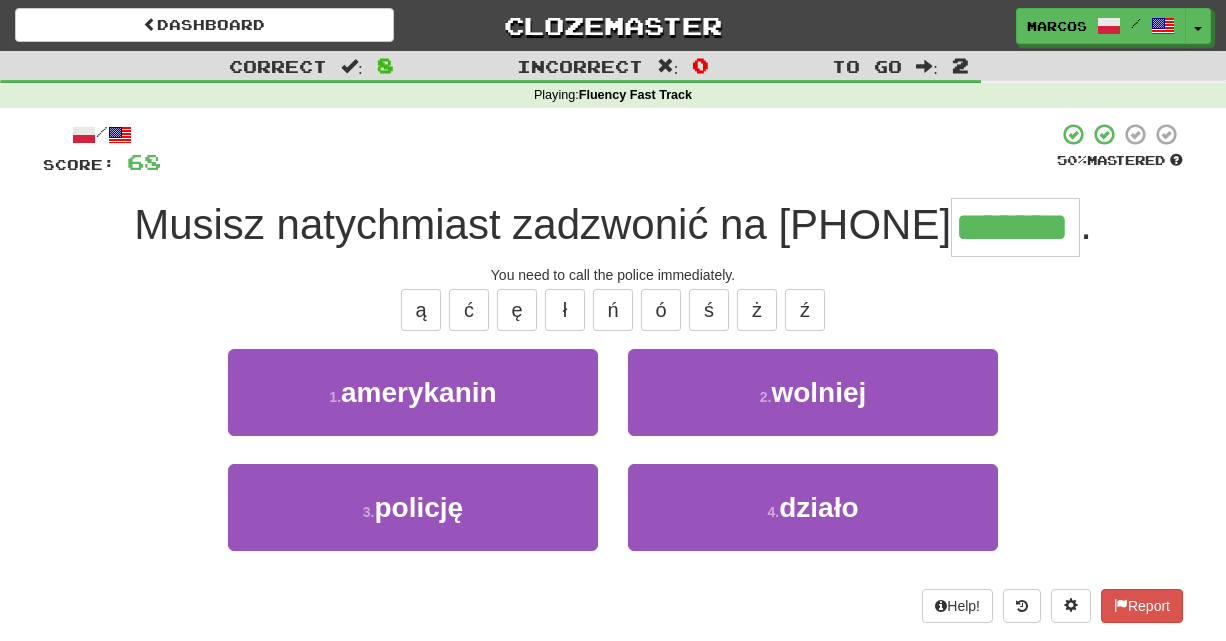 type on "*******" 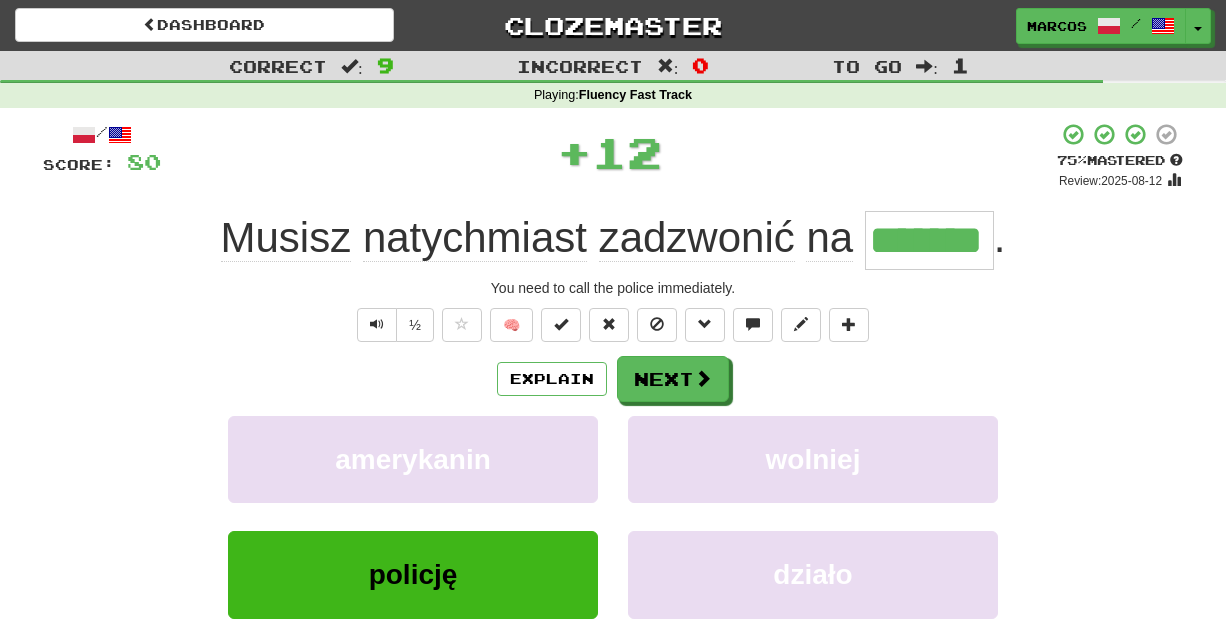 click on "Explain Next" at bounding box center (613, 379) 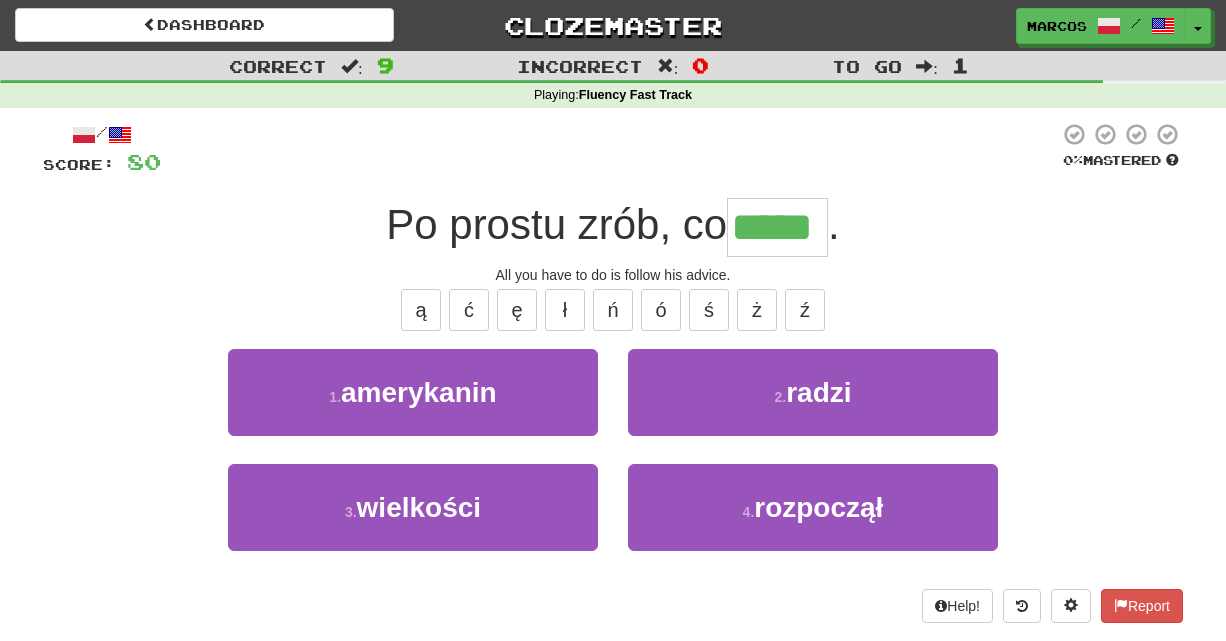 type on "*****" 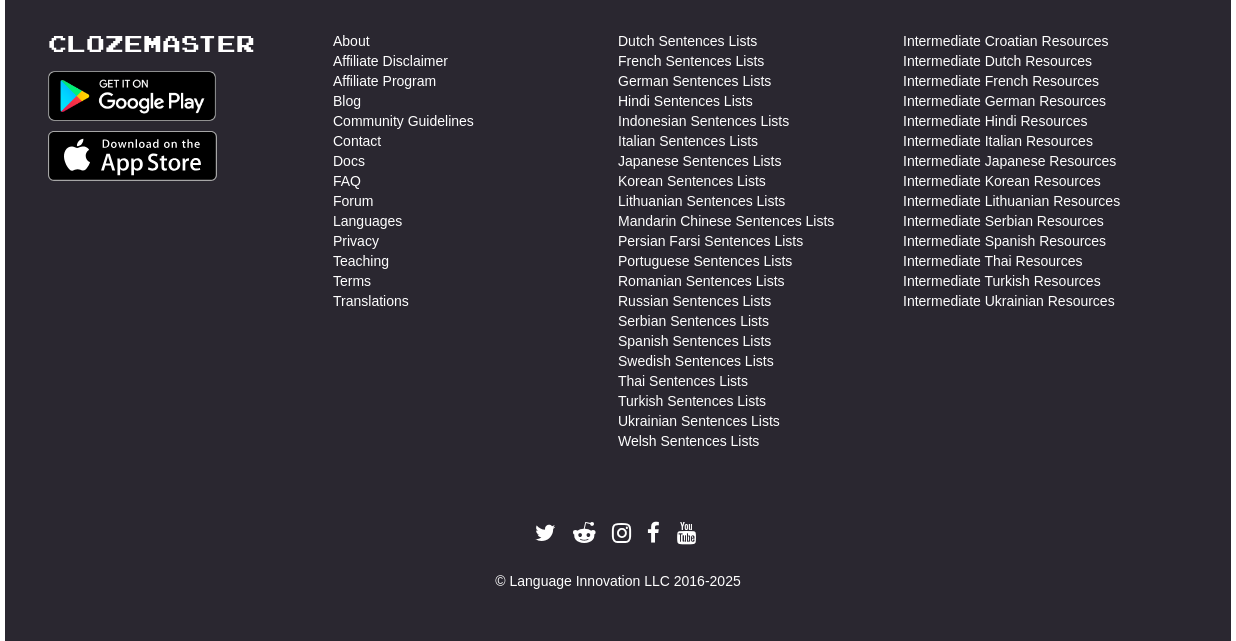 scroll, scrollTop: 0, scrollLeft: 0, axis: both 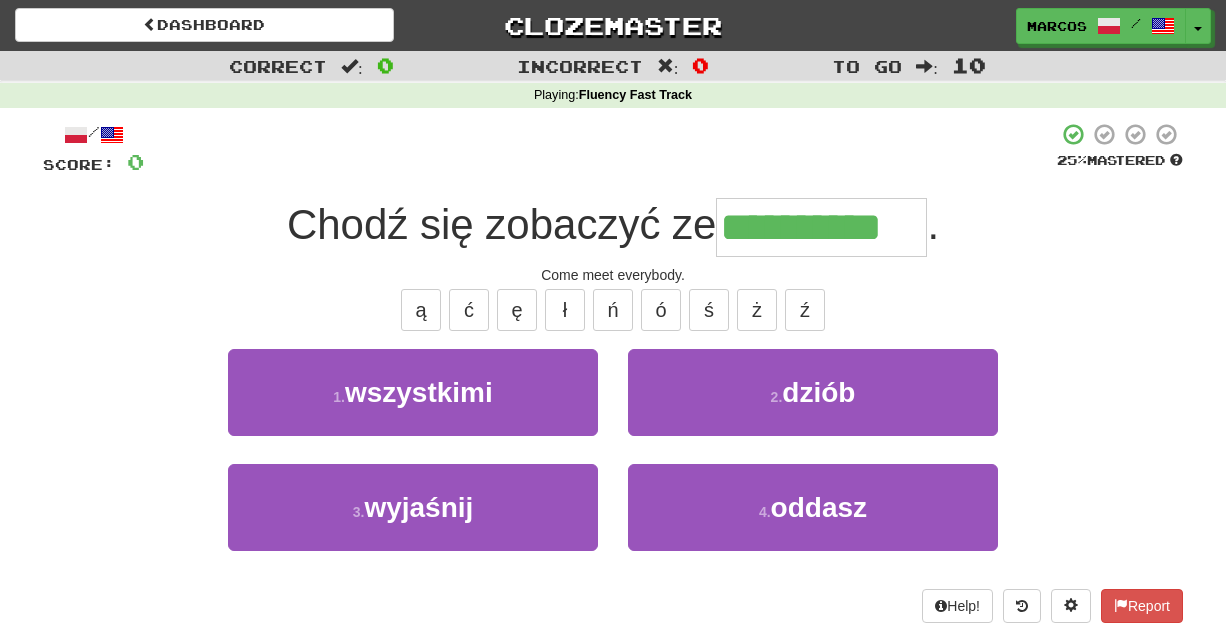 type on "**********" 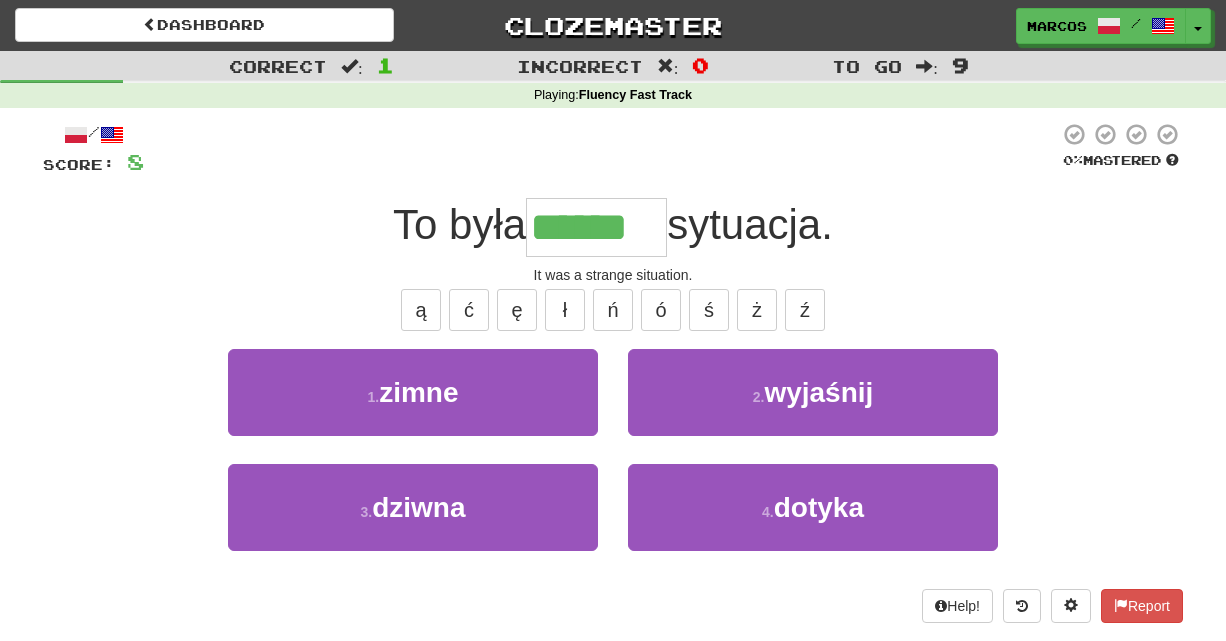 type on "******" 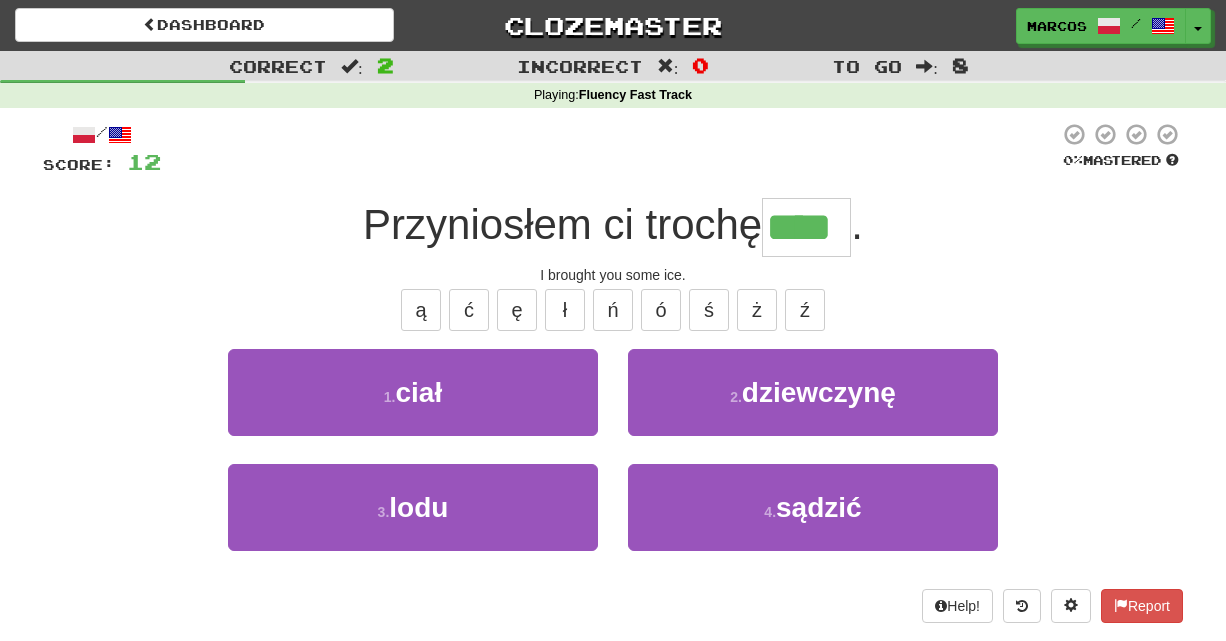 type on "****" 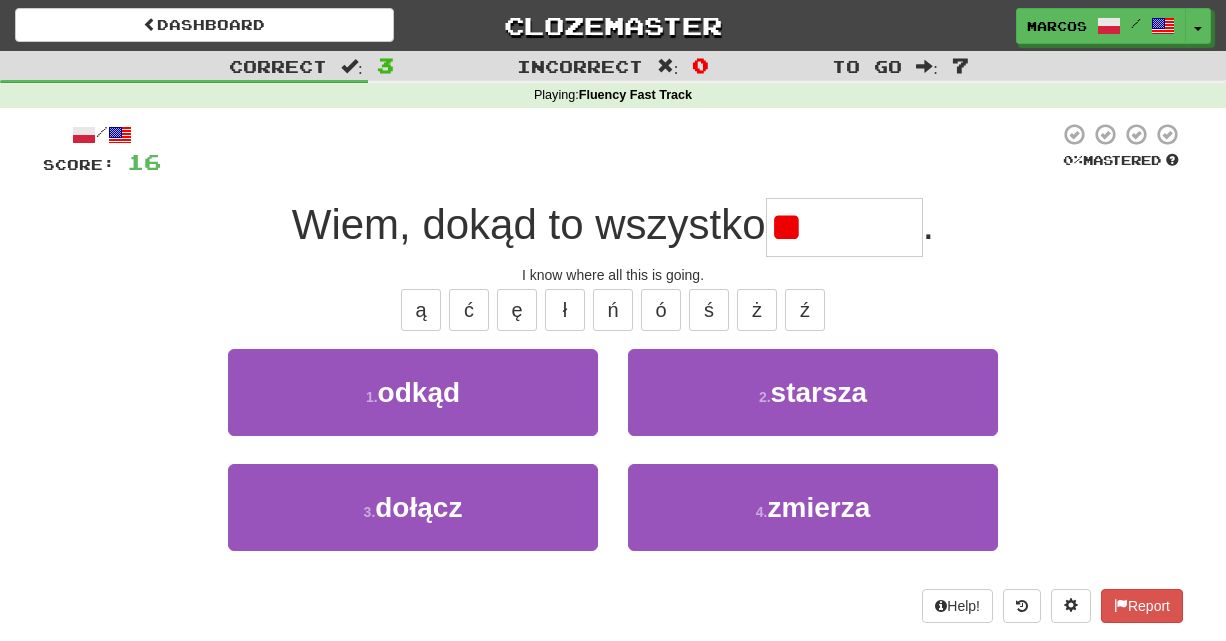 type on "*" 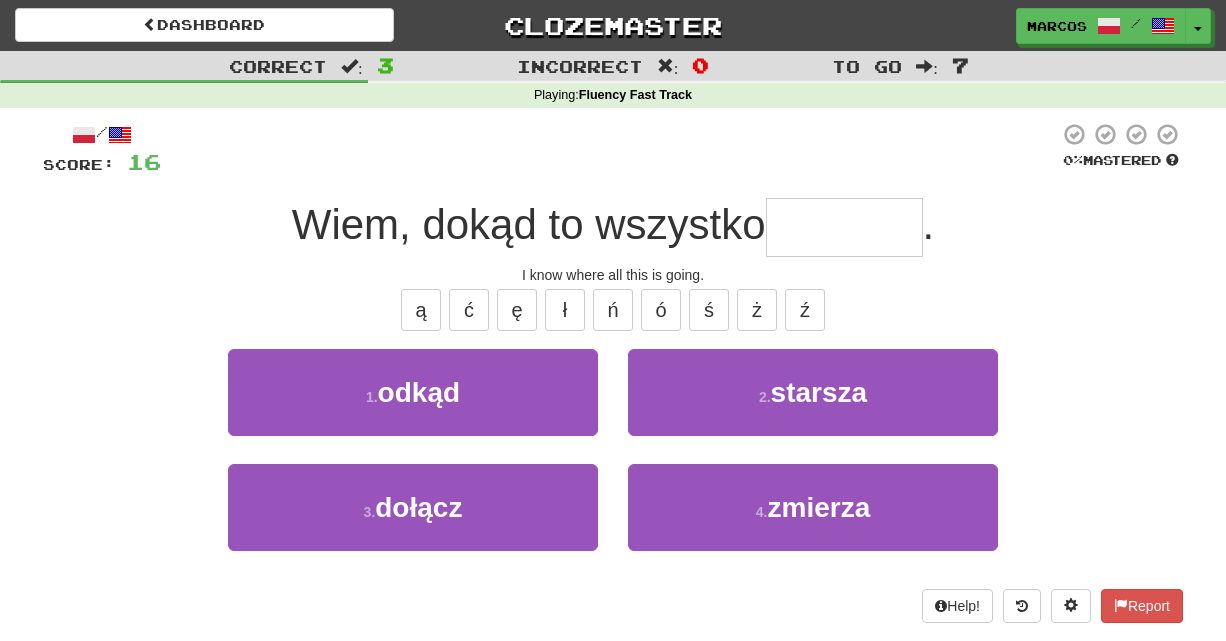 type on "*" 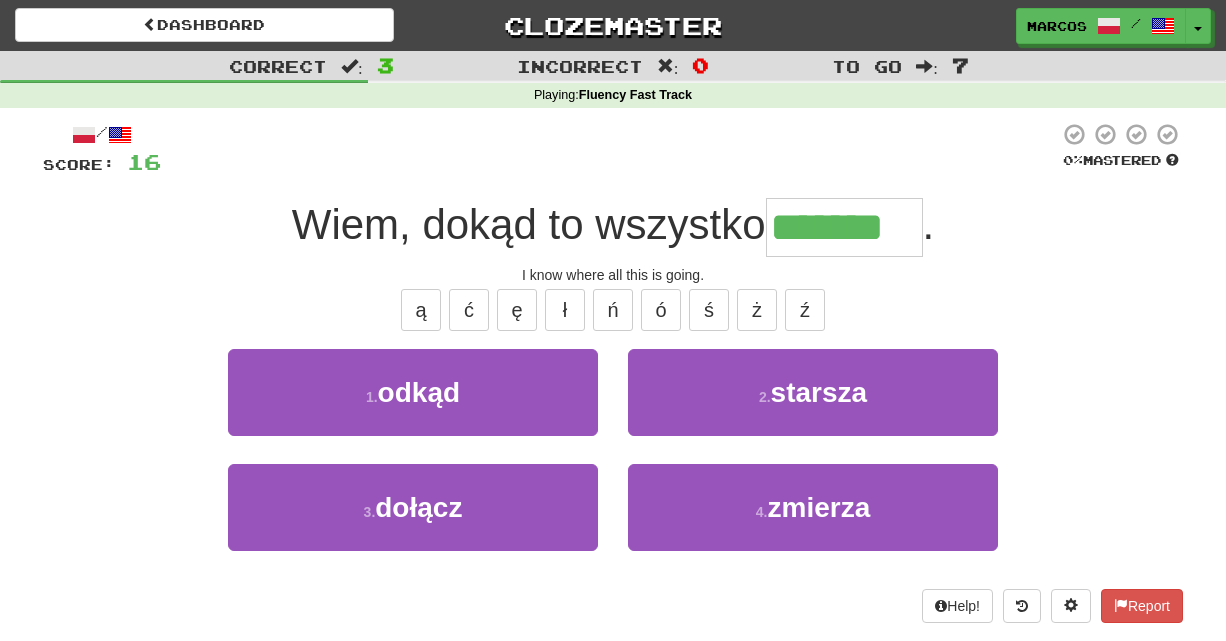 type on "*******" 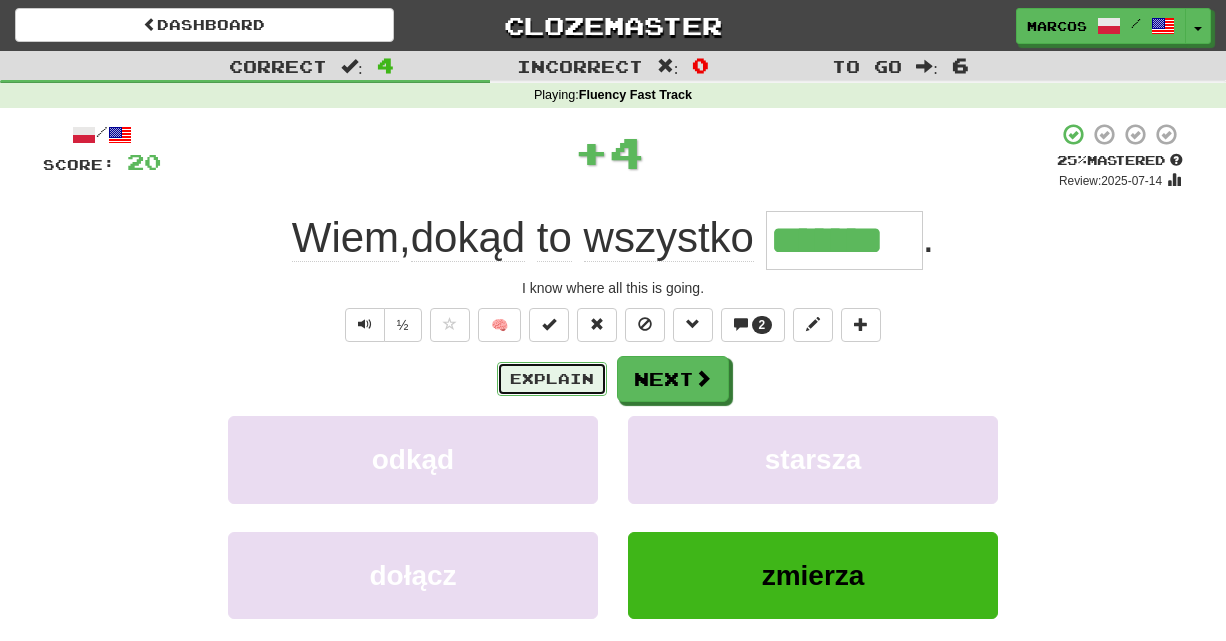 click on "Explain" at bounding box center (552, 379) 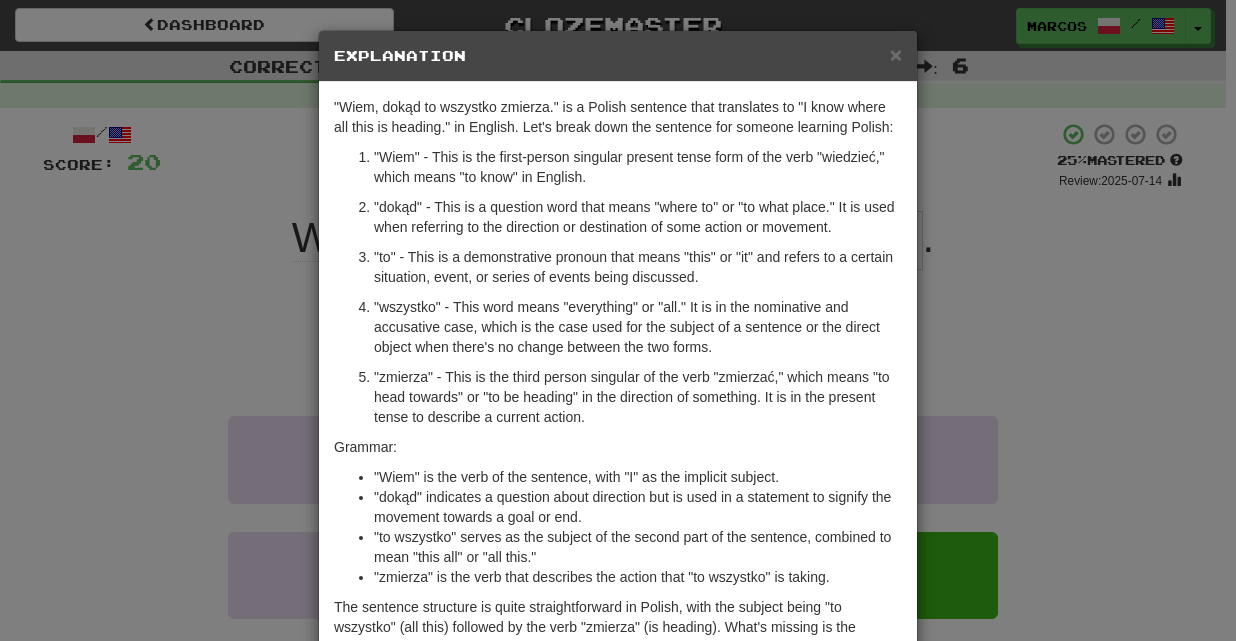 click on "× Explanation "Wiem, dokąd to wszystko zmierza." is a Polish sentence that translates to "I know where all this is heading." in English. Let's break down the sentence for someone learning Polish:
"Wiem" - This is the first-person singular present tense form of the verb "wiedzieć," which means "to know" in English.
"dokąd" - This is a question word that means "where to" or "to what place." It is used when referring to the direction or destination of some action or movement.
"to" - This is a demonstrative pronoun that means "this" or "it" and refers to a certain situation, event, or series of events being discussed.
"wszystko" - This word means "everything" or "all." It is in the nominative and accusative case, which is the case used for the subject of a sentence or the direct object when there's no change between the two forms.
Grammar:
"Wiem" is the verb of the sentence, with "I" as the implicit subject.
In beta. Generated by ChatGPT. Like it? Hate it?  !" at bounding box center (618, 320) 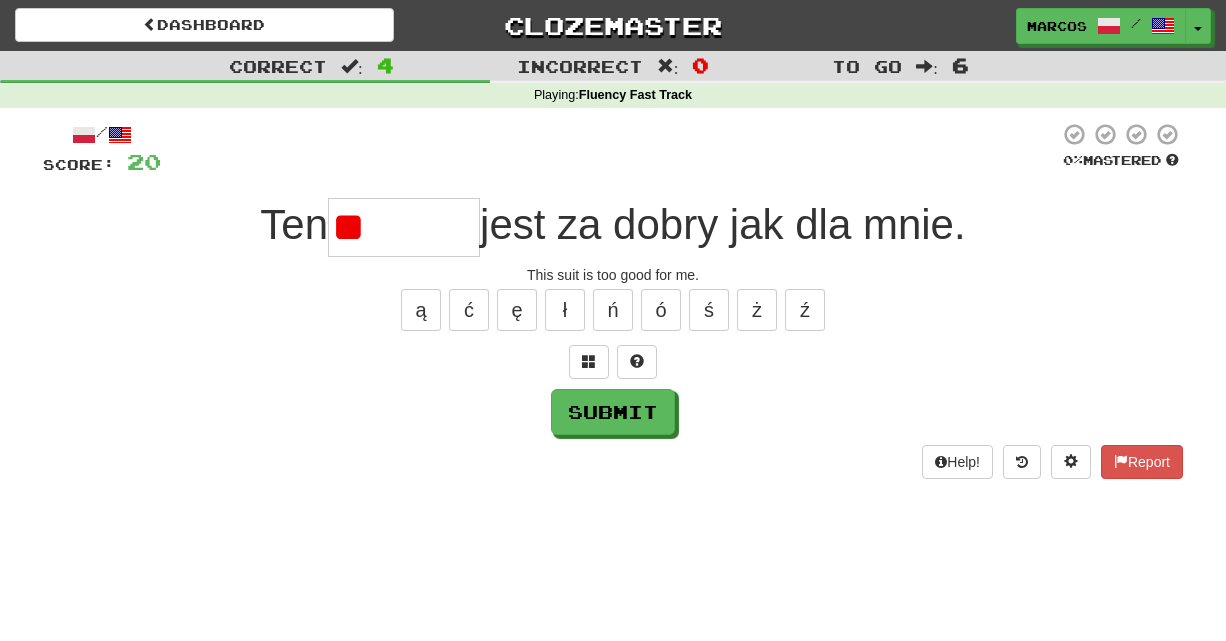 type on "*" 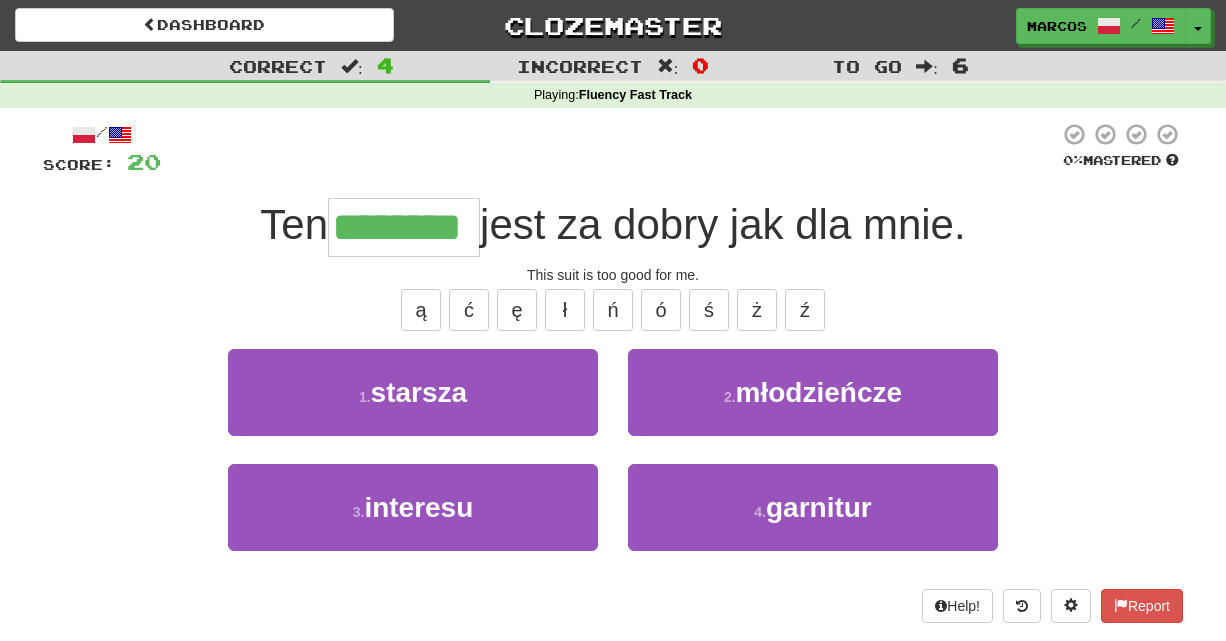 type on "********" 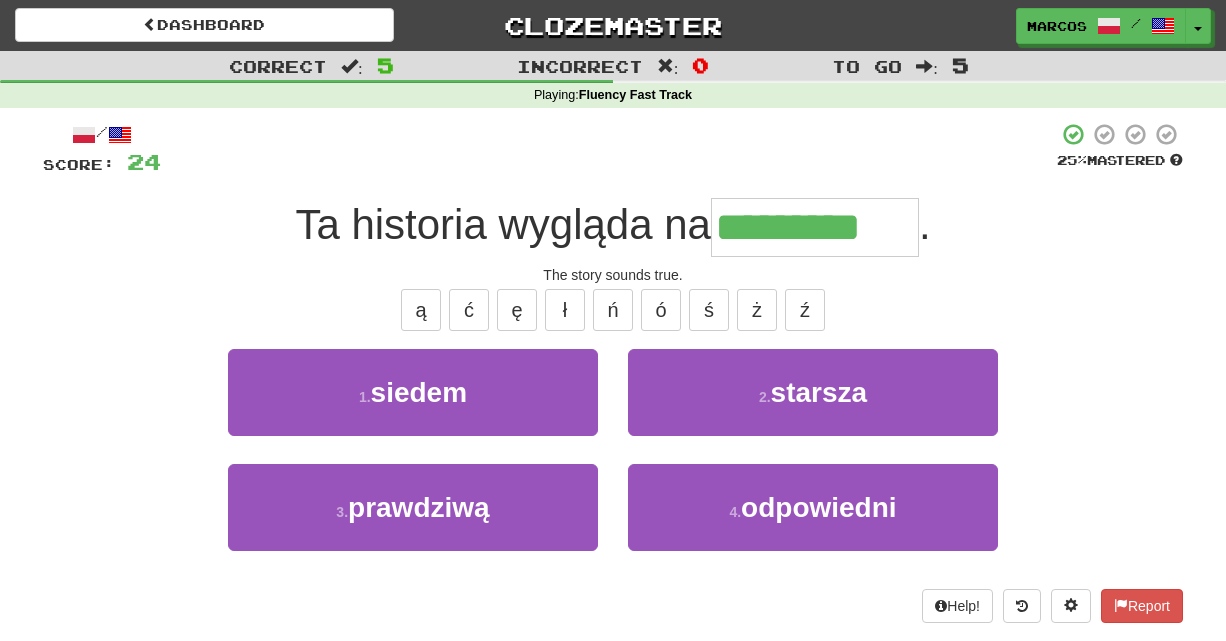 type on "*********" 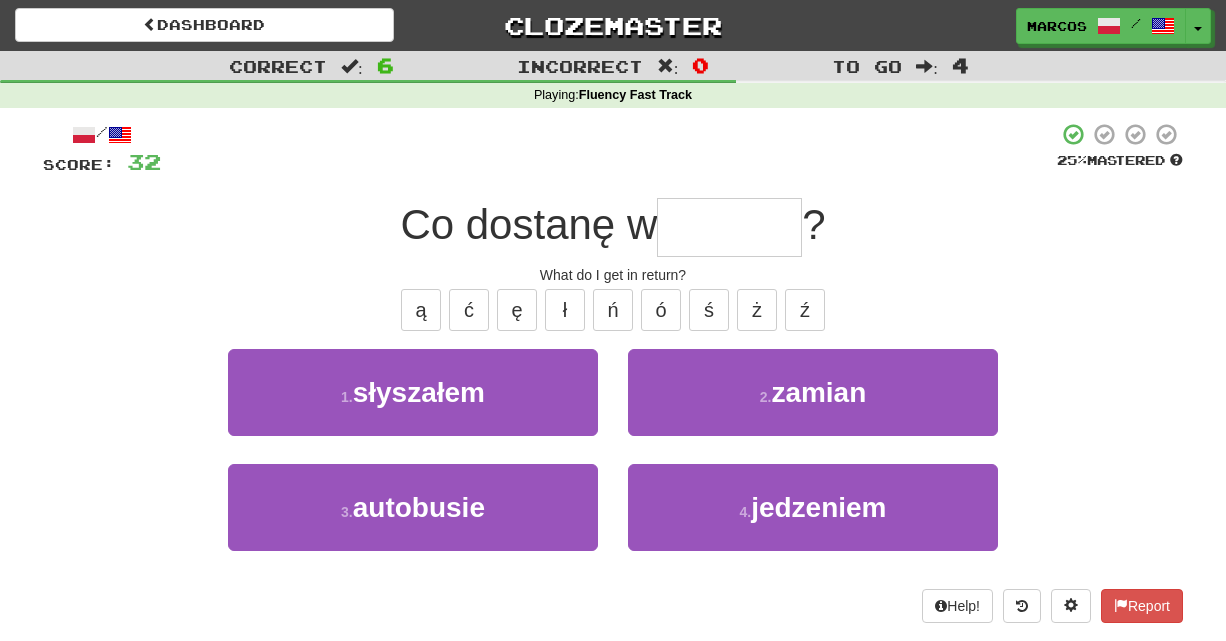 type on "*" 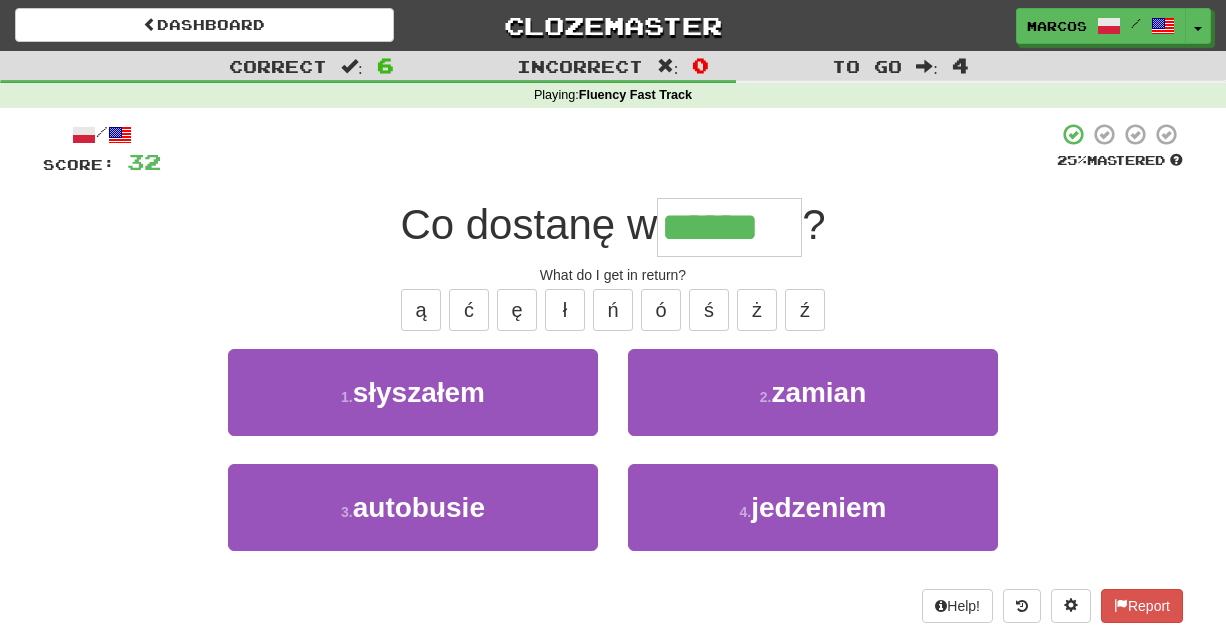 type on "******" 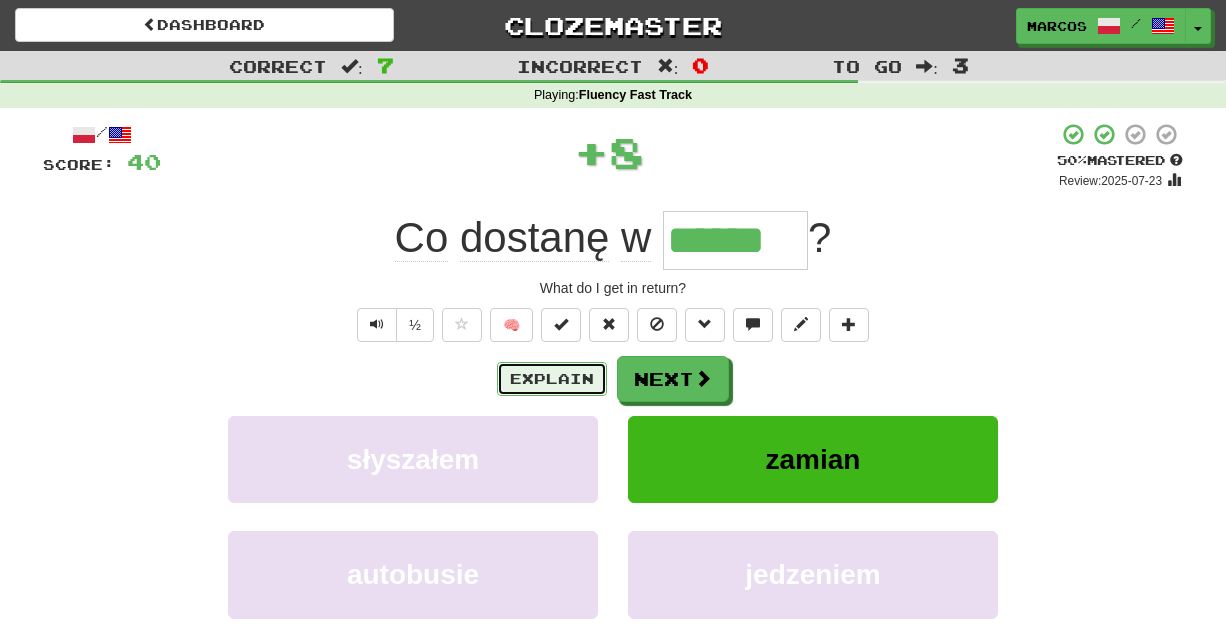 click on "Explain" at bounding box center (552, 379) 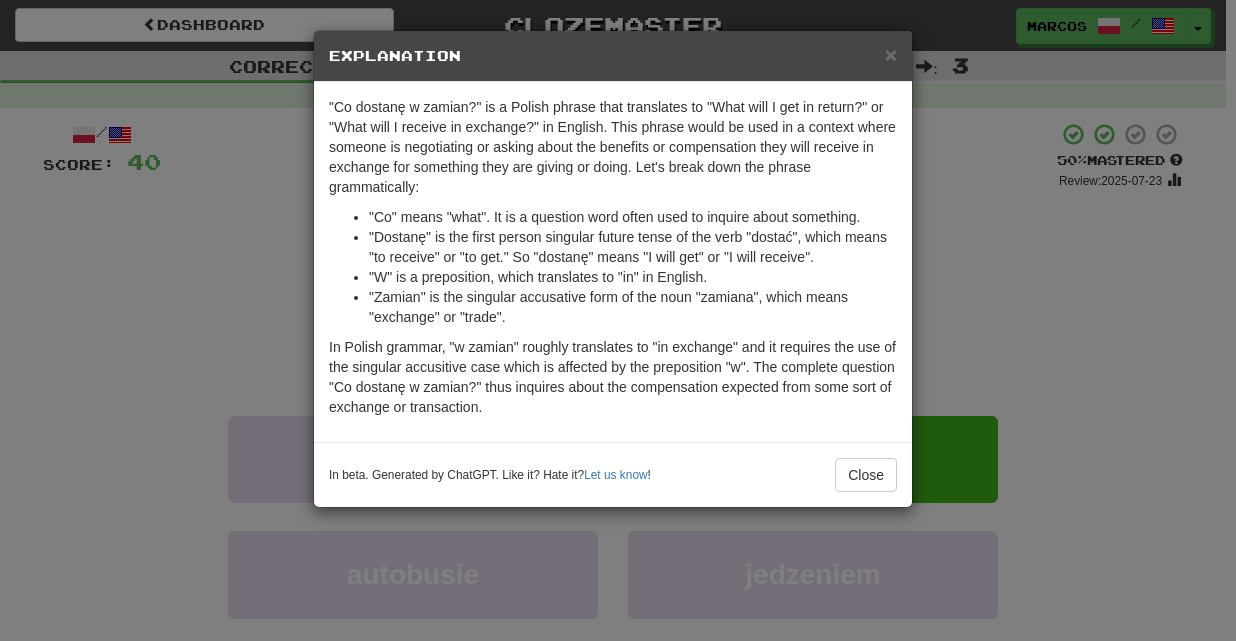 click on "× Explanation "Co dostanę w zamian?" is a Polish phrase that translates to "What will I get in return?" or "What will I receive in exchange?" in English. This phrase would be used in a context where someone is negotiating or asking about the benefits or compensation they will receive in exchange for something they are giving or doing. Let's break down the phrase grammatically:
"Co" means "what". It is a question word often used to inquire about something.
"Dostanę" is the first person singular future tense of the verb "dostać", which means "to receive" or "to get." So "dostanę" means "I will get" or "I will receive".
"W" is a preposition, which translates to "in" in English.
"Zamian" is the singular accusative form of the noun "zamiana", which means "exchange" or "trade".
In beta. Generated by ChatGPT. Like it? Hate it?  Let us know ! Close" at bounding box center (618, 320) 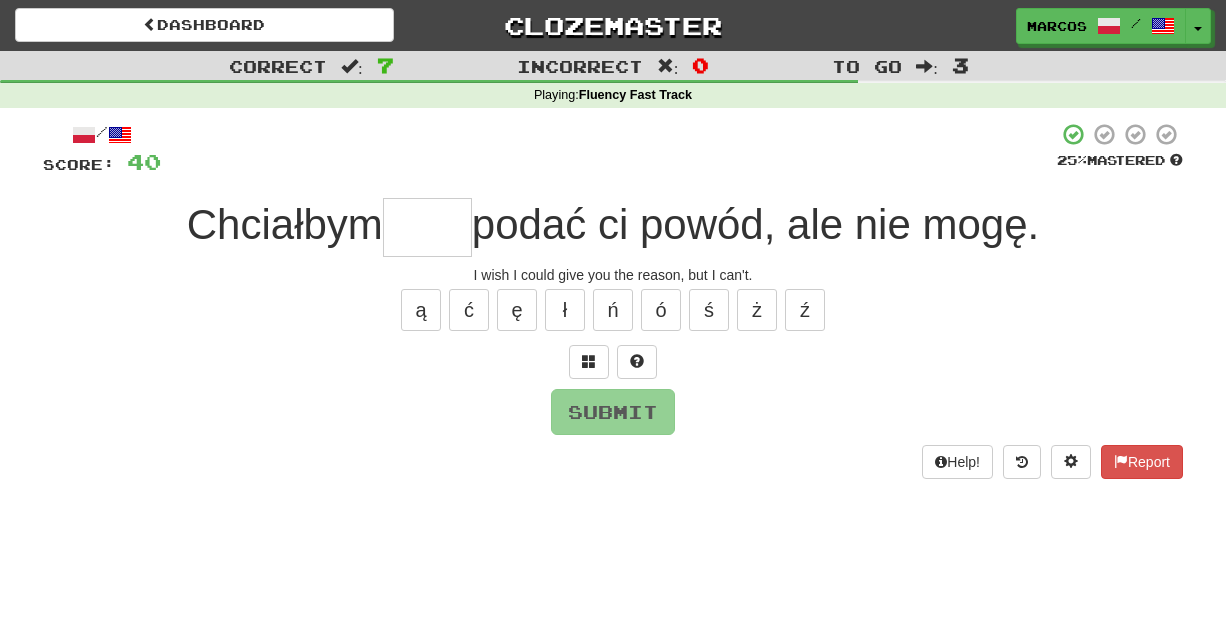 type on "*" 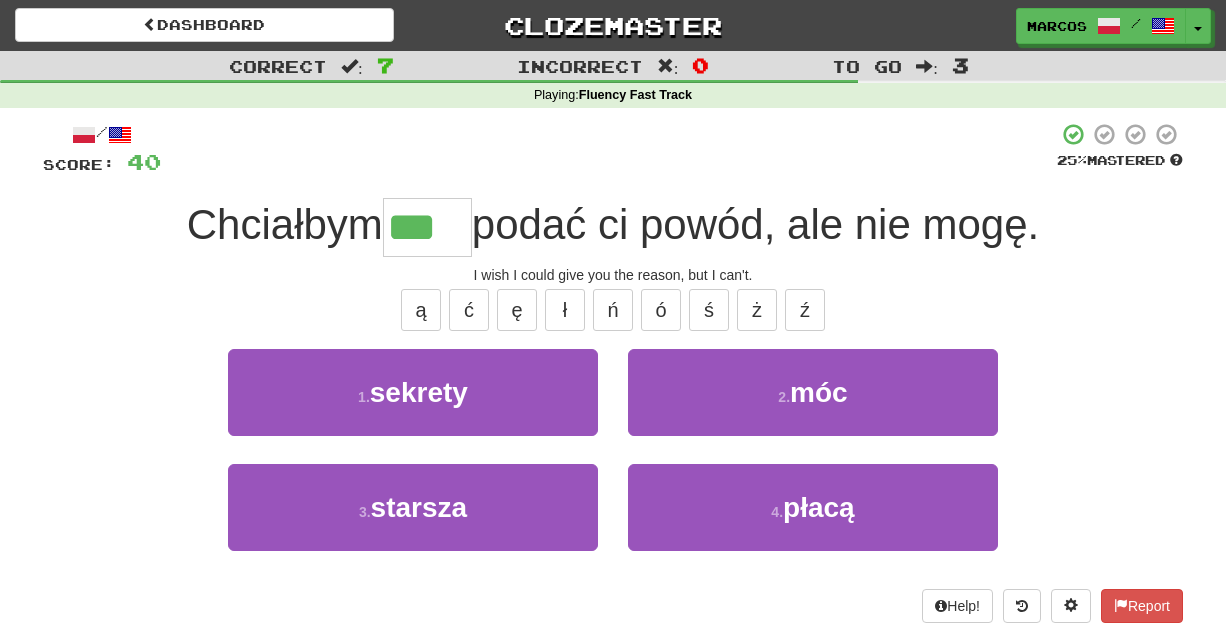 type on "***" 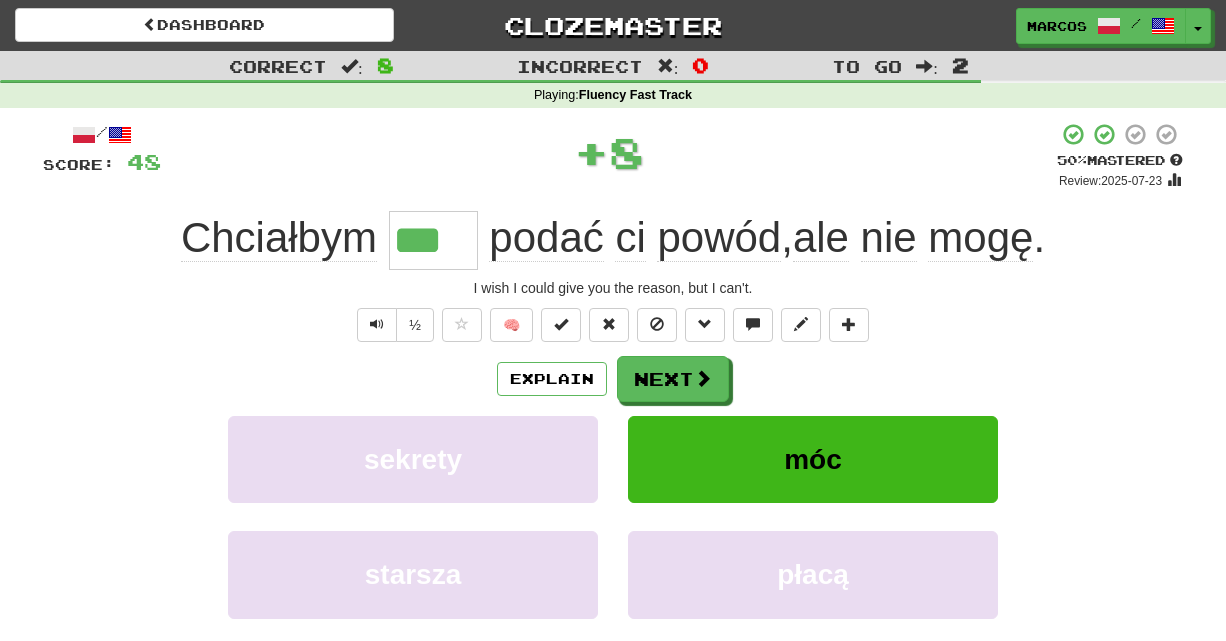 click on "Explain Next" at bounding box center (613, 379) 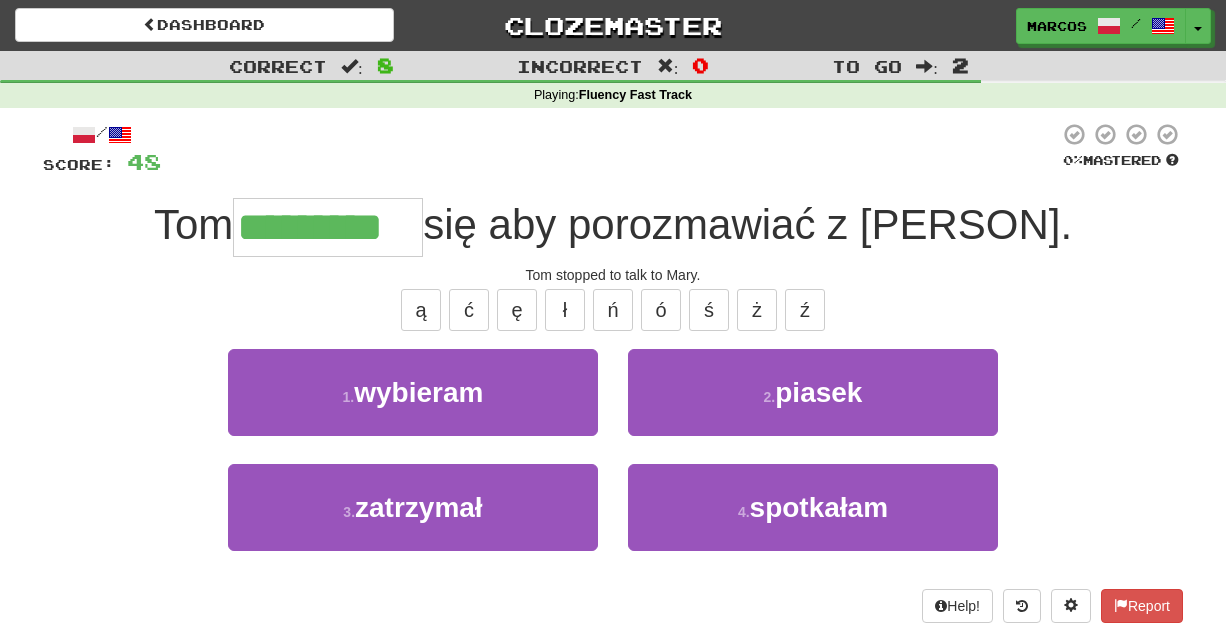 type on "*********" 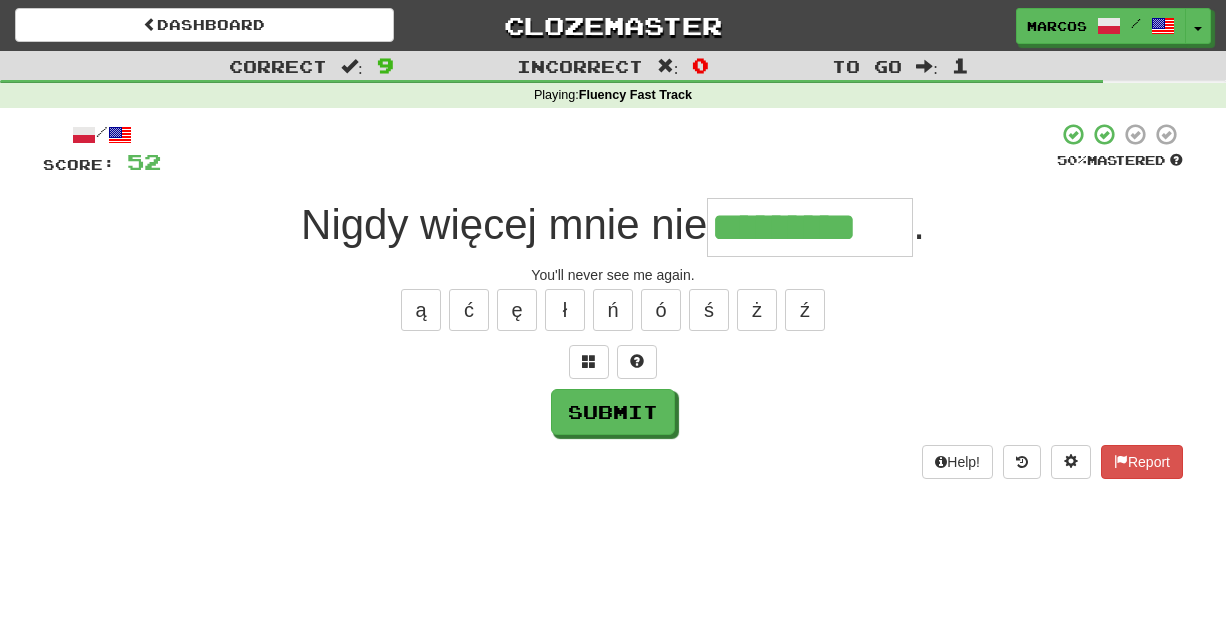 type on "*********" 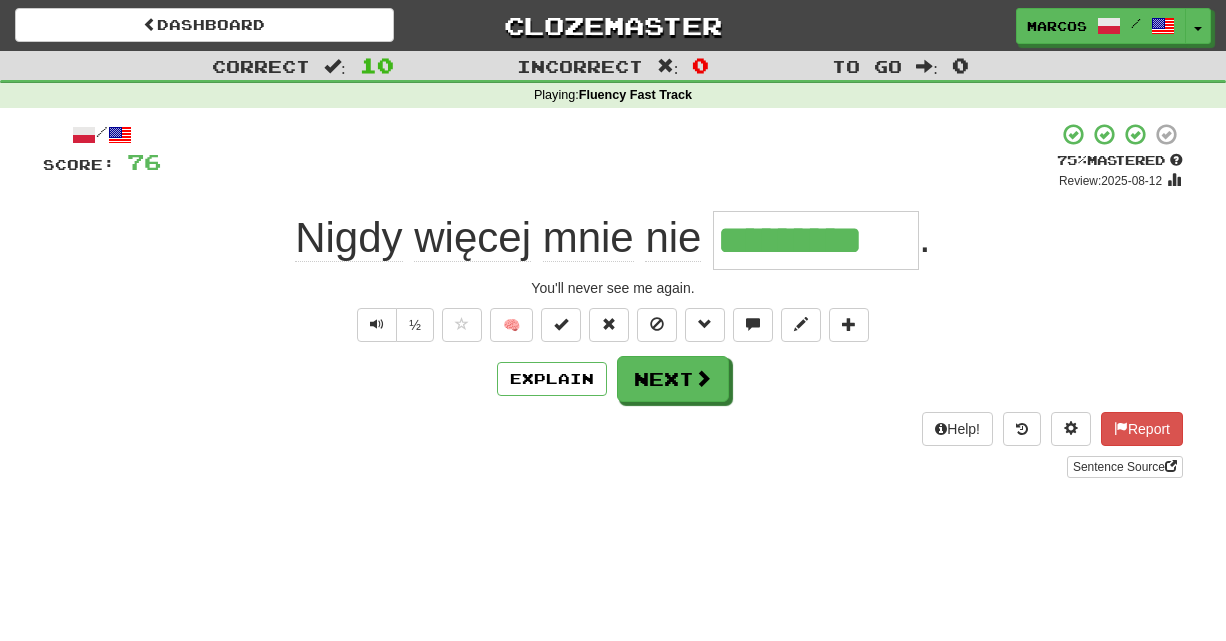 click on "Explain Next" at bounding box center (613, 379) 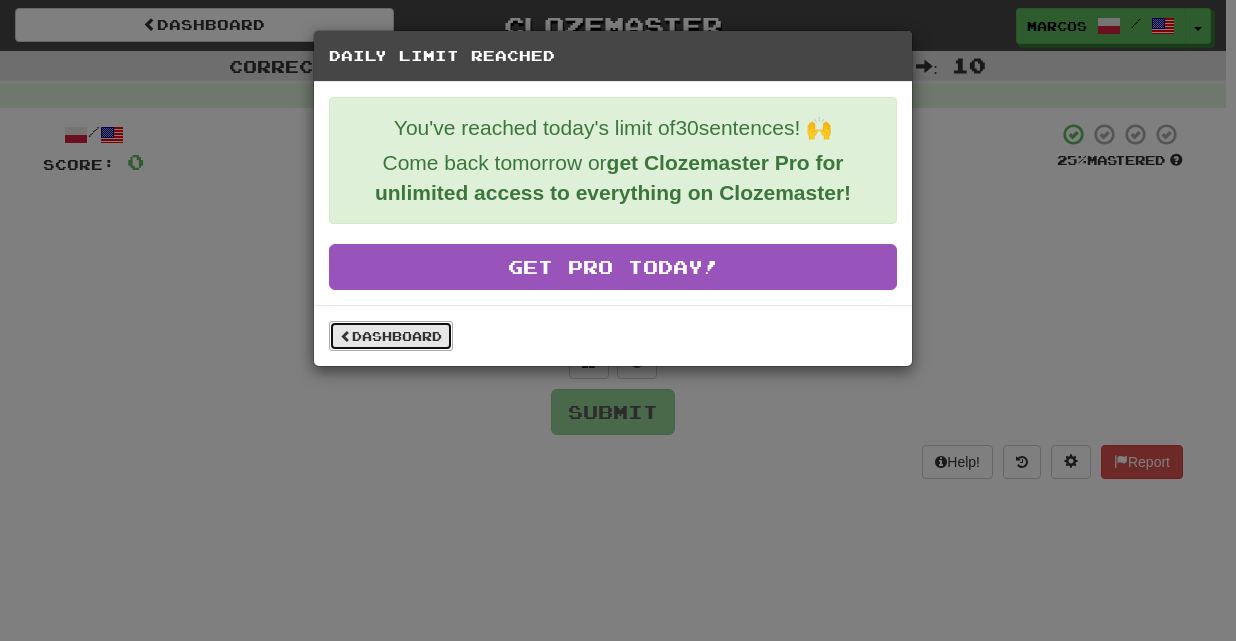 click on "Dashboard" at bounding box center (391, 336) 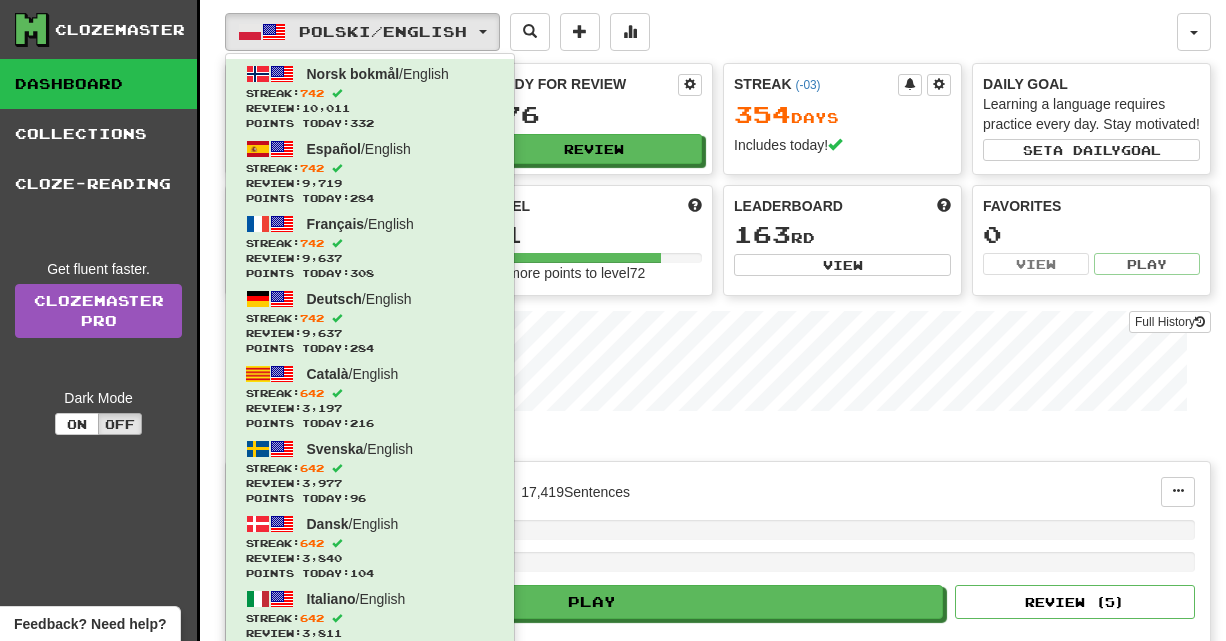 scroll, scrollTop: 0, scrollLeft: 0, axis: both 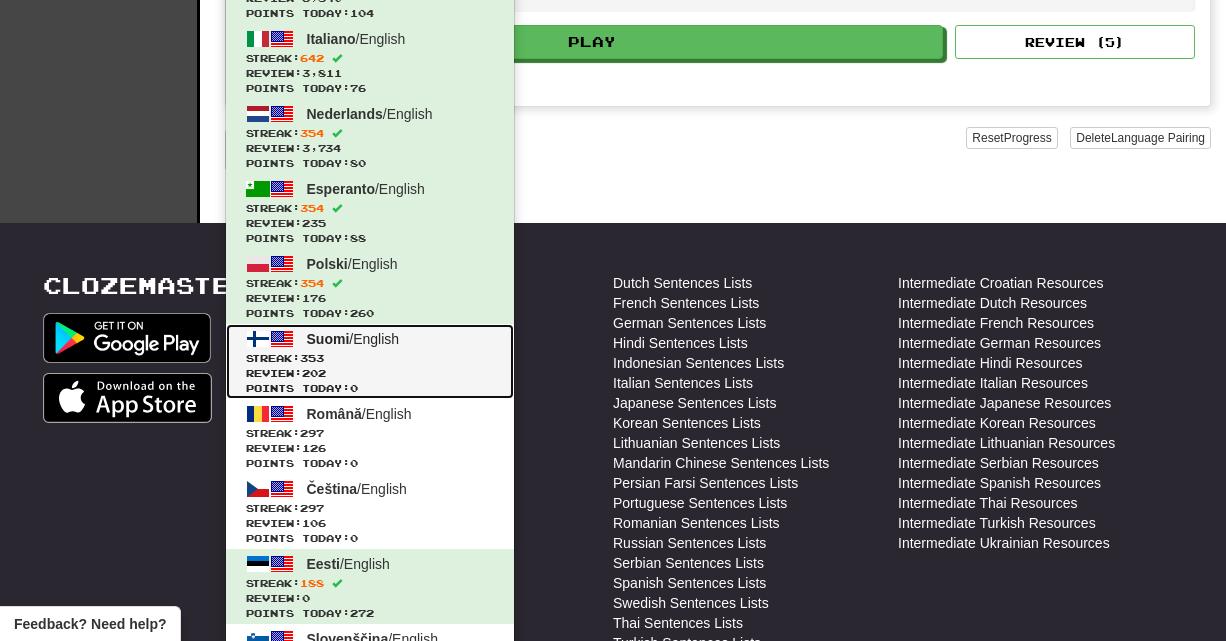 click on "Streak:  353" at bounding box center [370, 358] 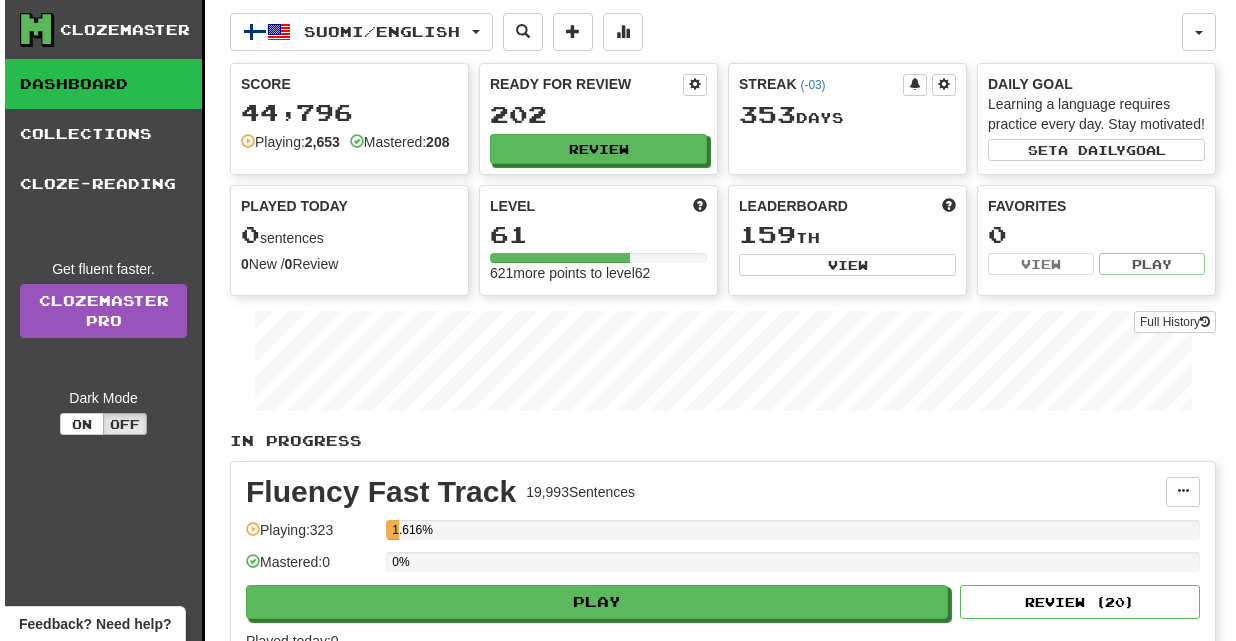 scroll, scrollTop: 0, scrollLeft: 0, axis: both 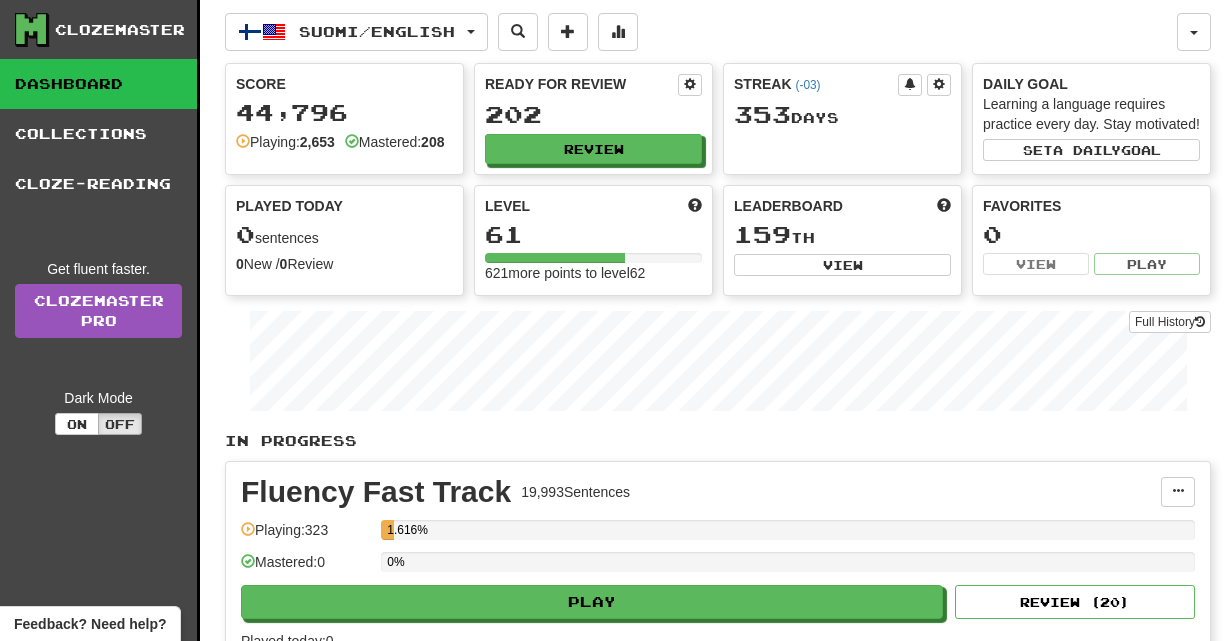 click on "Fluency Fast Track 19,993  Sentences Manage Sentences Unpin from Dashboard  Playing:  323 1.616%  Mastered:  0 0% Play Review ( 20 ) Played today:  0" at bounding box center [718, 564] 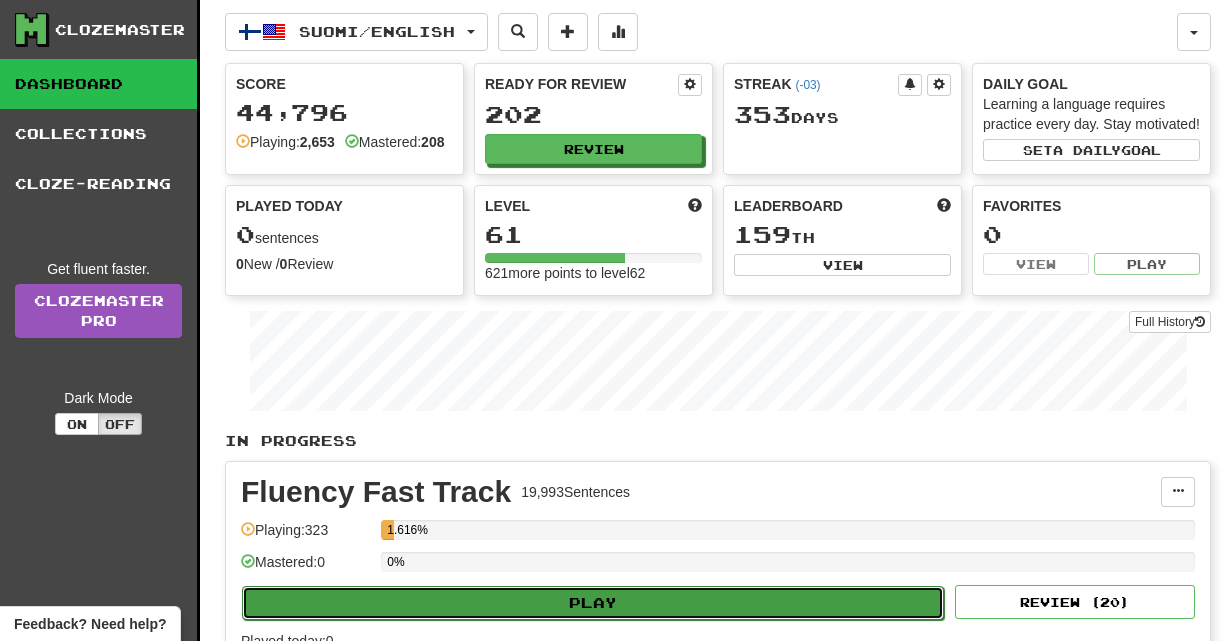 click on "Play" at bounding box center (593, 603) 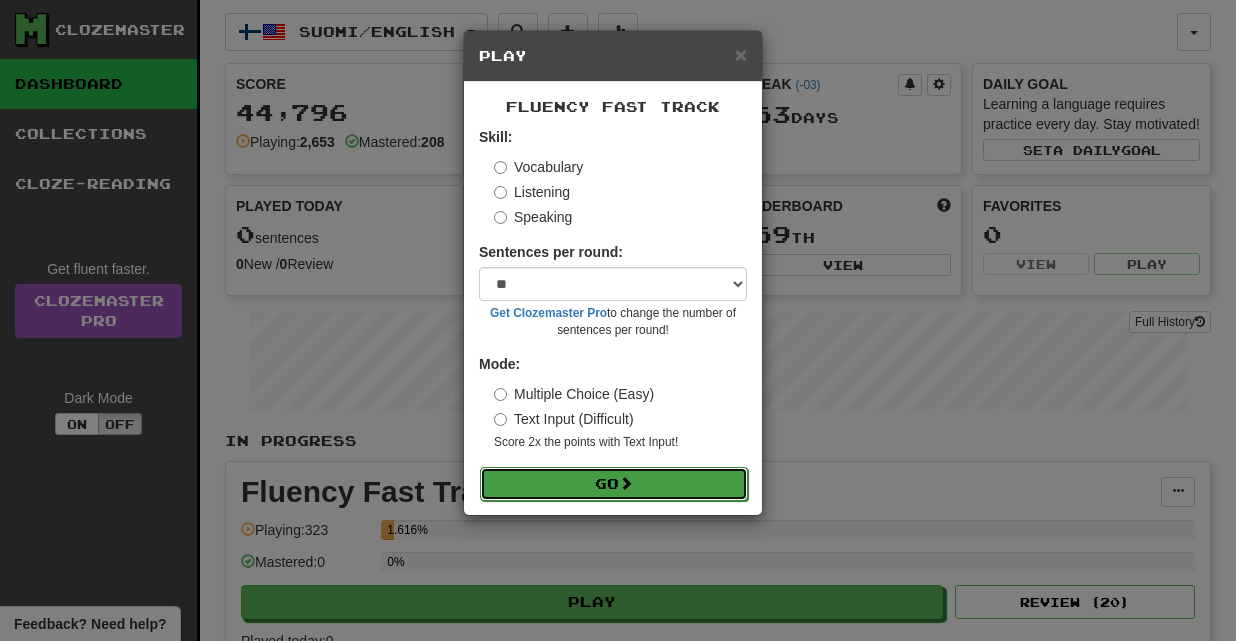 click on "Go" at bounding box center (614, 484) 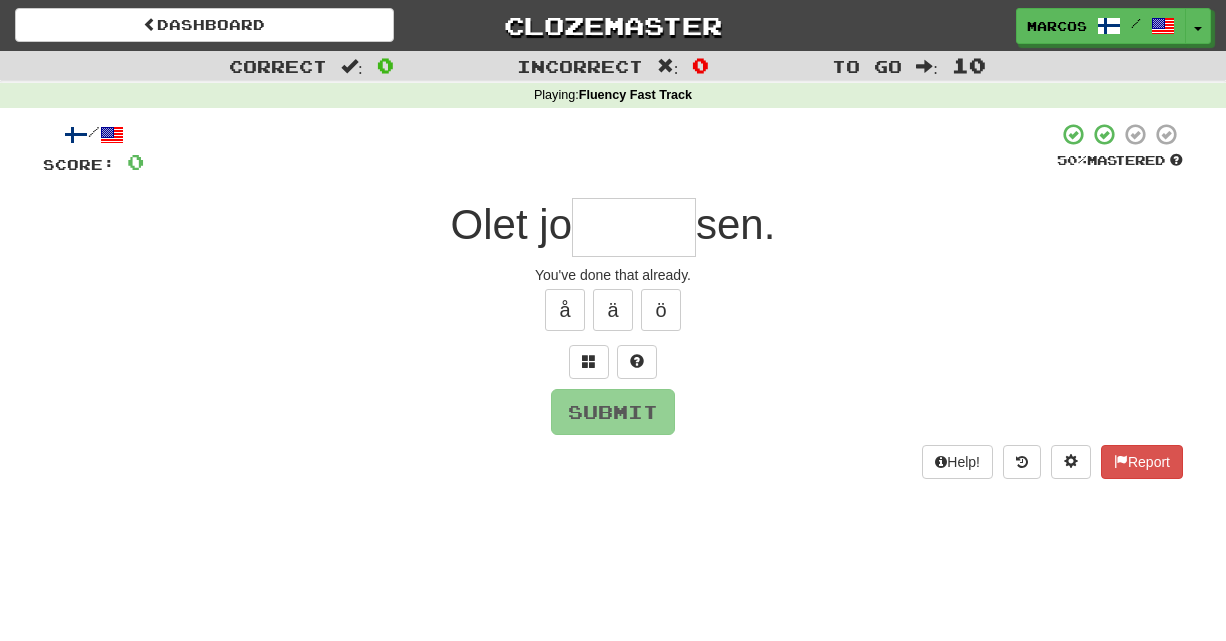 scroll, scrollTop: 0, scrollLeft: 0, axis: both 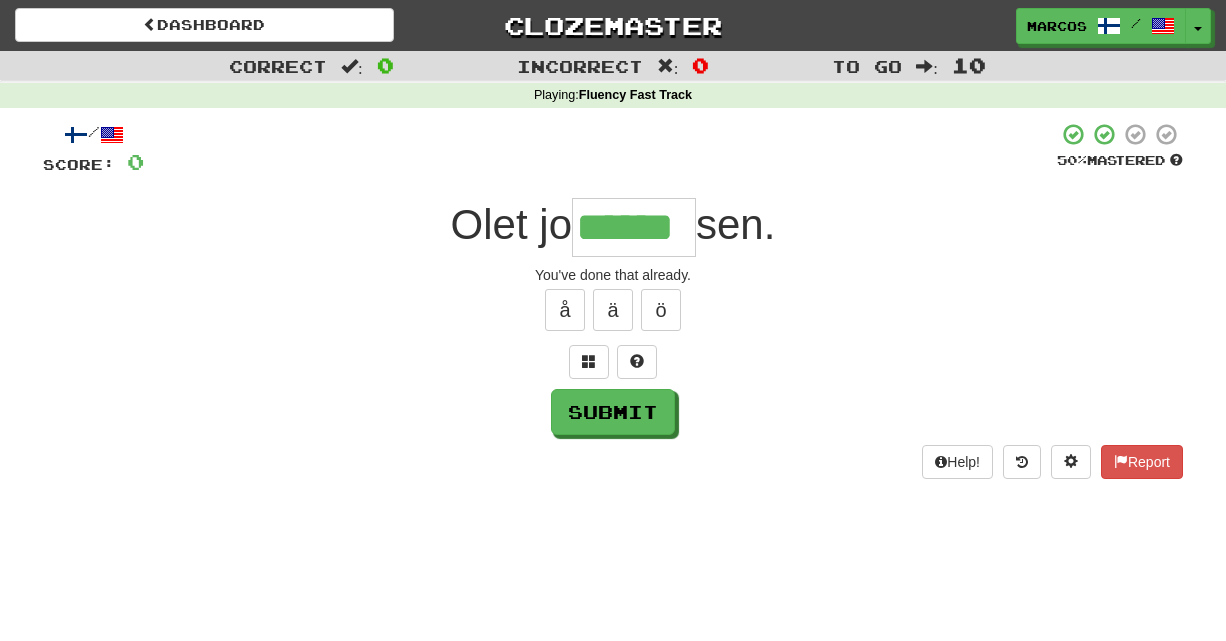 type on "******" 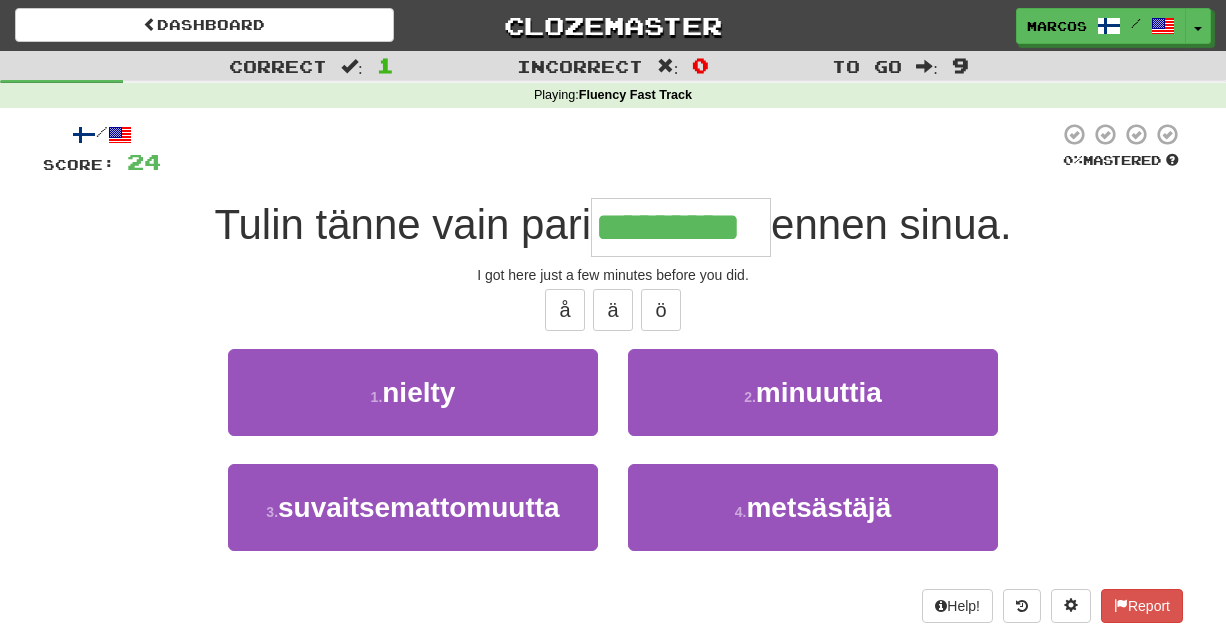 type on "*********" 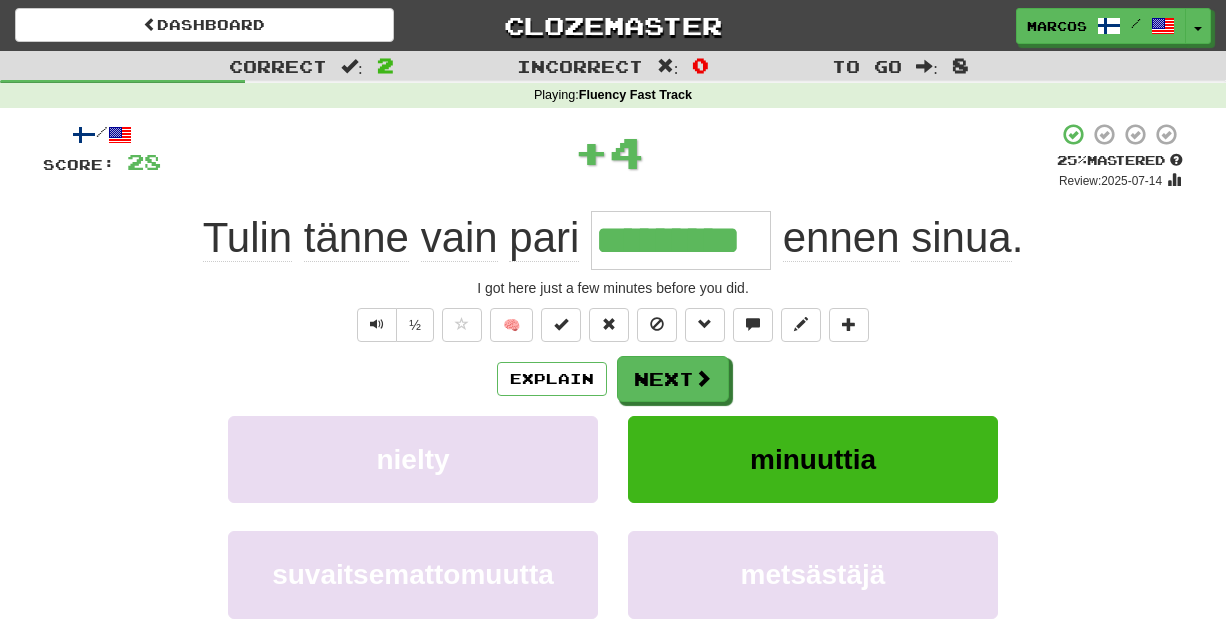 click on "+ 4" at bounding box center (609, 152) 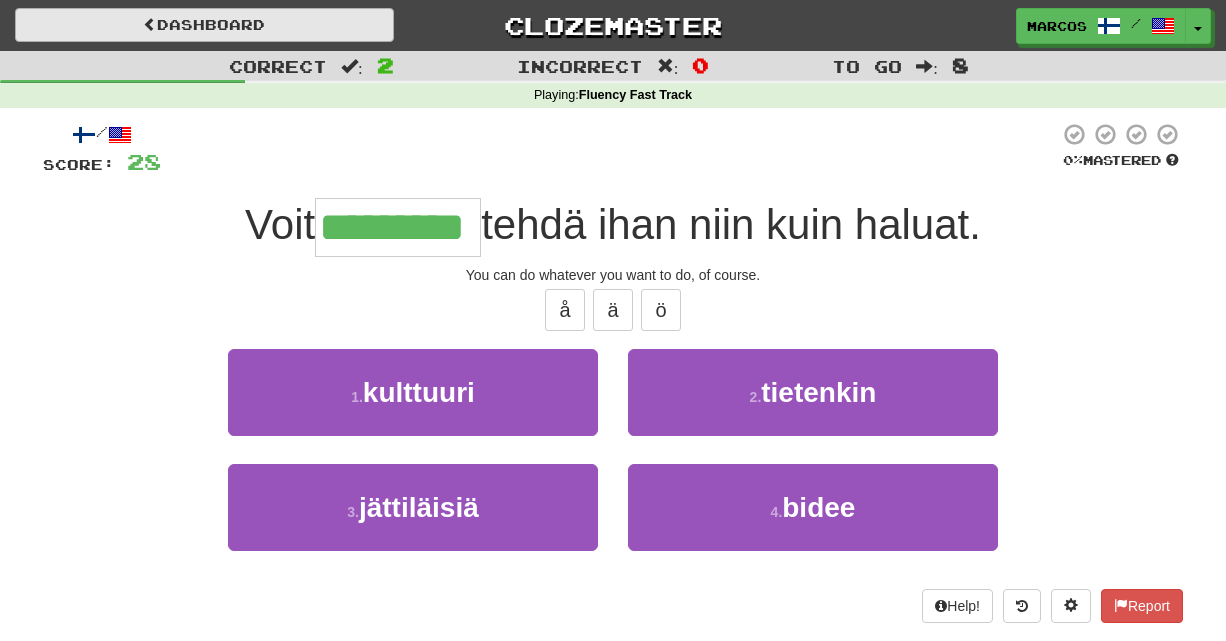 type on "*********" 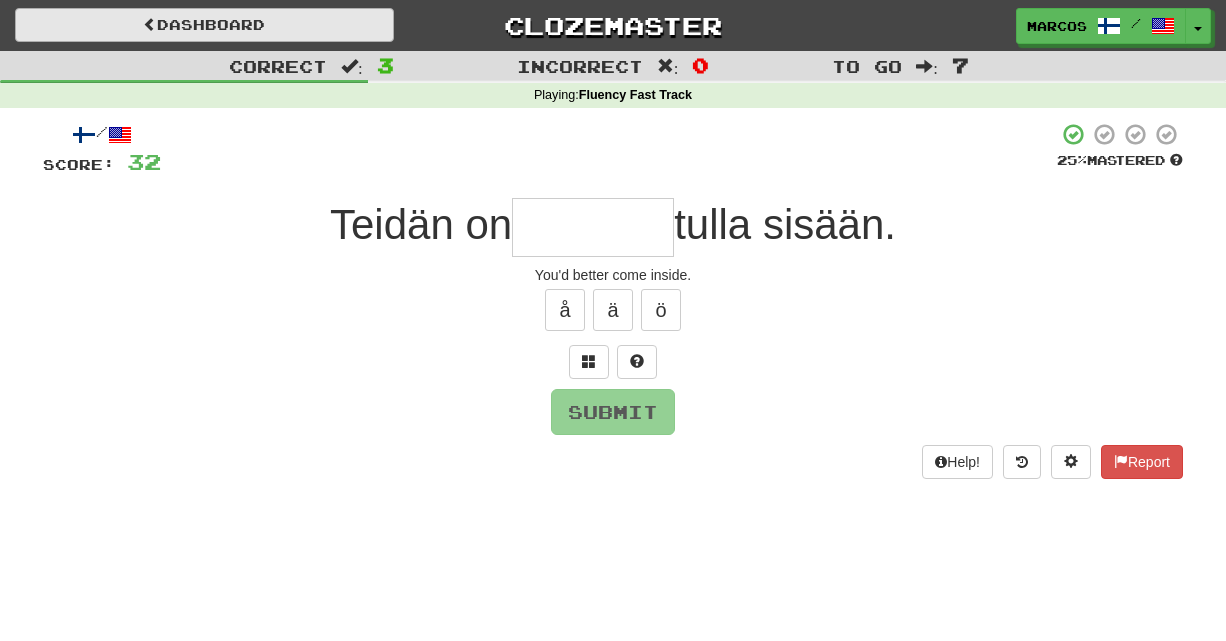 type on "*" 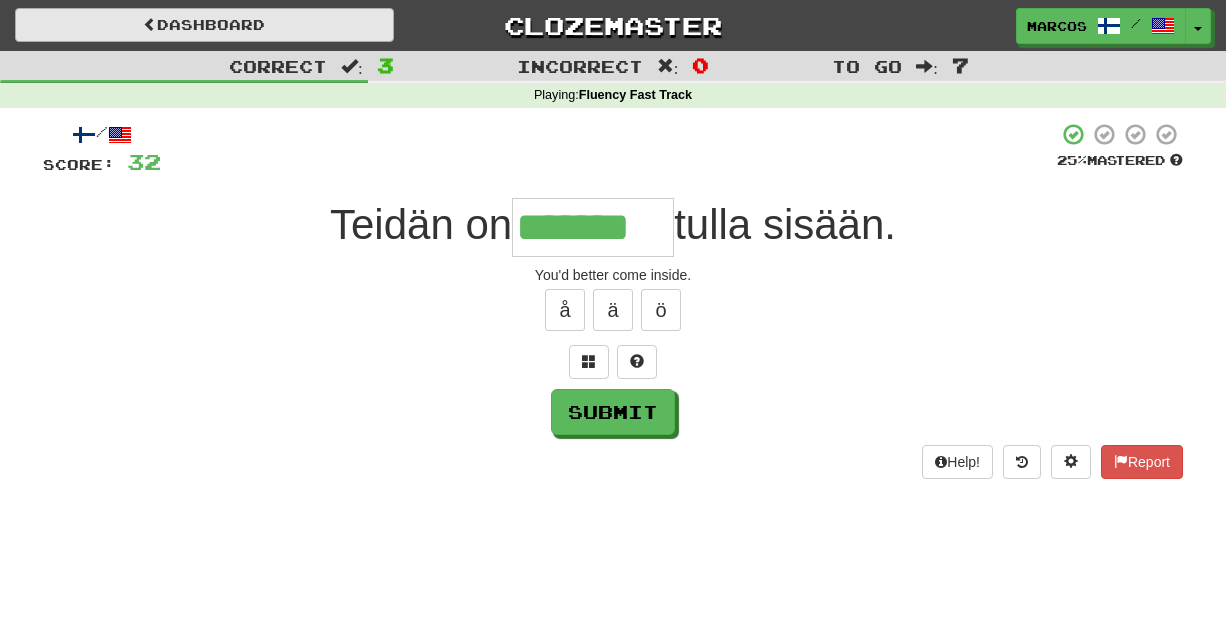 type on "*******" 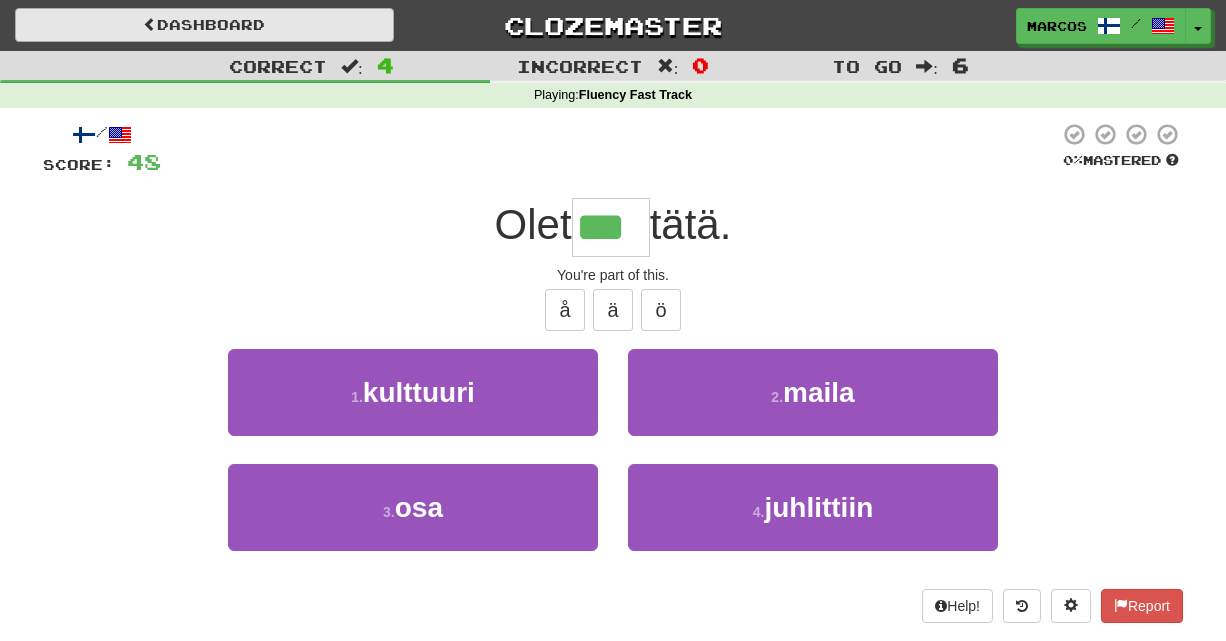 type on "***" 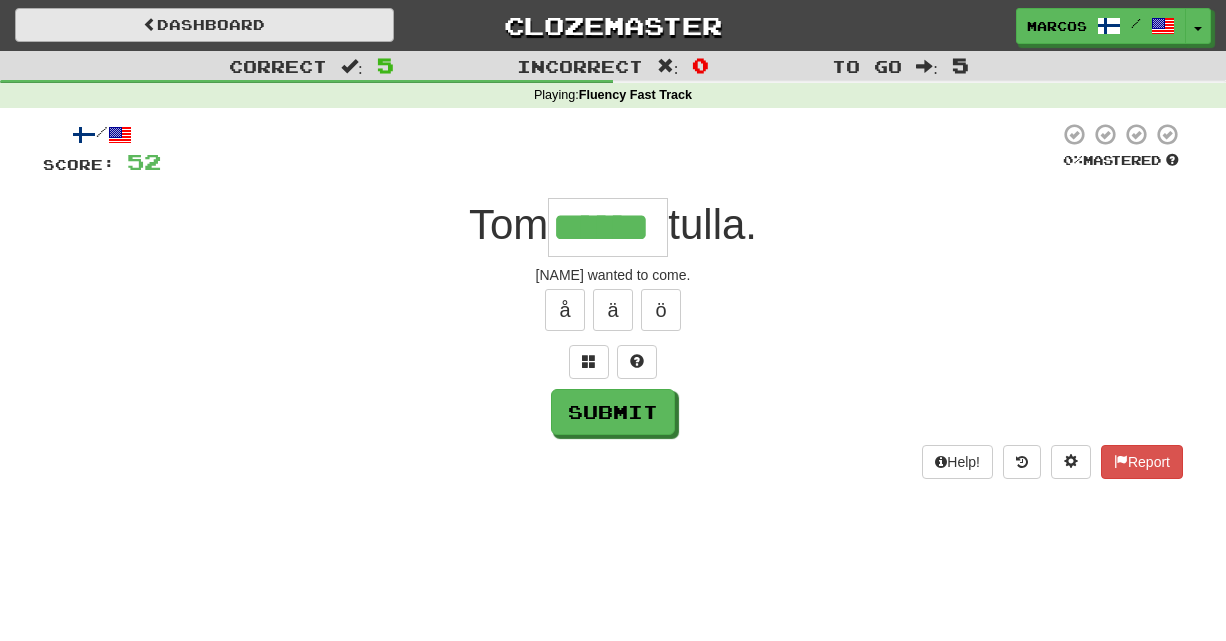 type on "******" 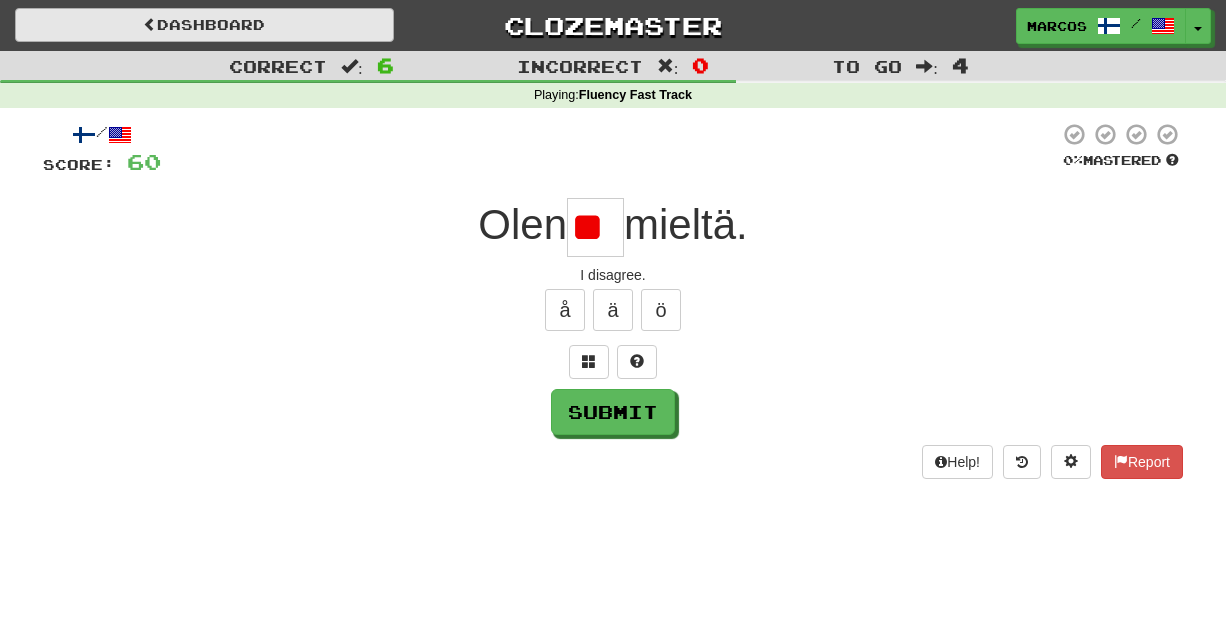 type on "*" 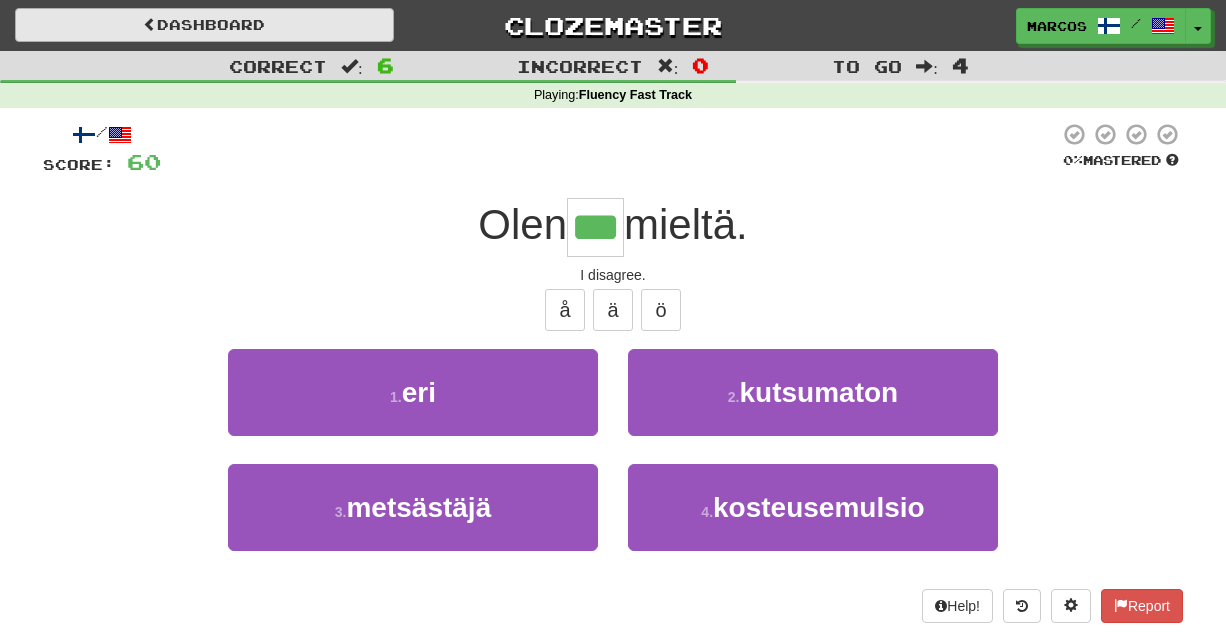 type on "***" 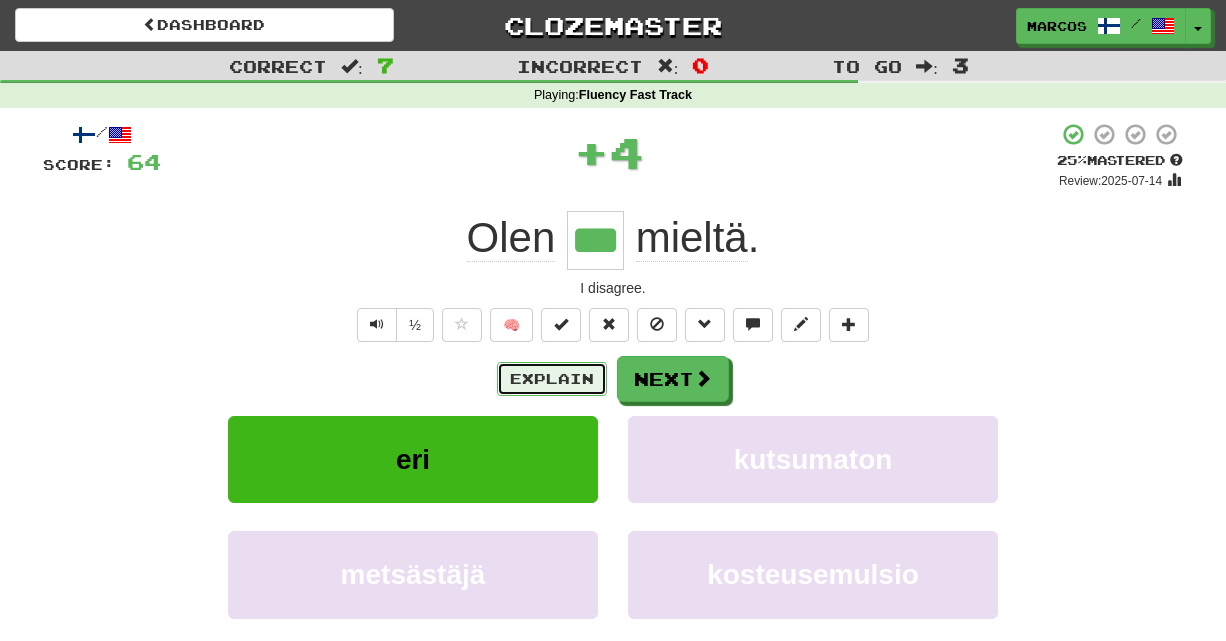 click on "Explain" at bounding box center [552, 379] 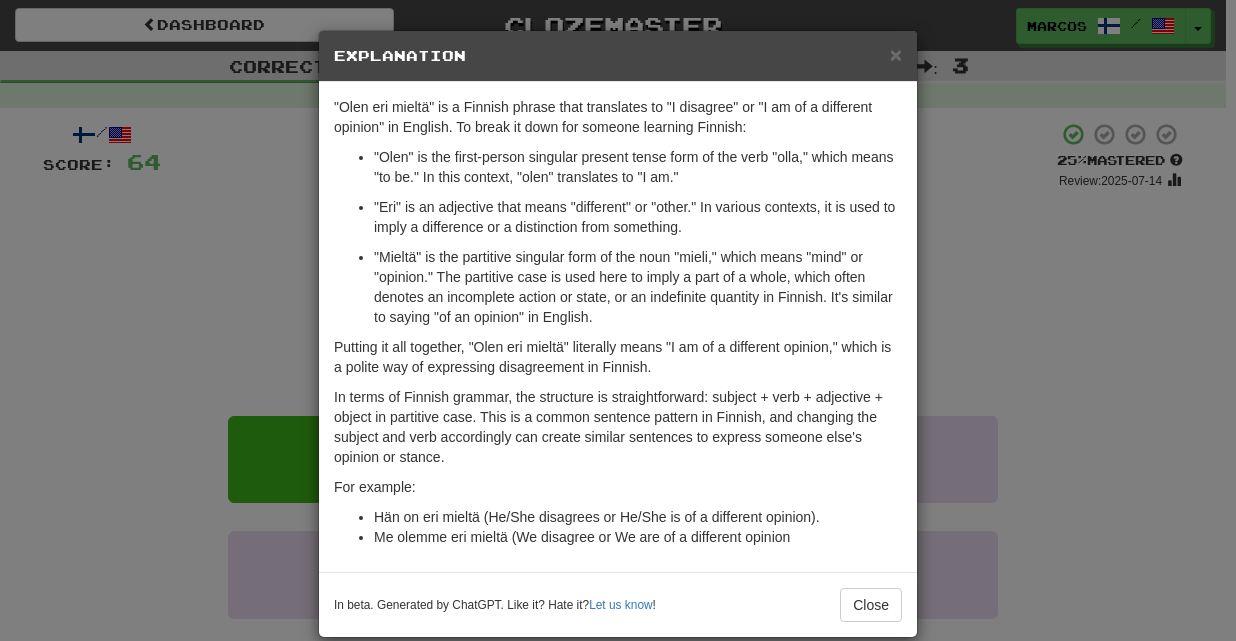 click on "× Explanation "Olen eri mieltä" is a Finnish phrase that translates to "I disagree" or "I am of a different opinion" in English. To break it down for someone learning Finnish:
"Olen" is the first-person singular present tense form of the verb "olla," which means "to be." In this context, "olen" translates to "I am."
"Eri" is an adjective that means "different" or "other." In various contexts, it is used to imply a difference or a distinction from something.
"Mieltä" is the partitive singular form of the noun "mieli," which means "mind" or "opinion." The partitive case is used here to imply a part of a whole, which often denotes an incomplete action or state, or an indefinite quantity in Finnish. It's similar to saying "of an opinion" in English.
Putting it all together, "Olen eri mieltä" literally means "I am of a different opinion," which is a polite way of expressing disagreement in Finnish.
For example:
In beta. Generated by ChatGPT. Like it? Hate it?  Let us know !" at bounding box center (618, 320) 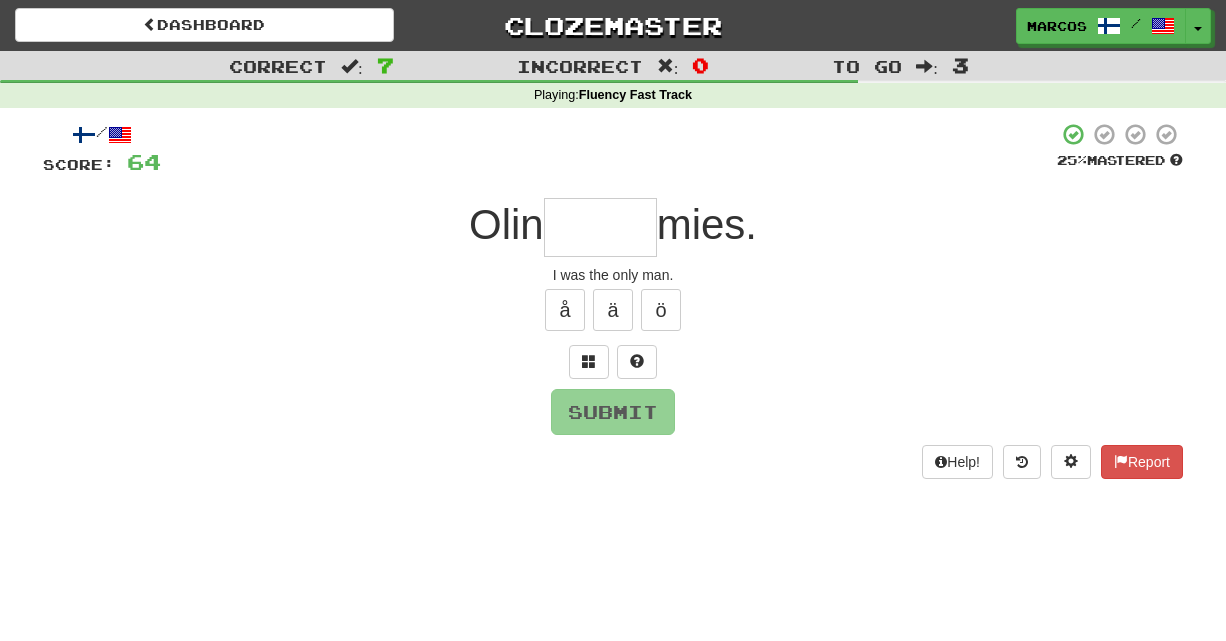 type on "*" 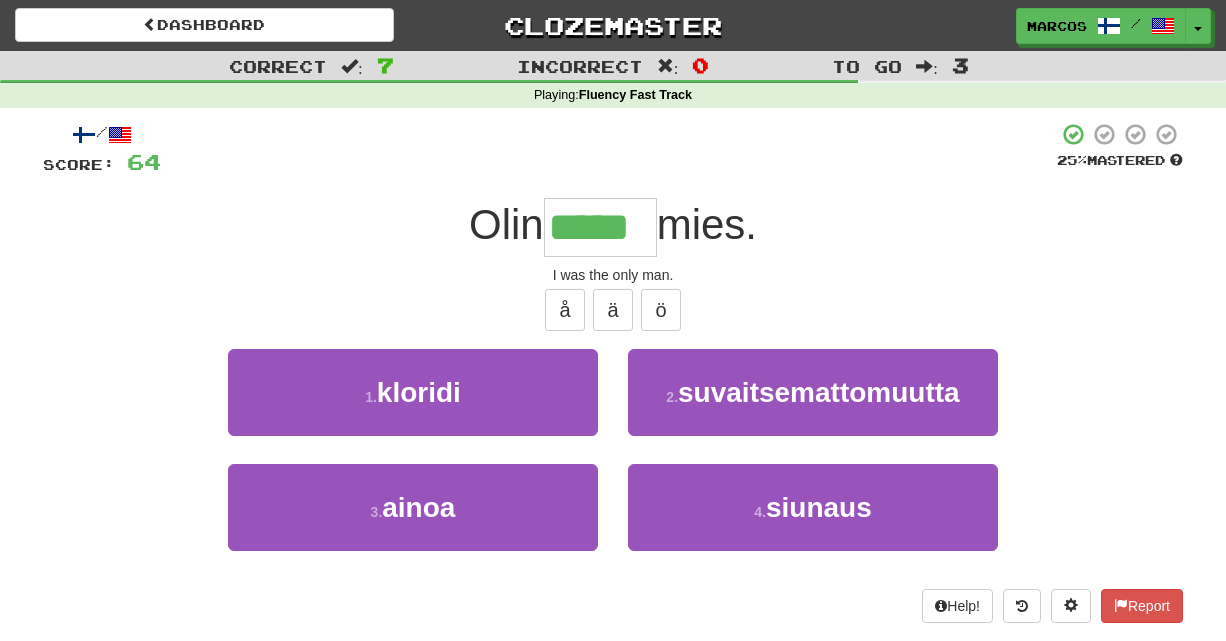 type on "*****" 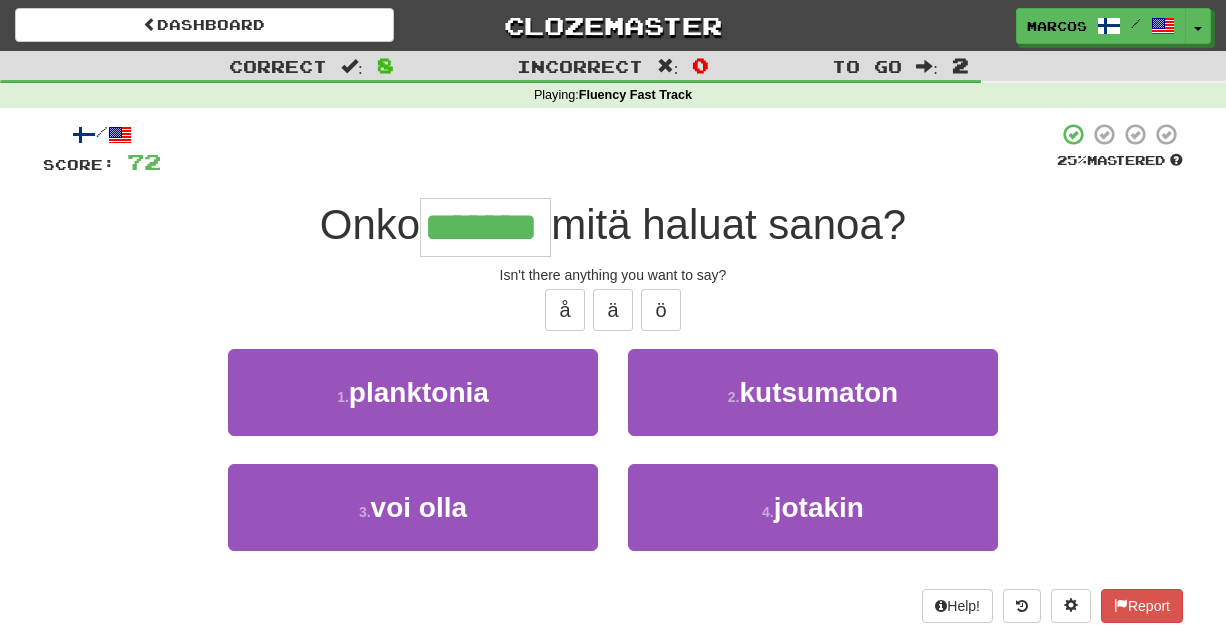 type on "*******" 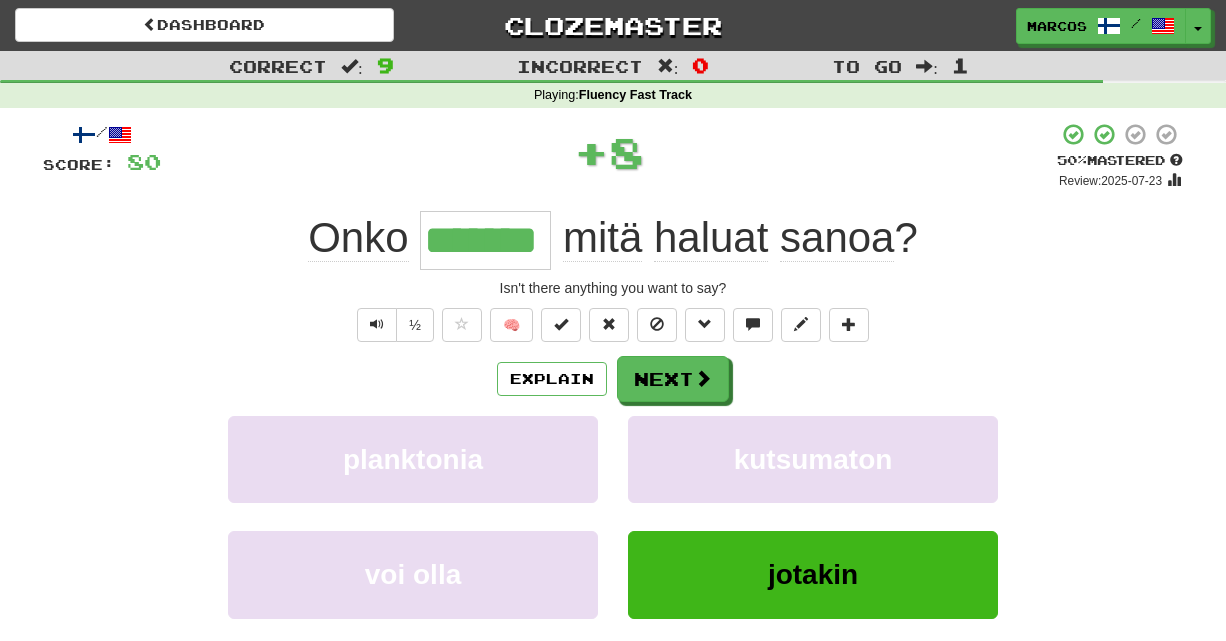 click on "Explain Next" at bounding box center [613, 379] 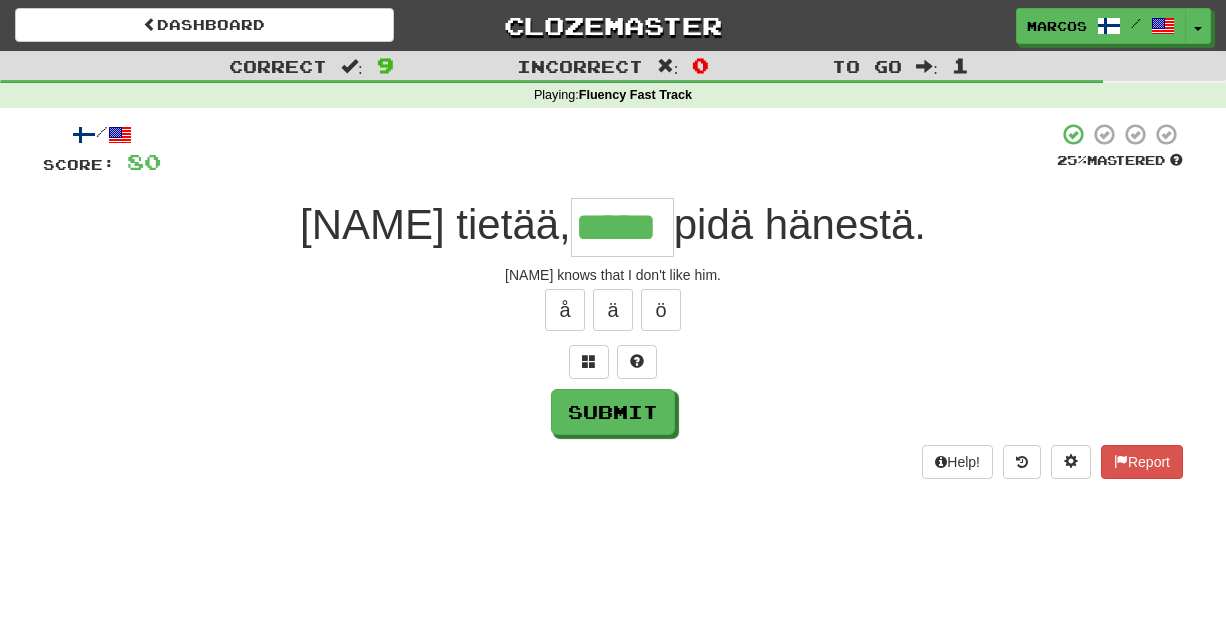 type on "*****" 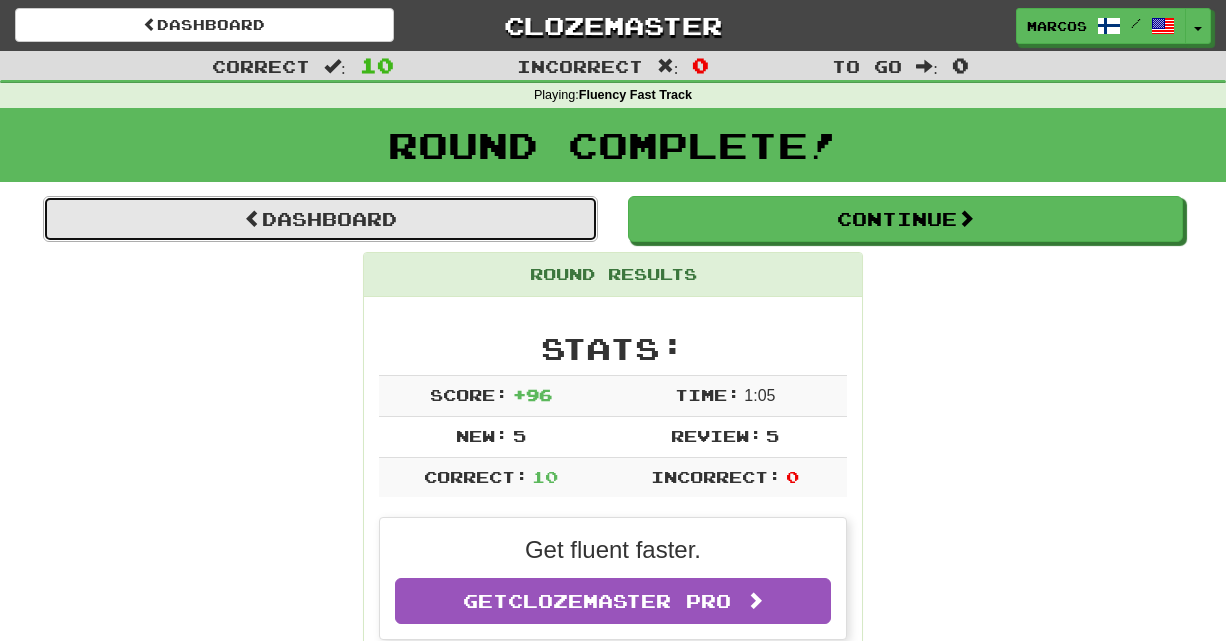 click on "Dashboard" at bounding box center [320, 219] 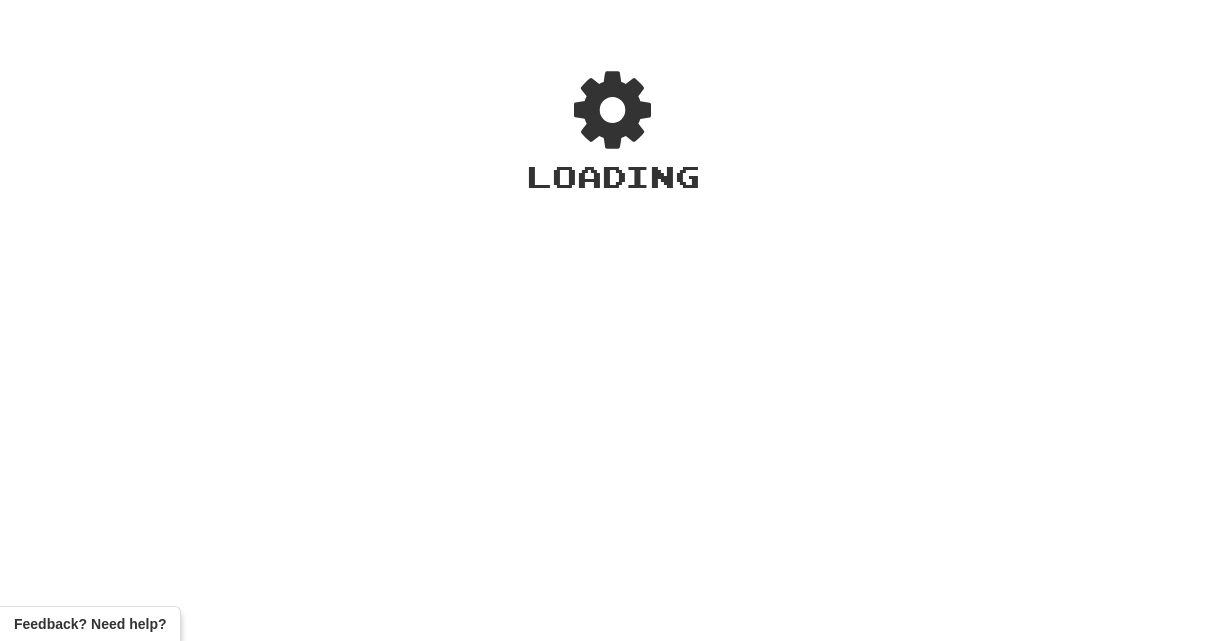 scroll, scrollTop: 0, scrollLeft: 0, axis: both 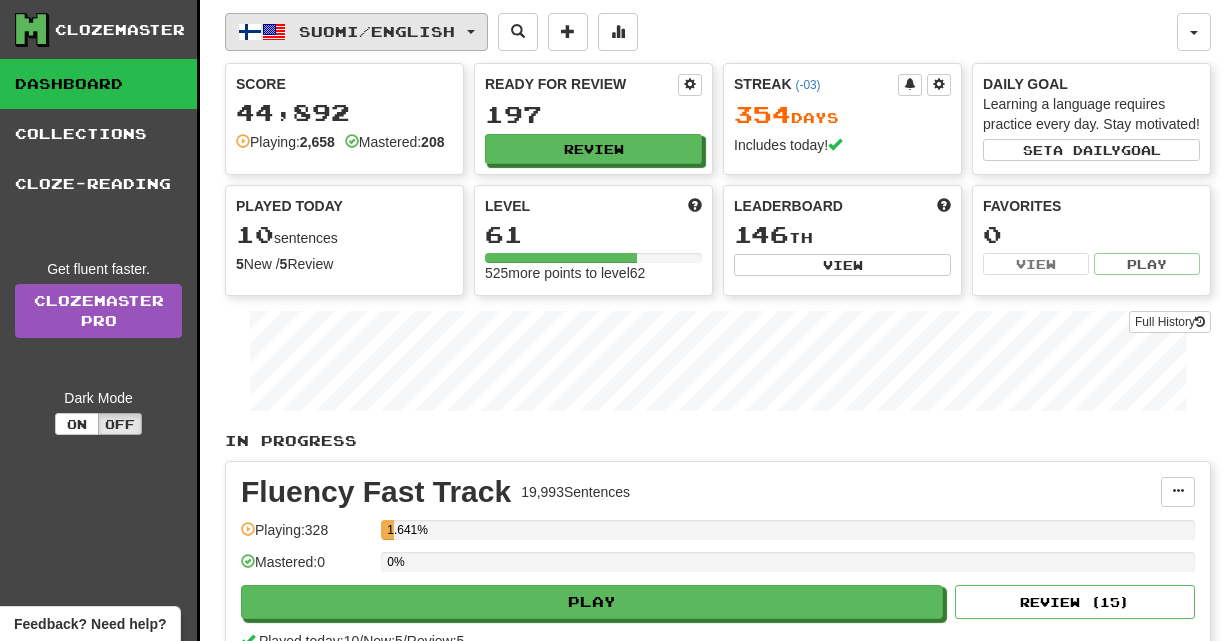 click on "Suomi  /  English" at bounding box center (377, 31) 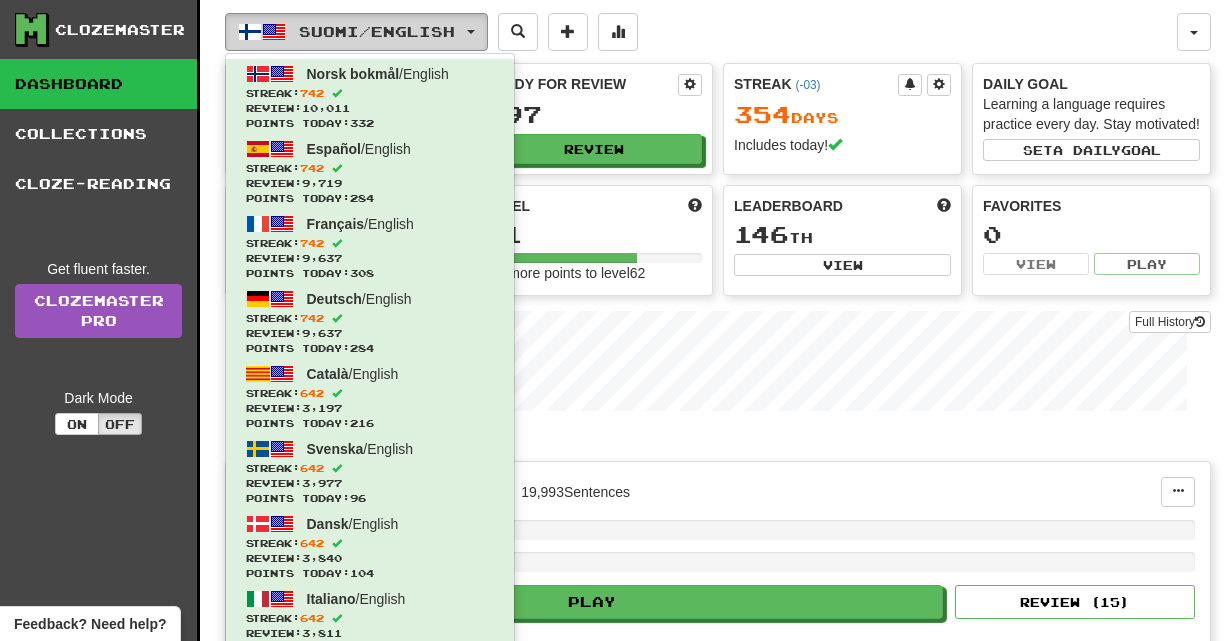 type 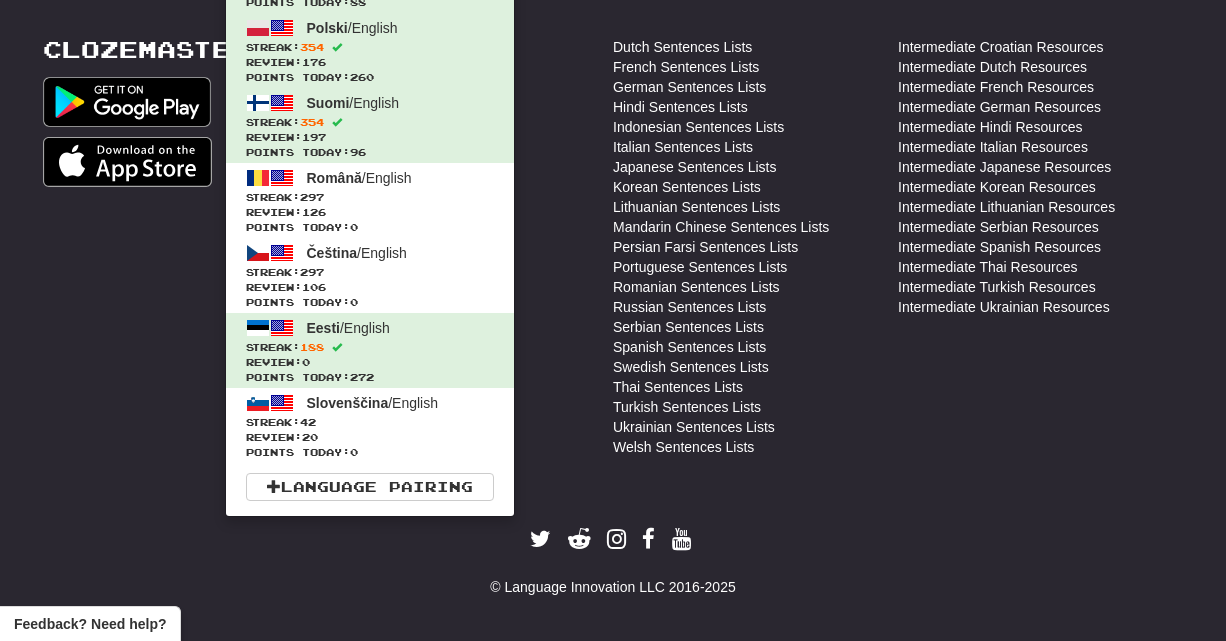 scroll, scrollTop: 814, scrollLeft: 0, axis: vertical 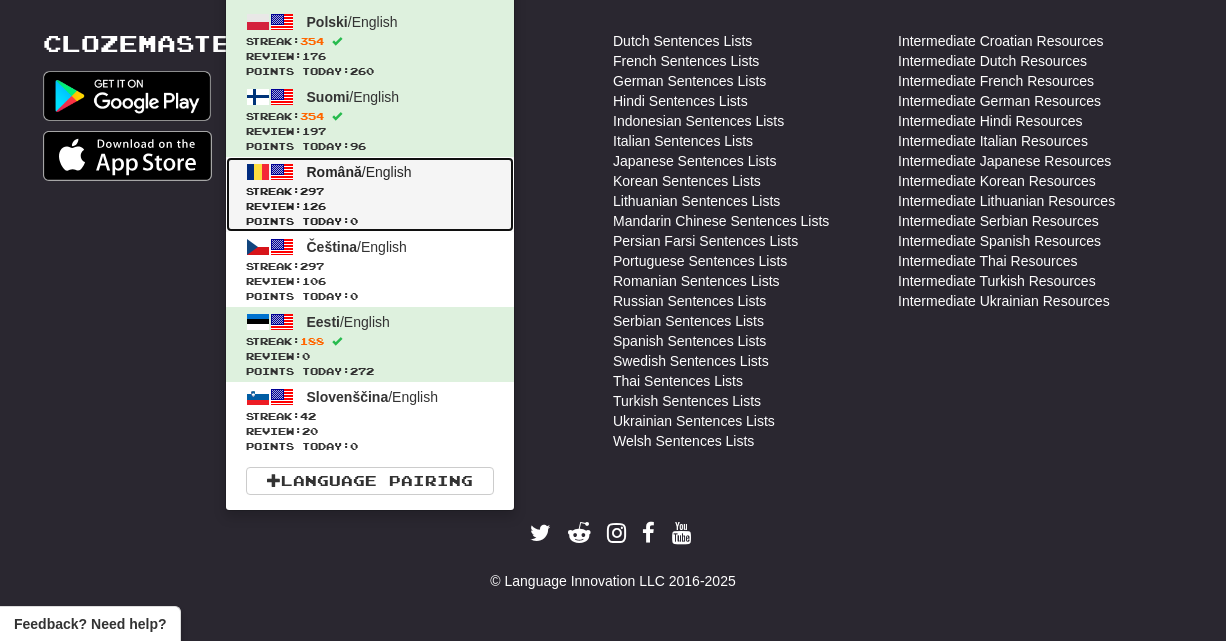 click on "Review:  126" at bounding box center (370, 206) 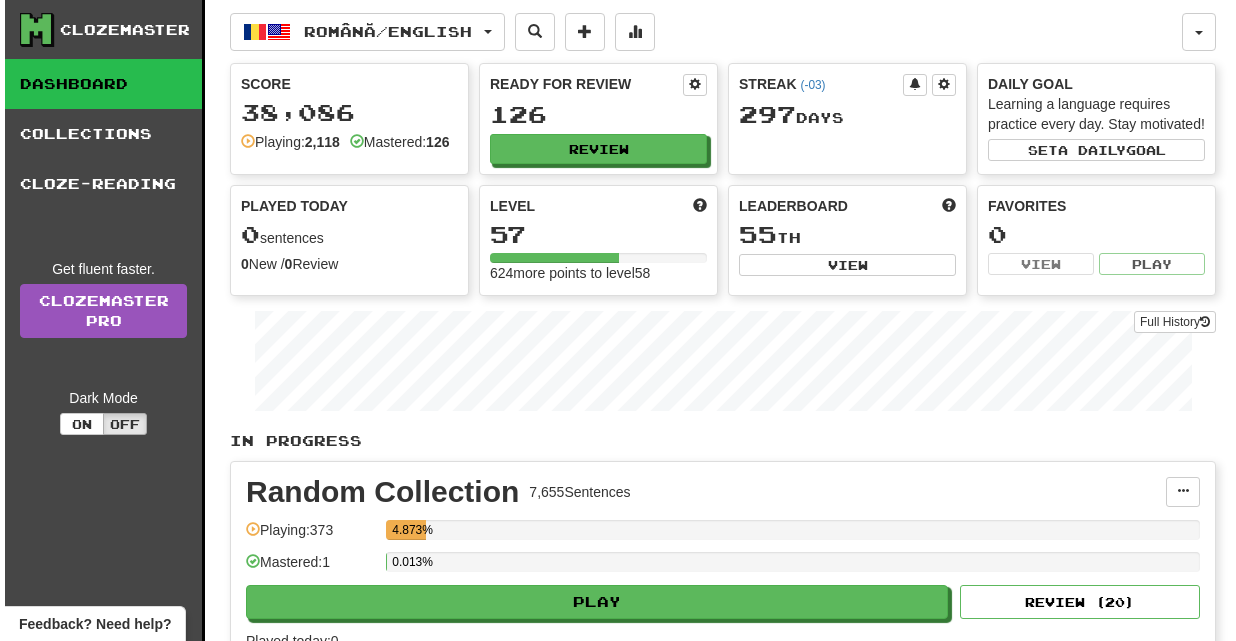scroll, scrollTop: 0, scrollLeft: 0, axis: both 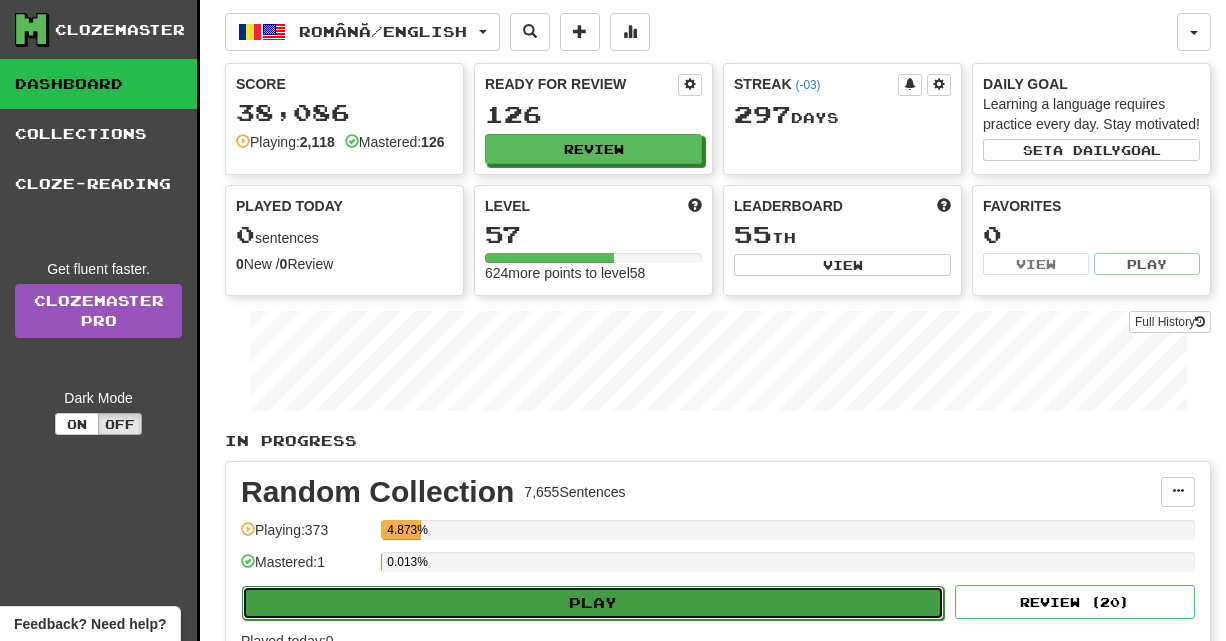 click on "Play" at bounding box center (593, 603) 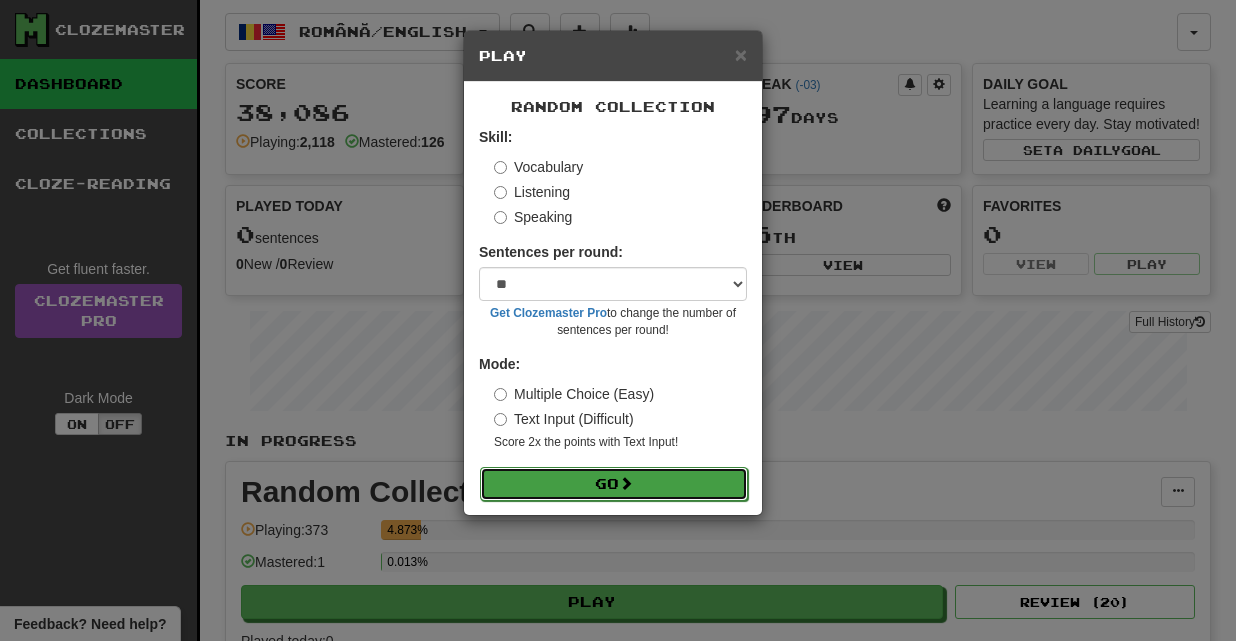 click on "Go" at bounding box center [614, 484] 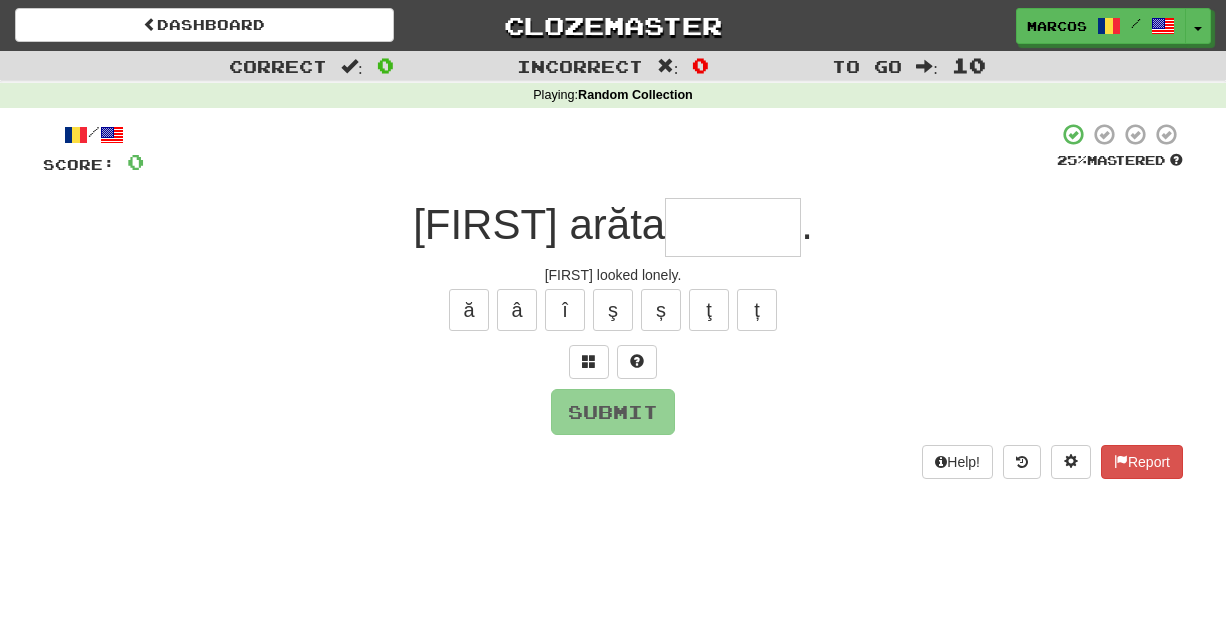 scroll, scrollTop: 0, scrollLeft: 0, axis: both 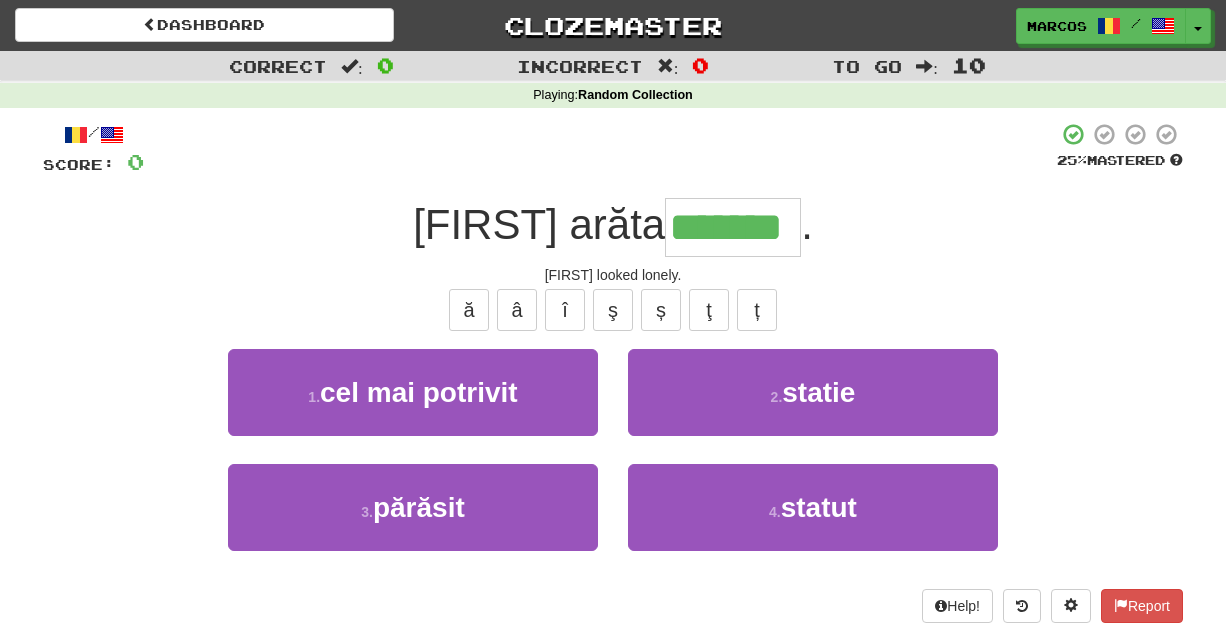 type on "*******" 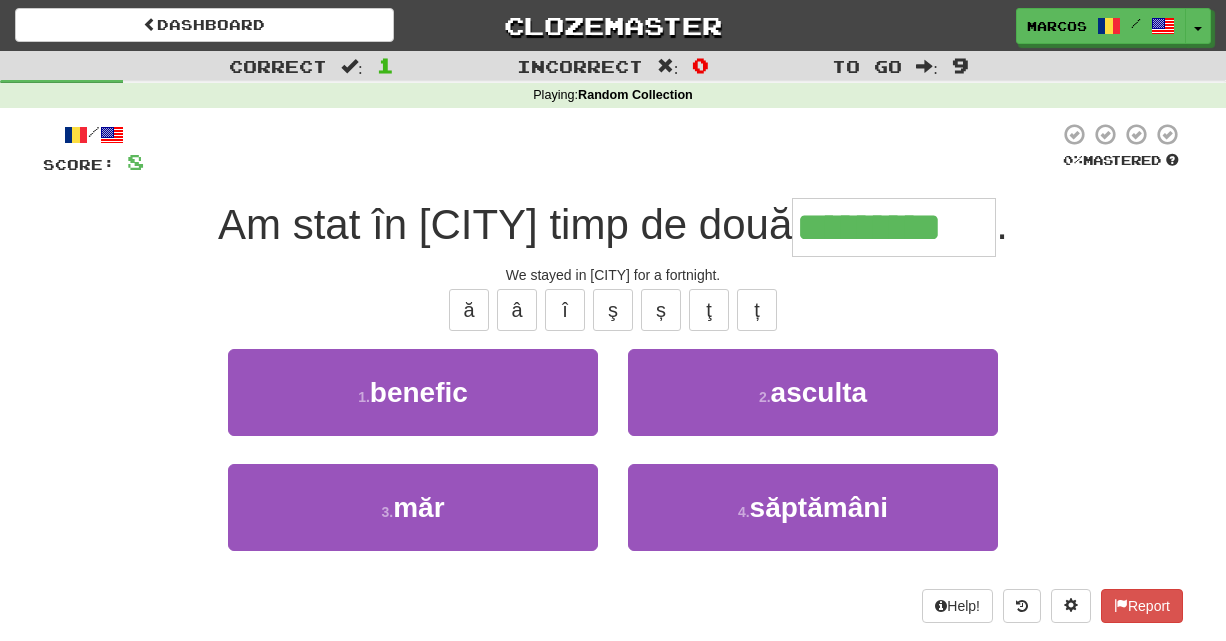 type on "*********" 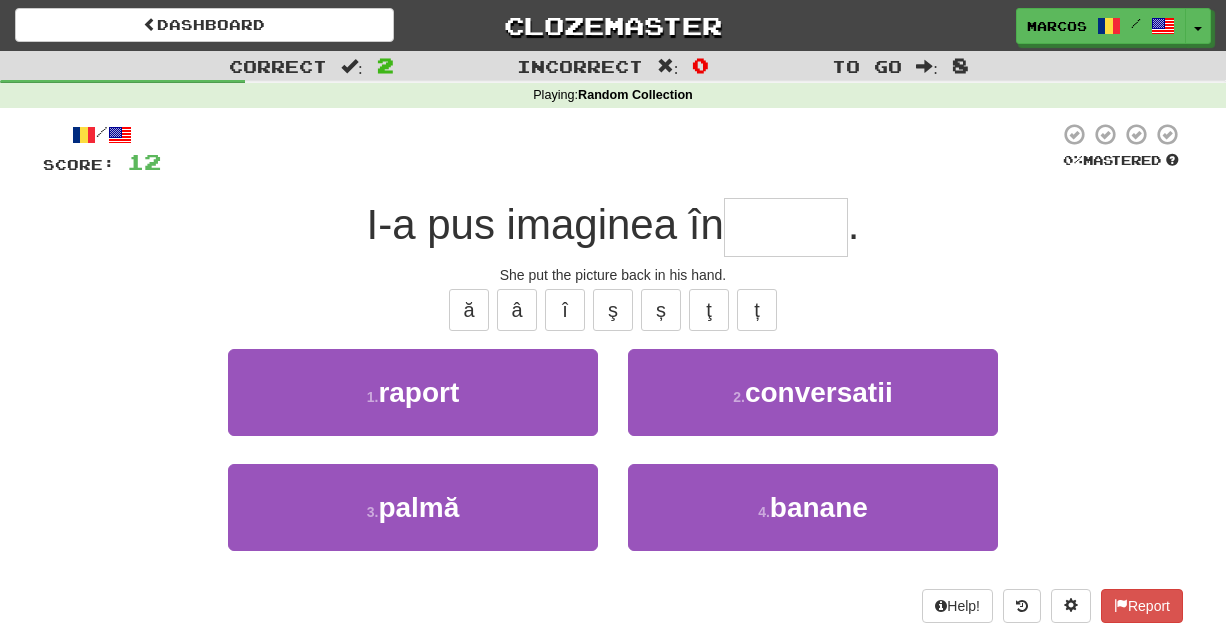 type on "*" 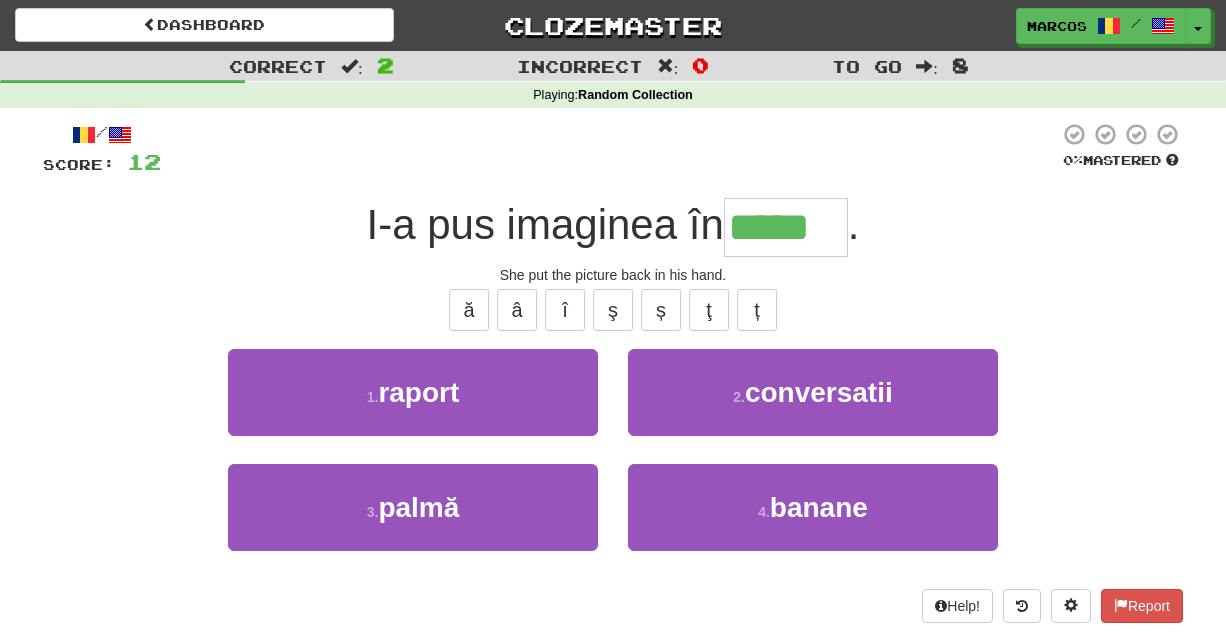 type on "*****" 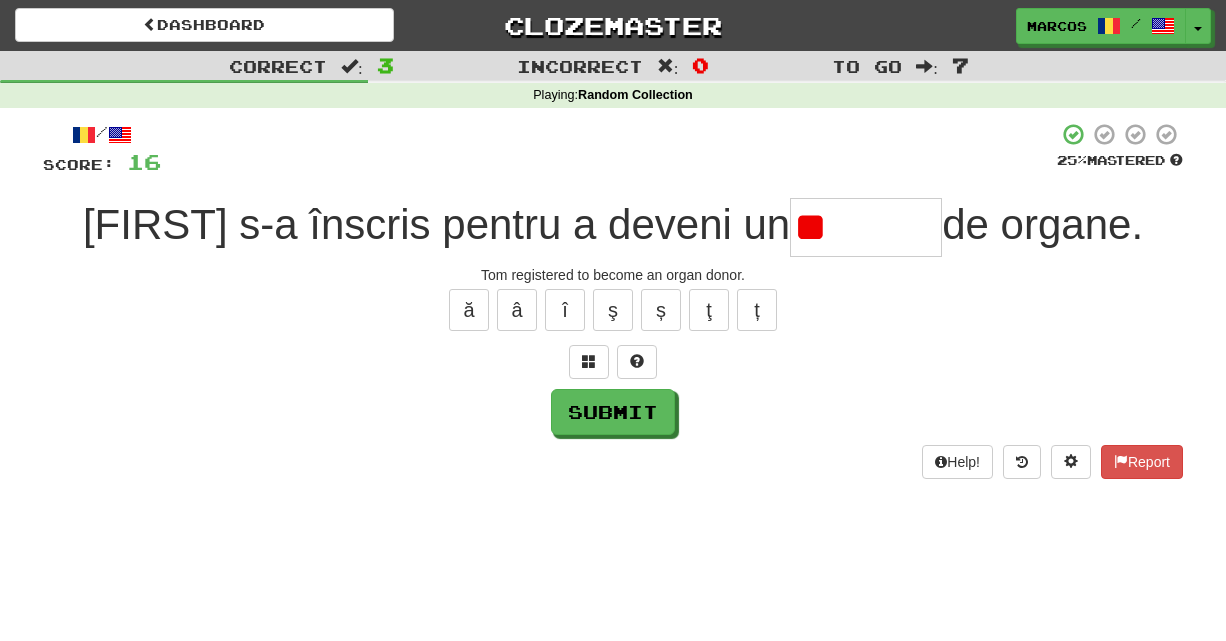 type on "*" 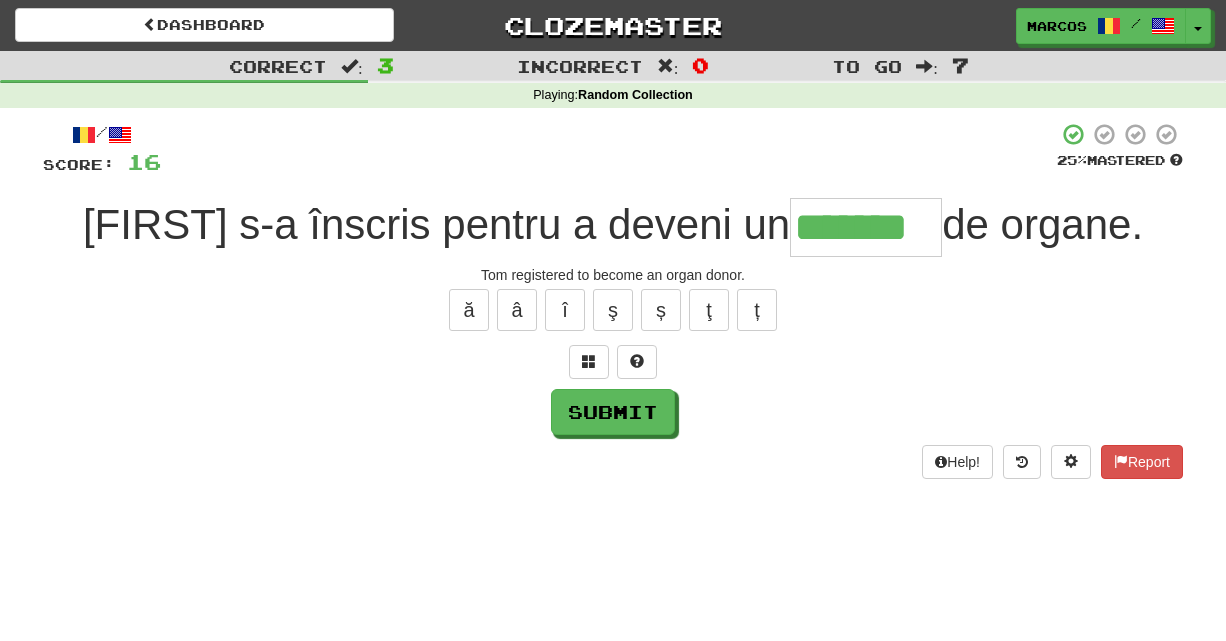 type on "*******" 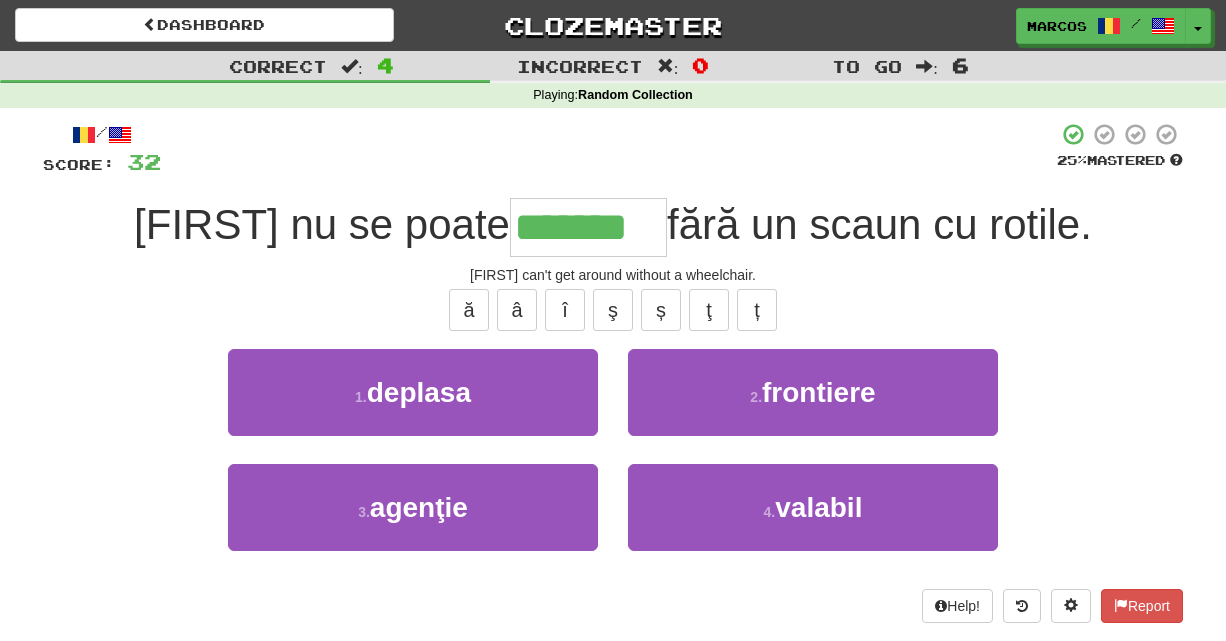 type on "*******" 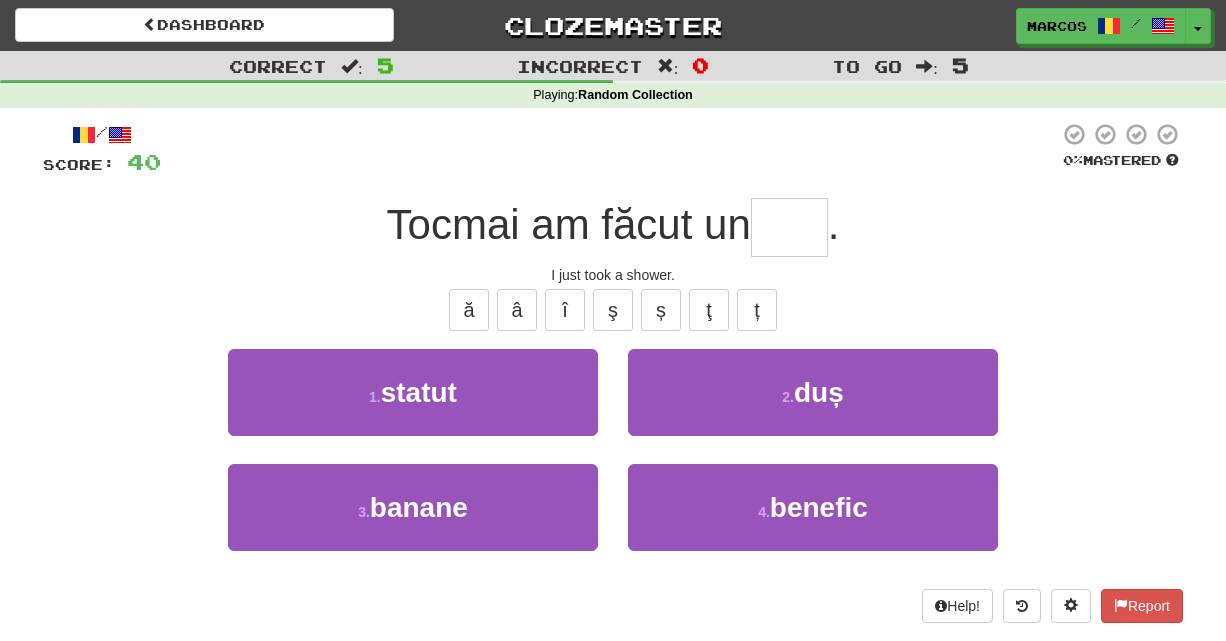 type on "*" 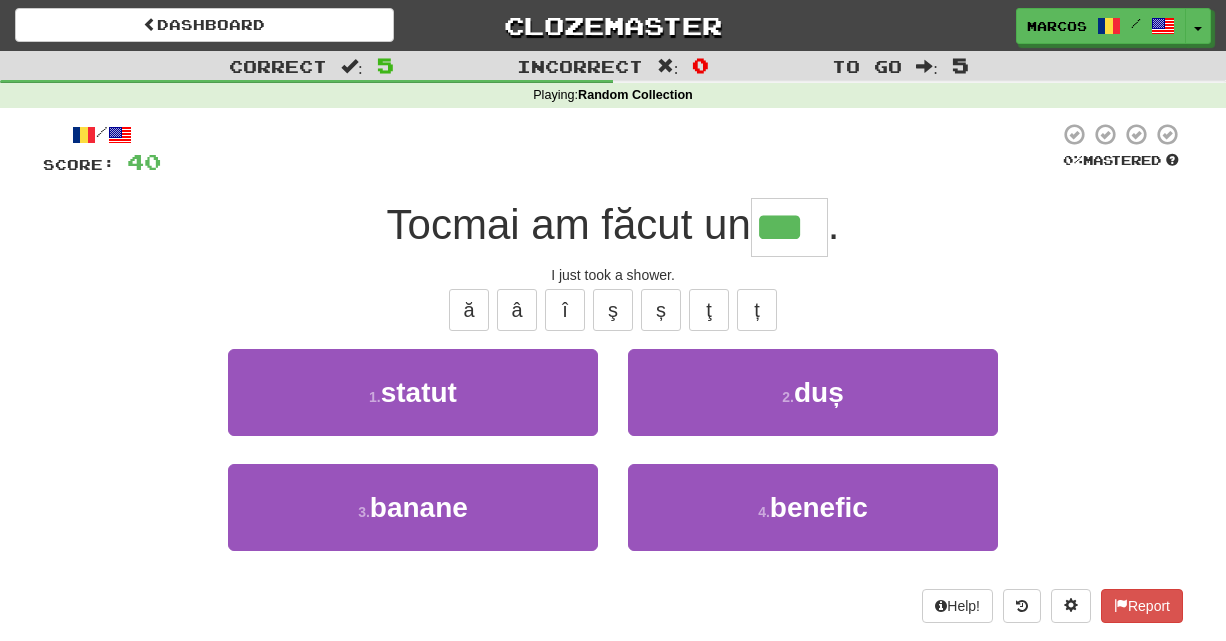 type on "***" 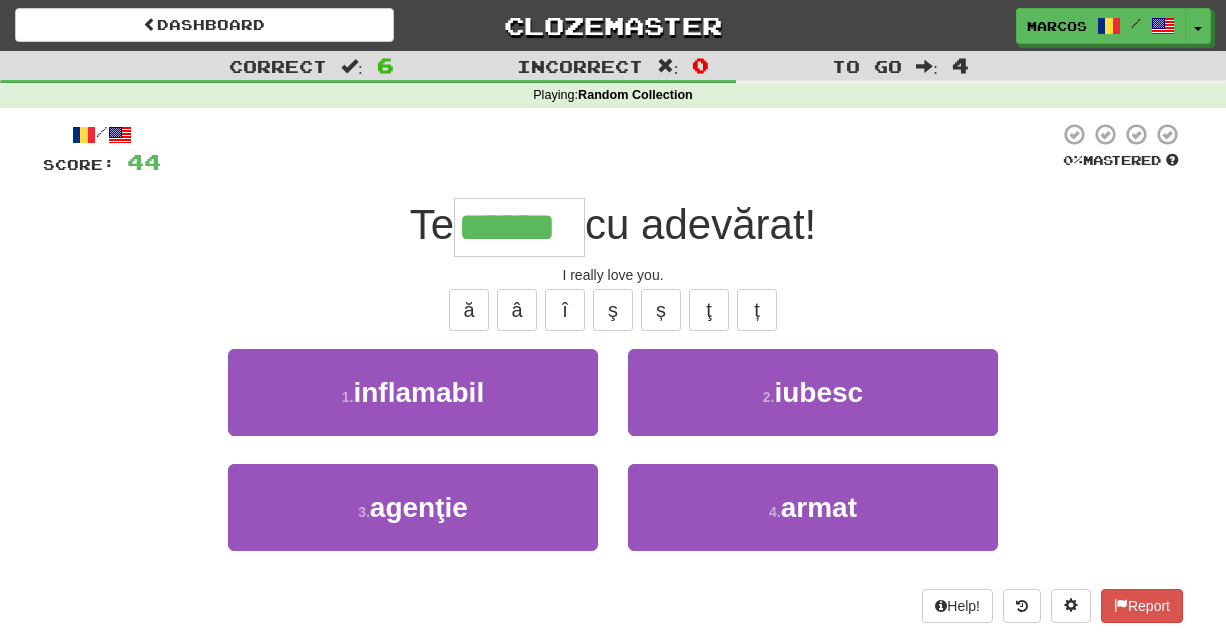 type on "******" 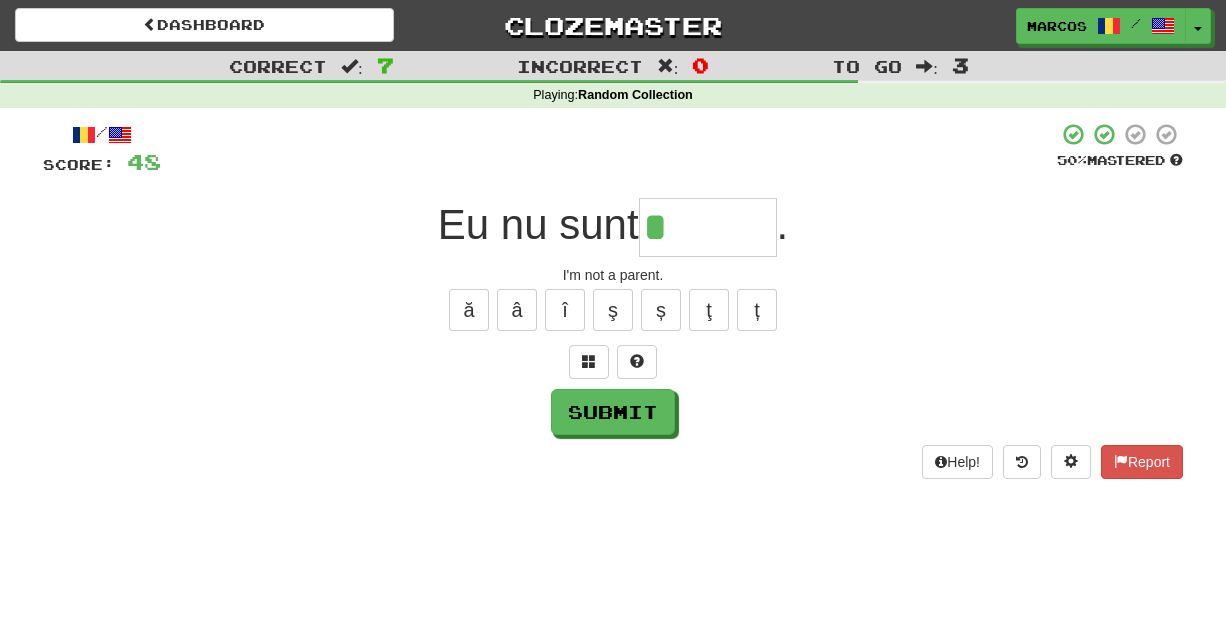type on "*" 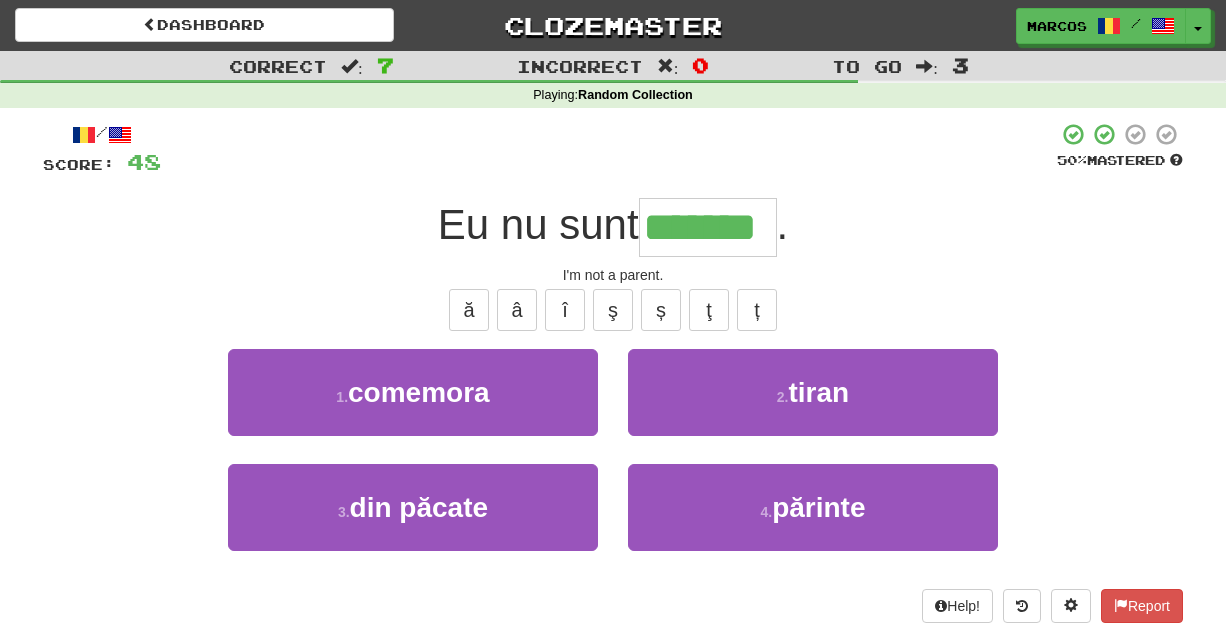 type on "*******" 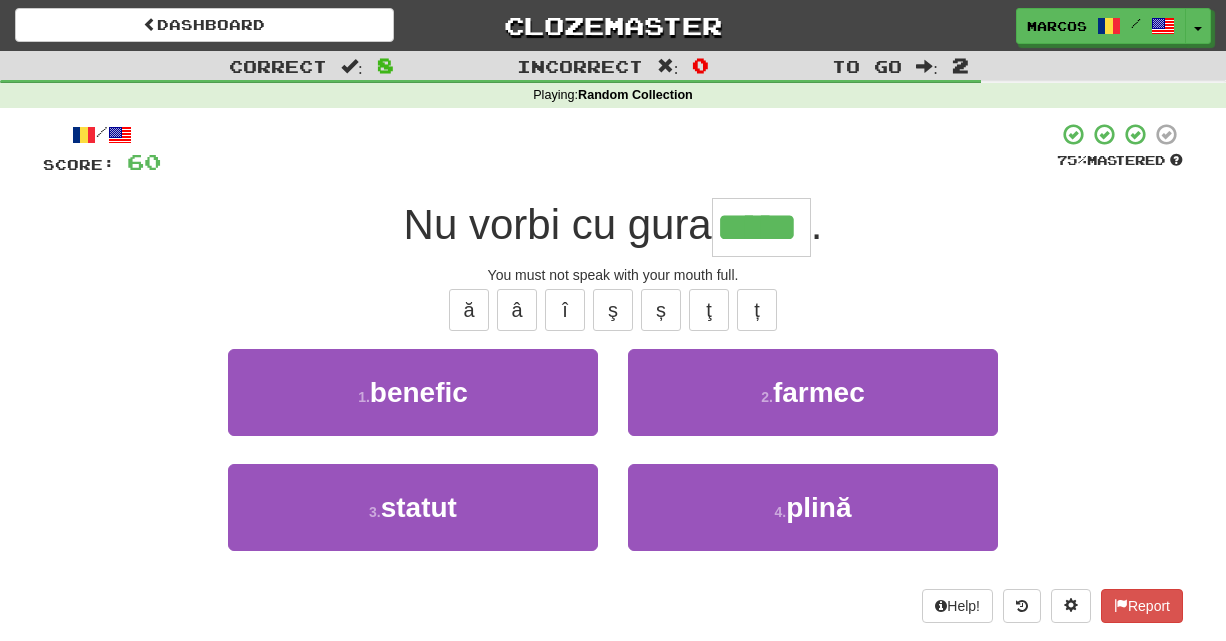 type on "*****" 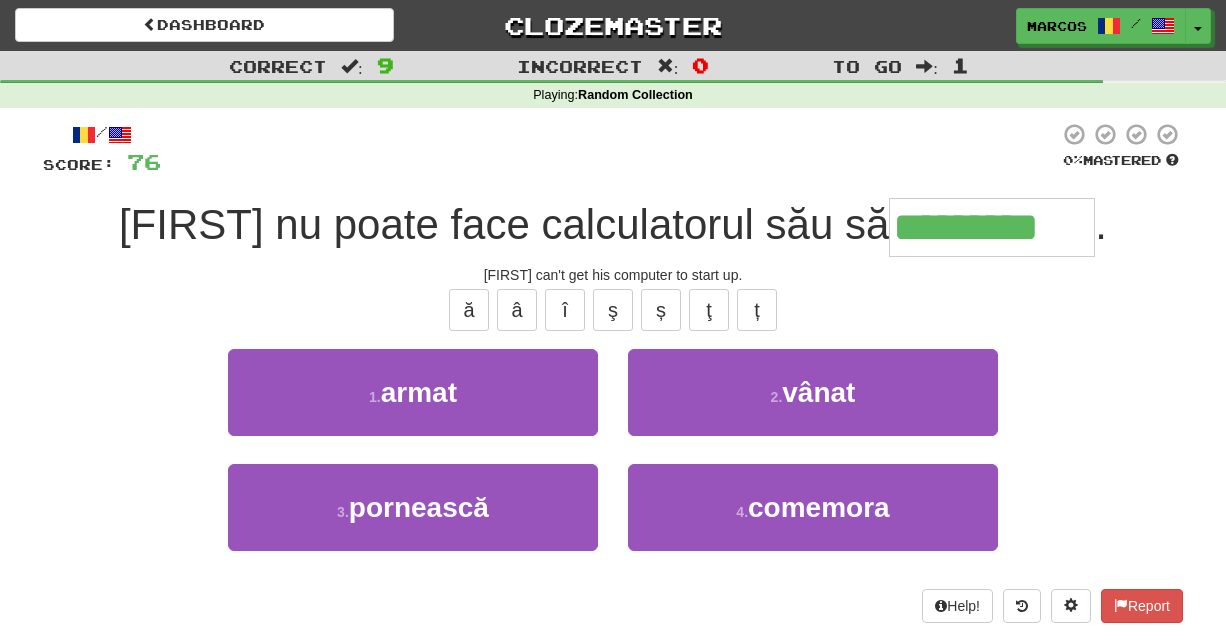 type on "*********" 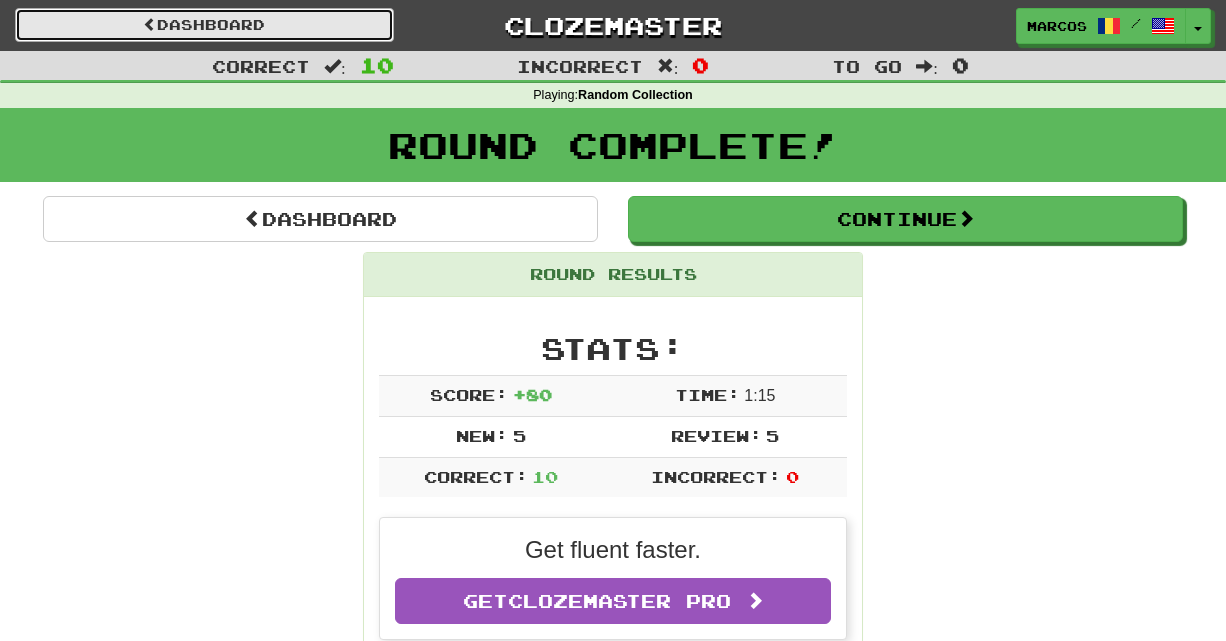 click on "Dashboard" at bounding box center (204, 25) 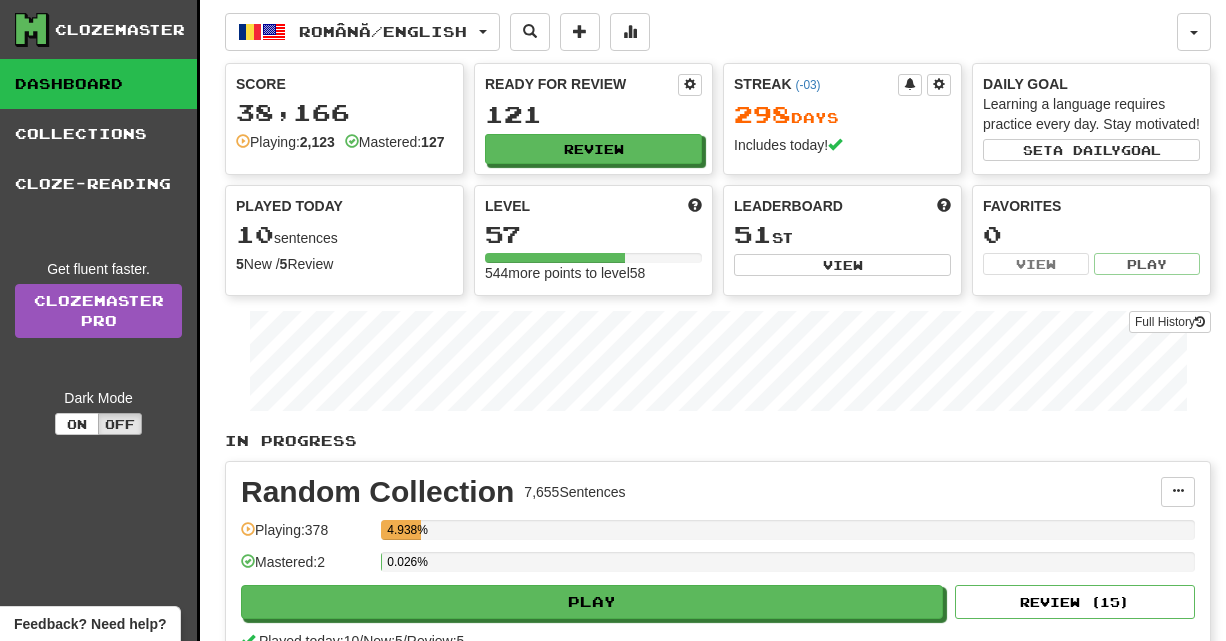 scroll, scrollTop: 0, scrollLeft: 0, axis: both 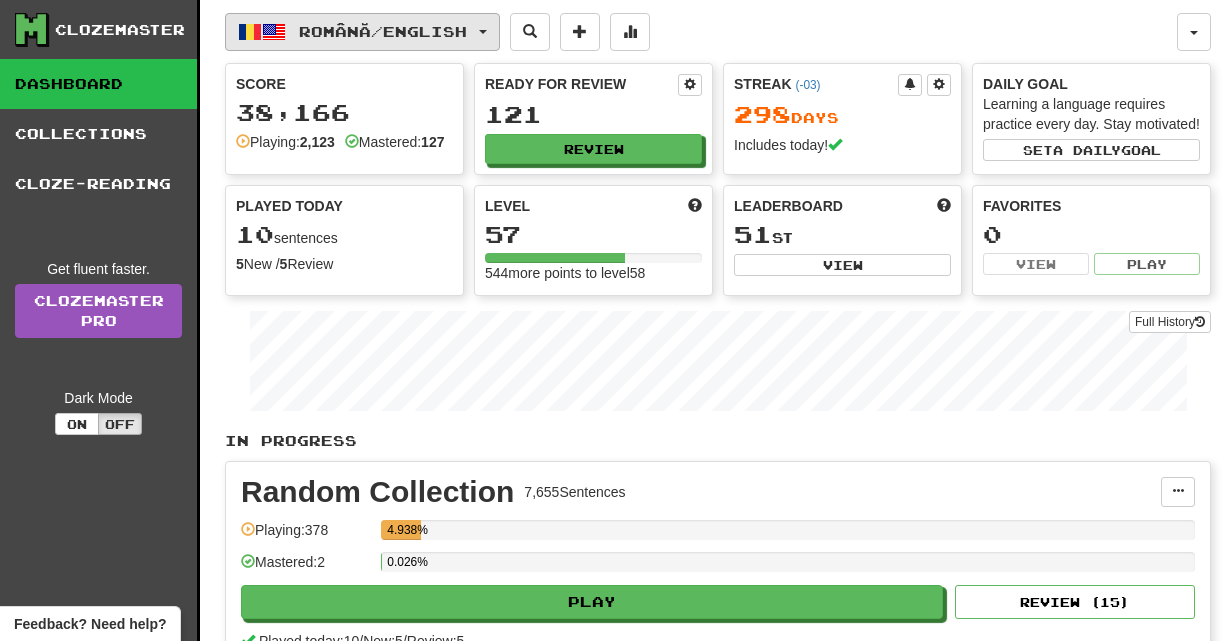 click on "Română  /  English" at bounding box center [383, 31] 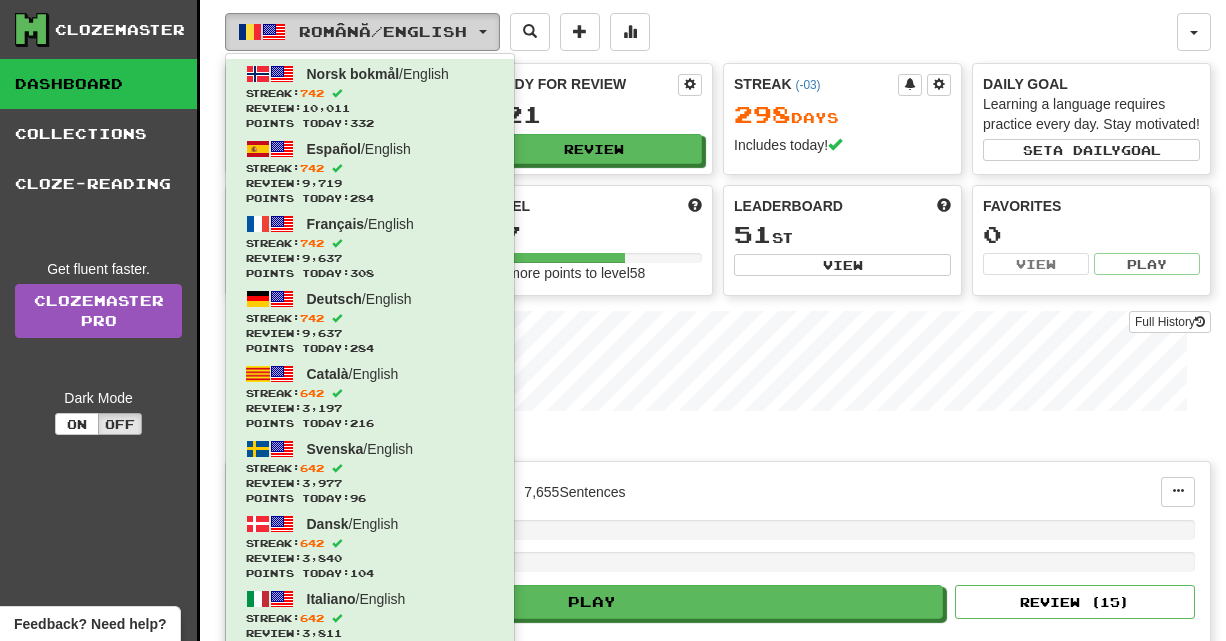type 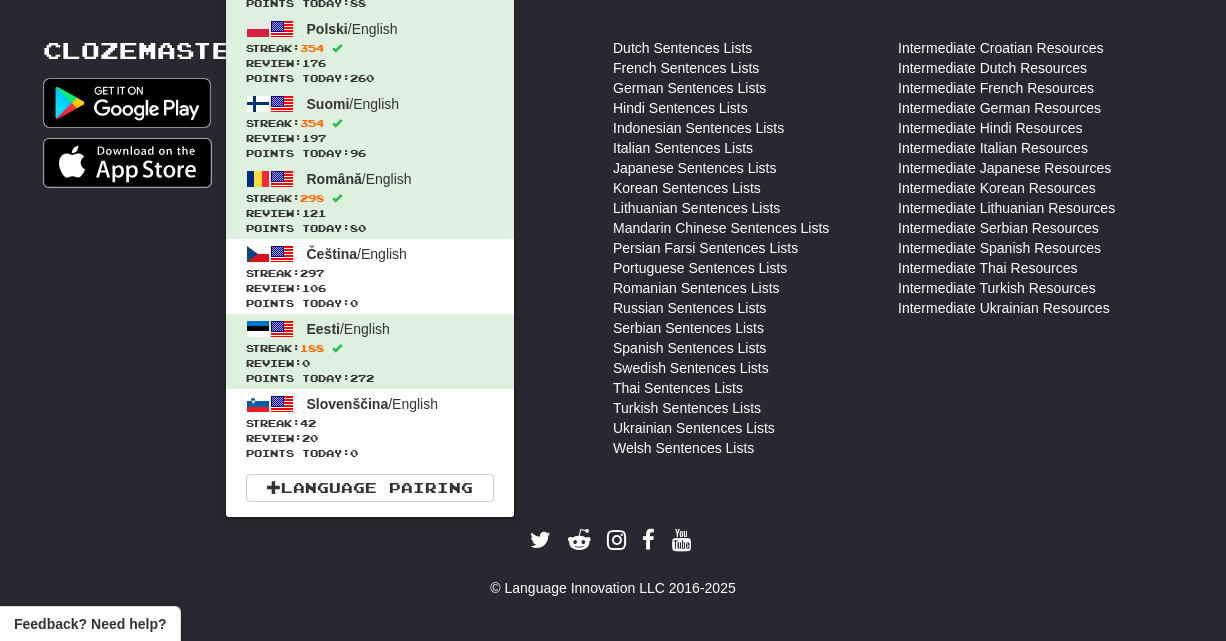 scroll, scrollTop: 814, scrollLeft: 0, axis: vertical 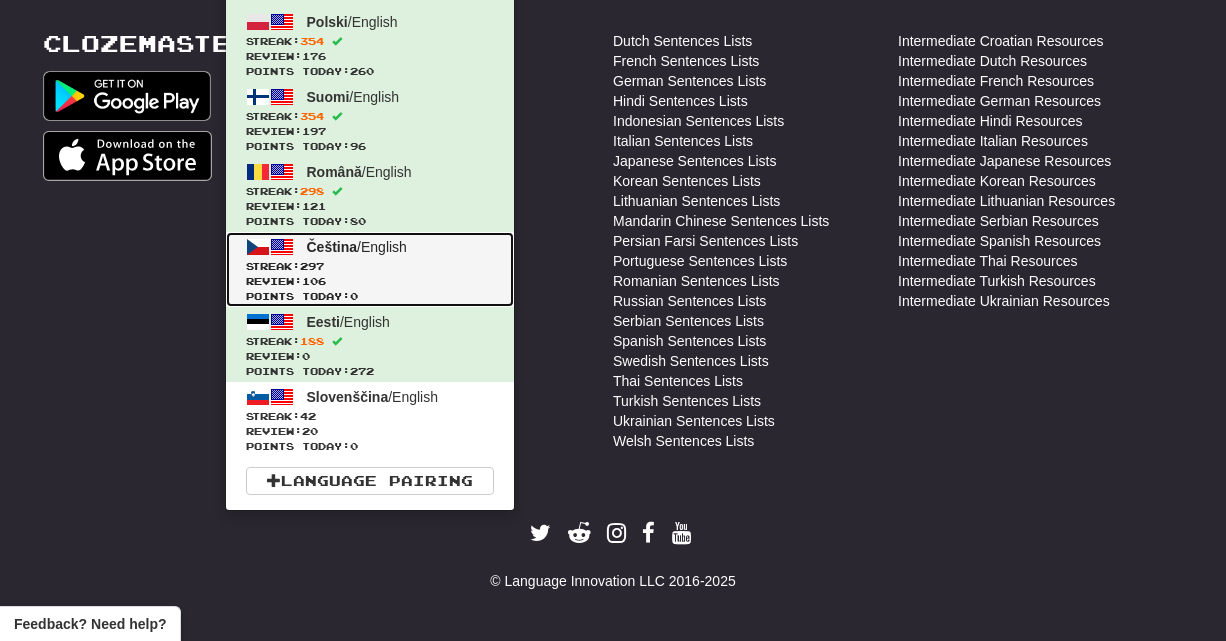 click on "Streak:  297" at bounding box center [370, 266] 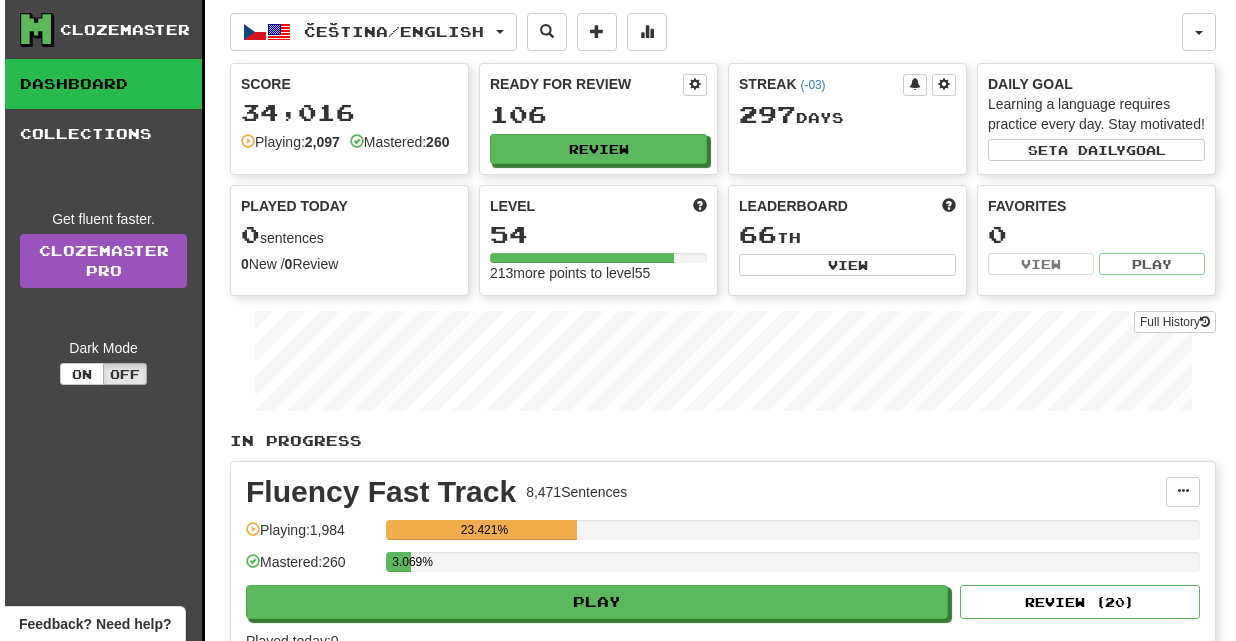 scroll, scrollTop: 0, scrollLeft: 0, axis: both 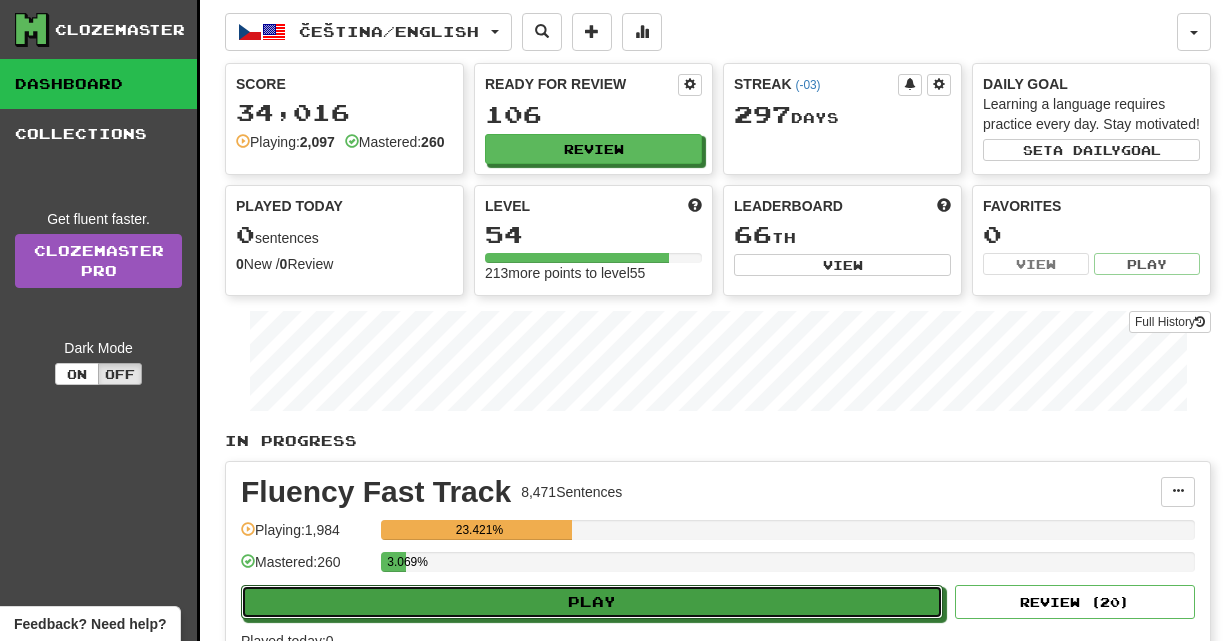 click on "Play" at bounding box center [592, 602] 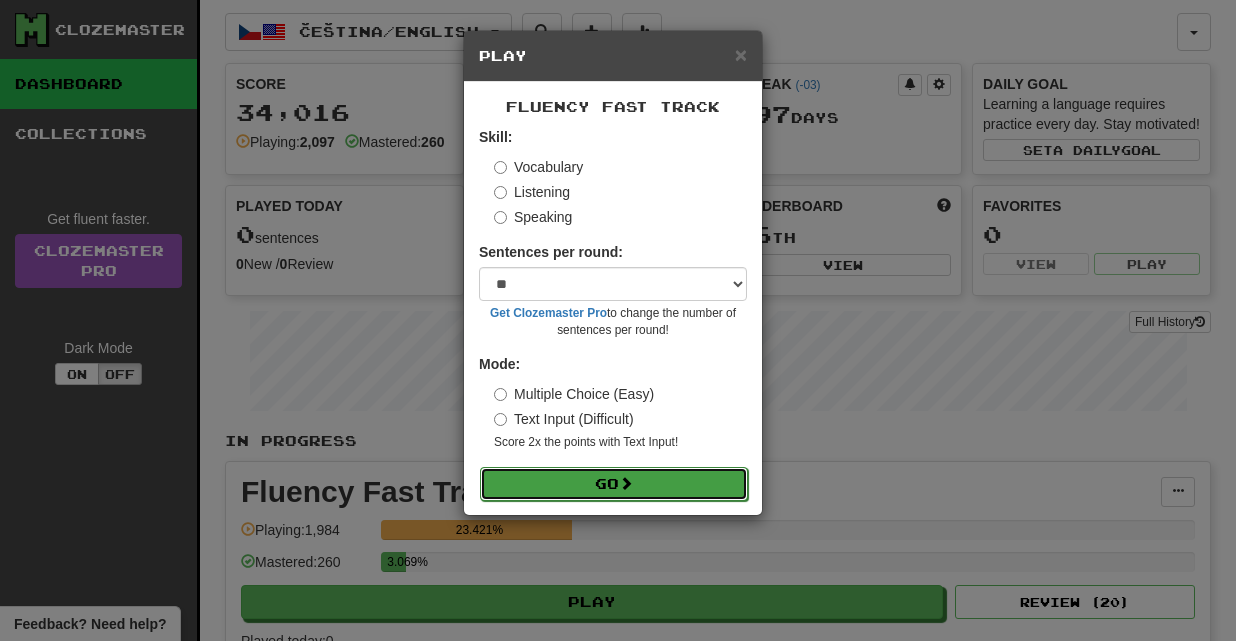 click on "Go" at bounding box center [614, 484] 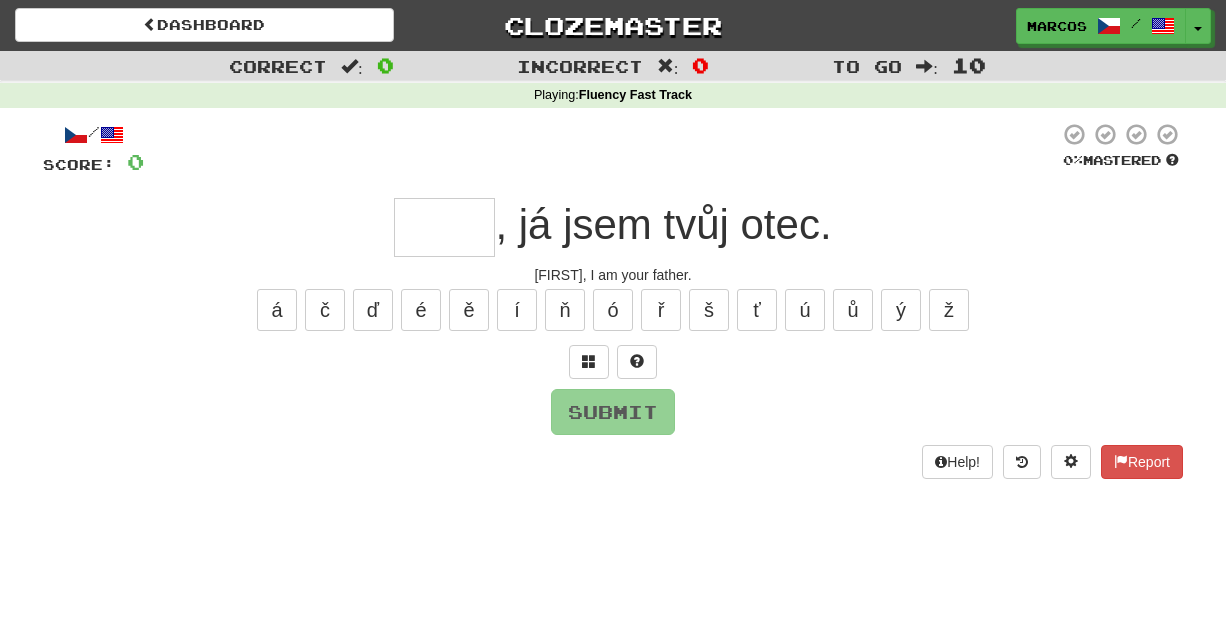 scroll, scrollTop: 0, scrollLeft: 0, axis: both 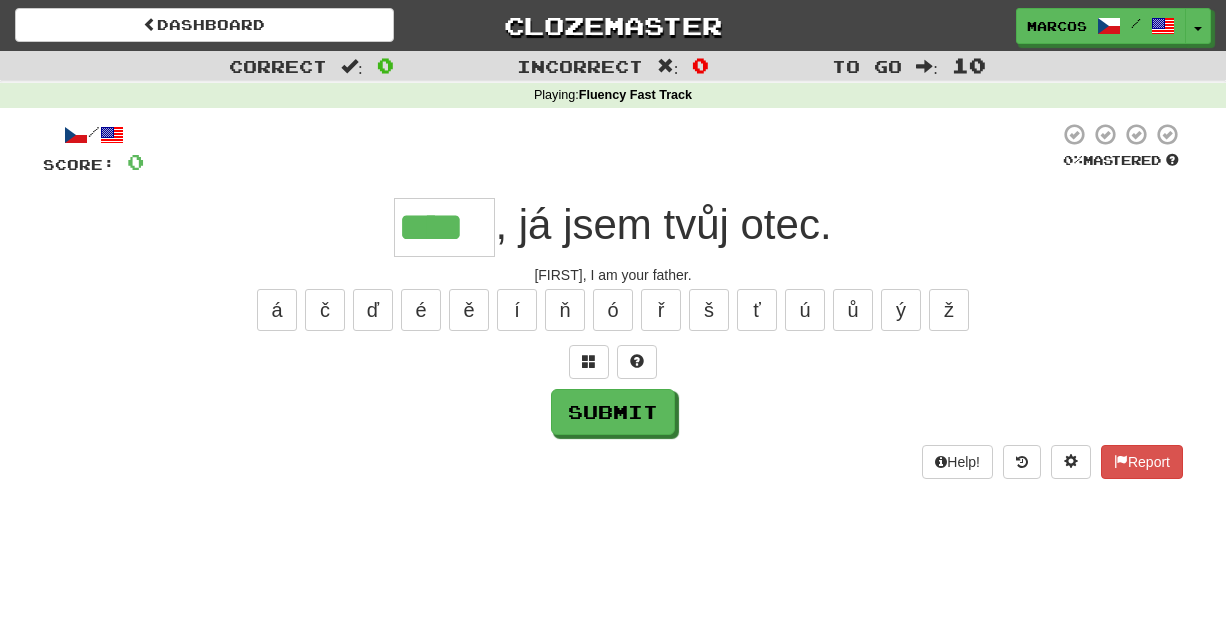 type on "****" 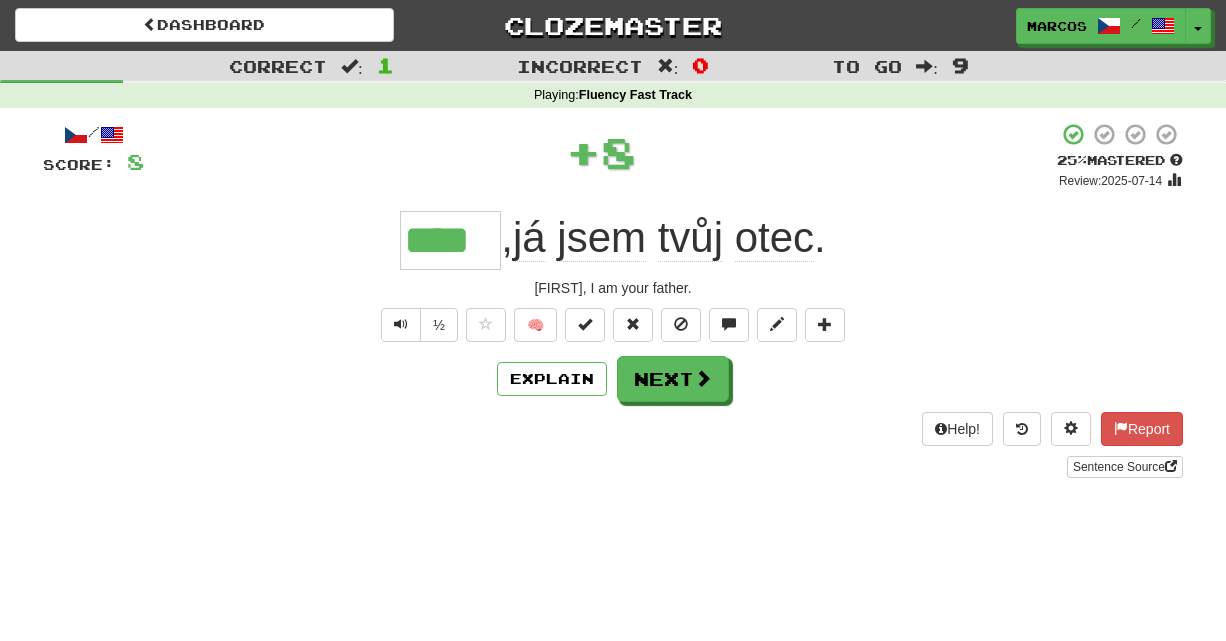click on "**** ,  já   jsem   tvůj   otec ." at bounding box center (613, 240) 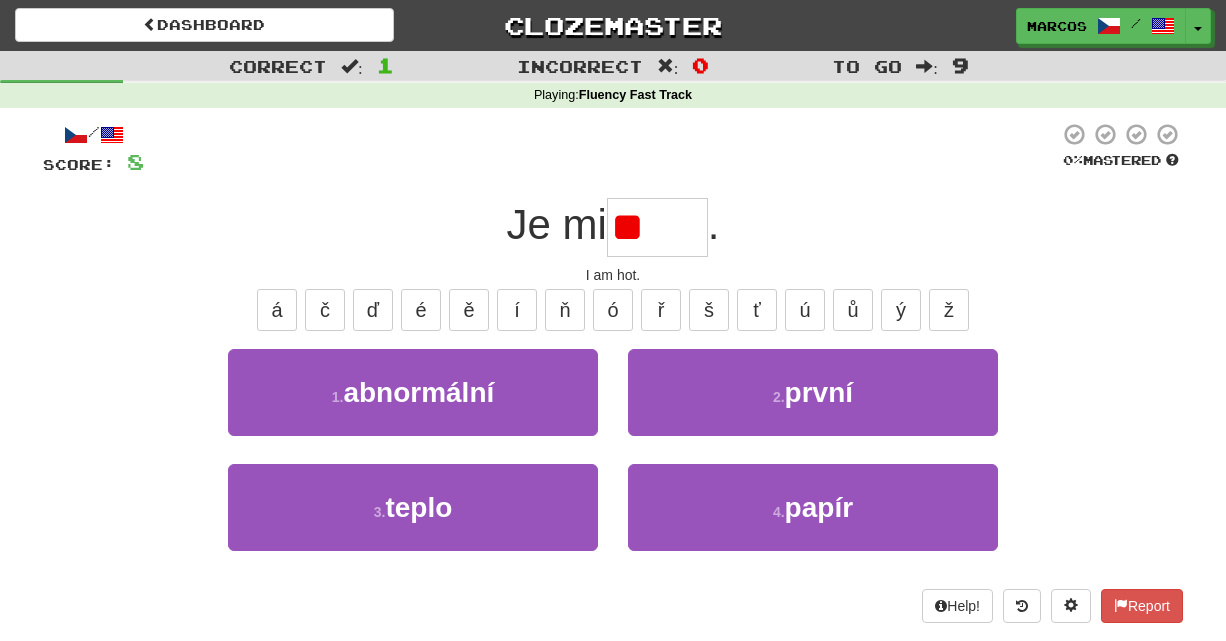 type on "*" 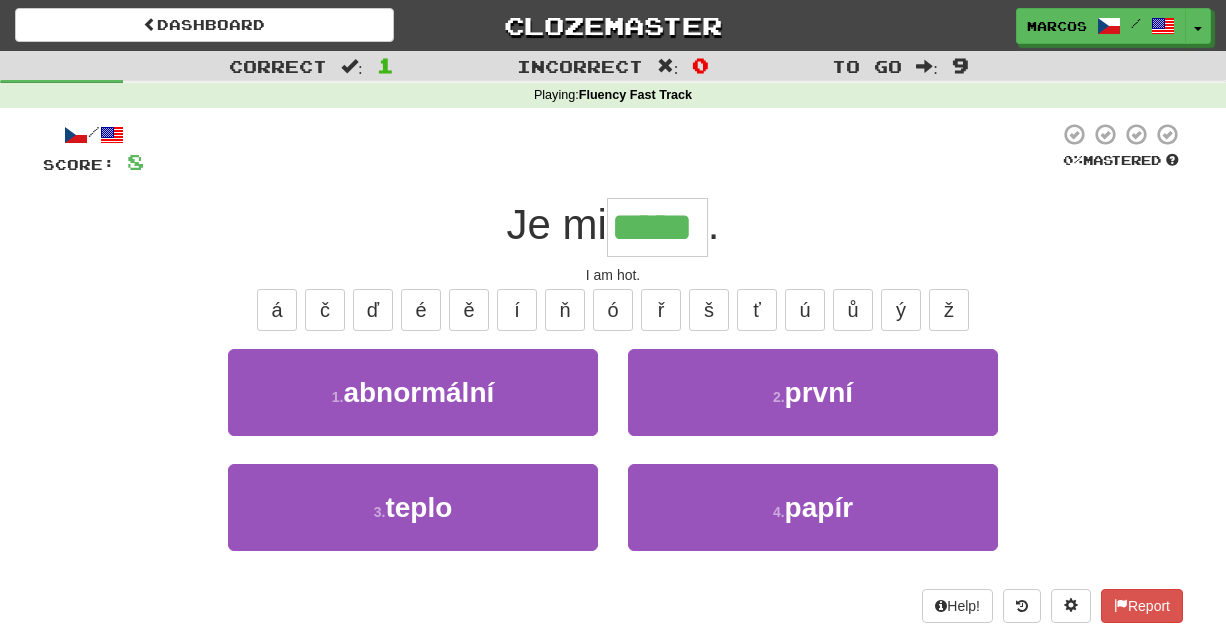 type on "*****" 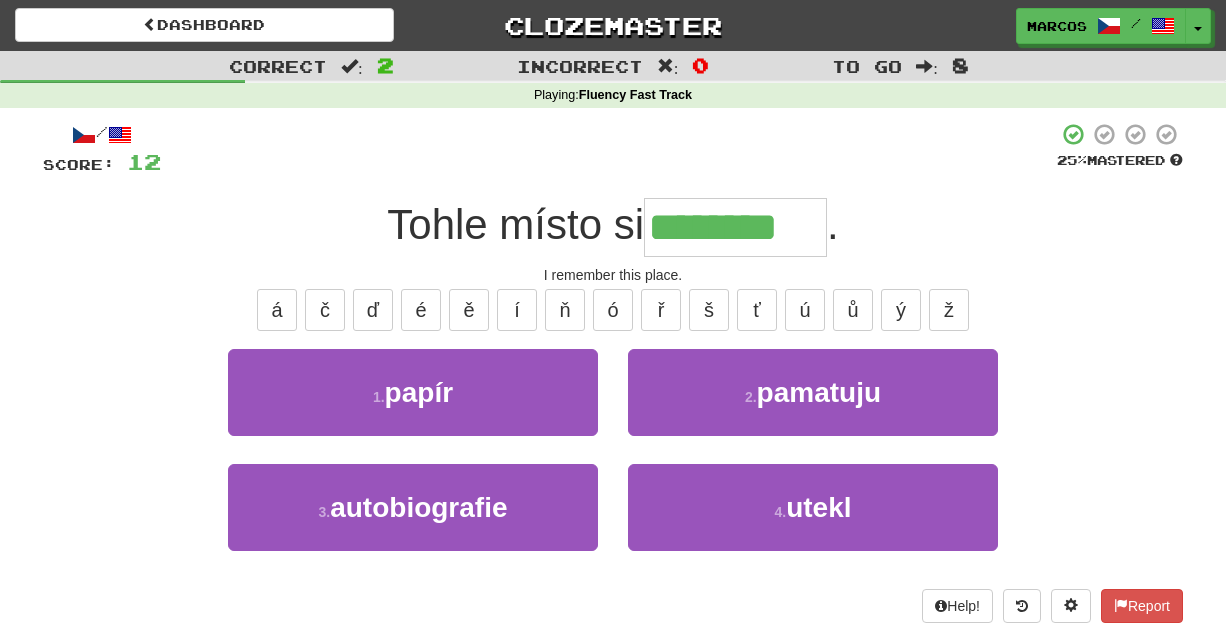 type on "********" 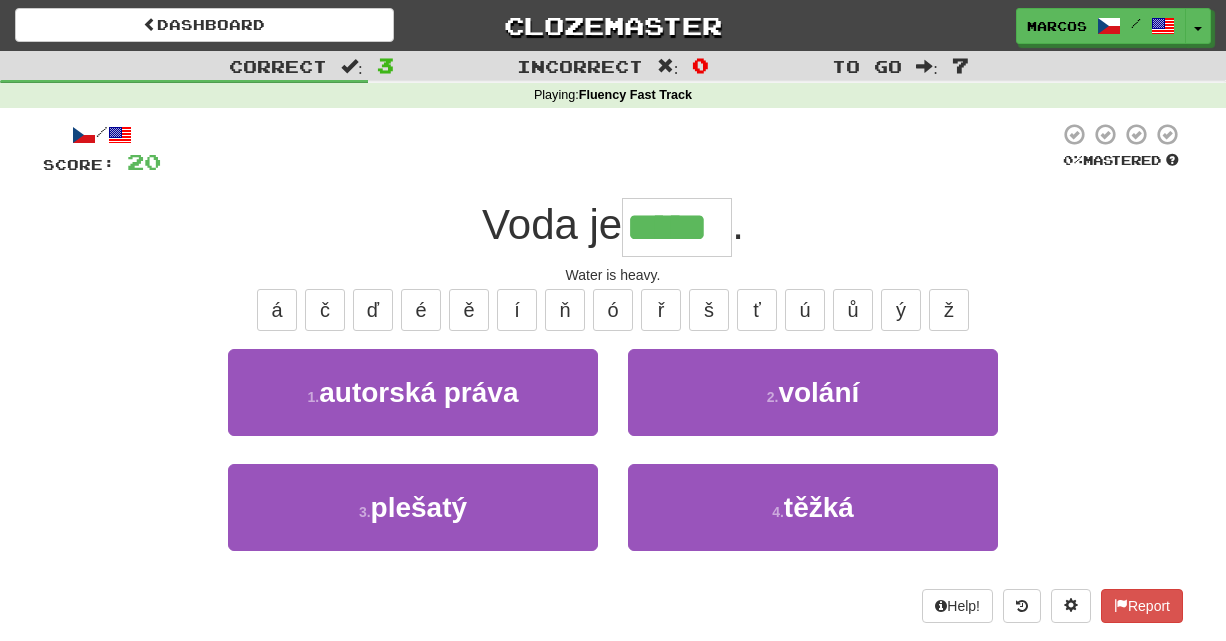 type on "*****" 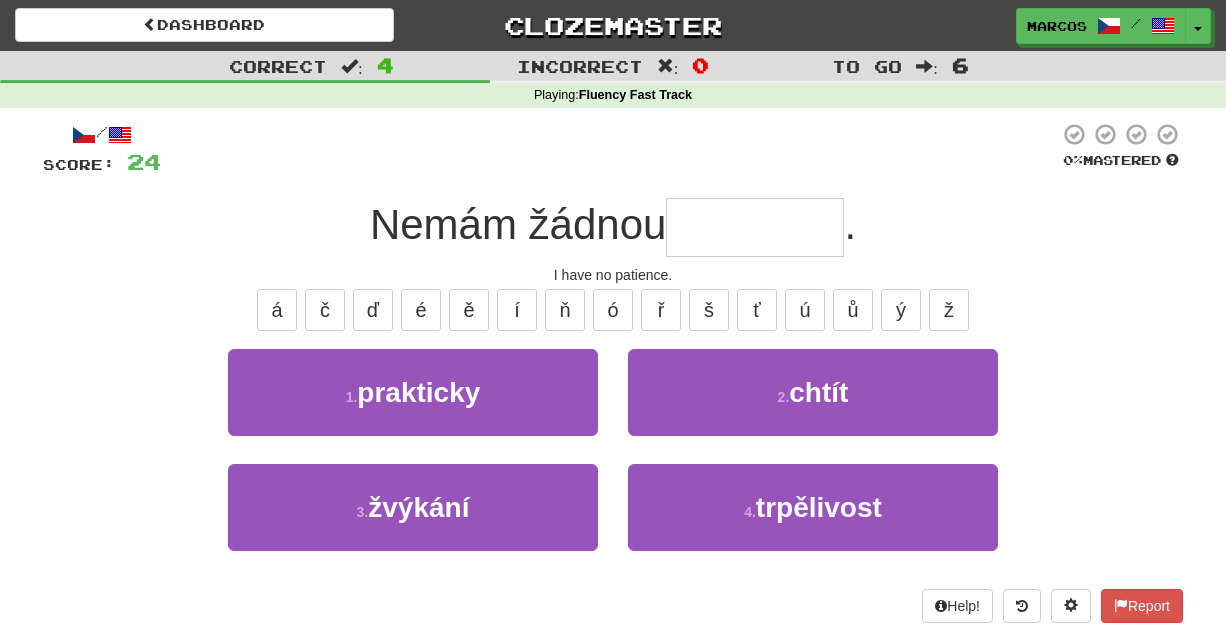 type on "*" 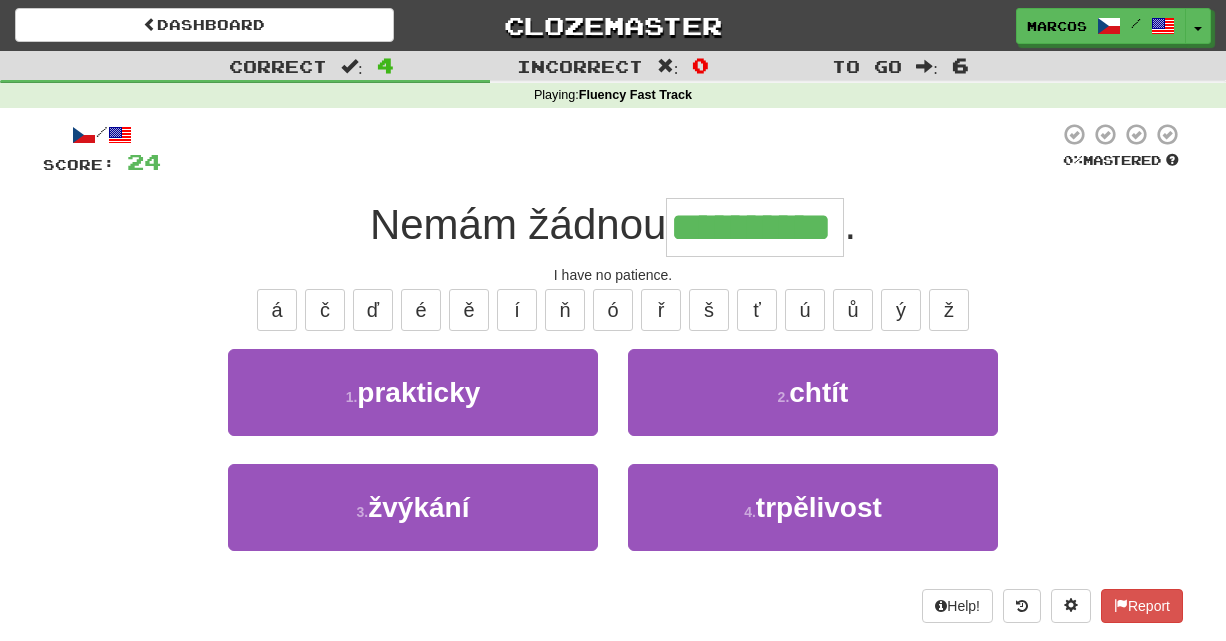 type on "**********" 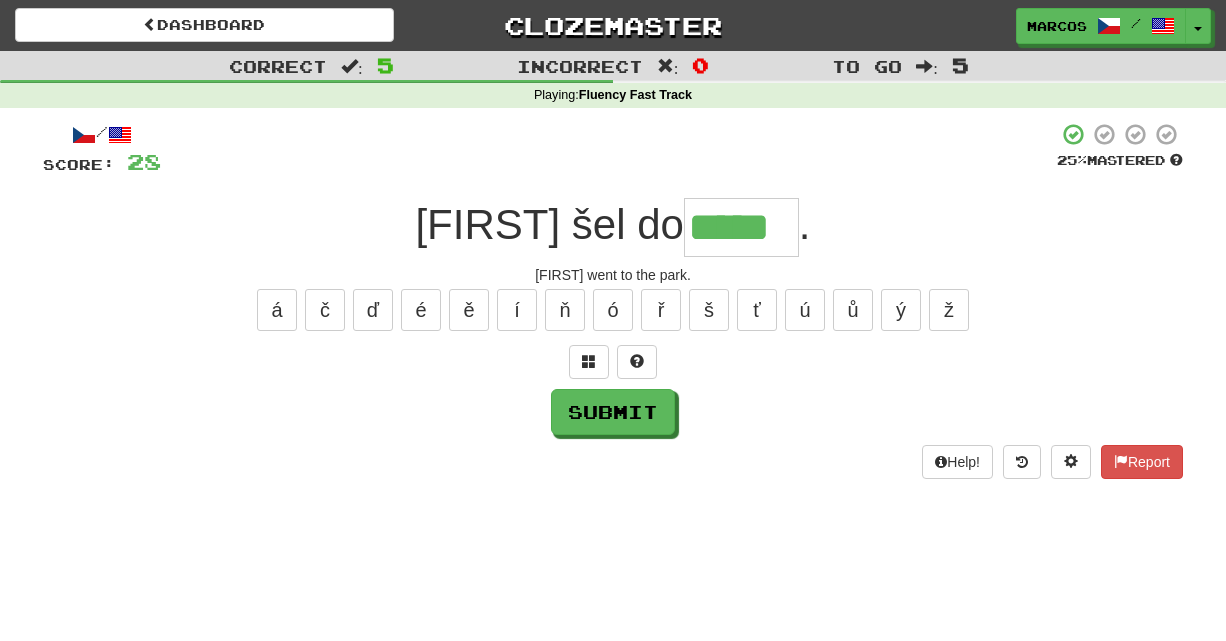 type on "*****" 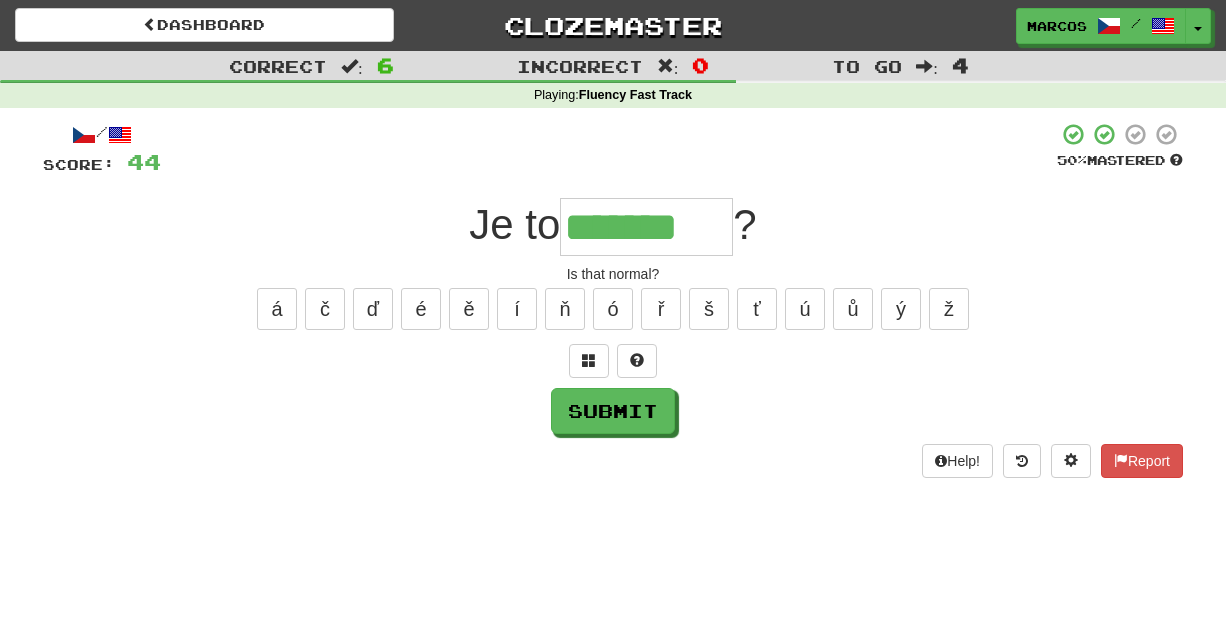 scroll, scrollTop: 0, scrollLeft: 0, axis: both 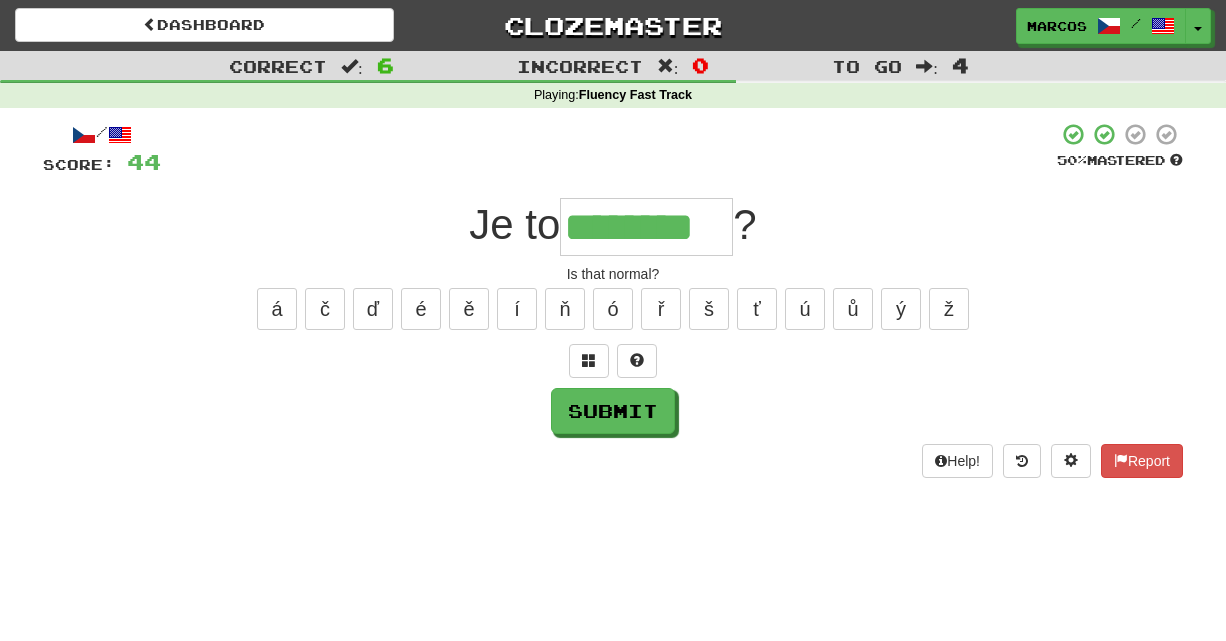 type on "********" 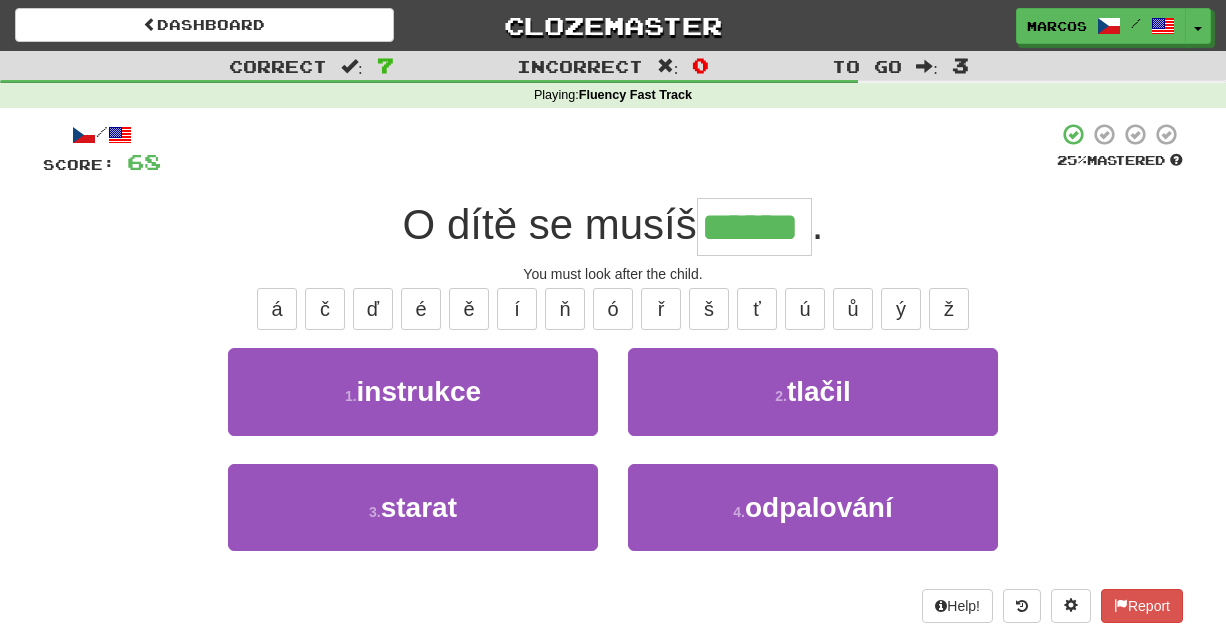 type on "******" 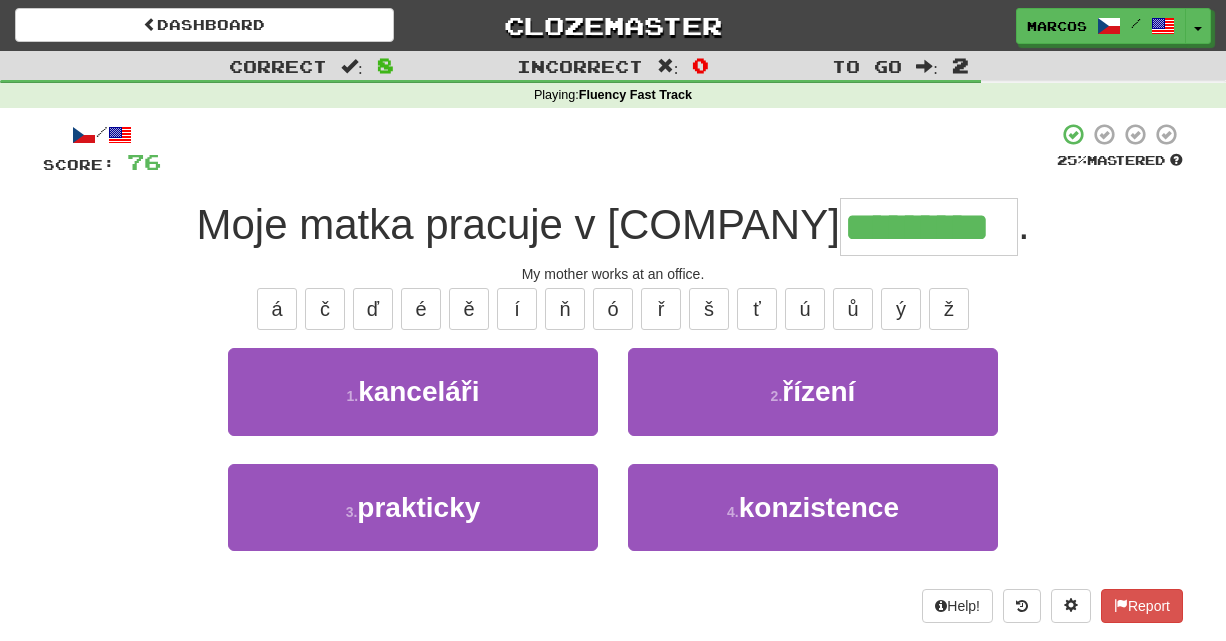 type on "*********" 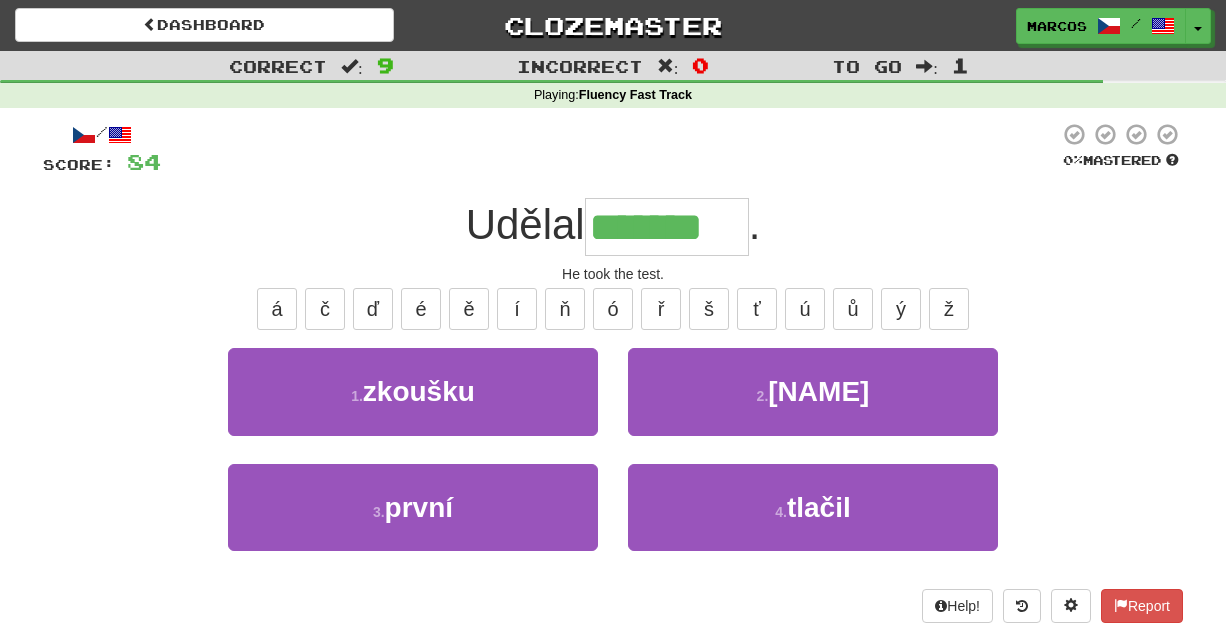 type on "*******" 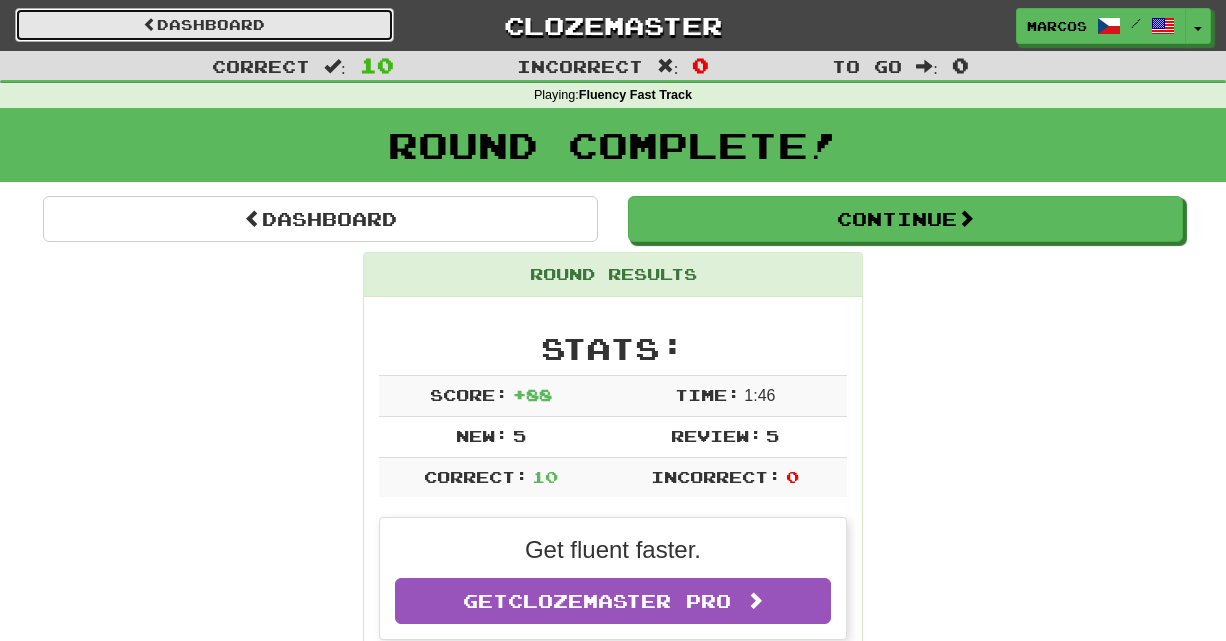 click on "Dashboard" at bounding box center (204, 25) 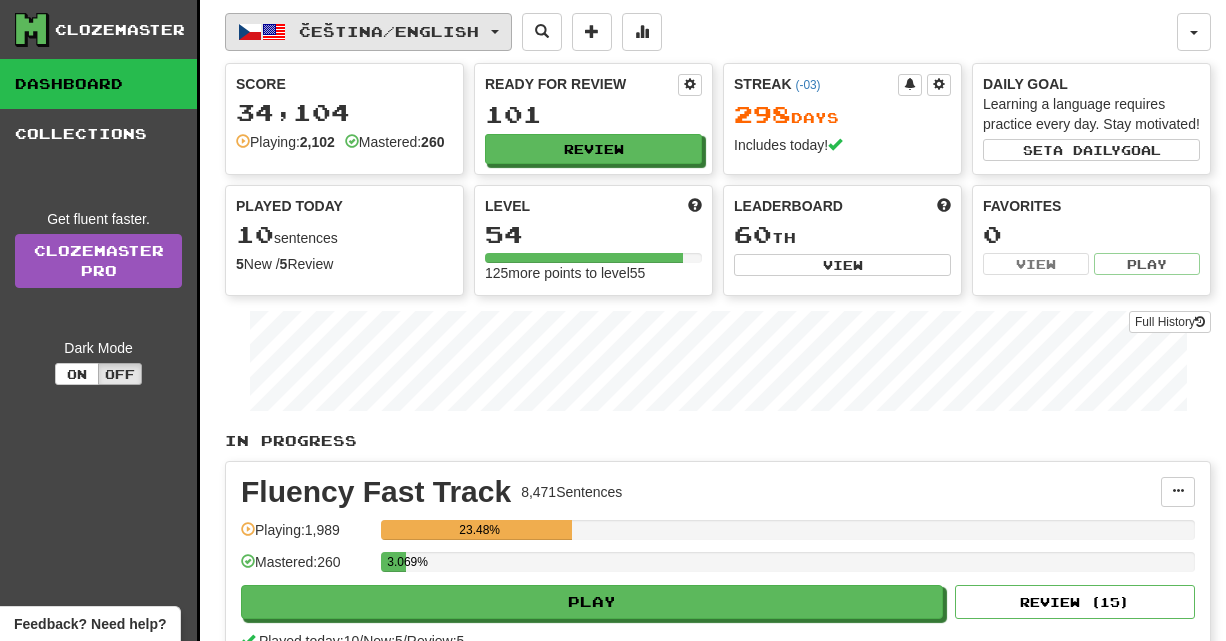 scroll, scrollTop: 0, scrollLeft: 0, axis: both 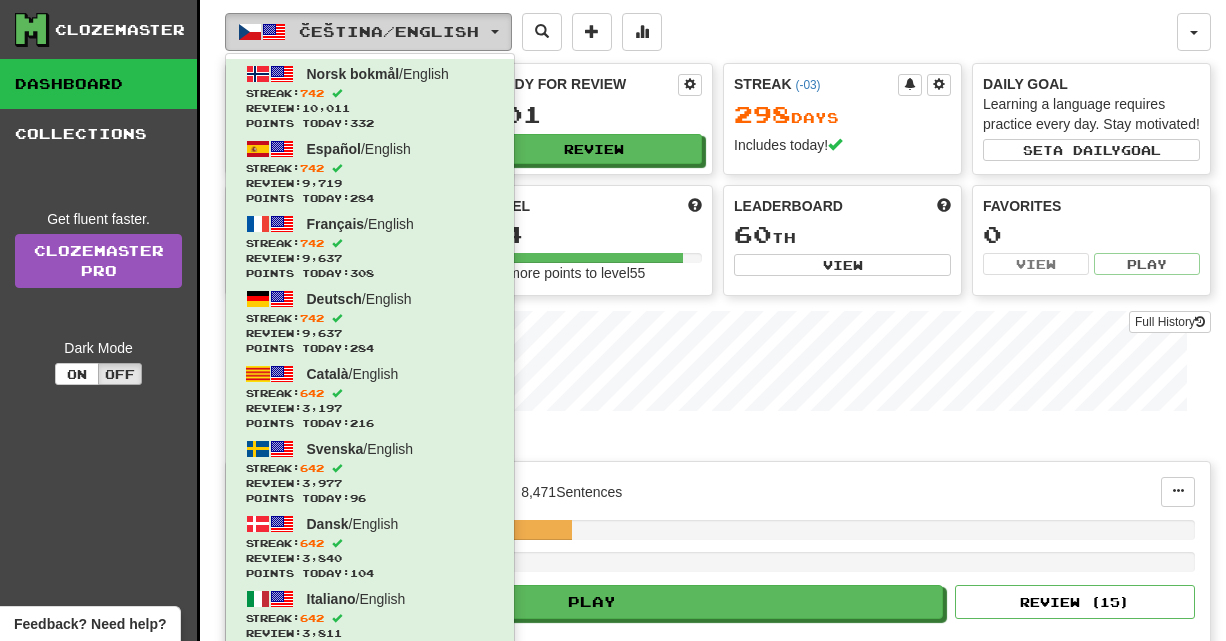 type 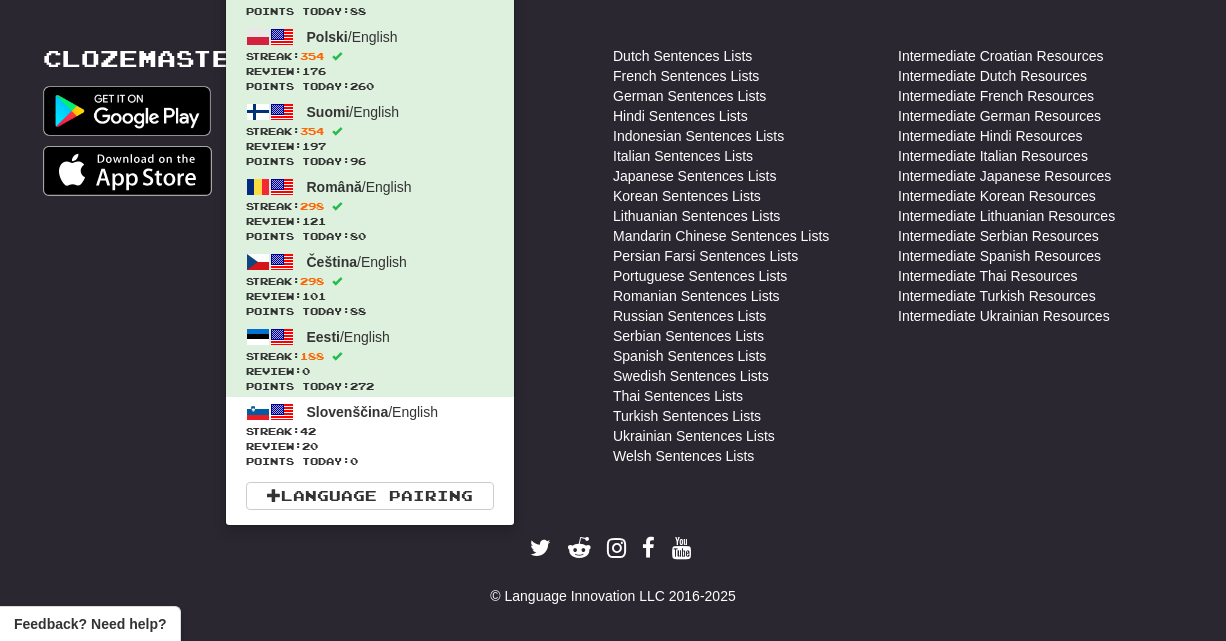 scroll, scrollTop: 814, scrollLeft: 0, axis: vertical 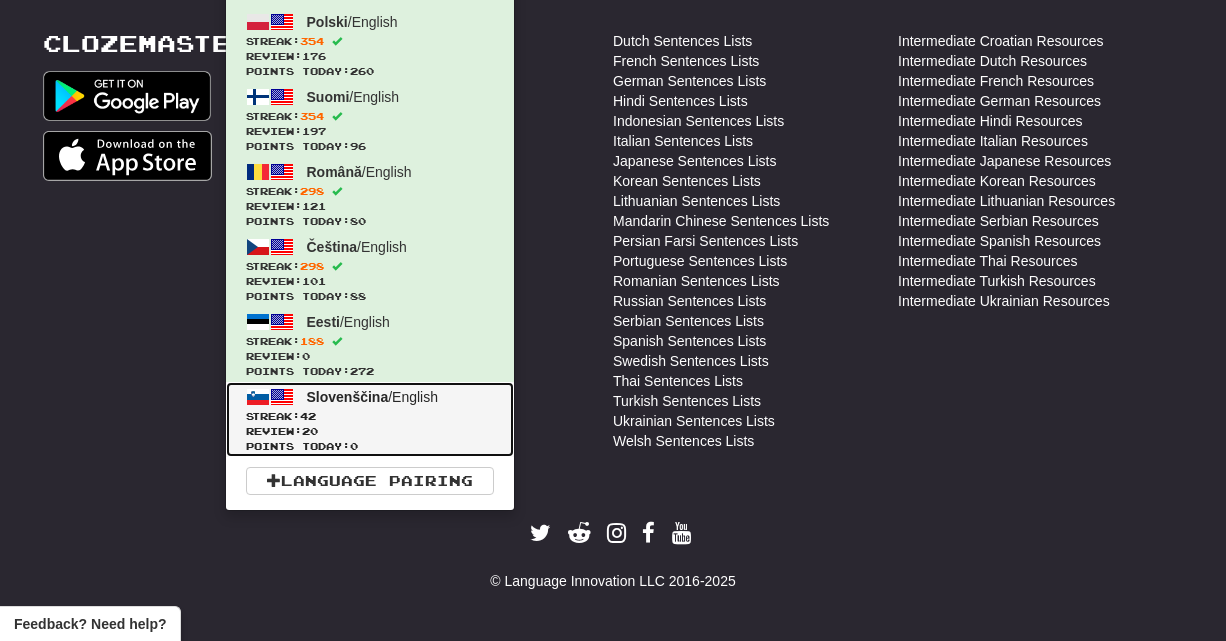 click on "Review:  20" at bounding box center [370, 431] 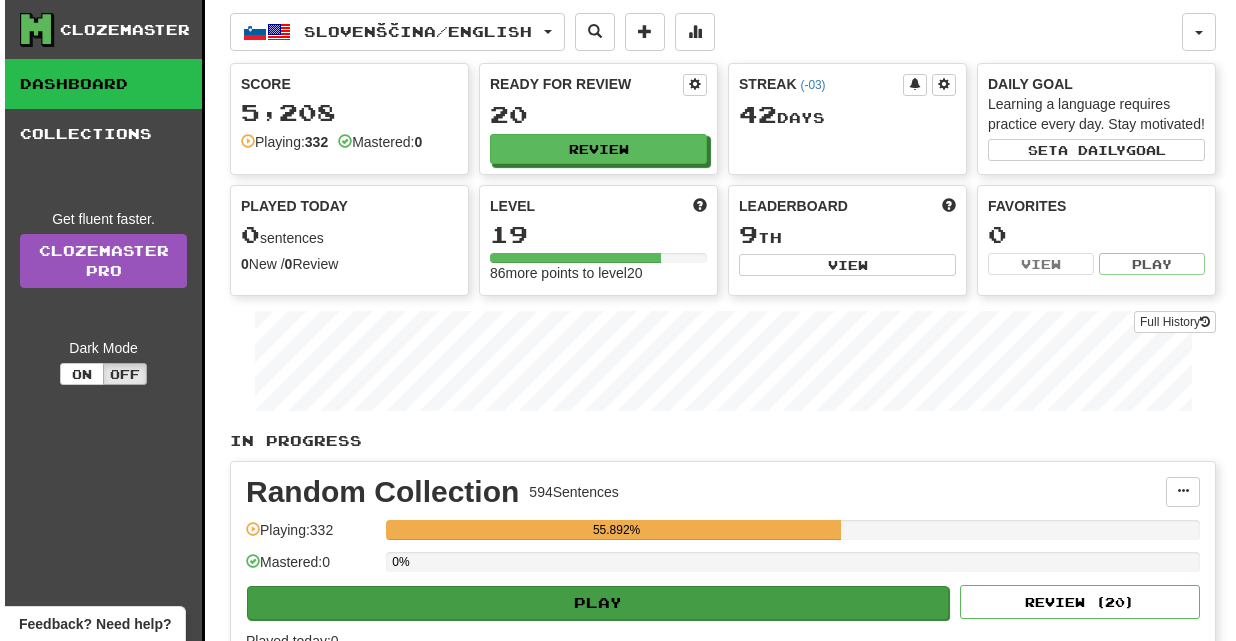 scroll, scrollTop: 0, scrollLeft: 0, axis: both 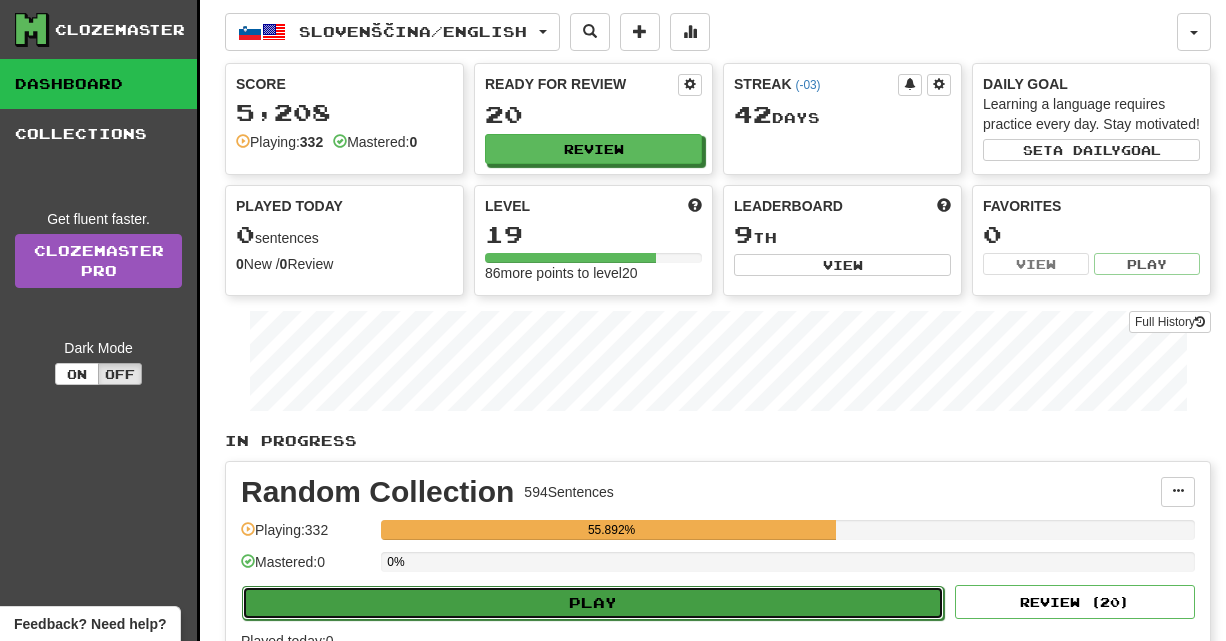 click on "Play" at bounding box center (593, 603) 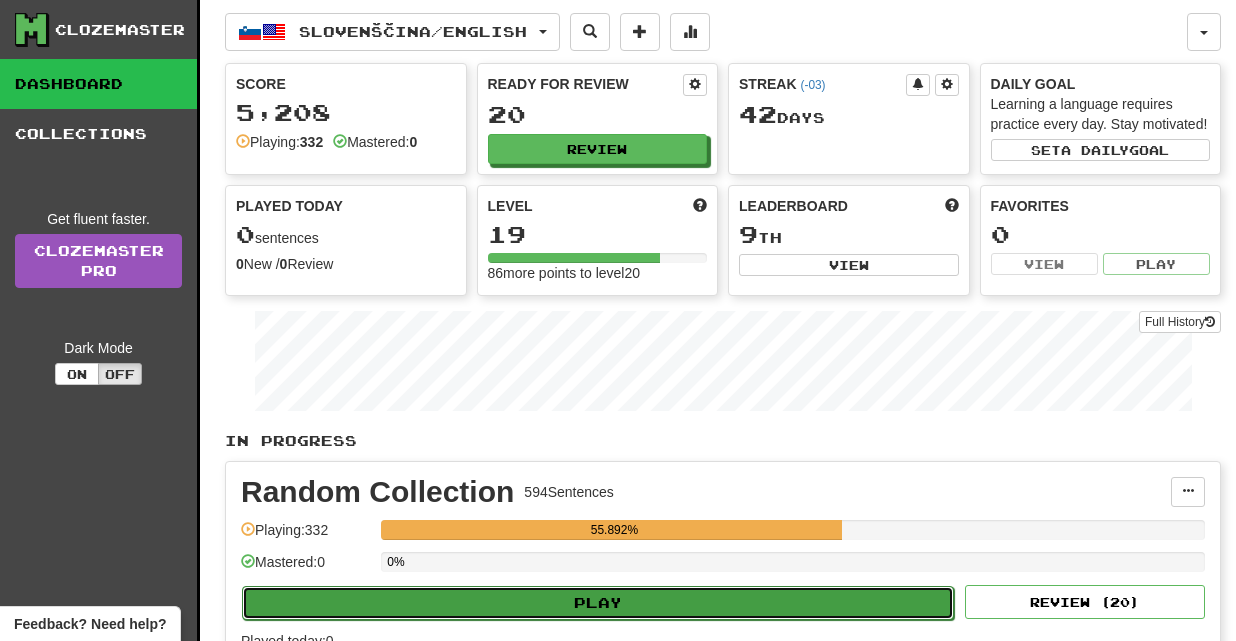 select on "**" 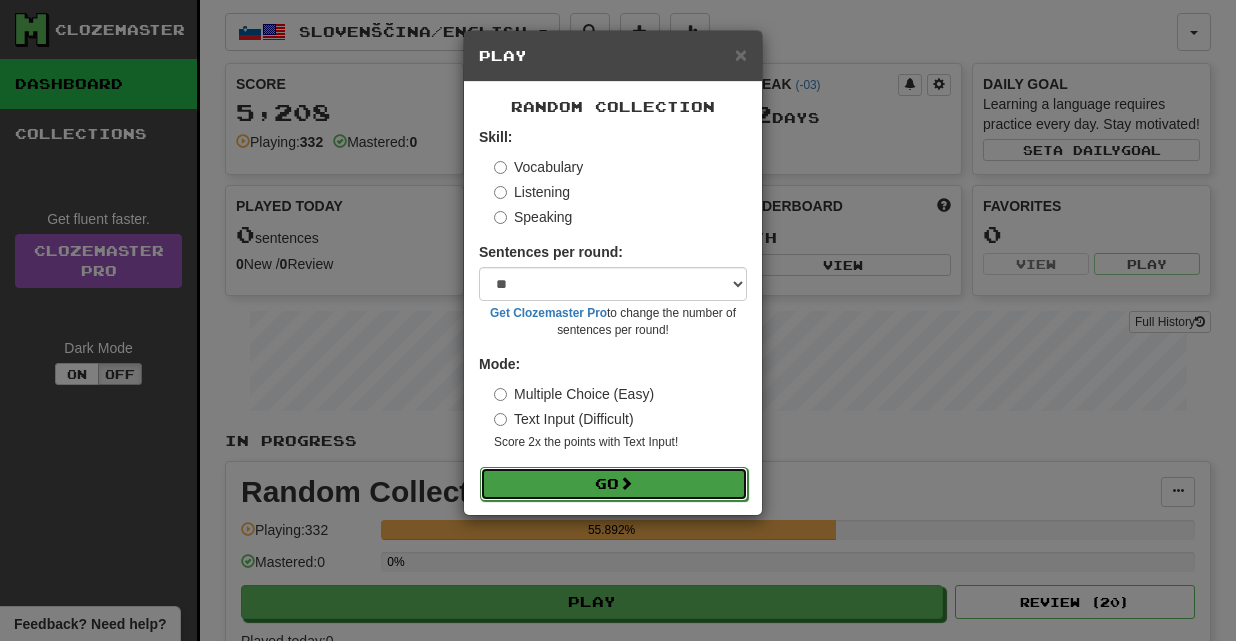 click on "Go" at bounding box center [614, 484] 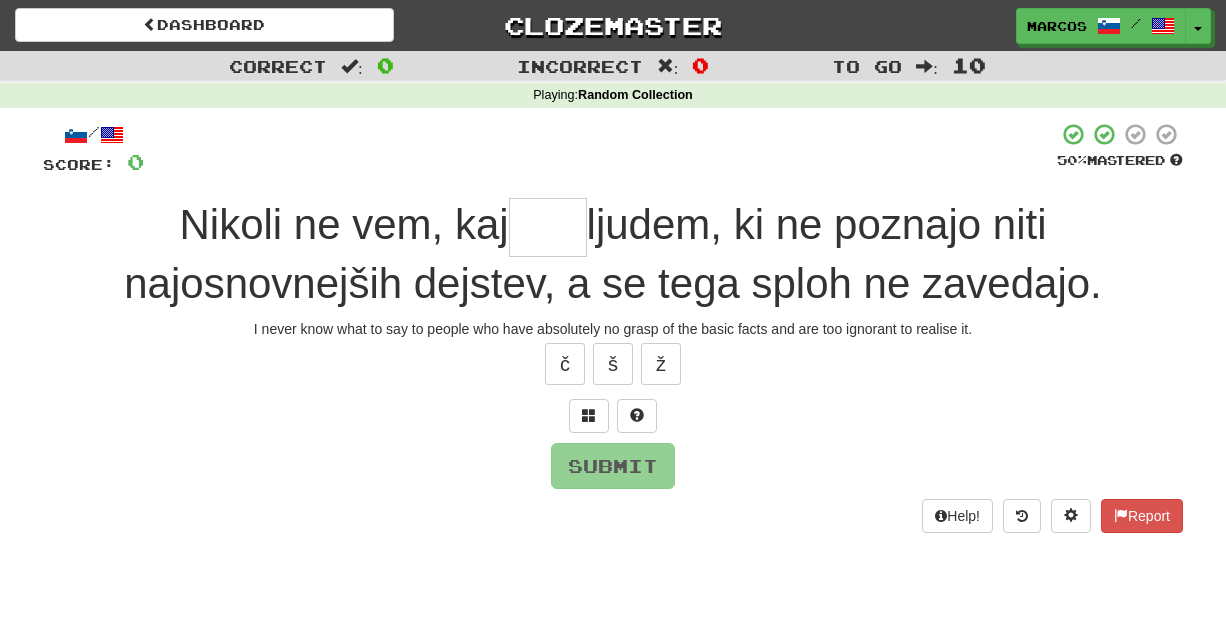 scroll, scrollTop: 0, scrollLeft: 0, axis: both 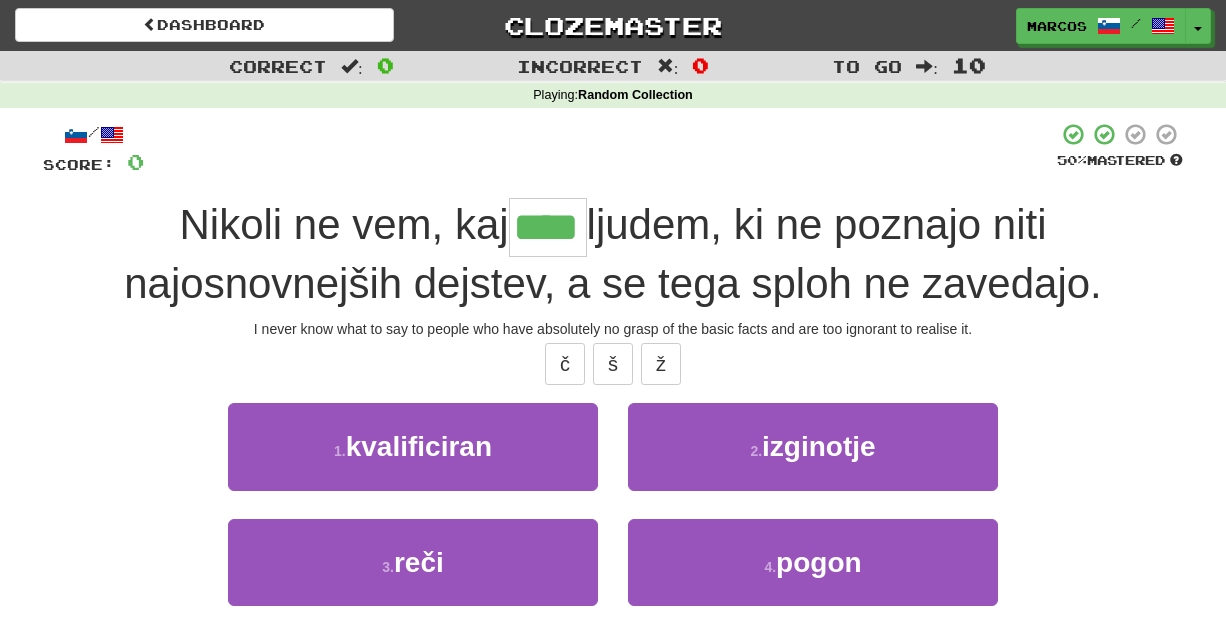 type on "****" 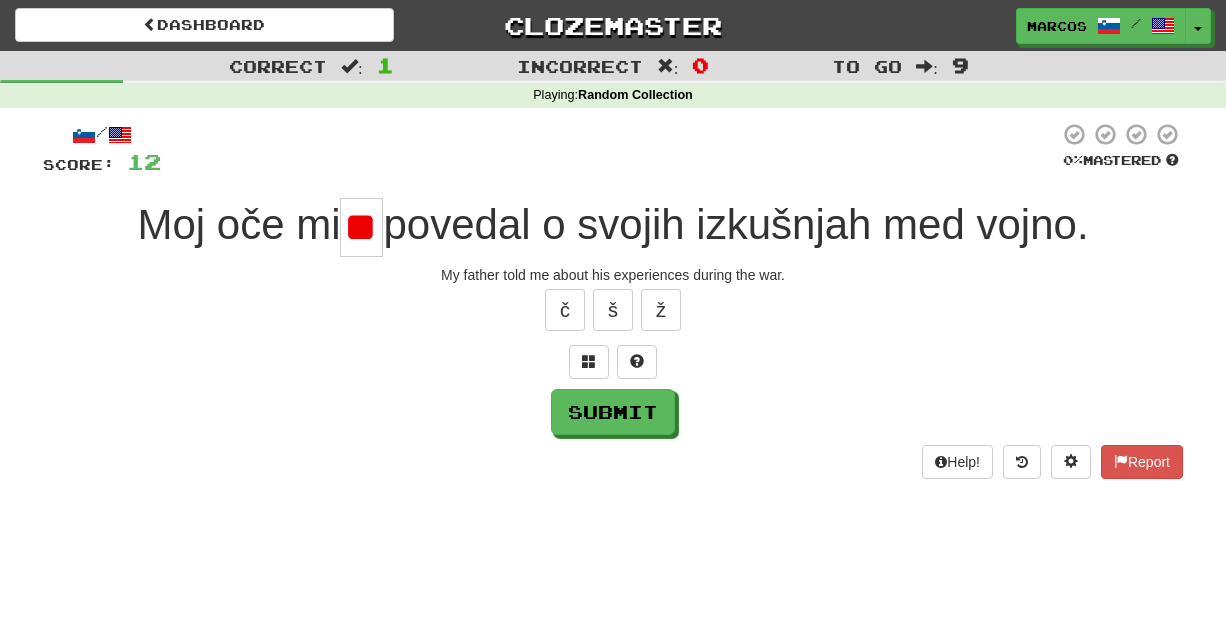type on "*" 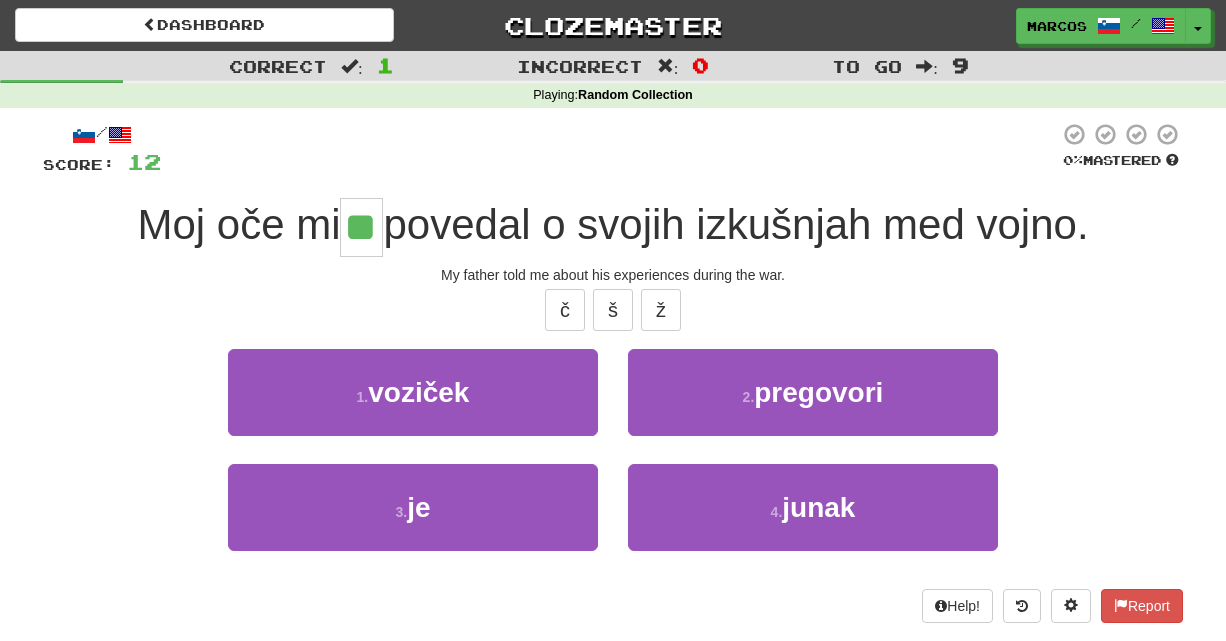 type on "**" 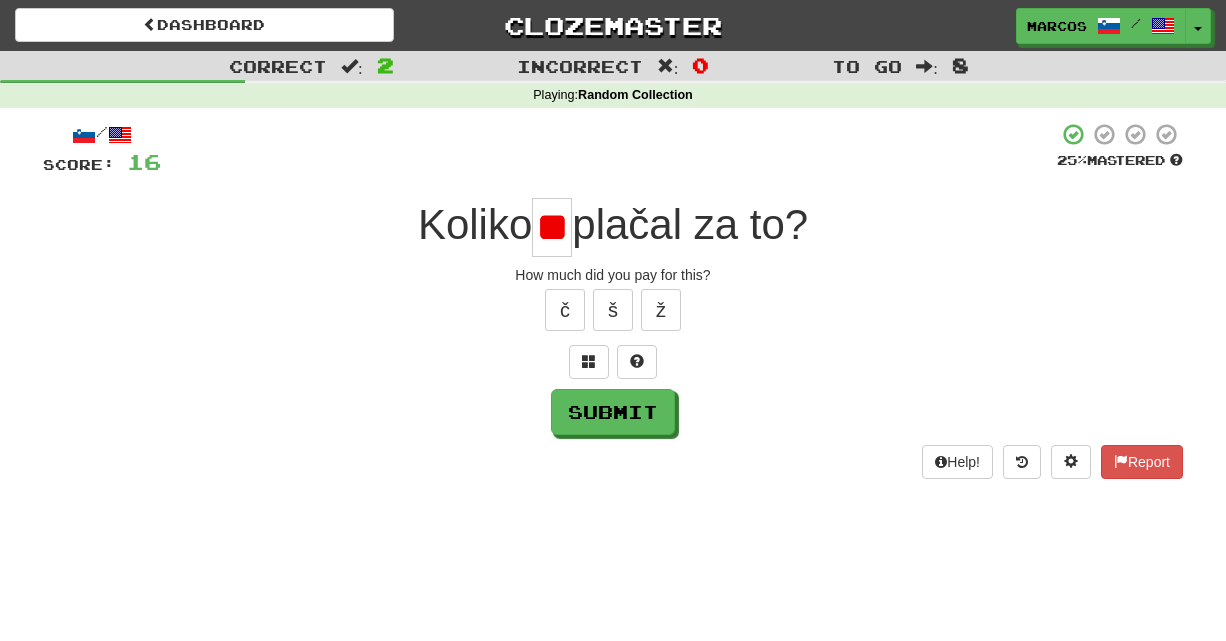 type on "*" 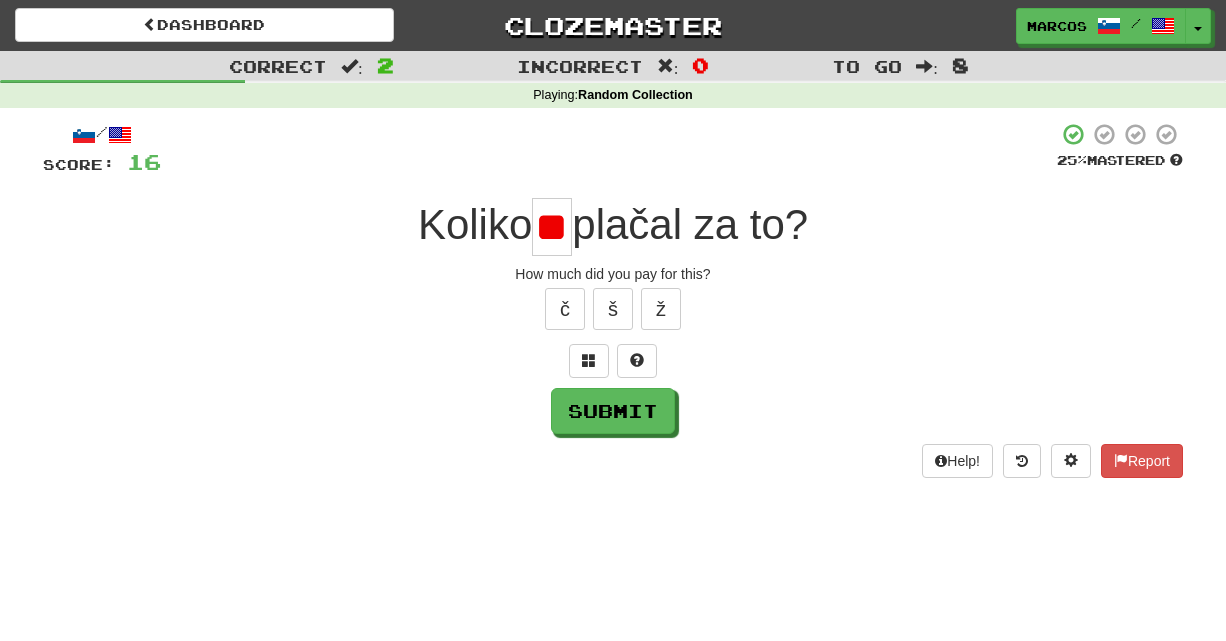 type on "*" 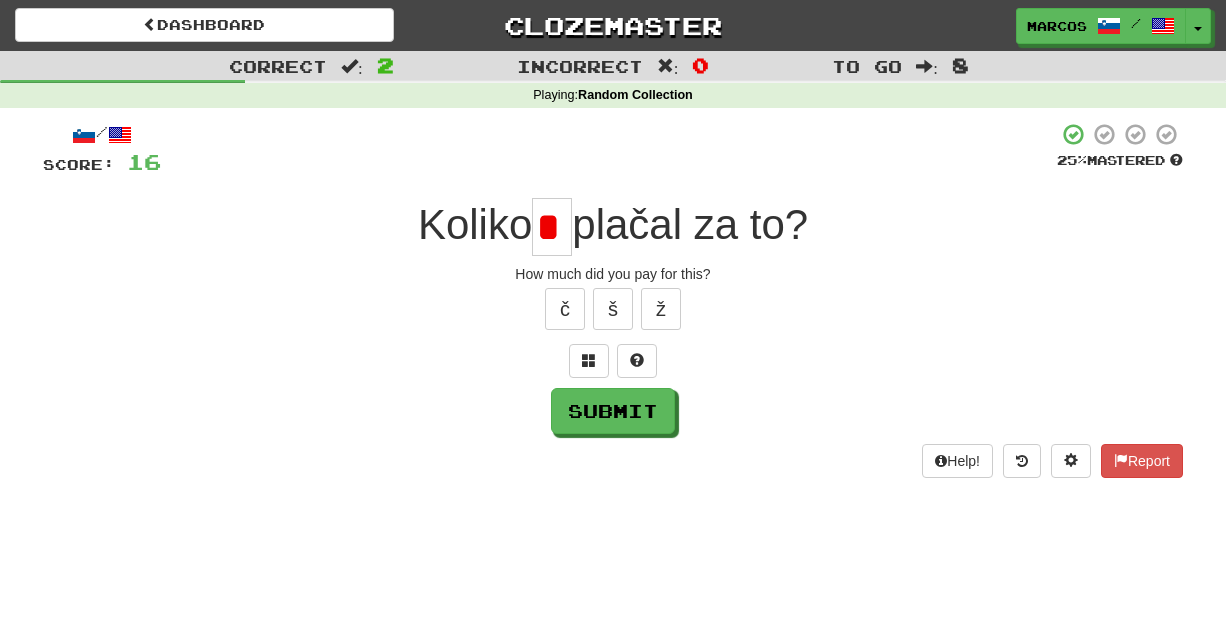 scroll, scrollTop: 0, scrollLeft: 0, axis: both 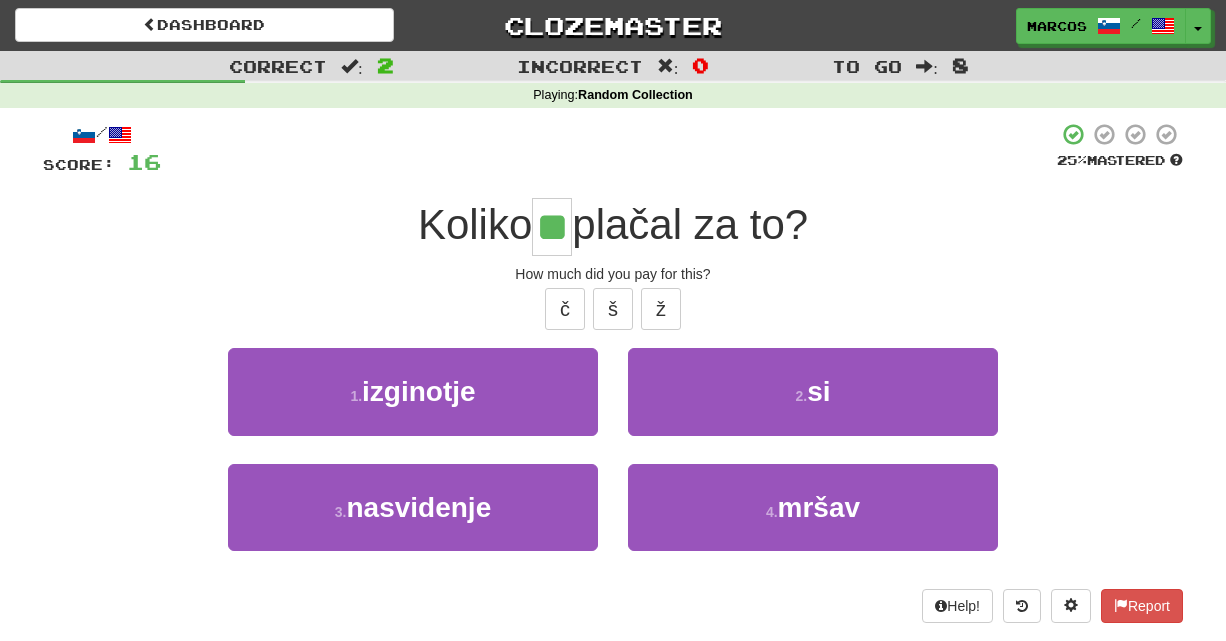 type on "**" 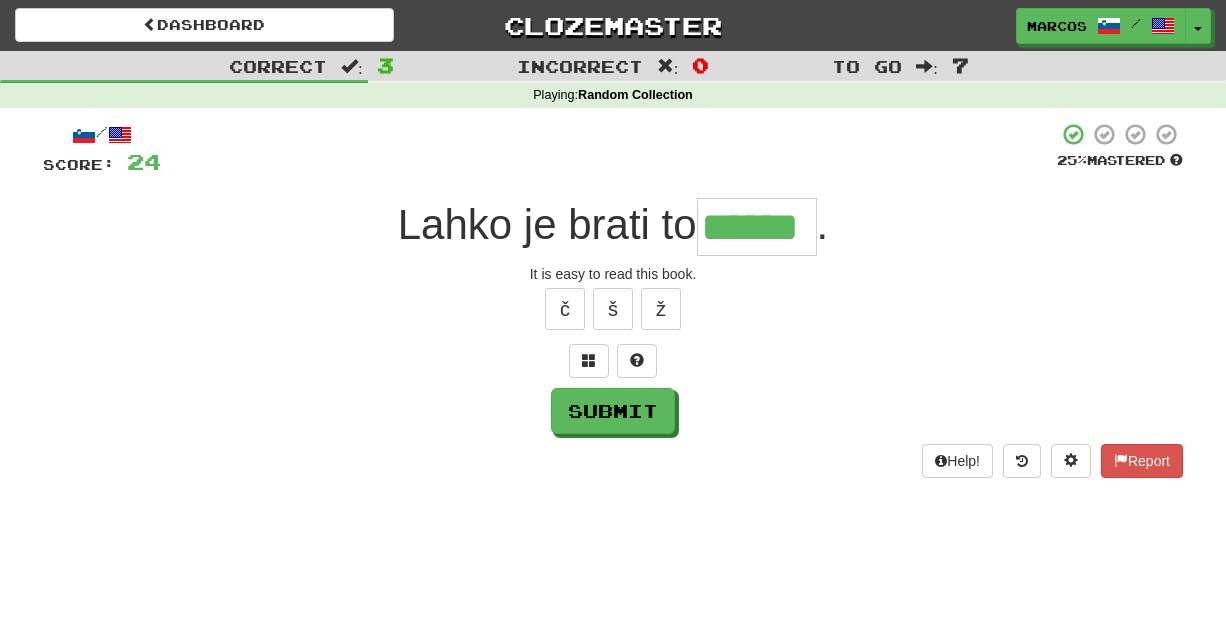 type on "******" 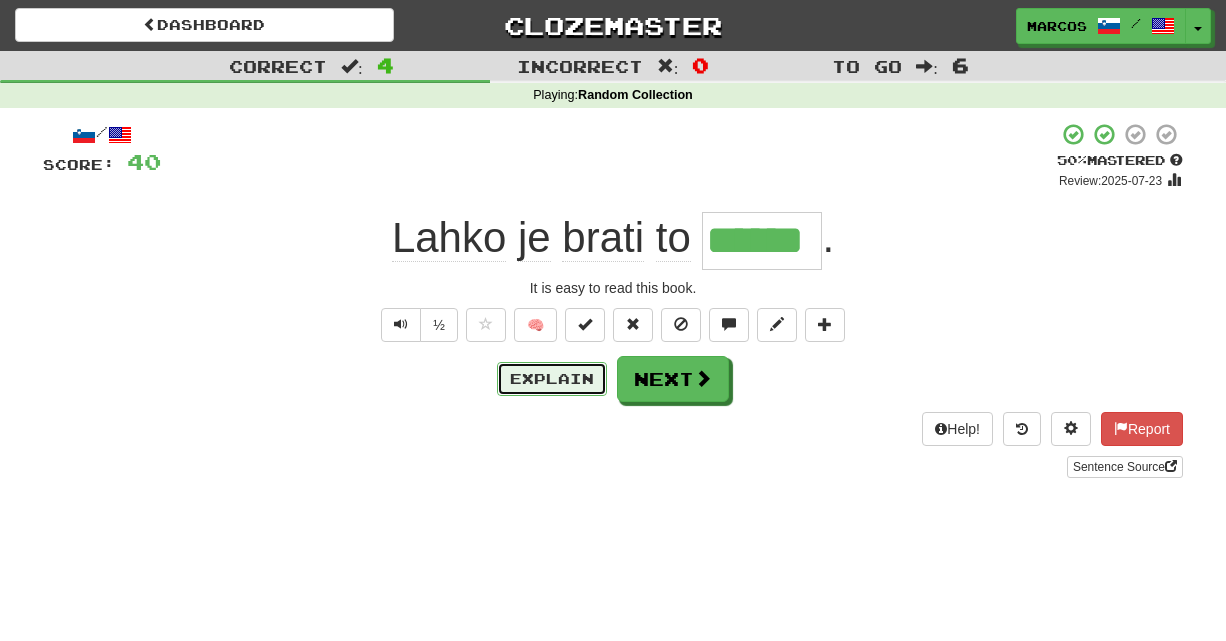 click on "Explain" at bounding box center (552, 379) 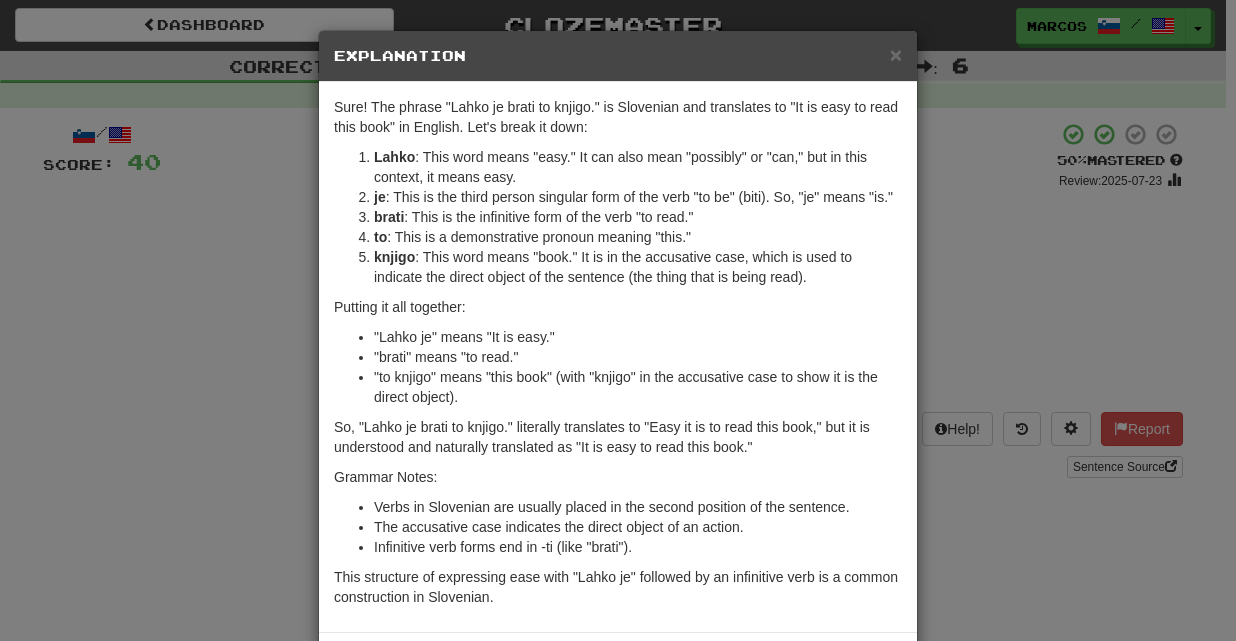 click on "× Explanation Sure! The phrase "Lahko je brati to knjigo." is Slovenian and translates to "It is easy to read this book" in English. Let's break it down:
Lahko : This word means "easy." It can also mean "possibly" or "can," but in this context, it means easy.
je : This is the third person singular form of the verb "to be" (biti). So, "je" means "is."
brati : This is the infinitive form of the verb "to read."
to : This is a demonstrative pronoun meaning "this."
knjigo : This word means "book." It is in the accusative case, which is used to indicate the direct object of the sentence (the thing that is being read).
Putting it all together:
"Lahko je" means "It is easy."
"brati" means "to read."
"to knjigo" means "this book" (with "knjigo" in the accusative case to show it is the direct object).
So, "Lahko je brati to knjigo." literally translates to "Easy it is to read this book," but it is understood and naturally translated as "It is easy to read this book."
Grammar Notes:" at bounding box center (618, 320) 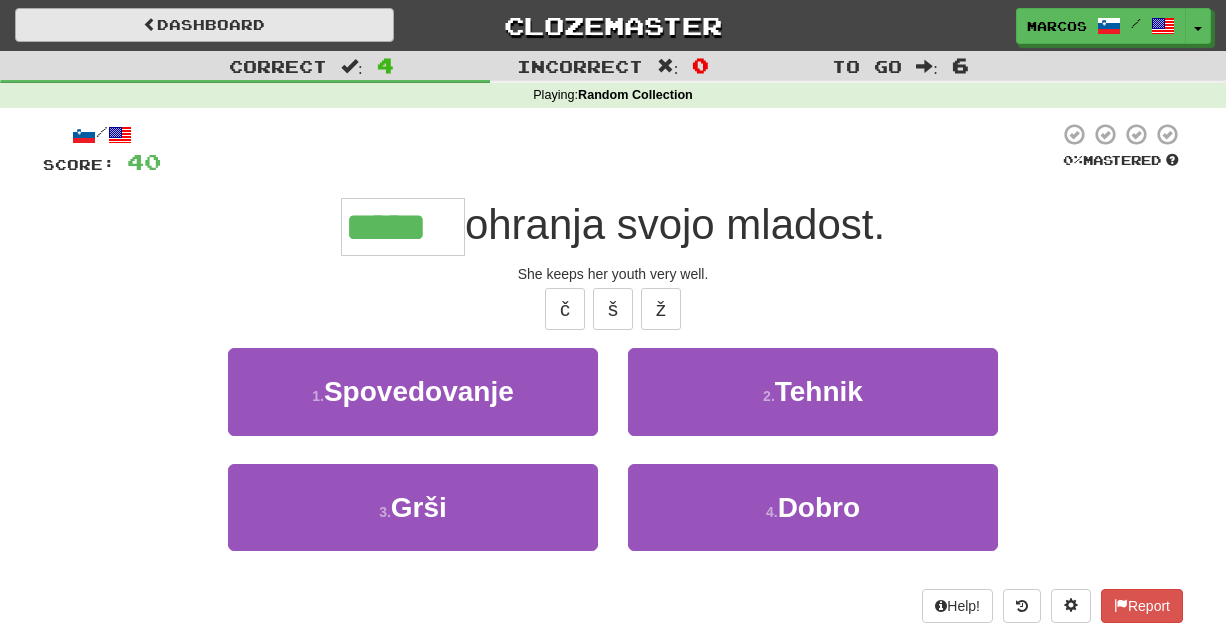 type on "*****" 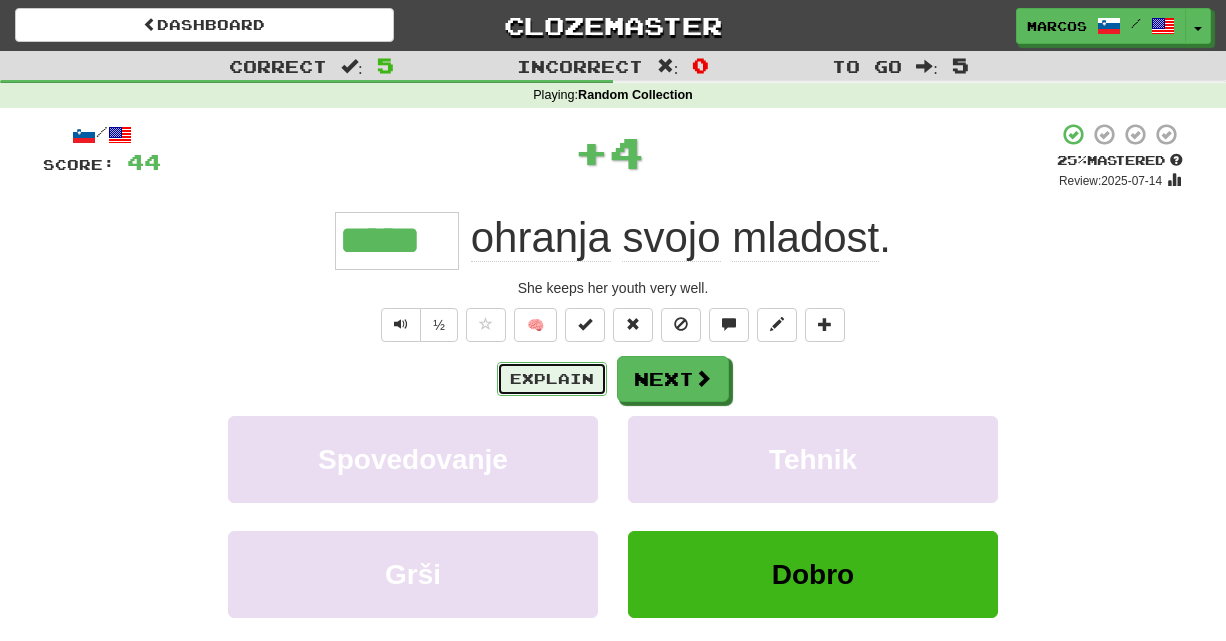 click on "Explain" at bounding box center (552, 379) 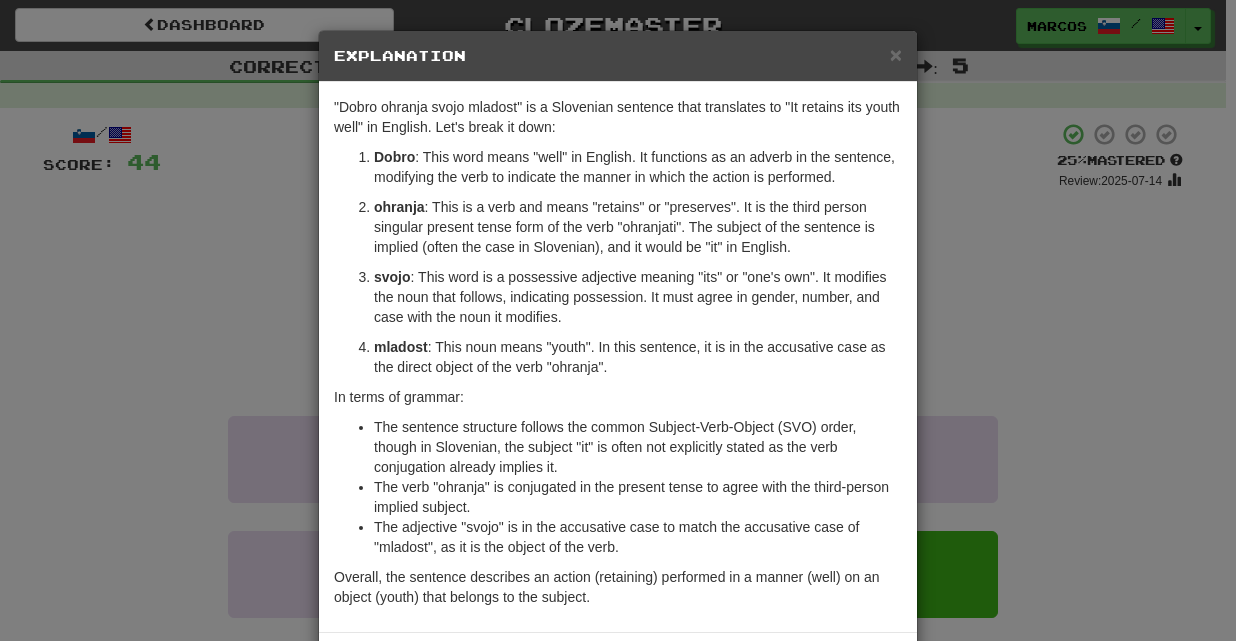 click on "× Explanation "Dobro ohranja svojo mladost" is a Slovenian sentence that translates to "It retains its youth well" in English. Let's break it down:
Dobro : This word means "well" in English. It functions as an adverb in the sentence, modifying the verb to indicate the manner in which the action is performed.
ohranja : This is a verb and means "retains" or "preserves". It is the third person singular present tense form of the verb "ohranjati". The subject of the sentence is implied (often the case in Slovenian), and it would be "it" in English.
svojo : This word is a possessive adjective meaning "its" or "one's own". It modifies the noun that follows, indicating possession. It must agree in gender, number, and case with the noun it modifies.
mladost : This noun means "youth". In this sentence, it is in the accusative case as the direct object of the verb "ohranja".
In terms of grammar:
In beta. Generated by ChatGPT. Like it? Hate it?  Let us know ! Close" at bounding box center (618, 320) 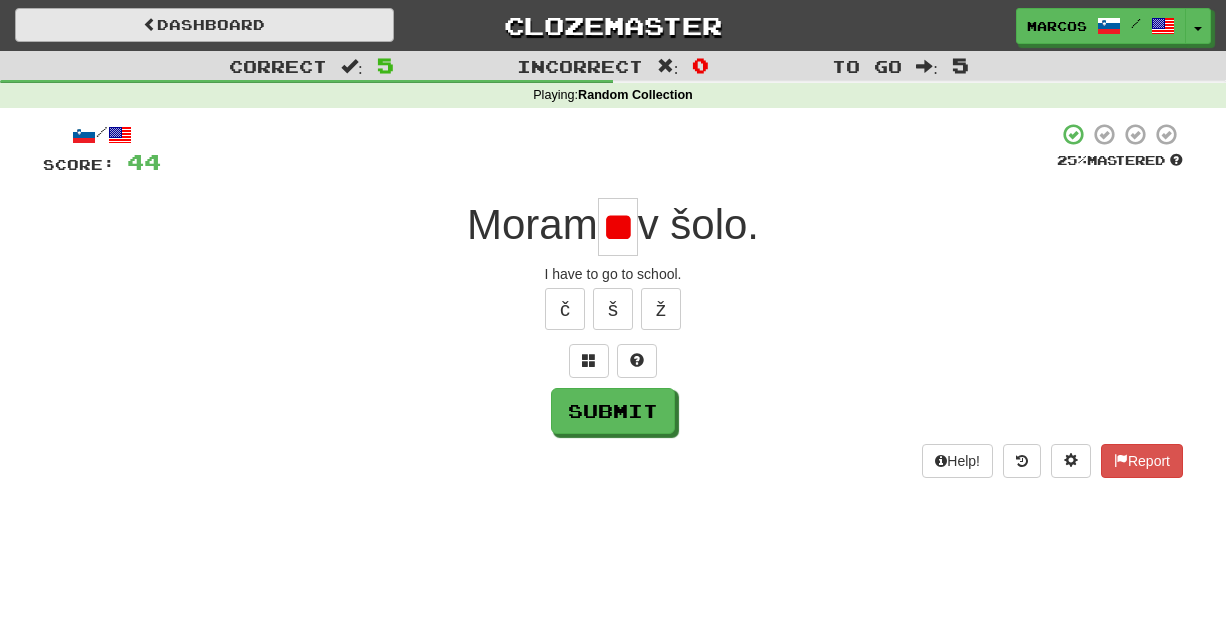 type on "*" 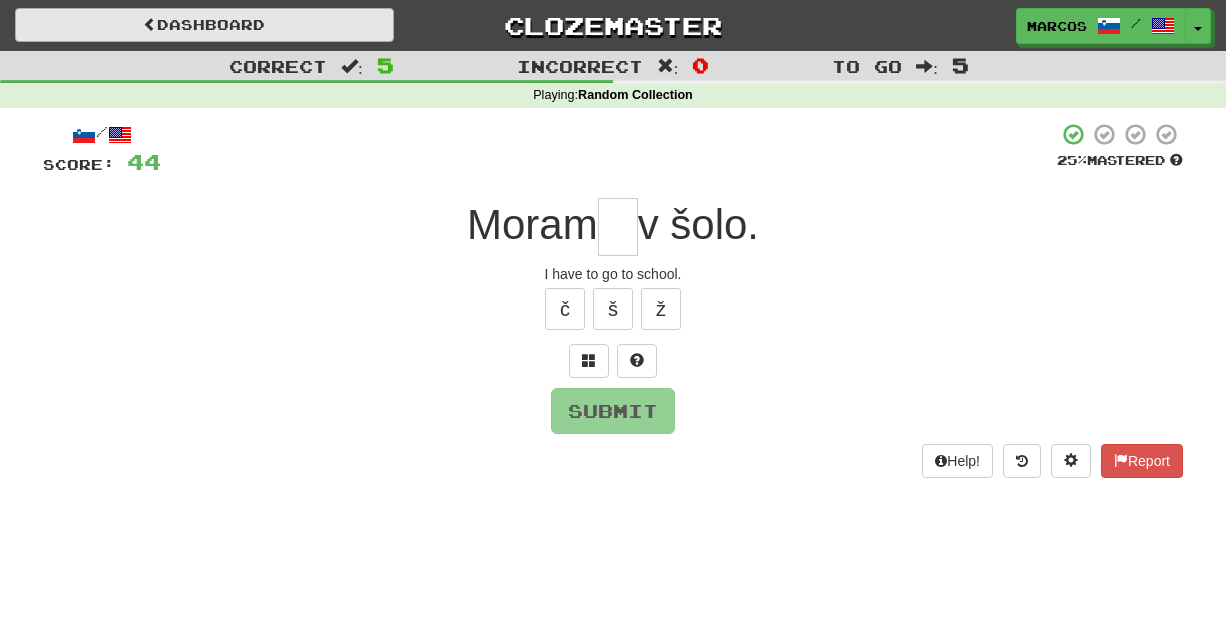 type on "*" 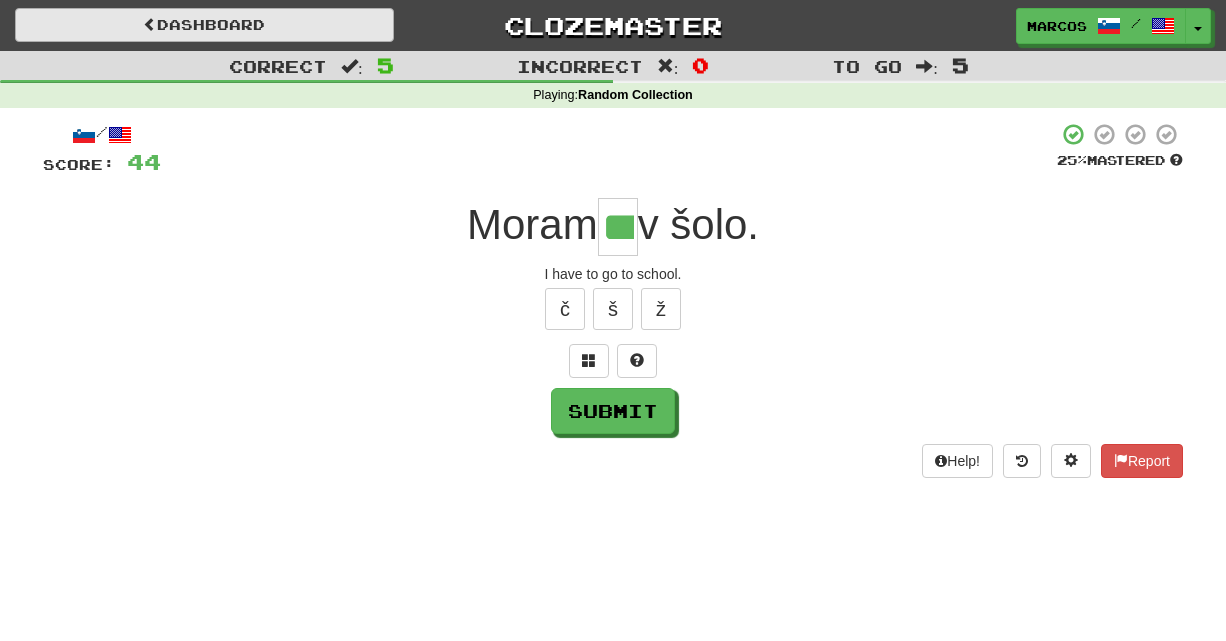 type on "***" 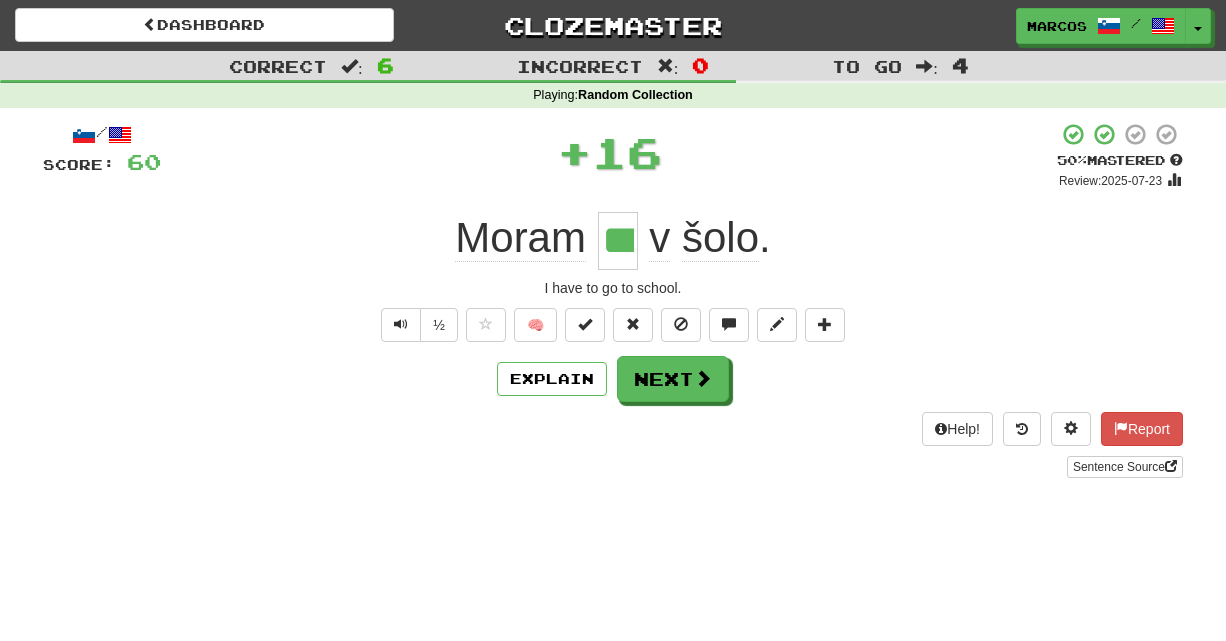 click on "I have to go to school." at bounding box center [613, 288] 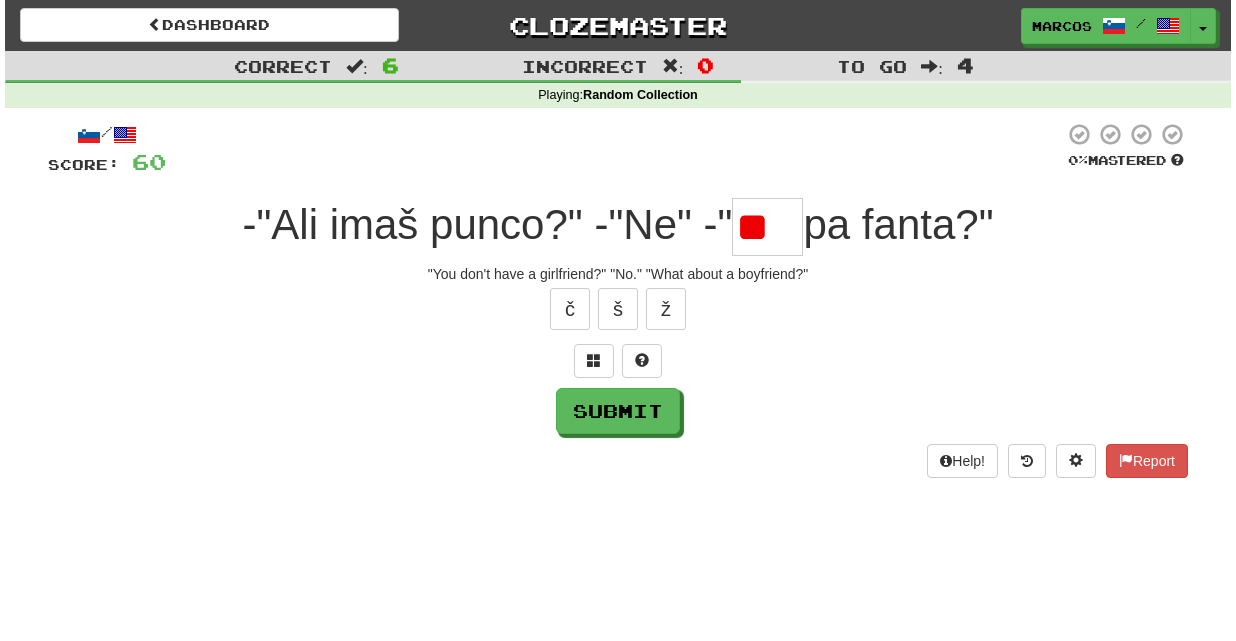 scroll, scrollTop: 0, scrollLeft: 0, axis: both 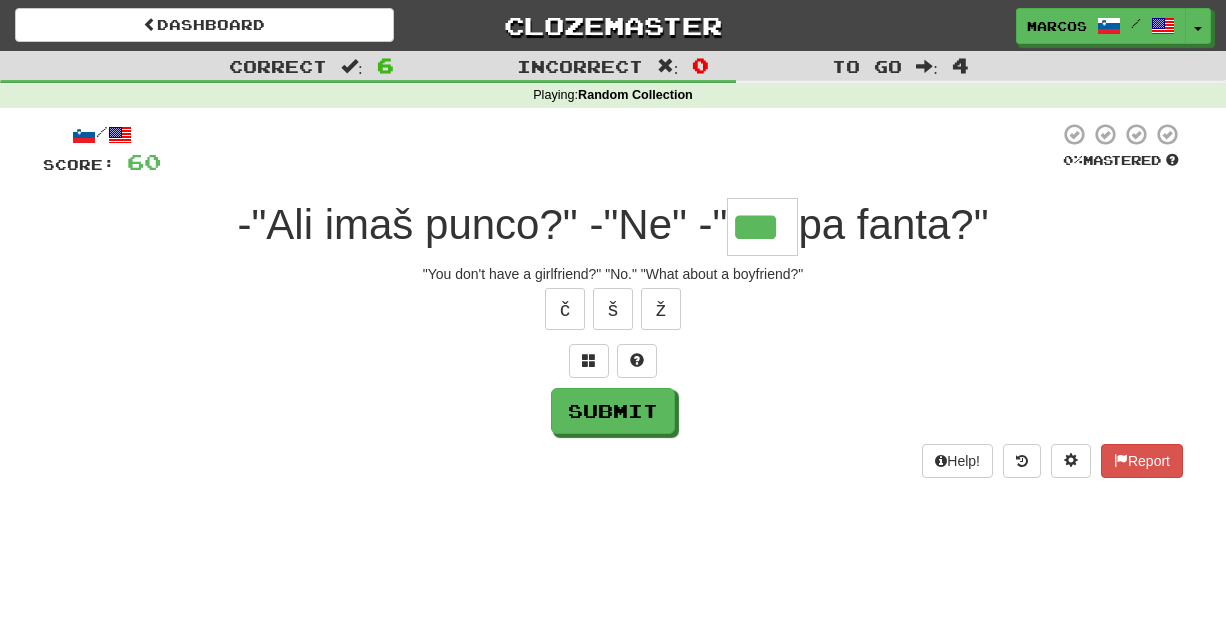 type on "***" 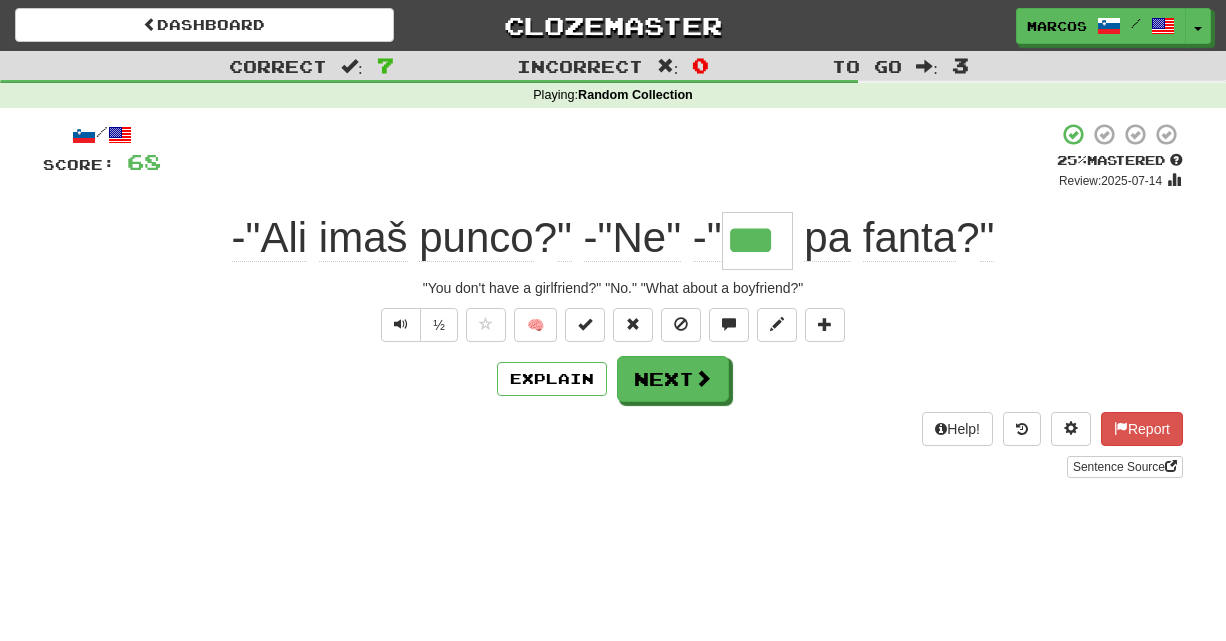 click on "punco" 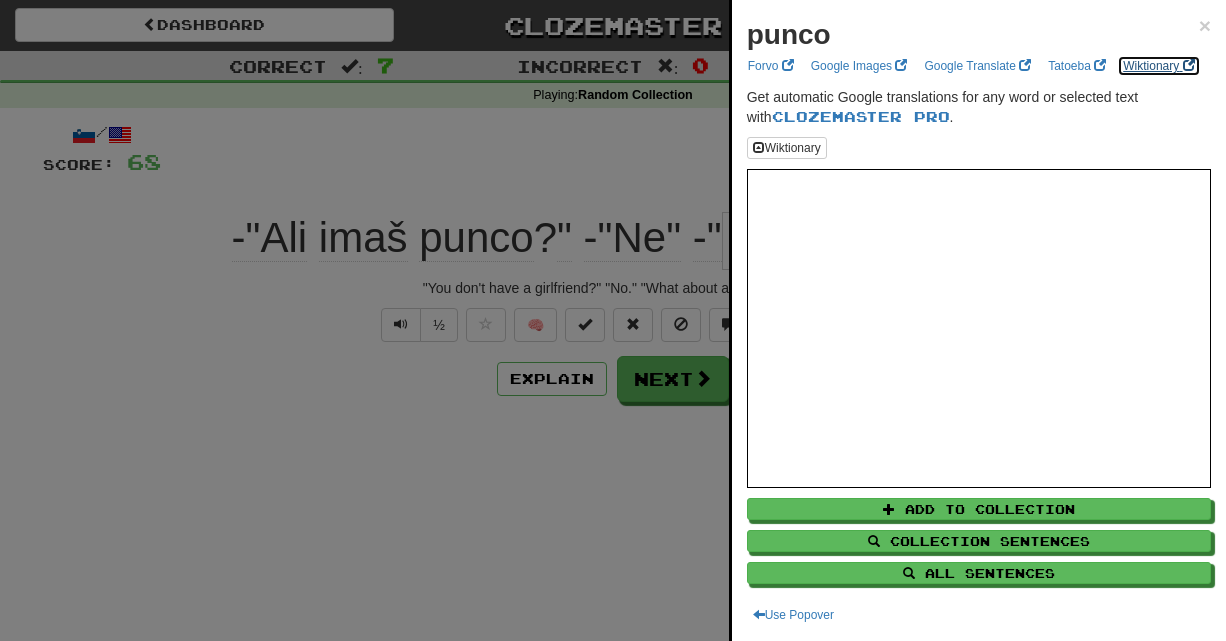 click on "Wiktionary" at bounding box center (1158, 66) 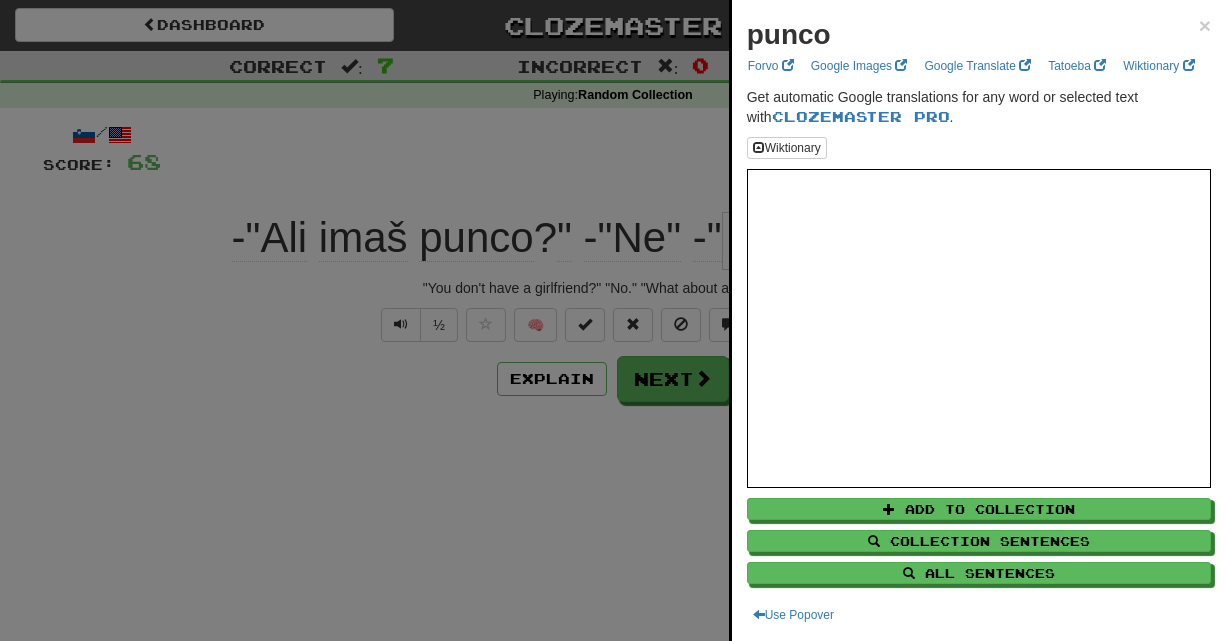 click at bounding box center (613, 320) 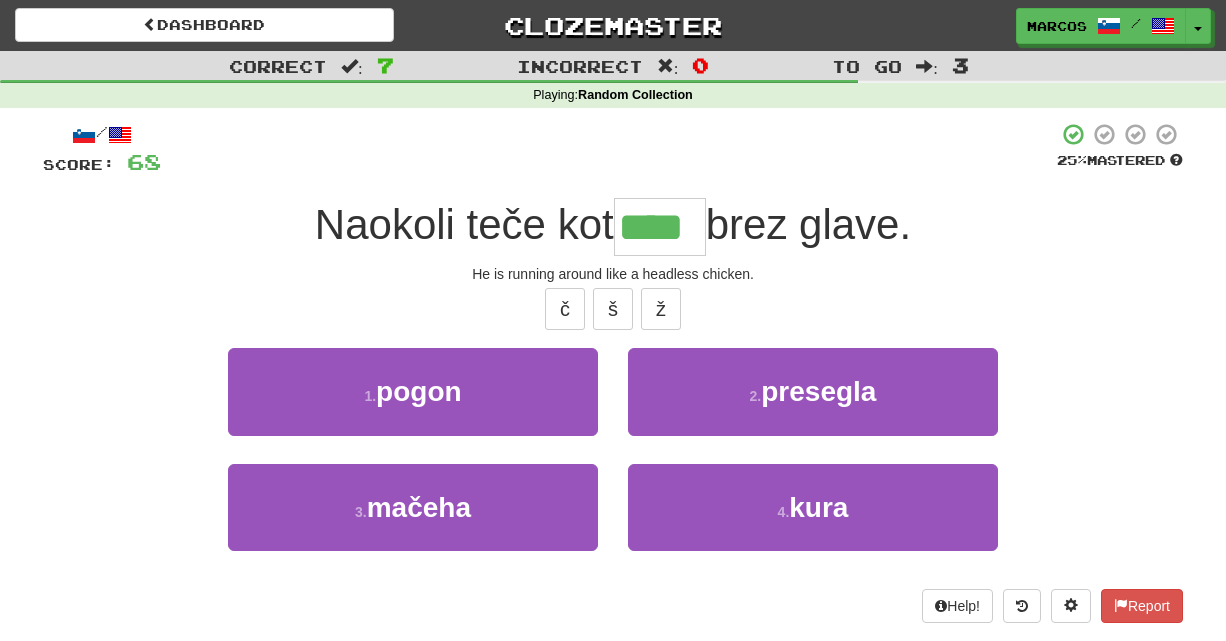 type on "****" 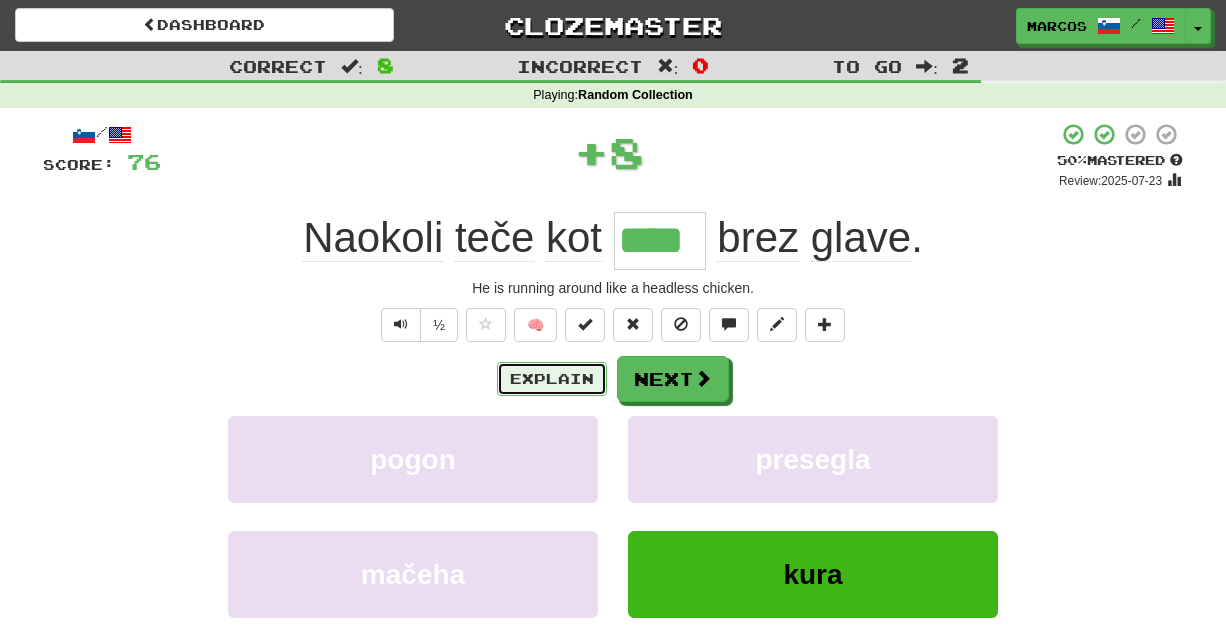 click on "Explain" at bounding box center [552, 379] 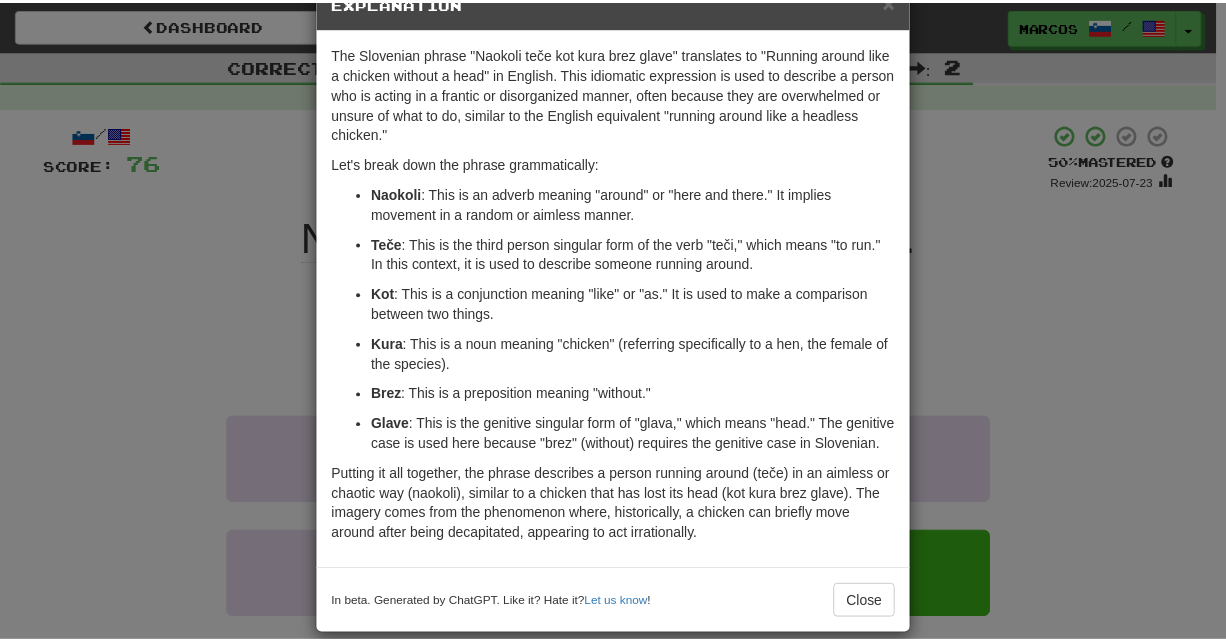 scroll, scrollTop: 75, scrollLeft: 0, axis: vertical 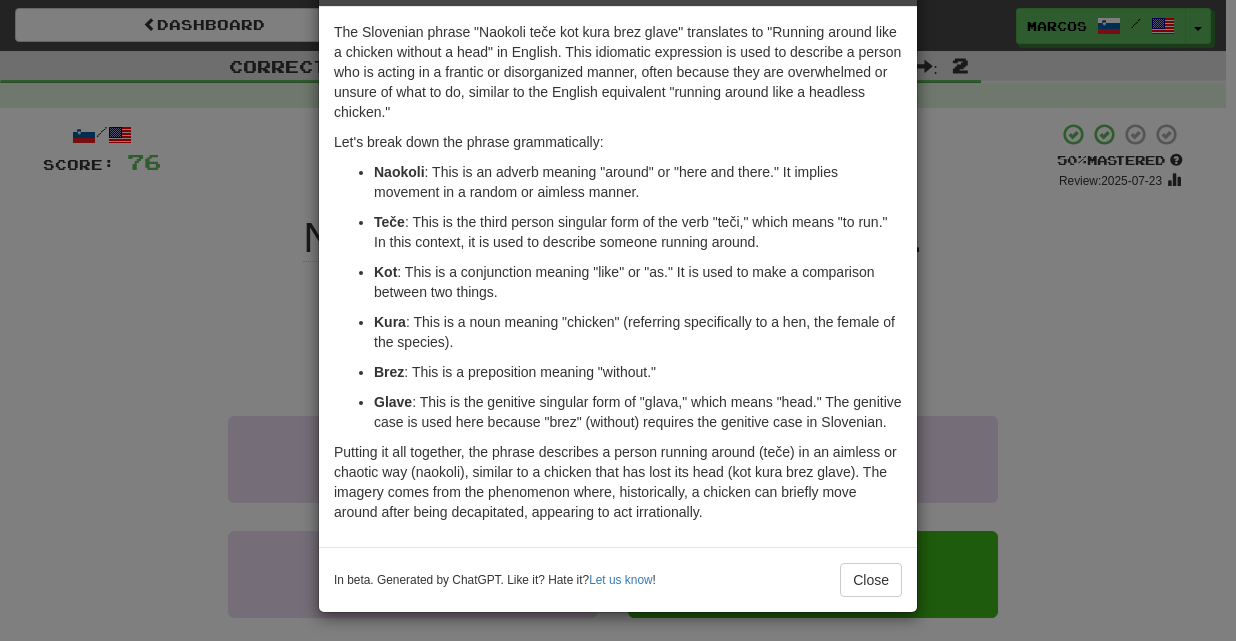 click on "× Explanation The Slovenian phrase "Naokoli teče kot kura brez glave" translates to "Running around like a chicken without a head" in English. This idiomatic expression is used to describe a person who is acting in a frantic or disorganized manner, often because they are overwhelmed or unsure of what to do, similar to the English equivalent "running around like a headless chicken."
Let's break down the phrase grammatically:
Naokoli : This is an adverb meaning "around" or "here and there." It implies movement in a random or aimless manner.
Teče : This is the third person singular form of the verb "teči," which means "to run." In this context, it is used to describe someone running around.
Kot : This is a conjunction meaning "like" or "as." It is used to make a comparison between two things.
Kura : This is a noun meaning "chicken" (referring specifically to a hen, the female of the species).
Brez : This is a preposition meaning "without."
Glave
Let us know ! Close" at bounding box center (618, 320) 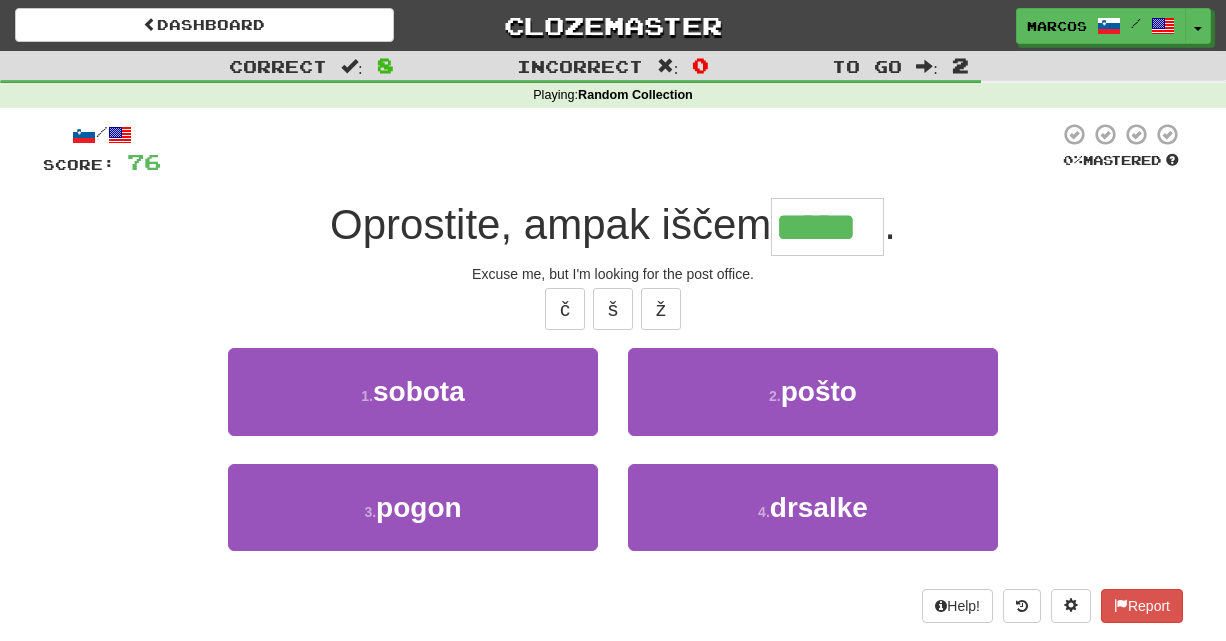 type on "*****" 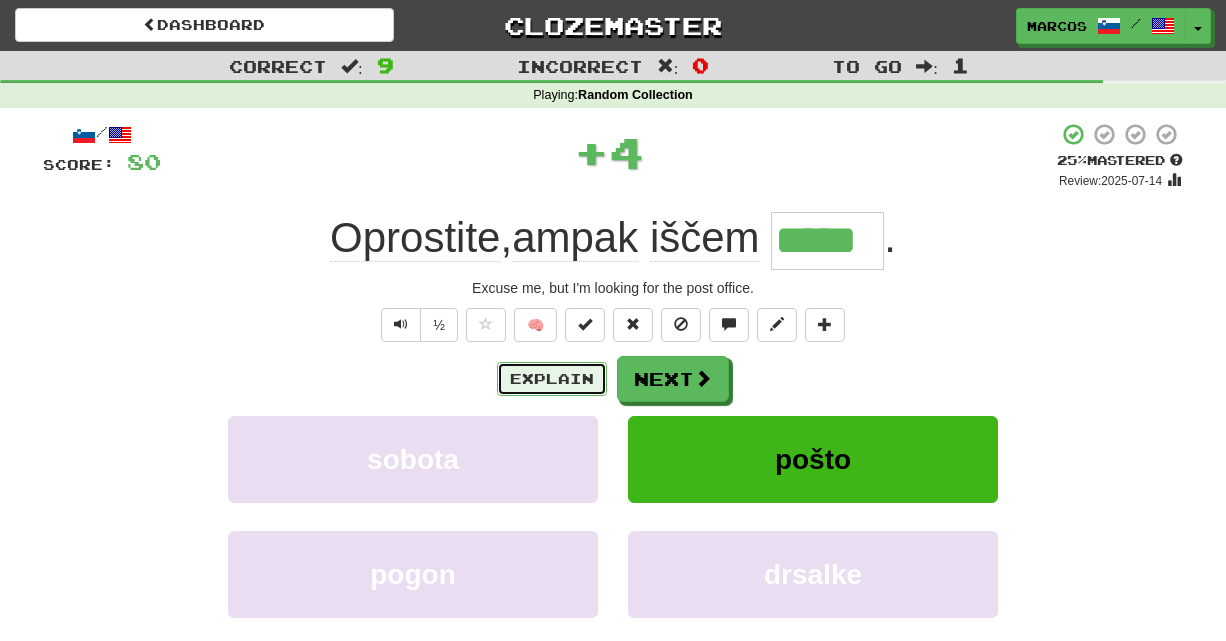 click on "Explain" at bounding box center (552, 379) 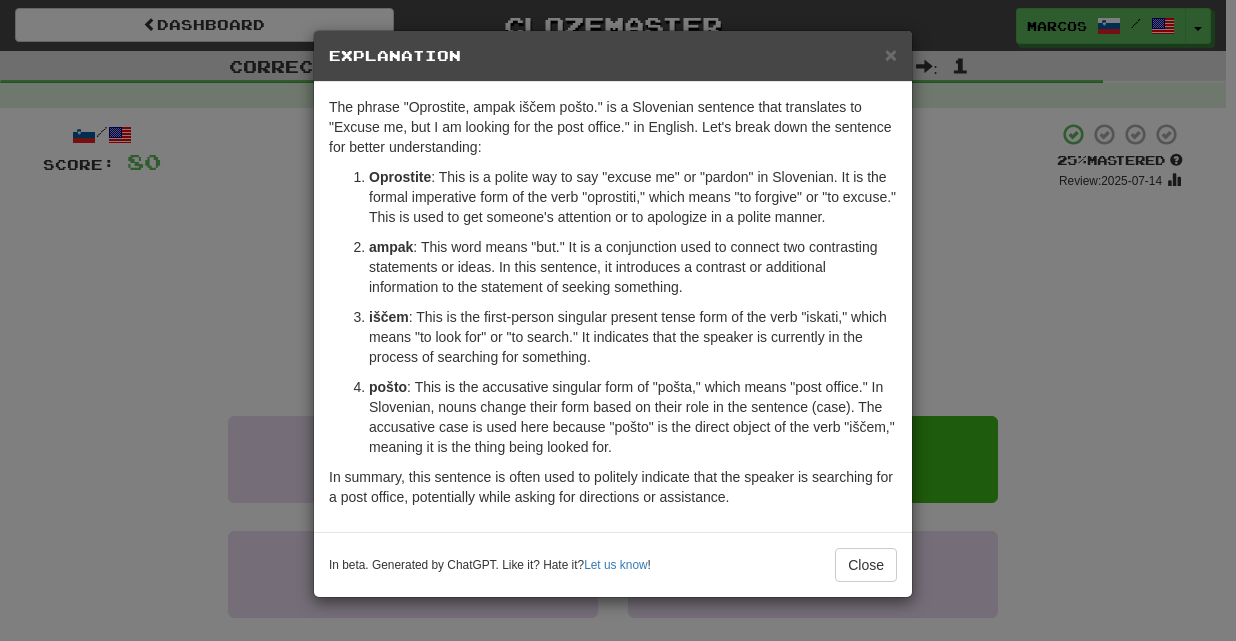 click on "× Explanation The phrase "Oprostite, ampak iščem pošto." is a Slovenian sentence that translates to "Excuse me, but I am looking for the post office." in English. Let's break down the sentence for better understanding:
Oprostite : This is a polite way to say "excuse me" or "pardon" in Slovenian. It is the formal imperative form of the verb "oprostiti," which means "to forgive" or "to excuse." This is used to get someone's attention or to apologize in a polite manner.
ampak : This word means "but." It is a conjunction used to connect two contrasting statements or ideas. In this sentence, it introduces a contrast or additional information to the statement of seeking something.
iščem : This is the first-person singular present tense form of the verb "iskati," which means "to look for" or "to search." It indicates that the speaker is currently in the process of searching for something.
pošto
In beta. Generated by ChatGPT. Like it? Hate it?  Let us know ! Close" at bounding box center [618, 320] 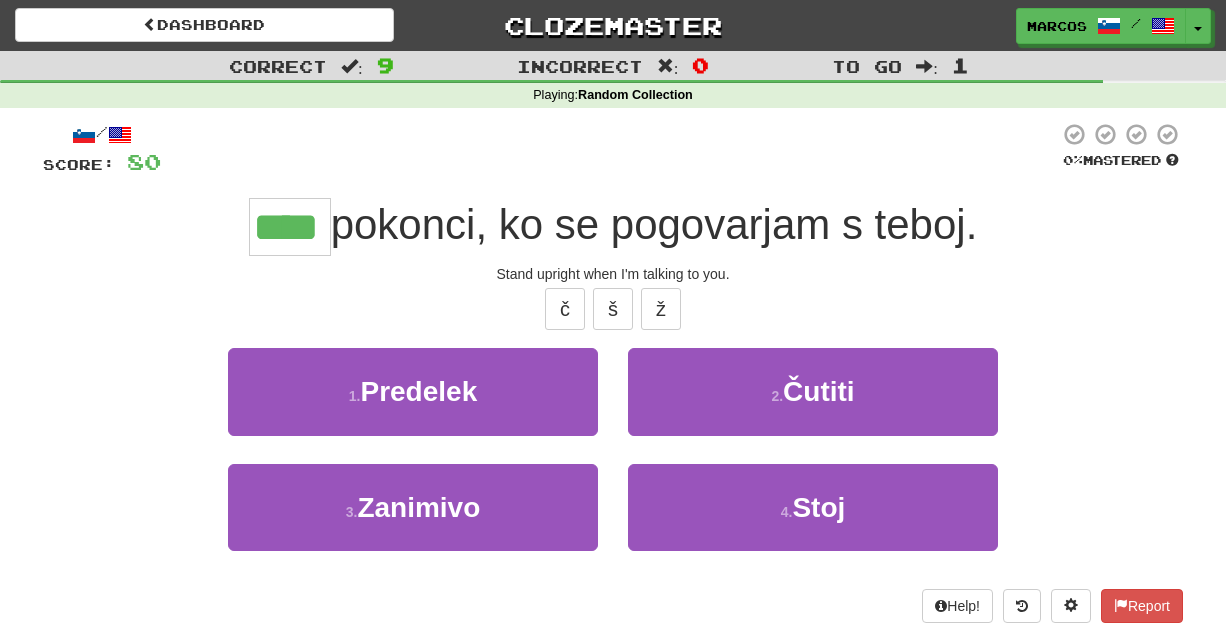 type on "****" 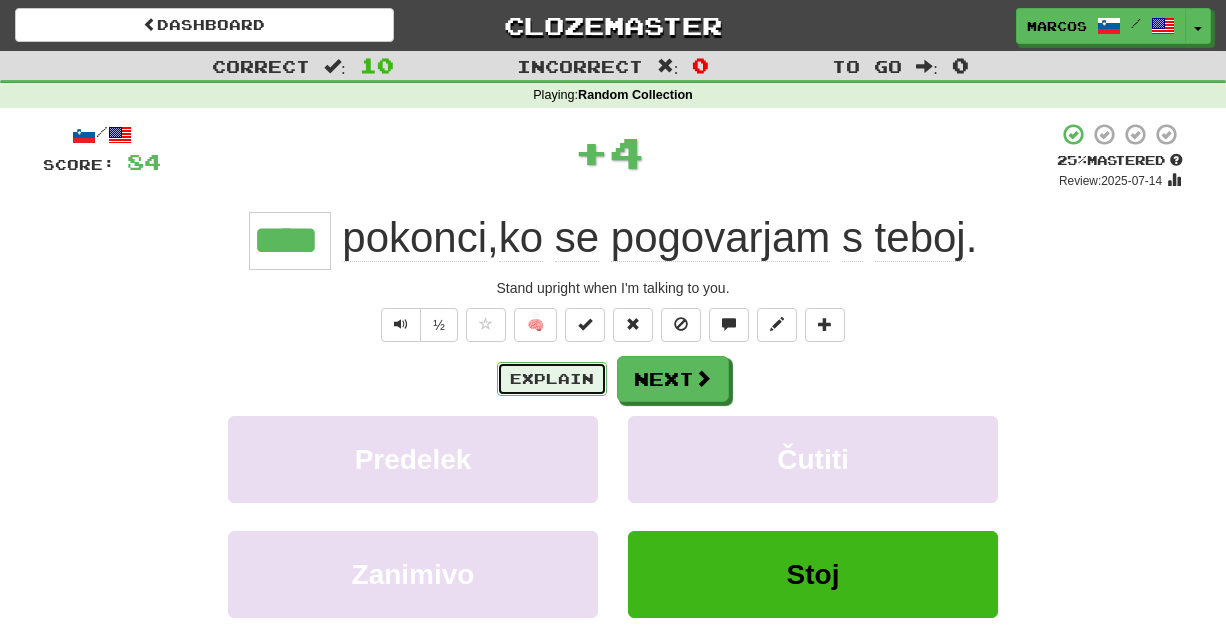 click on "Explain" at bounding box center [552, 379] 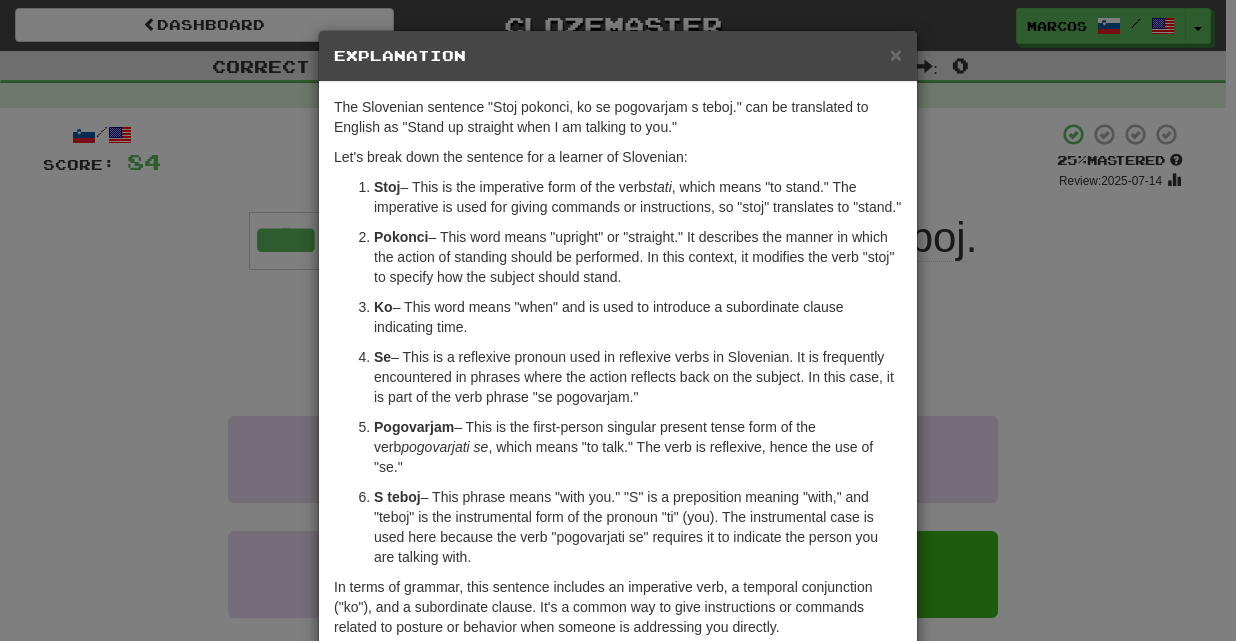 click on "× Explanation The Slovenian sentence "Stoj pokonci, ko se pogovarjam s teboj." can be translated to English as "Stand up straight when I am talking to you."
Let's break down the sentence for a learner of Slovenian:
Stoj  – This is the imperative form of the verb  stati , which means "to stand." The imperative is used for giving commands or instructions, so "stoj" translates to "stand."
Pokonci  – This word means "upright" or "straight." It describes the manner in which the action of standing should be performed. In this context, it modifies the verb "stoj" to specify how the subject should stand.
Ko  – This word means "when" and is used to introduce a subordinate clause indicating time.
Se  – This is a reflexive pronoun used in reflexive verbs in Slovenian. It is frequently encountered in phrases where the action reflects back on the subject. In this case, it is part of the verb phrase "se pogovarjam."
Pogovarjam pogovarjati se
S teboj
Let us know ! Close" at bounding box center [618, 320] 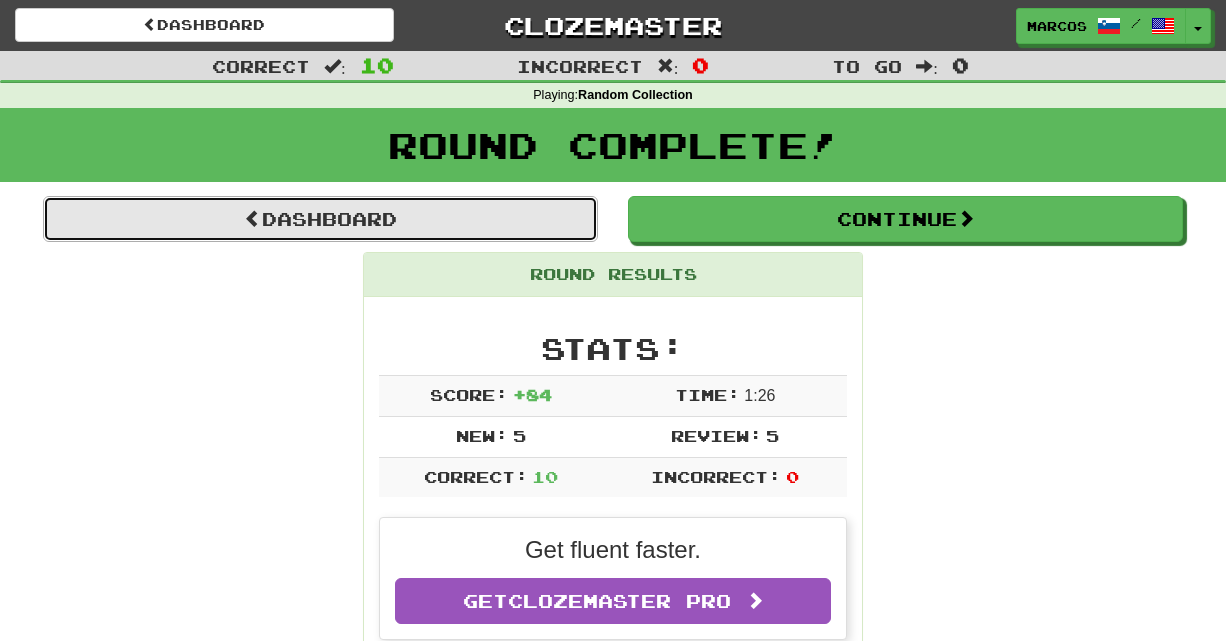 click on "Dashboard" at bounding box center (320, 219) 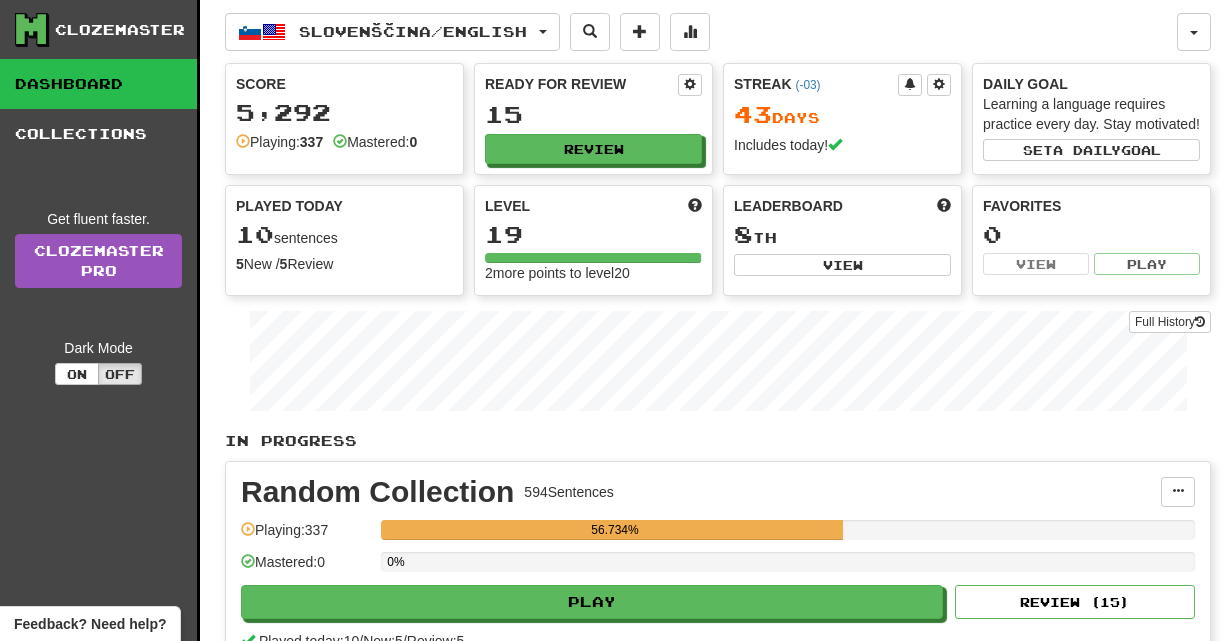 scroll, scrollTop: 0, scrollLeft: 0, axis: both 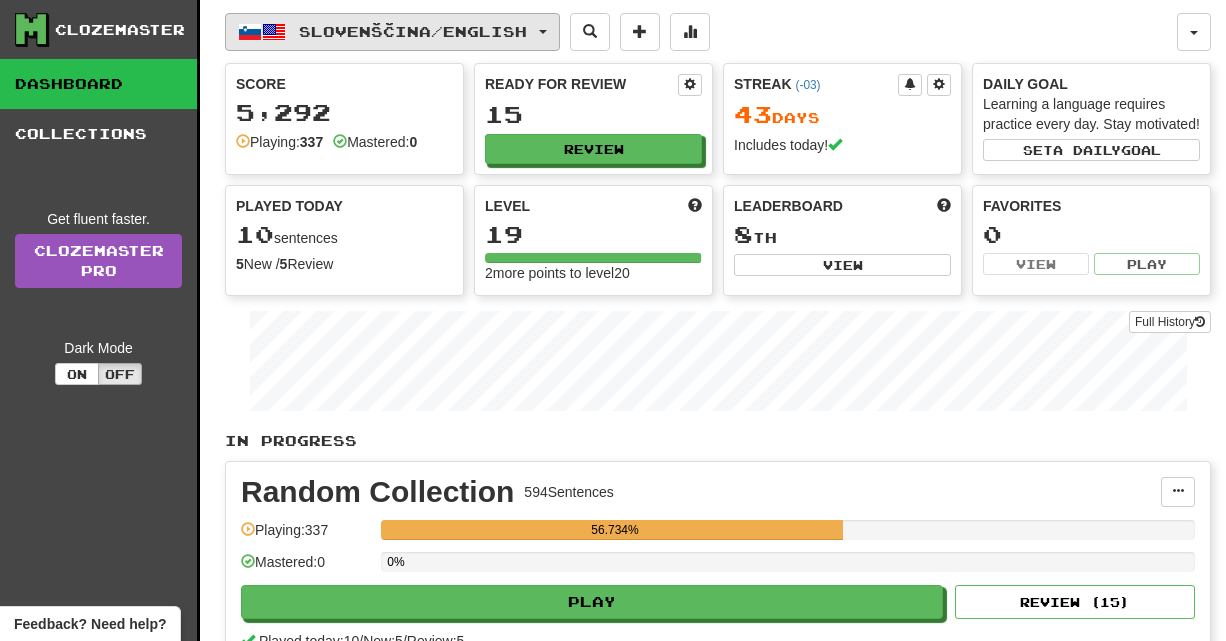 click on "Slovenščina  /  English" at bounding box center (413, 31) 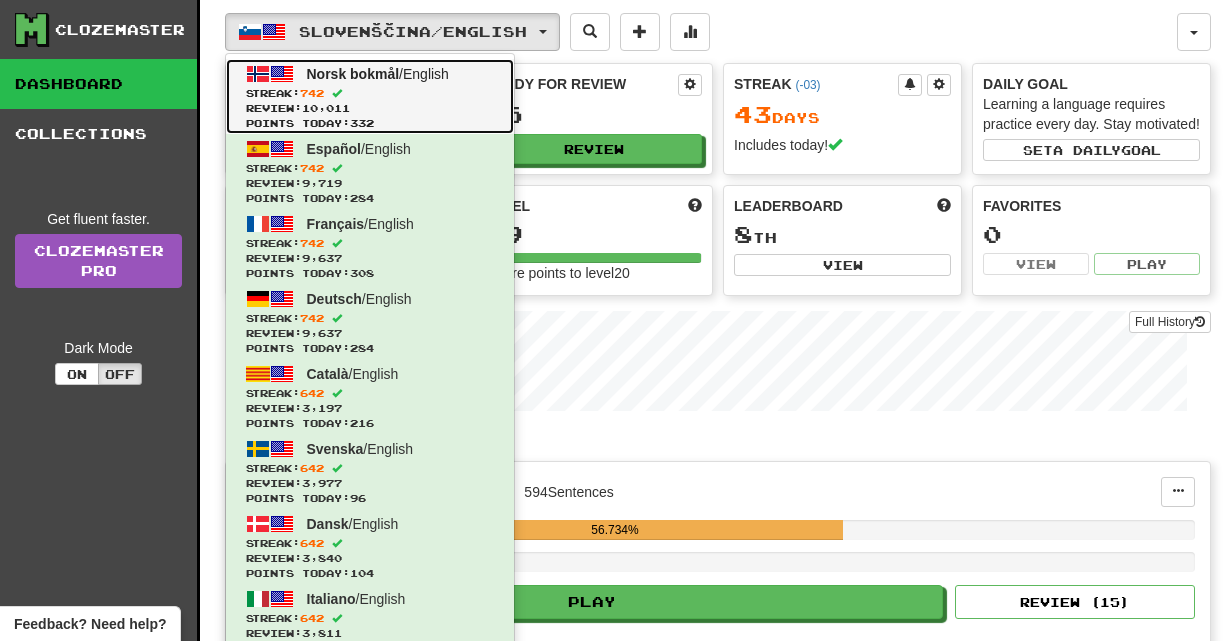 click on "Streak:  742" at bounding box center [370, 93] 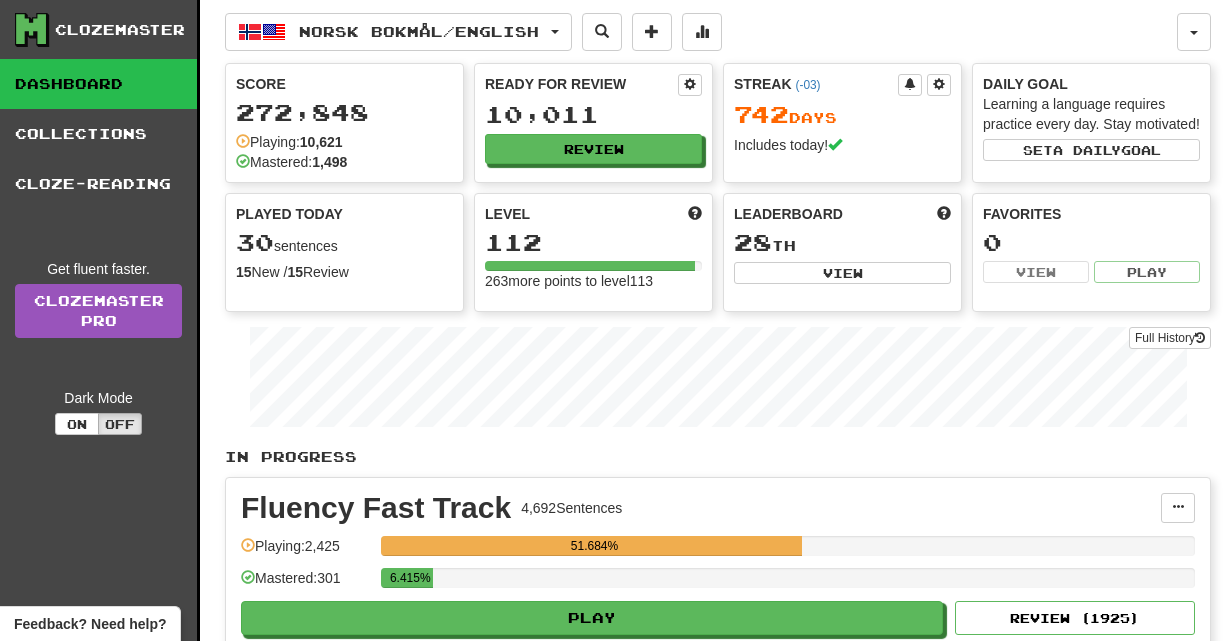 scroll, scrollTop: 0, scrollLeft: 0, axis: both 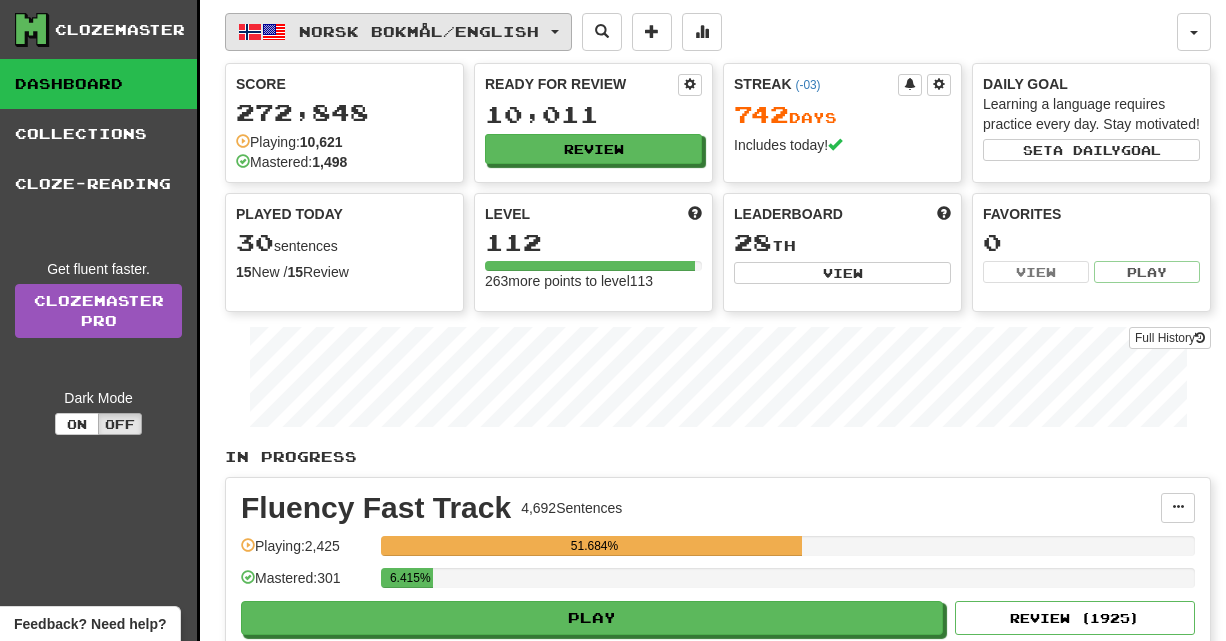 click on "Norsk bokmål  /  English" 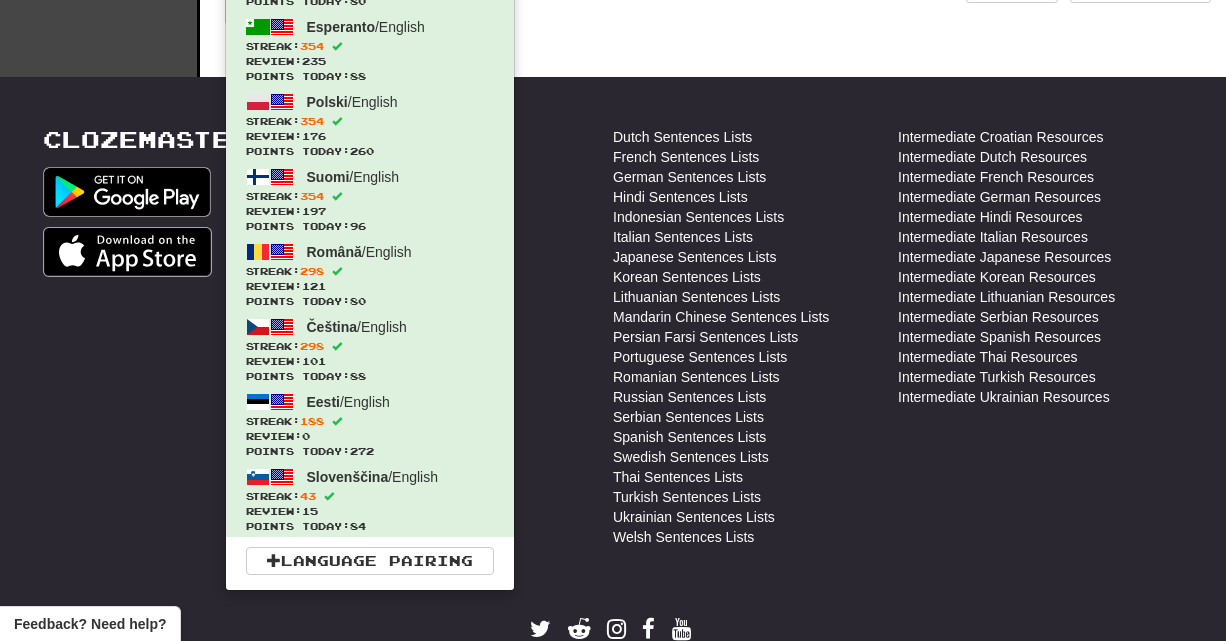 scroll, scrollTop: 731, scrollLeft: 0, axis: vertical 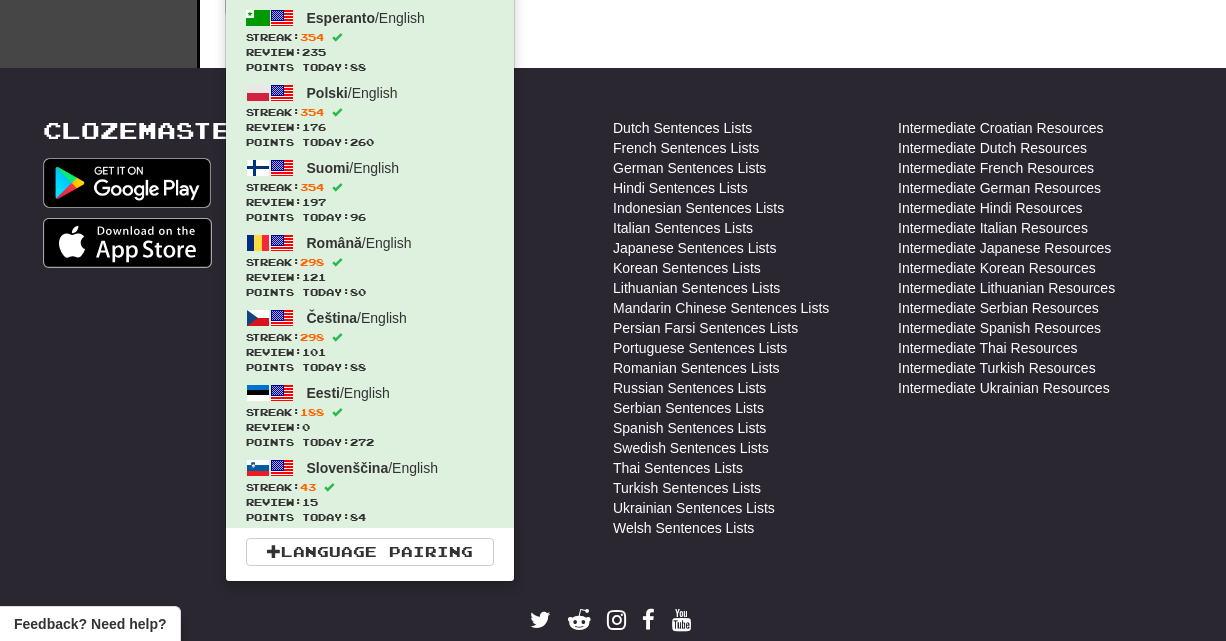 type 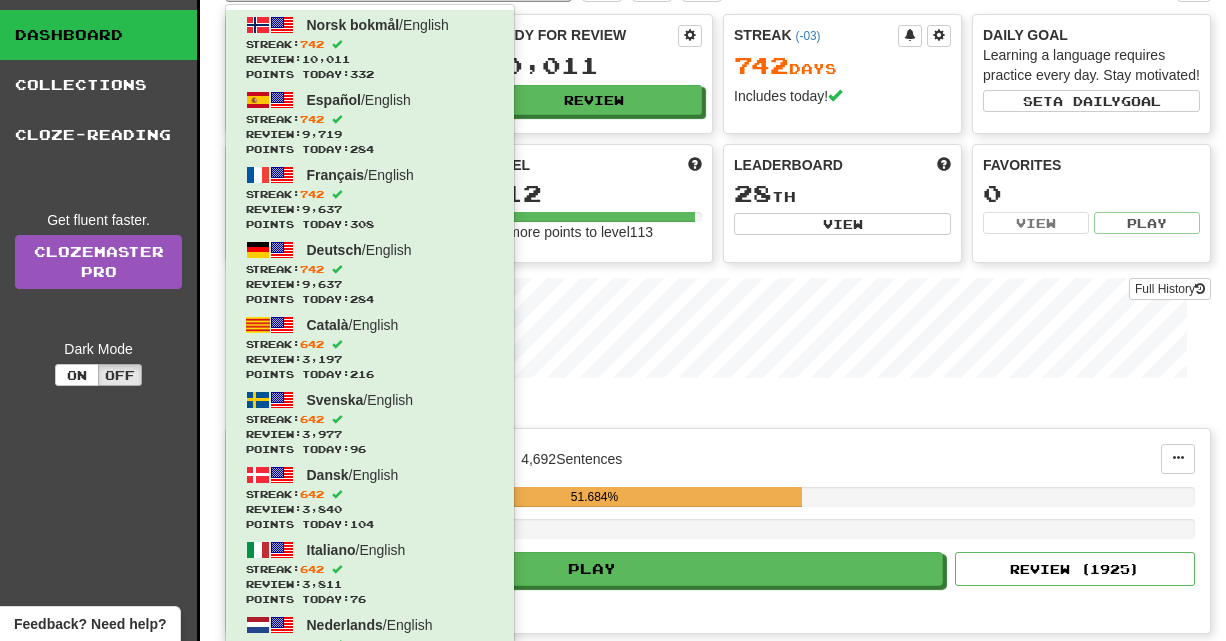 scroll, scrollTop: 0, scrollLeft: 0, axis: both 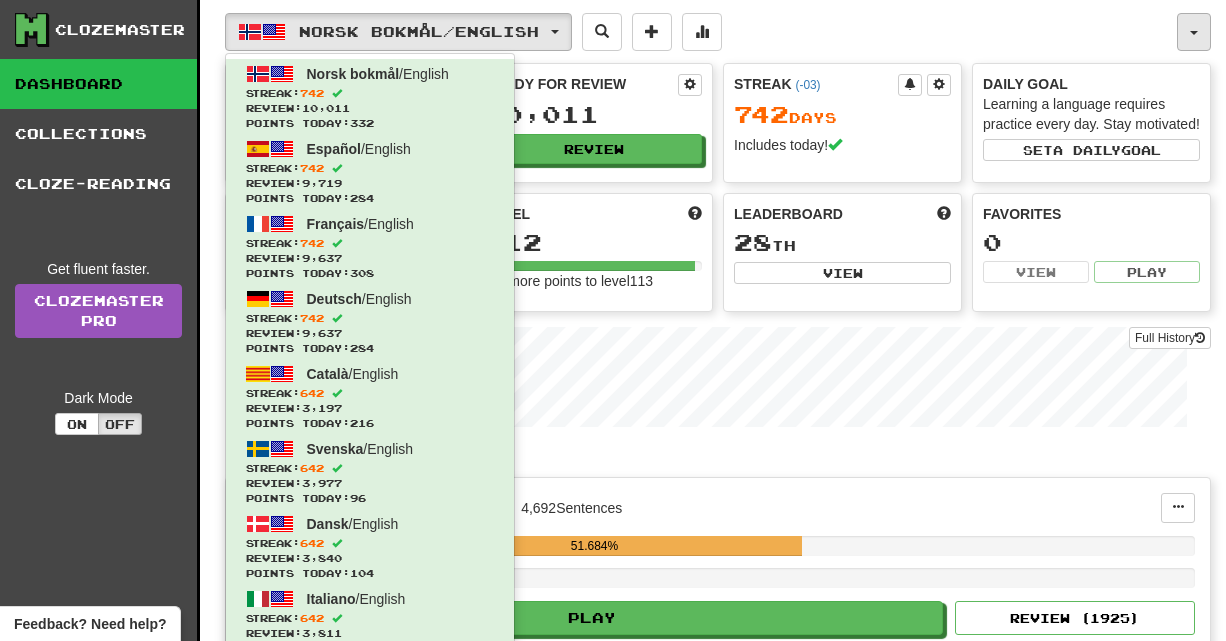 click 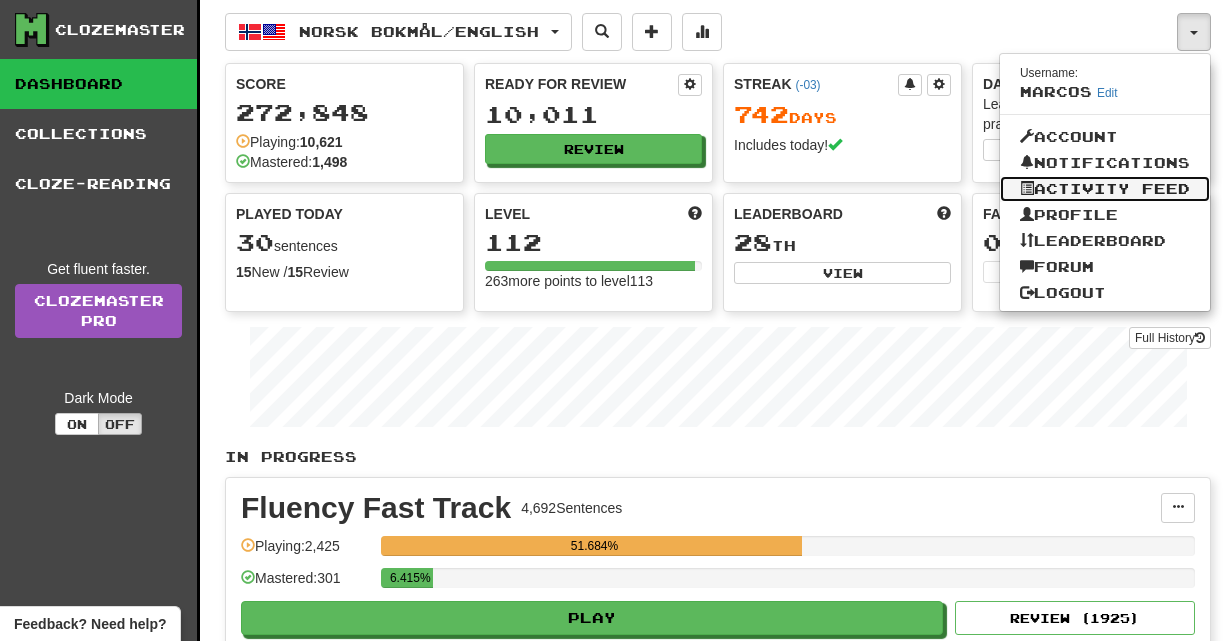 click on "Activity Feed" 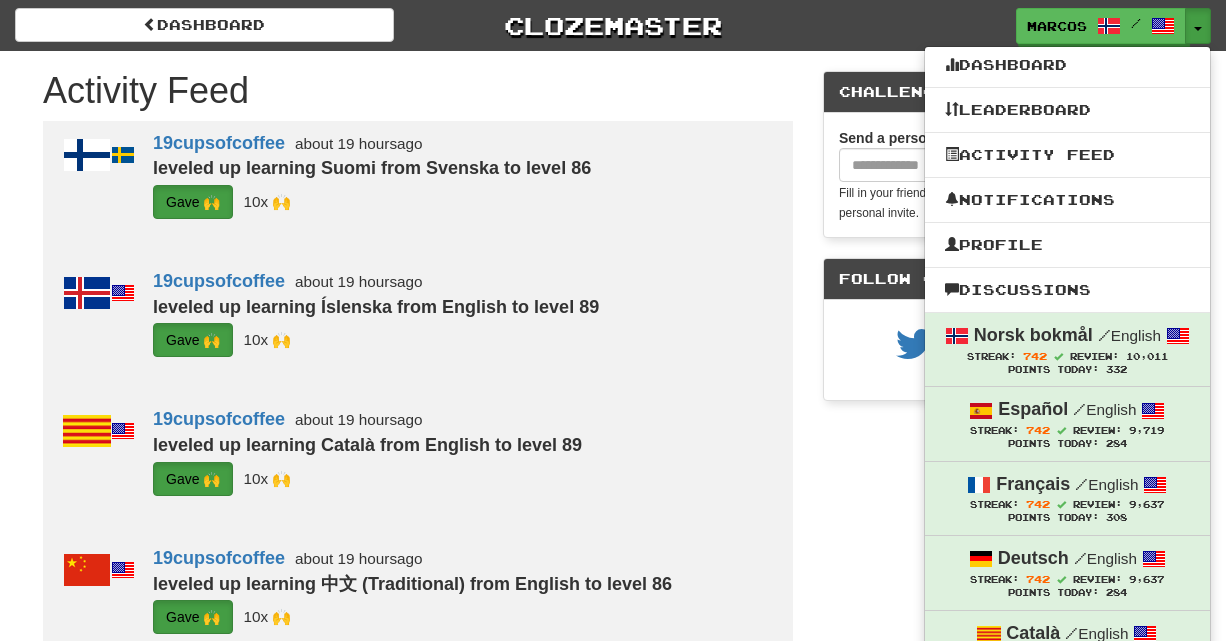 scroll, scrollTop: 0, scrollLeft: 0, axis: both 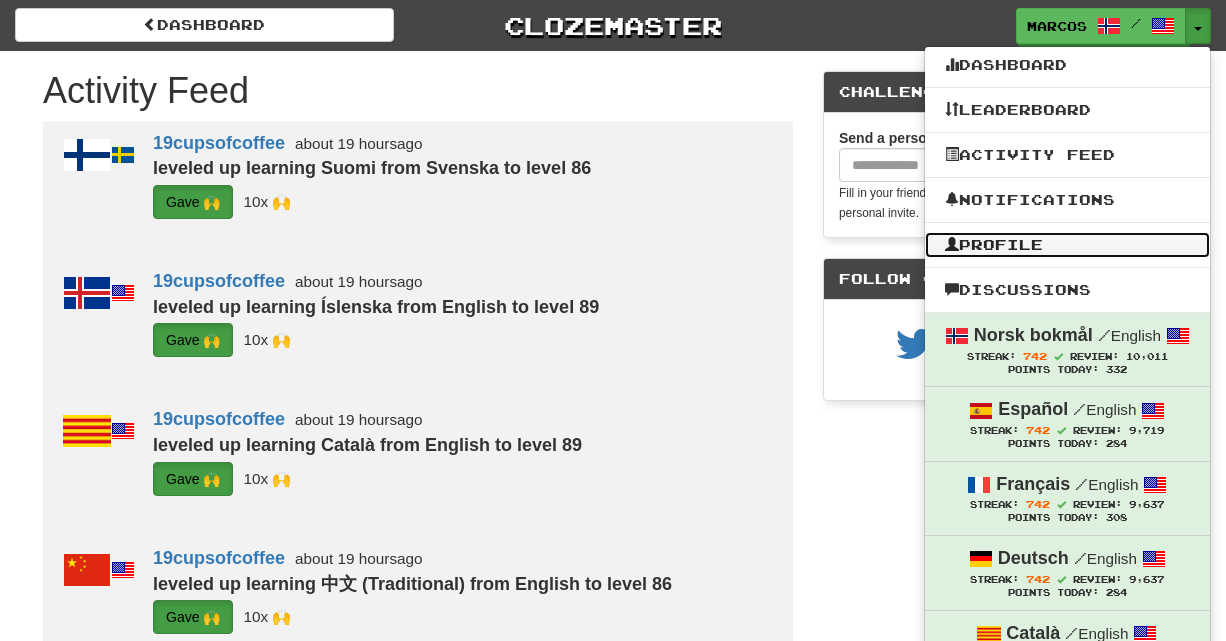 click on "Profile" at bounding box center (1067, 245) 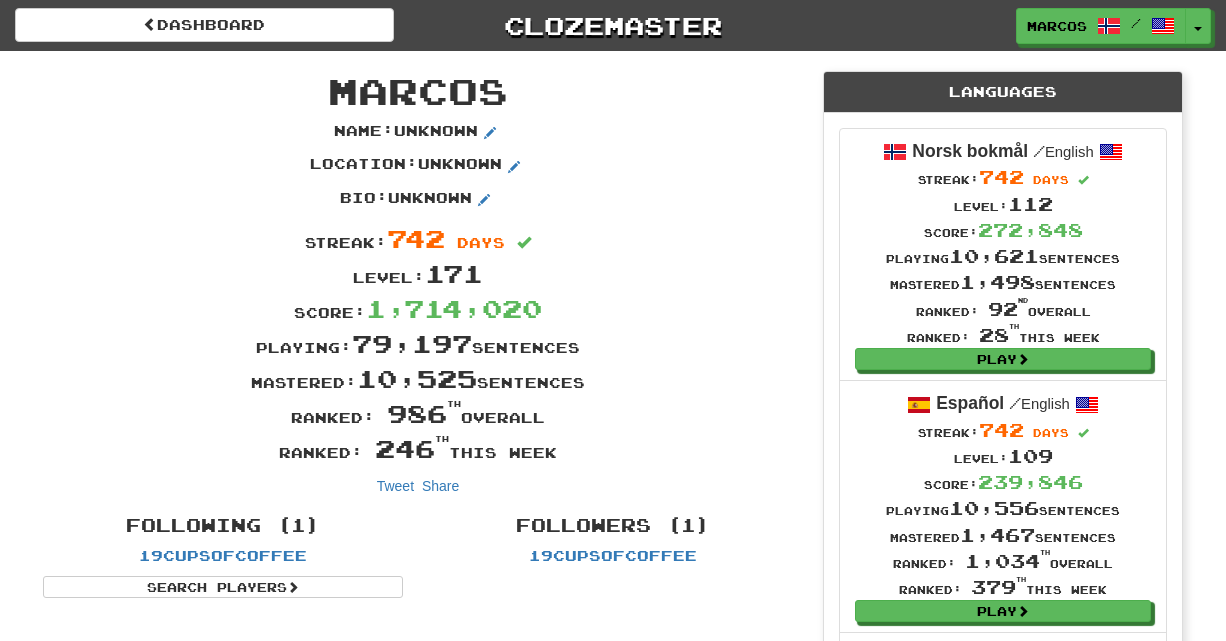 scroll, scrollTop: 0, scrollLeft: 0, axis: both 